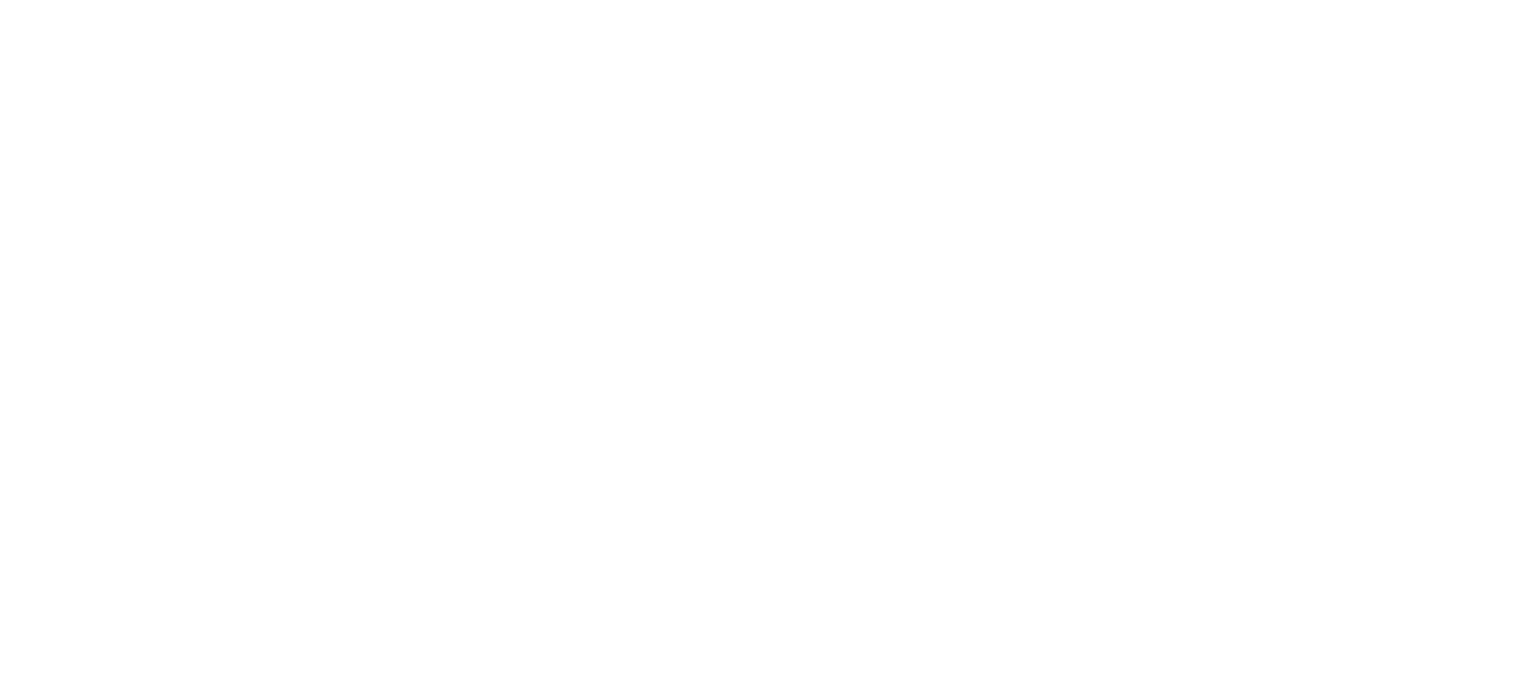 scroll, scrollTop: 0, scrollLeft: 0, axis: both 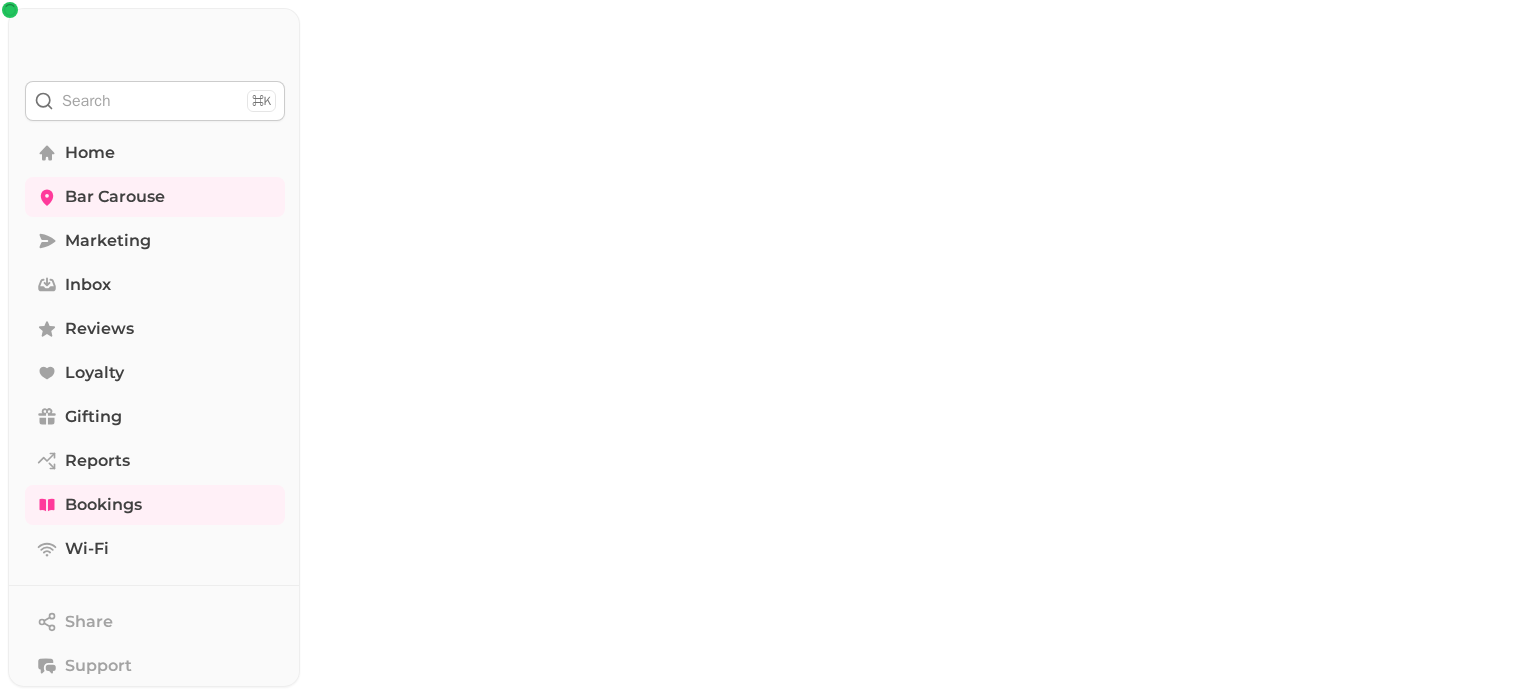 select on "*" 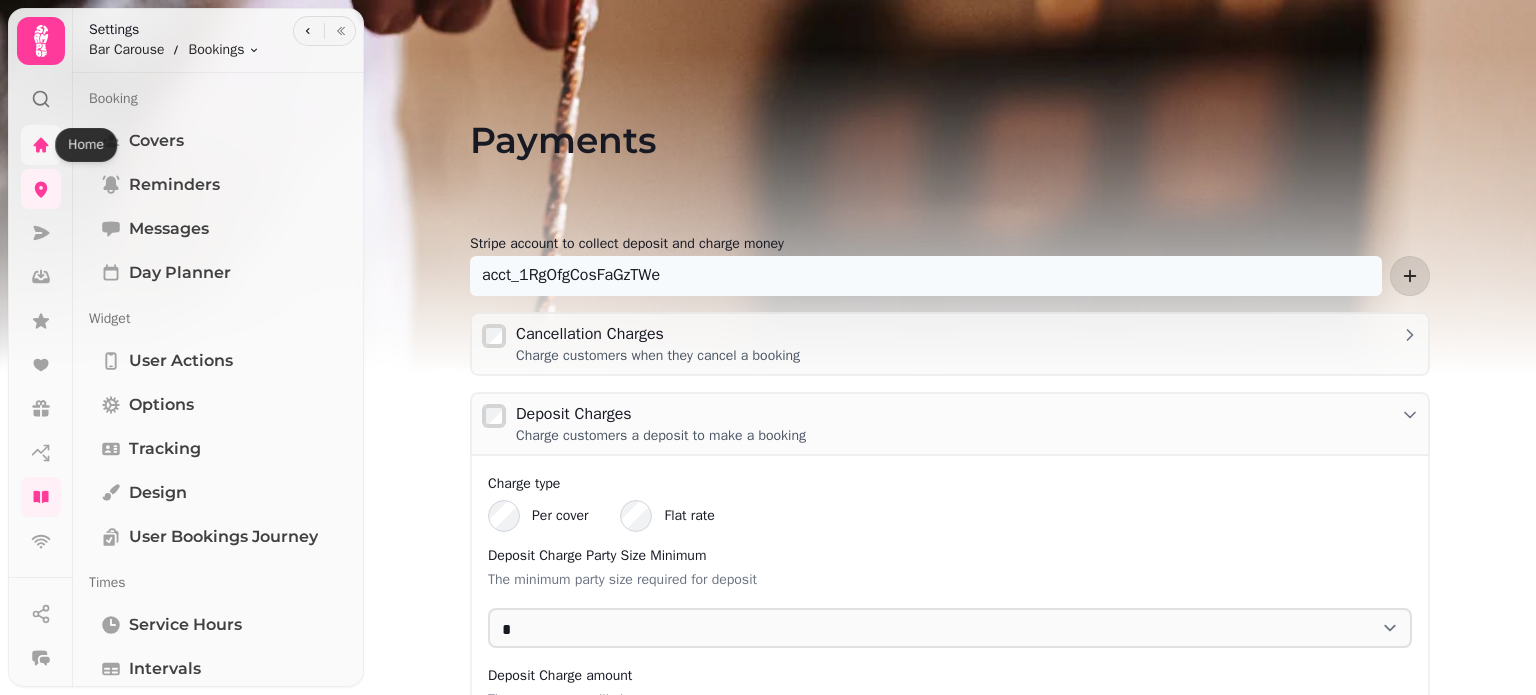 click 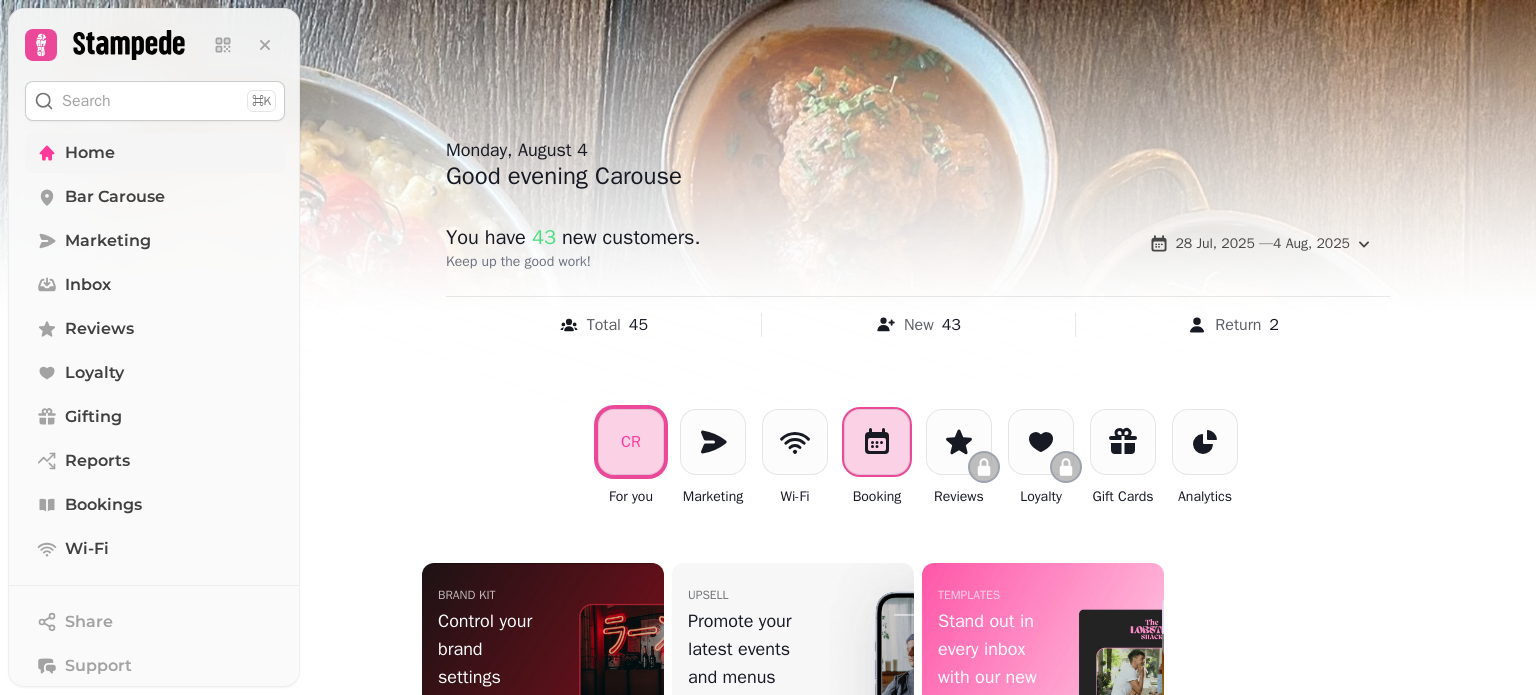 click 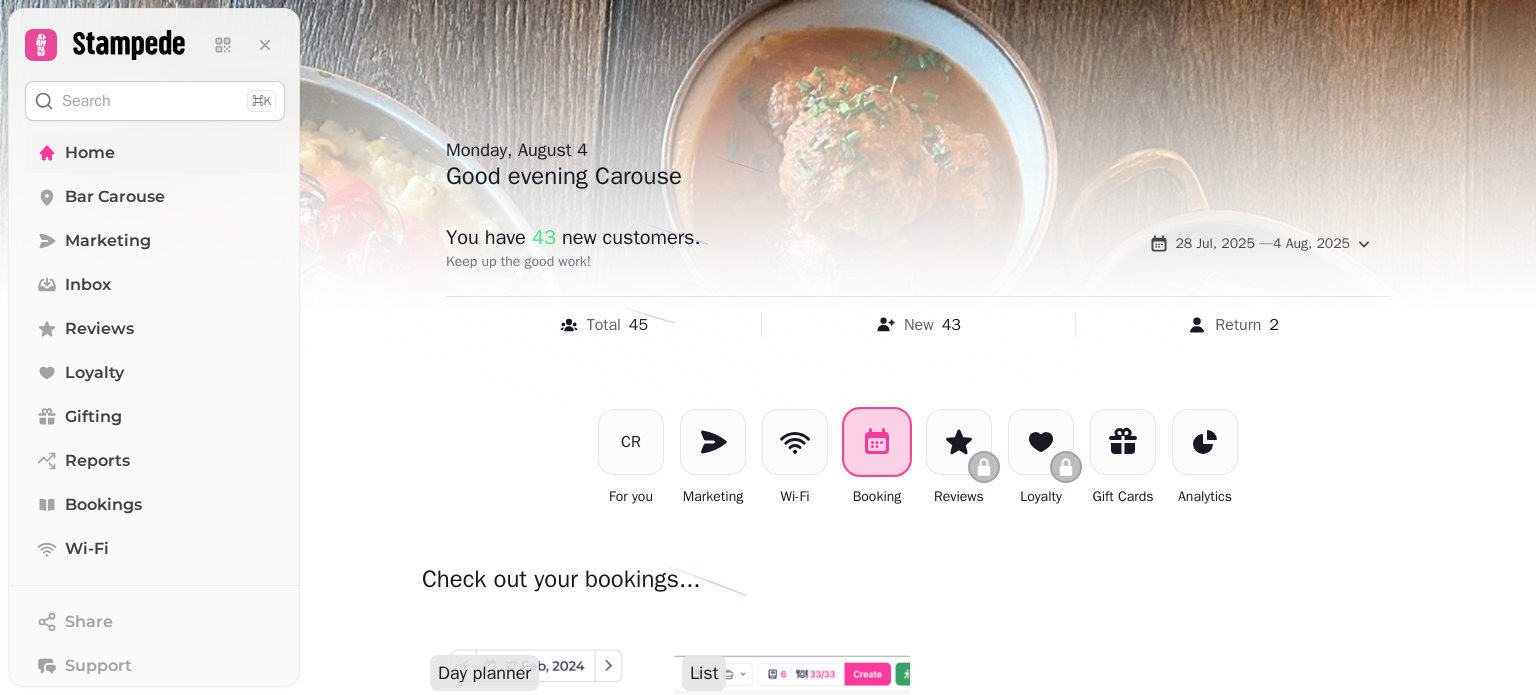 click 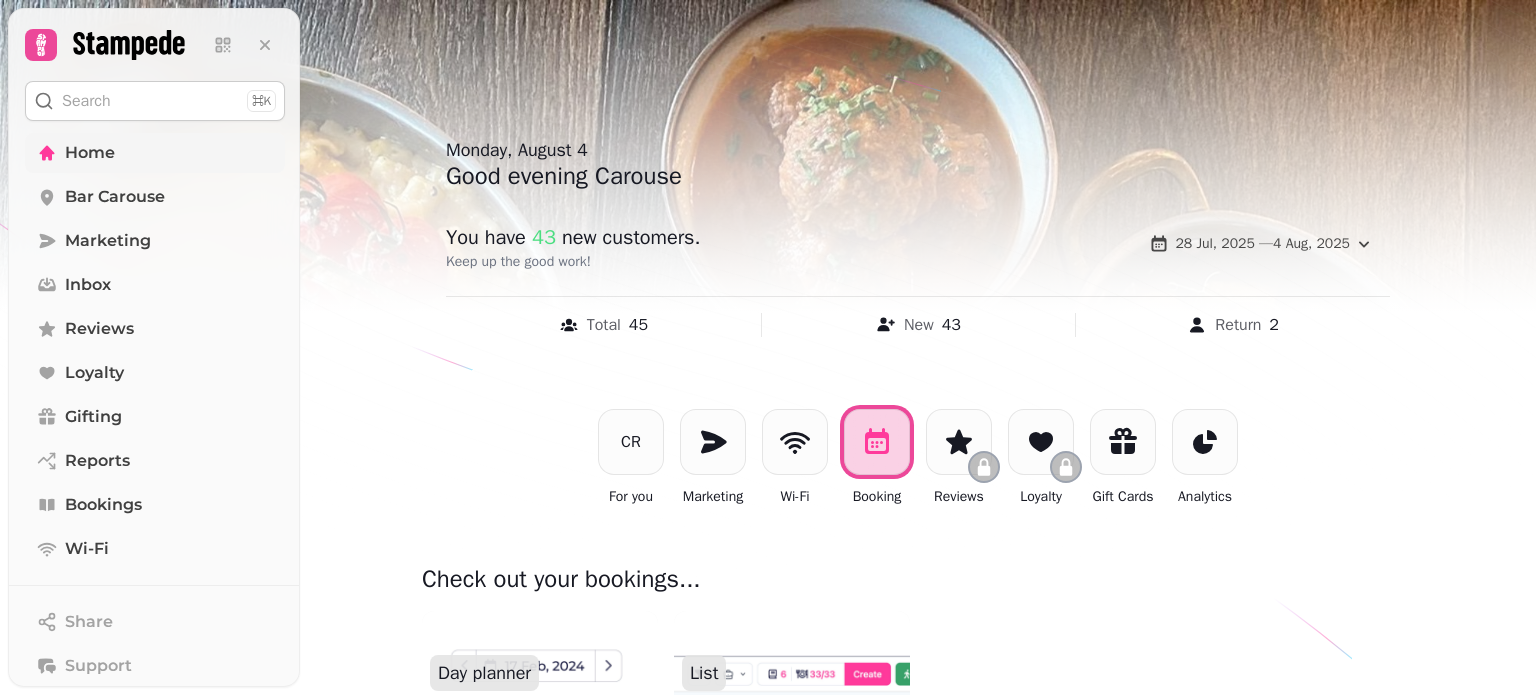 drag, startPoint x: 1527, startPoint y: 375, endPoint x: 1530, endPoint y: 420, distance: 45.099888 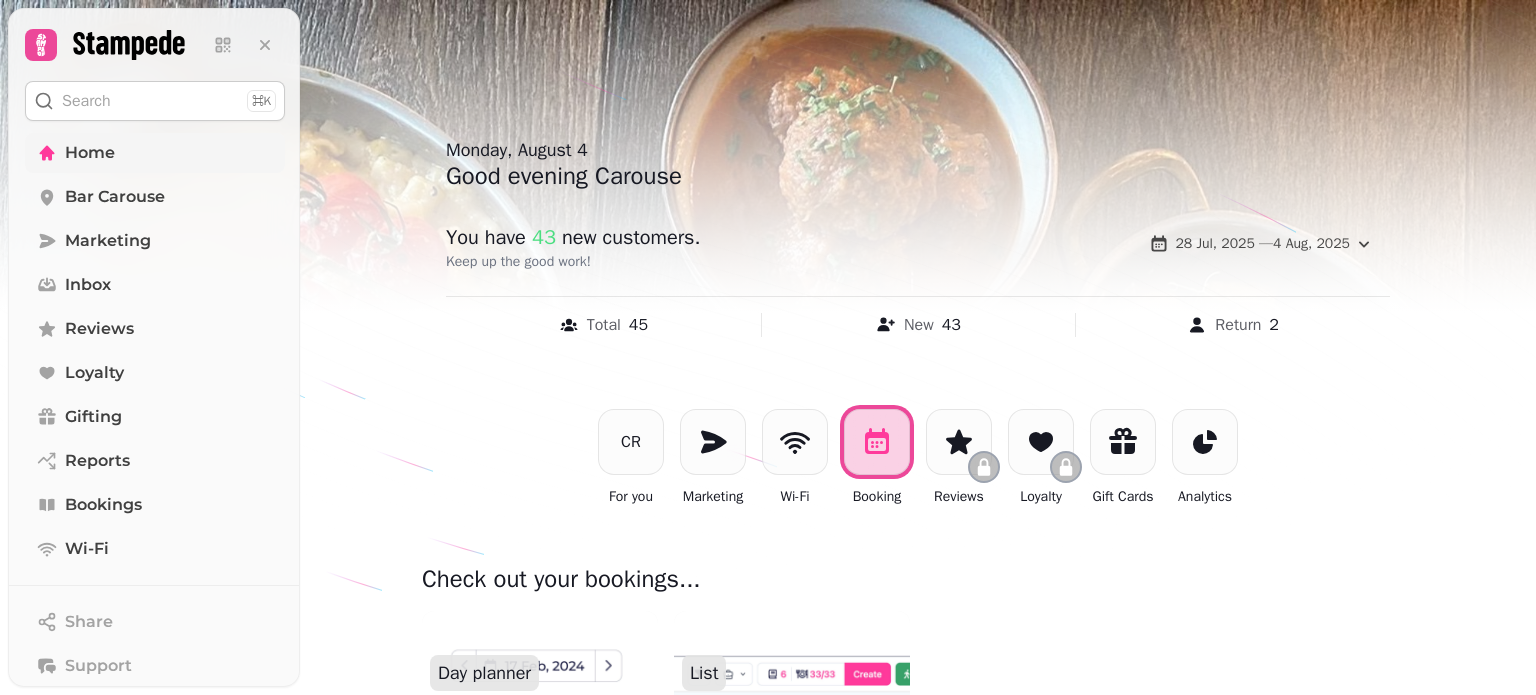 click on "CR For you Marketing Wi-Fi Booking Reviews Loyalty Gift Cards Analytics" at bounding box center [918, 458] 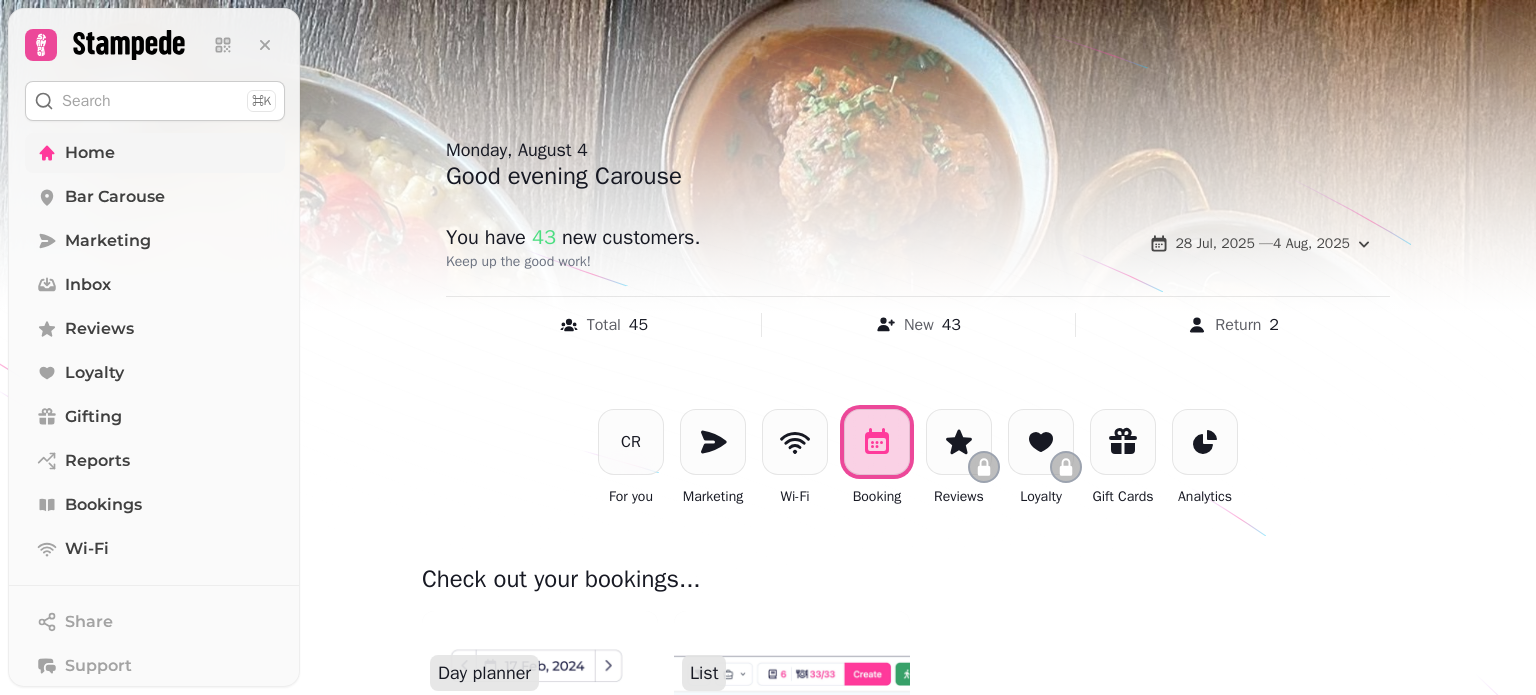 drag, startPoint x: 1533, startPoint y: 373, endPoint x: 1527, endPoint y: 440, distance: 67.26812 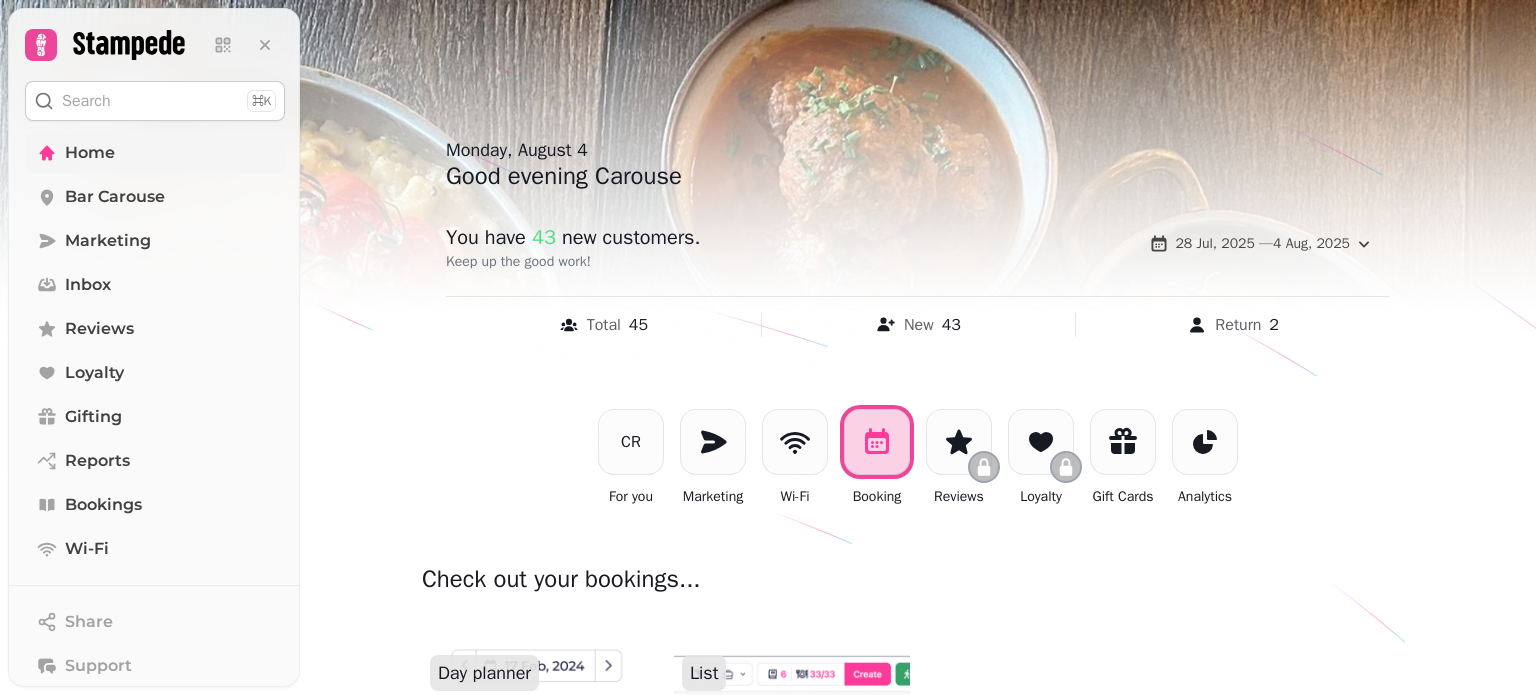 click at bounding box center [768, 347] 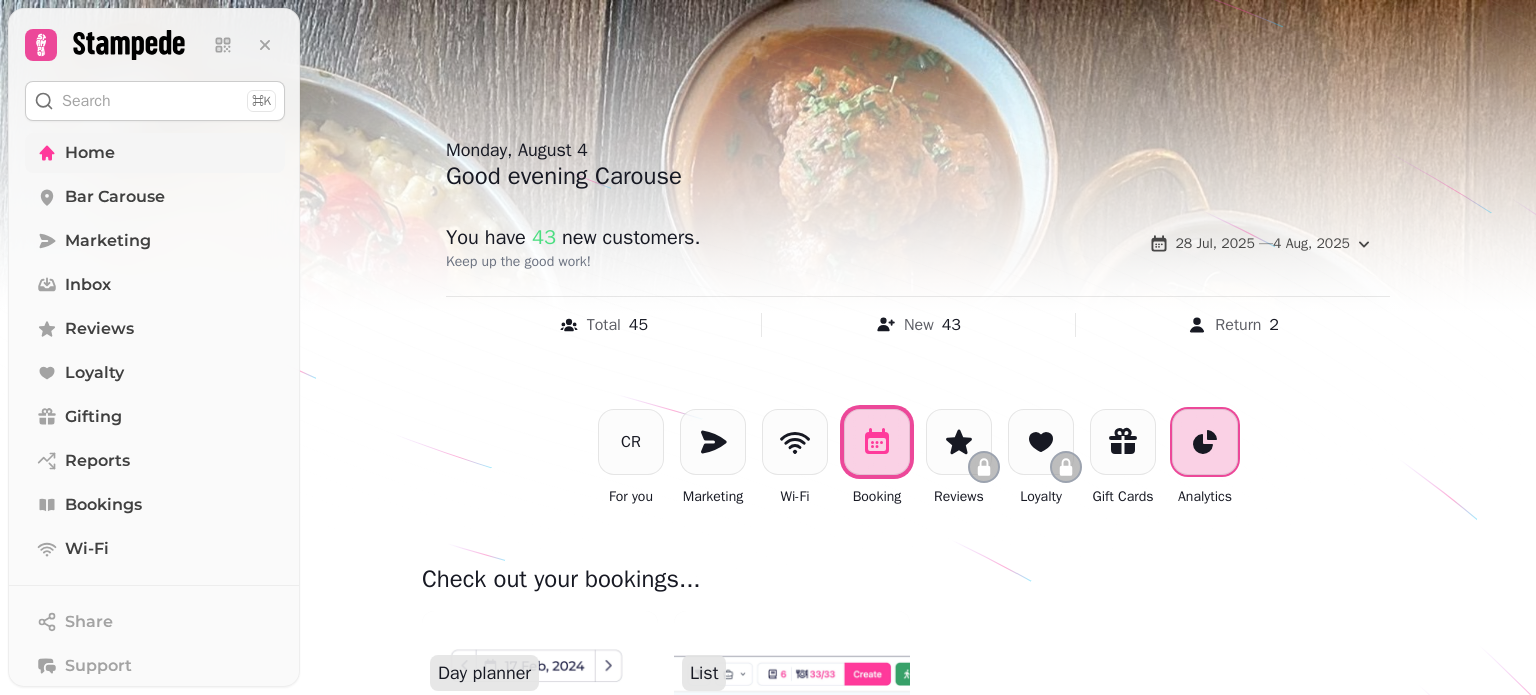 click at bounding box center [1205, 442] 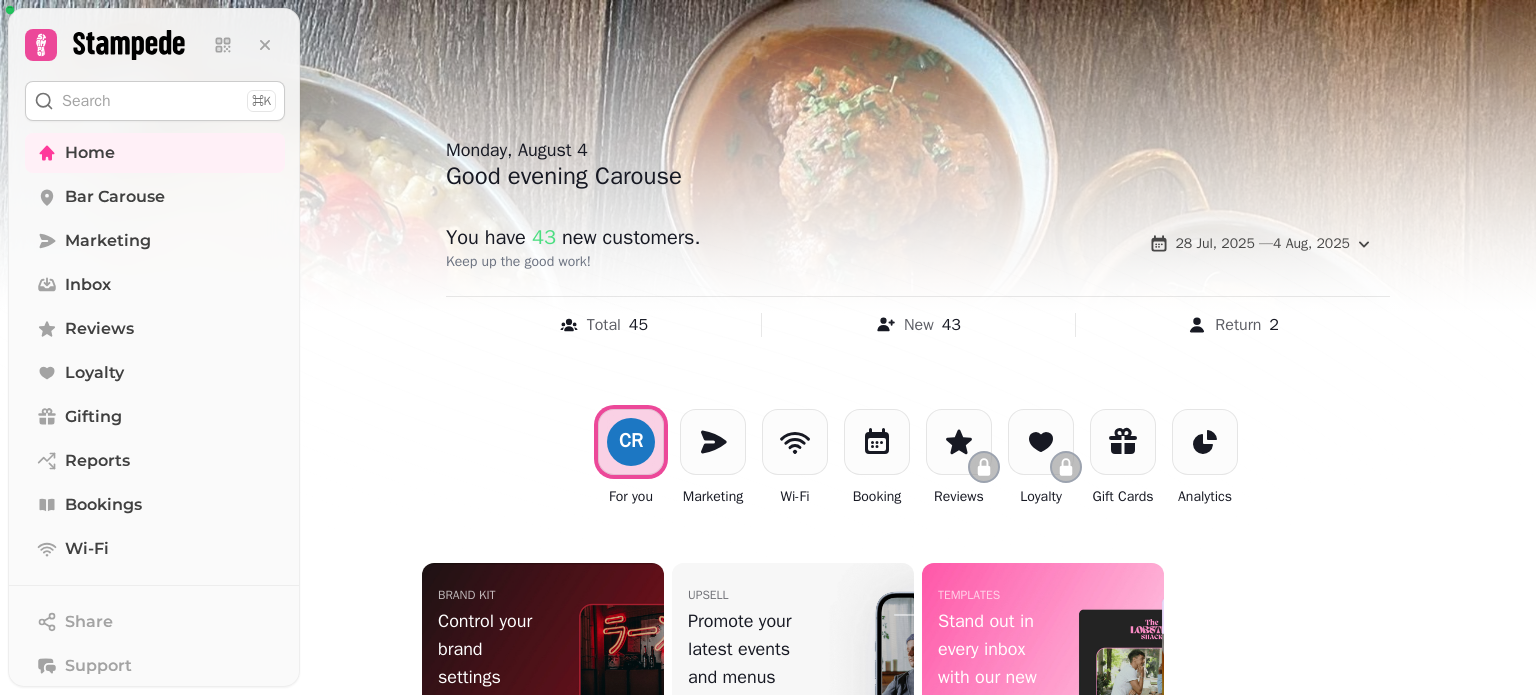 scroll, scrollTop: 0, scrollLeft: 0, axis: both 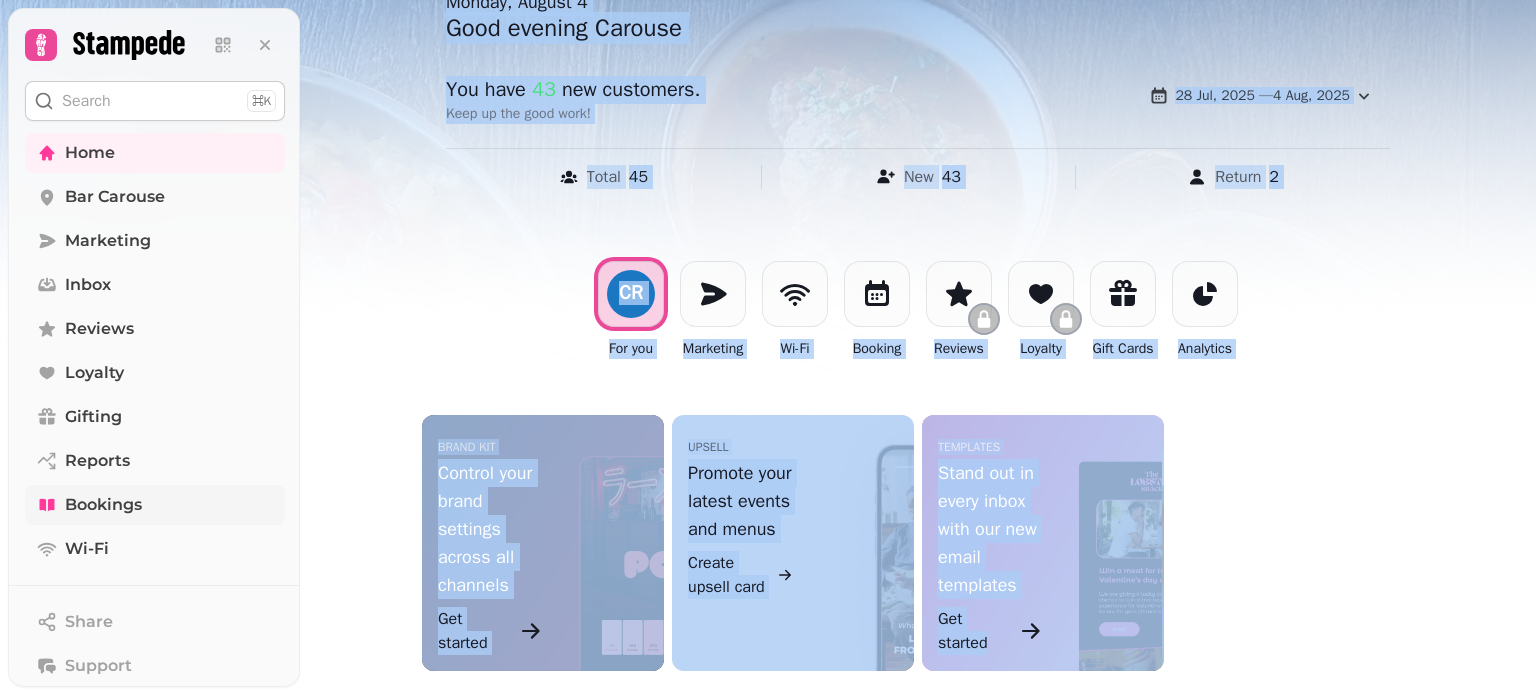 click on "Bookings" at bounding box center (103, 505) 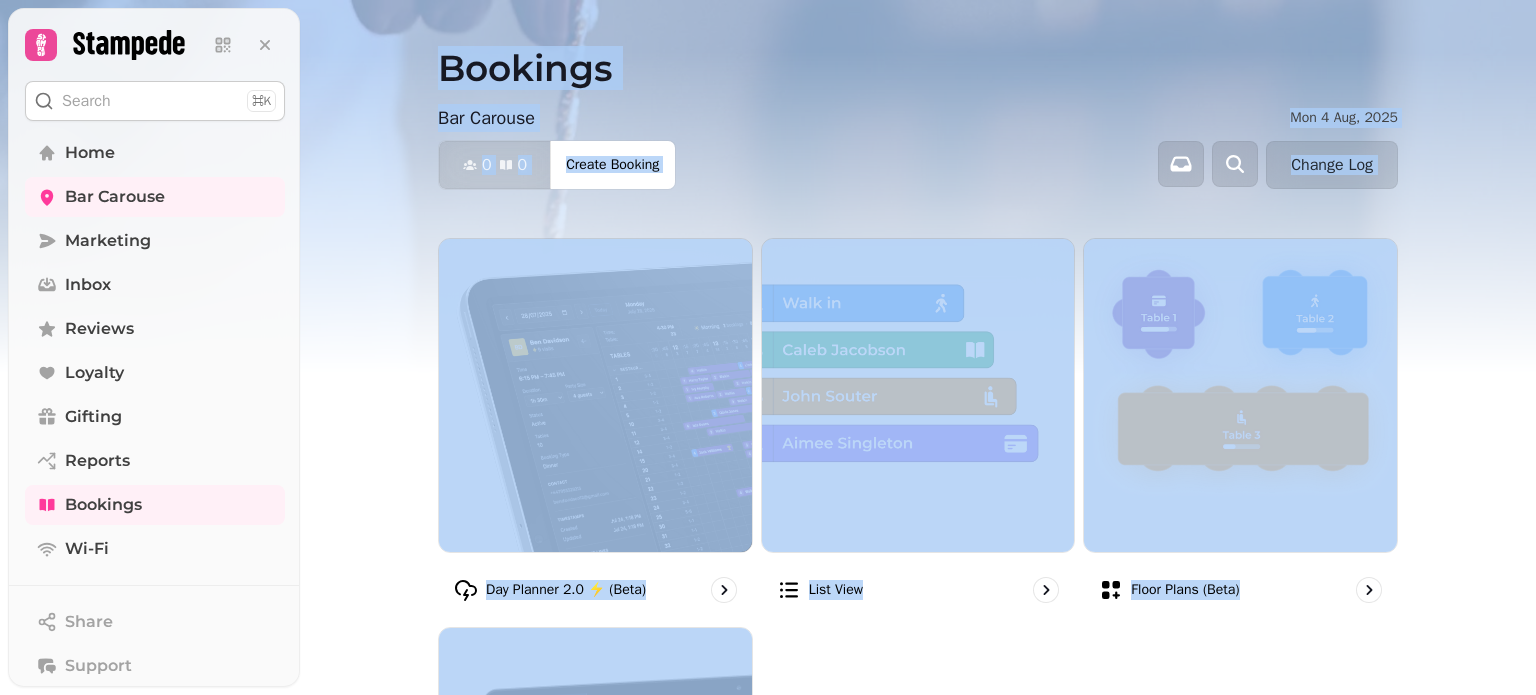 click on "Bookings Bar Carouse Mon [NUMBER] Aug, [YEAR] 0 0 Covers Create Booking Change Log Day Planner 2.0 ⚡ (Beta) List view Floor Plans (beta) Day planner (legacy) Pre ordering (Coming soon) Menus (Coming soon) Enquiries (Coming soon) Tables Tables Areas Combinations Dates & Spaces Special Dates Booking Types Edit Floor Plans Settings Links Design Configuration Concierge Other reserve automations (new) reporting" at bounding box center (918, 347) 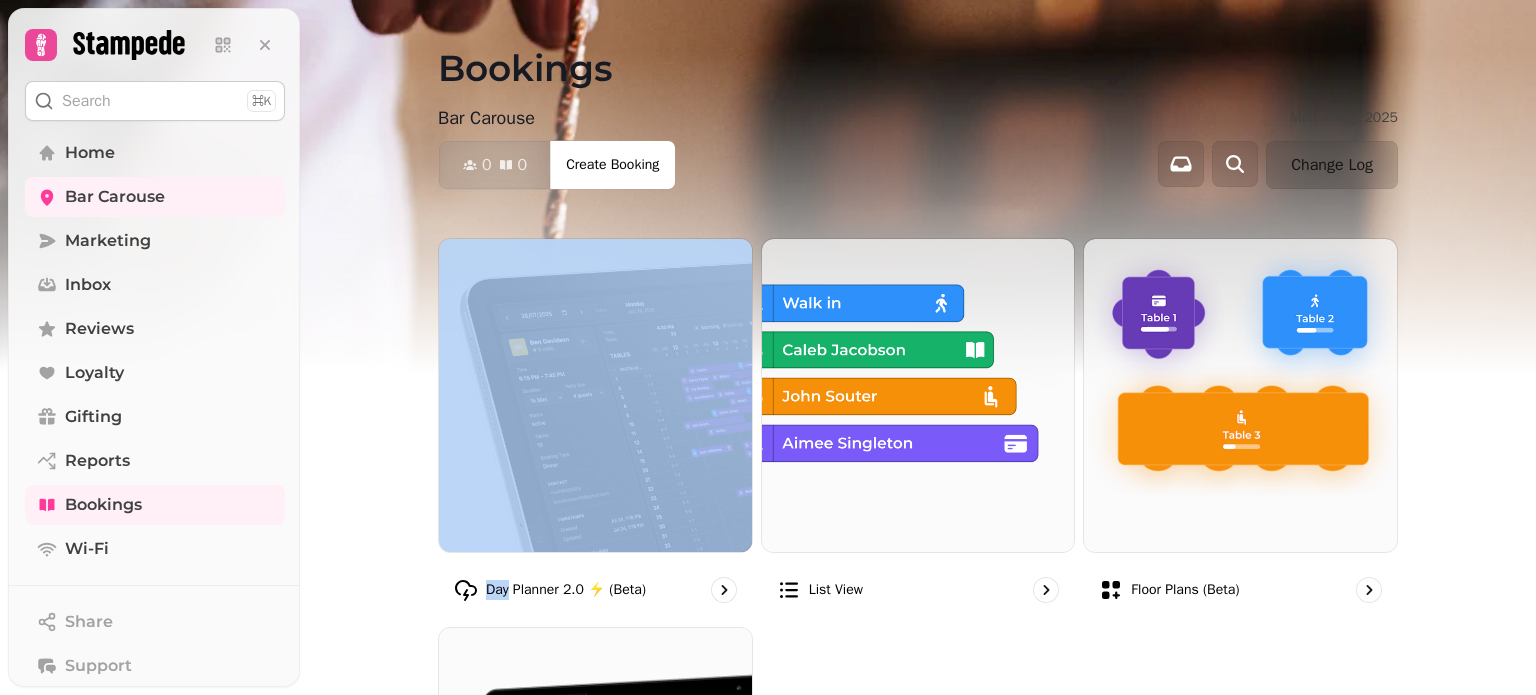 click on "Bookings Bar Carouse Mon [NUMBER] Aug, [YEAR] 0 0 Covers Create Booking Change Log Day Planner 2.0 ⚡ (Beta) List view Floor Plans (beta) Day planner (legacy) Pre ordering (Coming soon) Menus (Coming soon) Enquiries (Coming soon) Tables Tables Areas Combinations Dates & Spaces Special Dates Booking Types Edit Floor Plans Settings Links Design Configuration Concierge Other reserve automations (new) reporting" at bounding box center (918, 347) 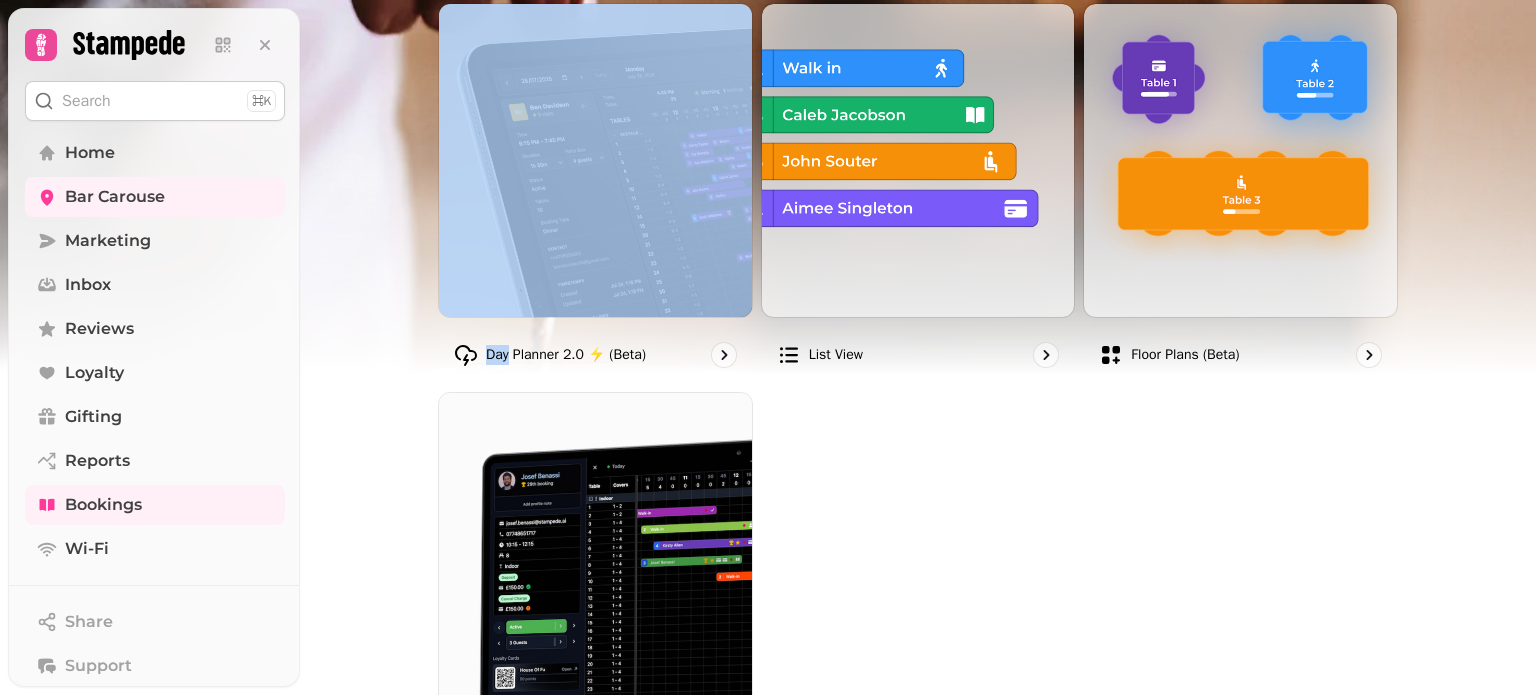 scroll, scrollTop: 236, scrollLeft: 0, axis: vertical 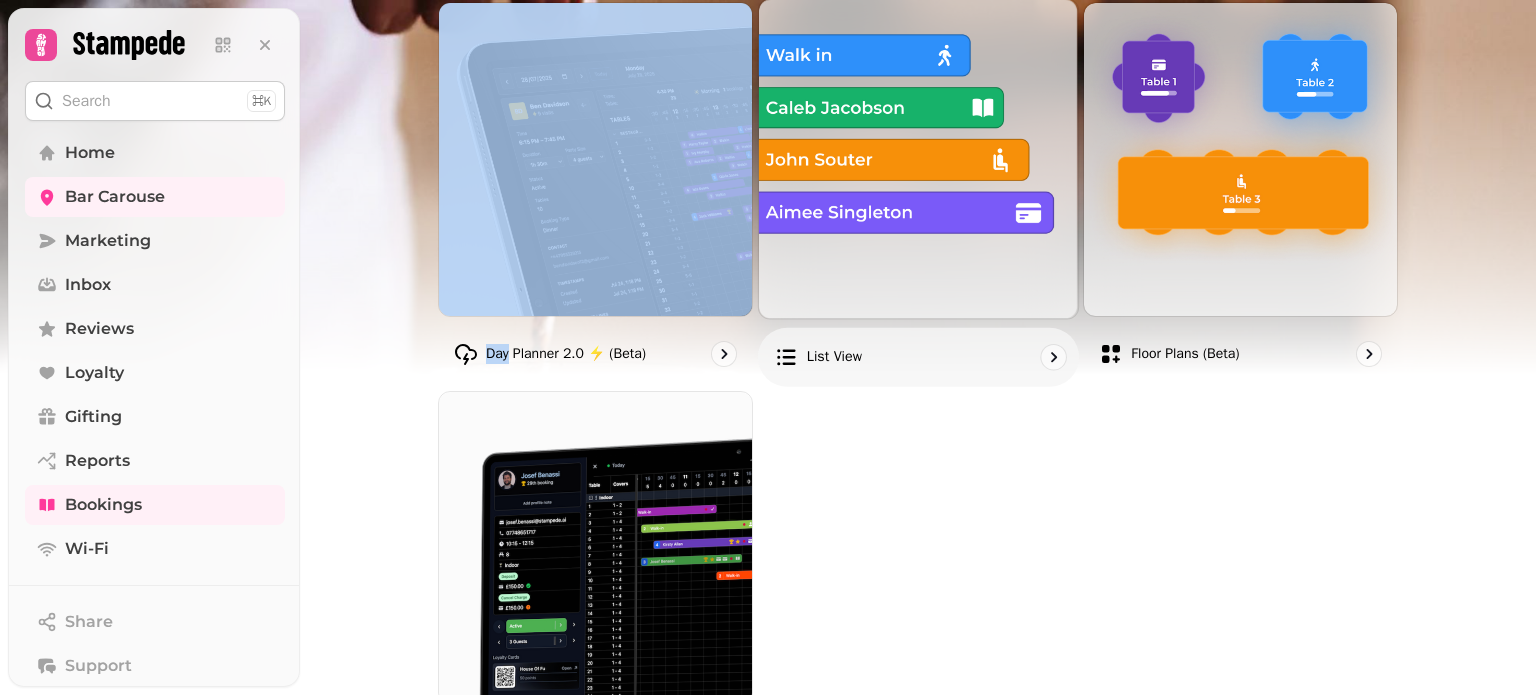 click at bounding box center (918, 158) 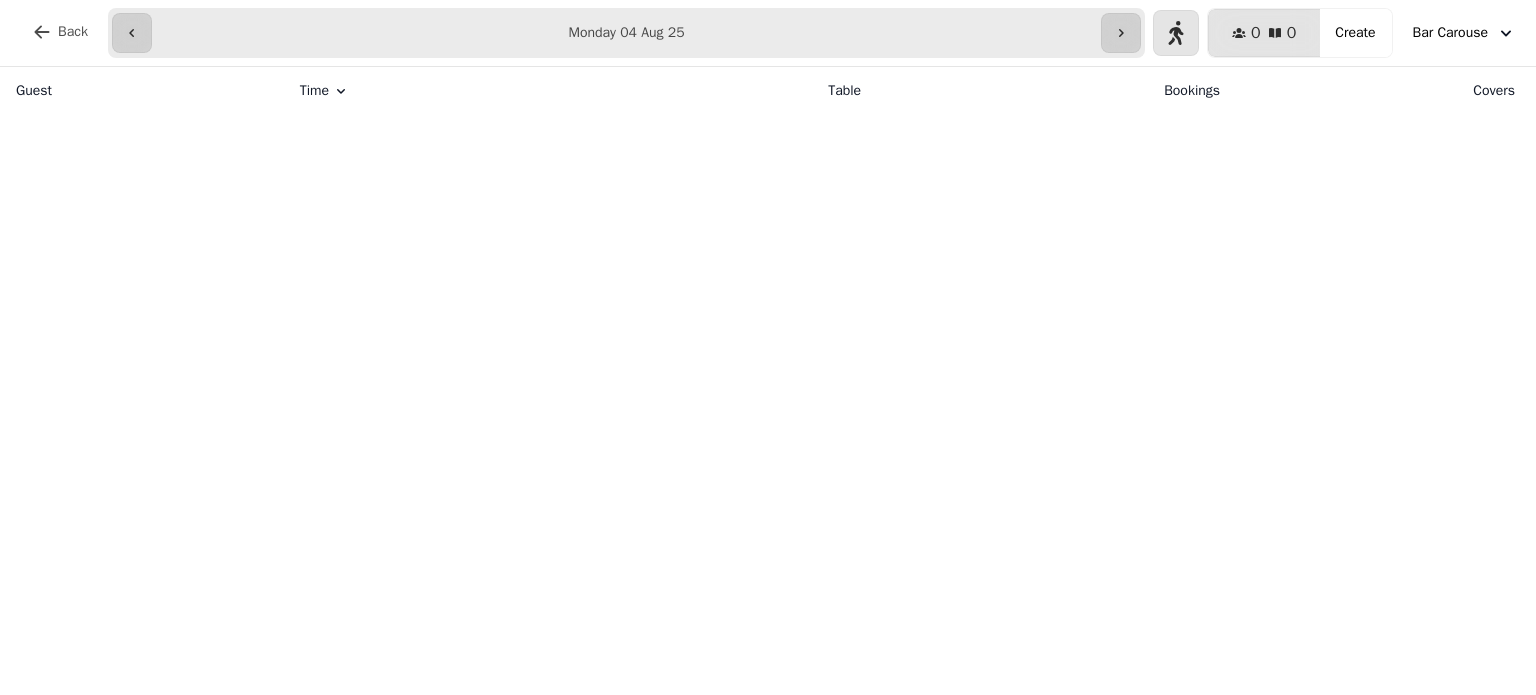 scroll, scrollTop: 0, scrollLeft: 0, axis: both 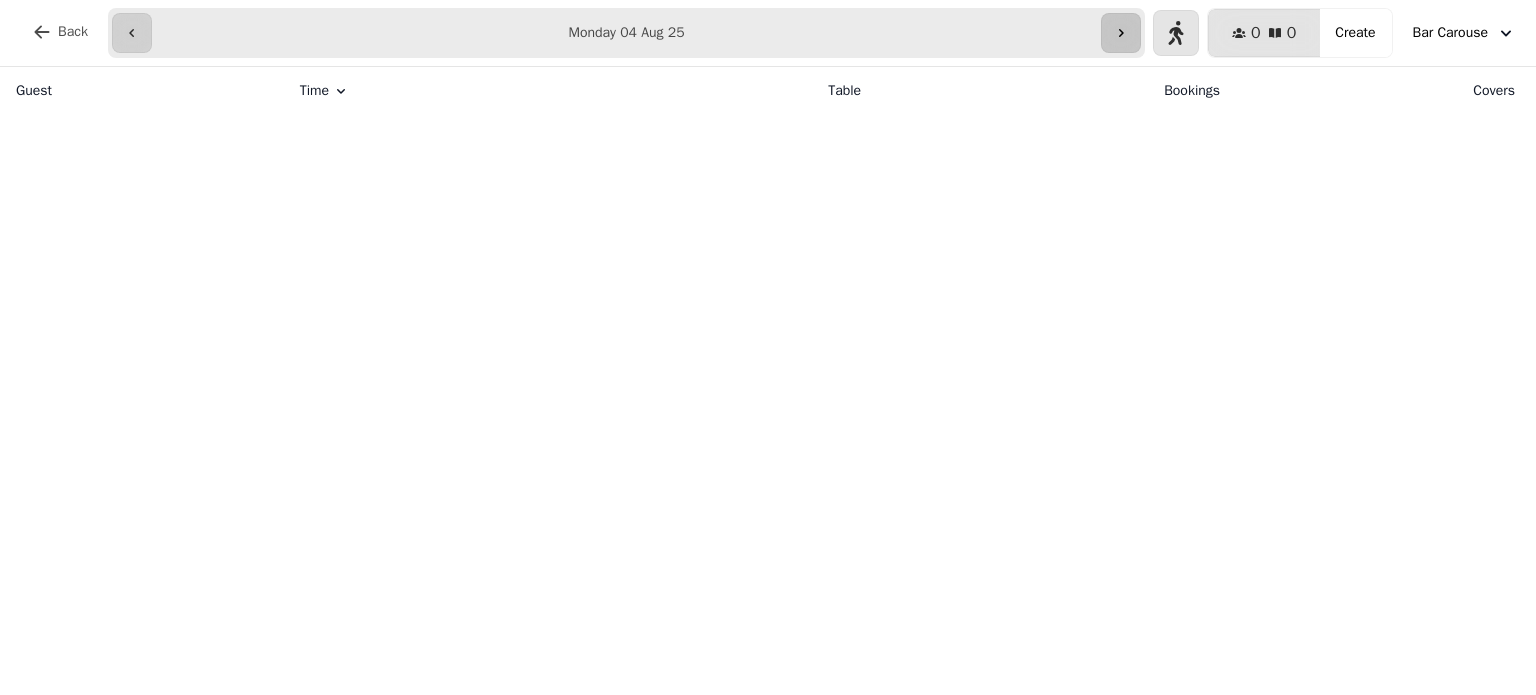 click 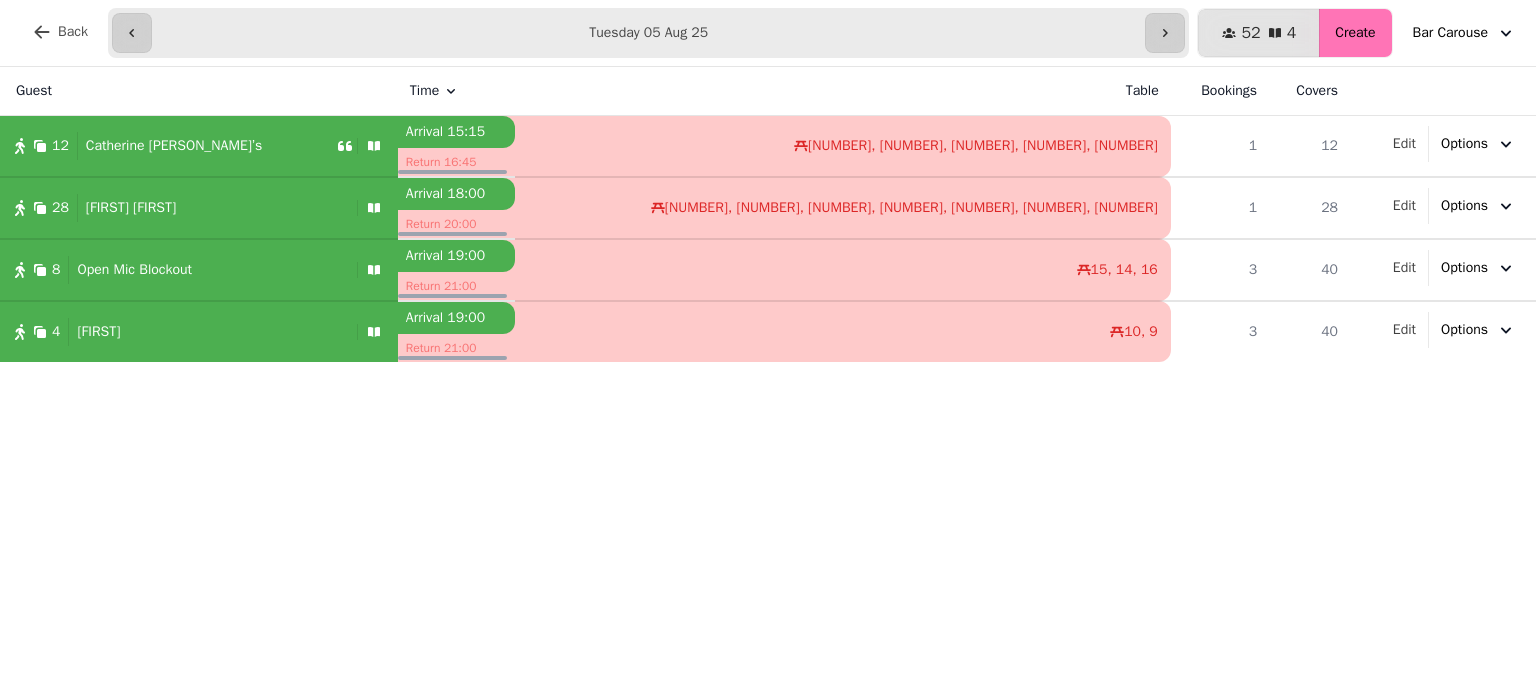 click on "Create" at bounding box center [1355, 33] 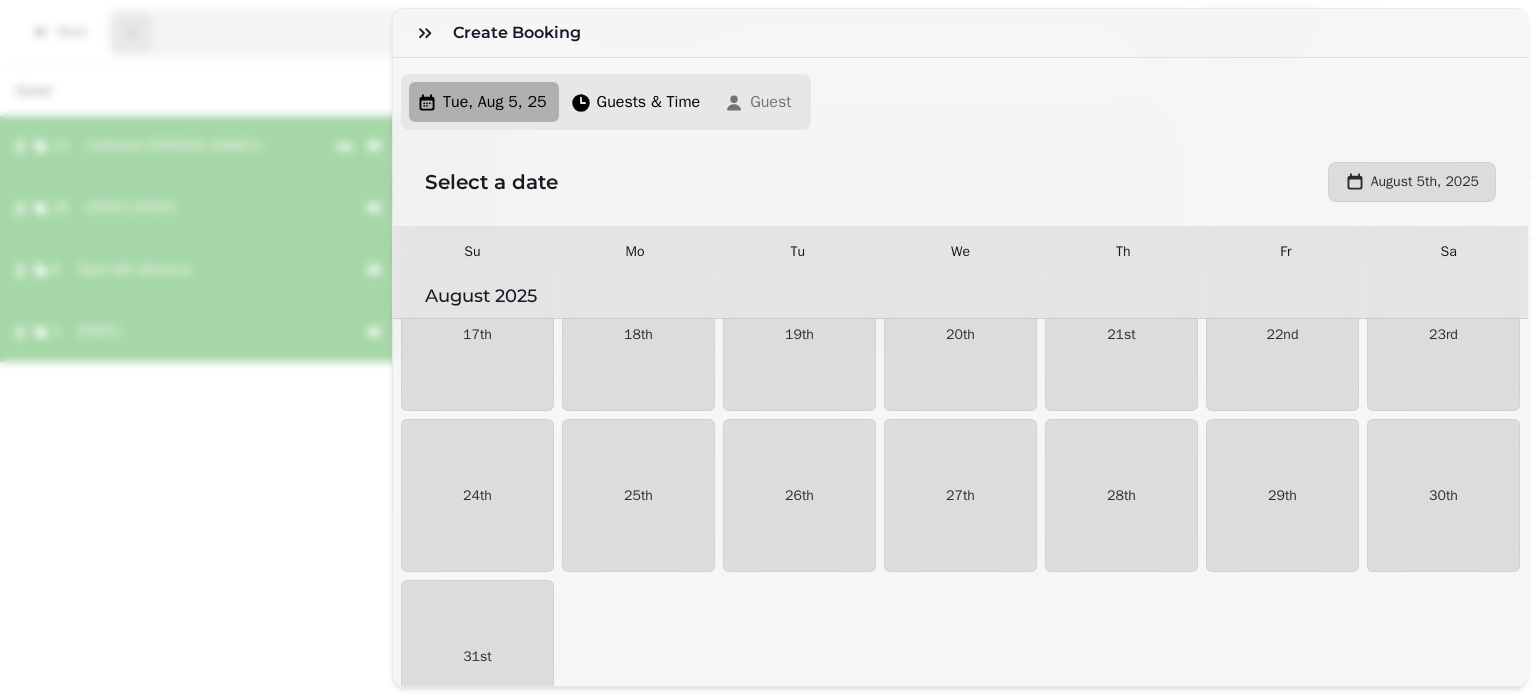 scroll, scrollTop: 557, scrollLeft: 0, axis: vertical 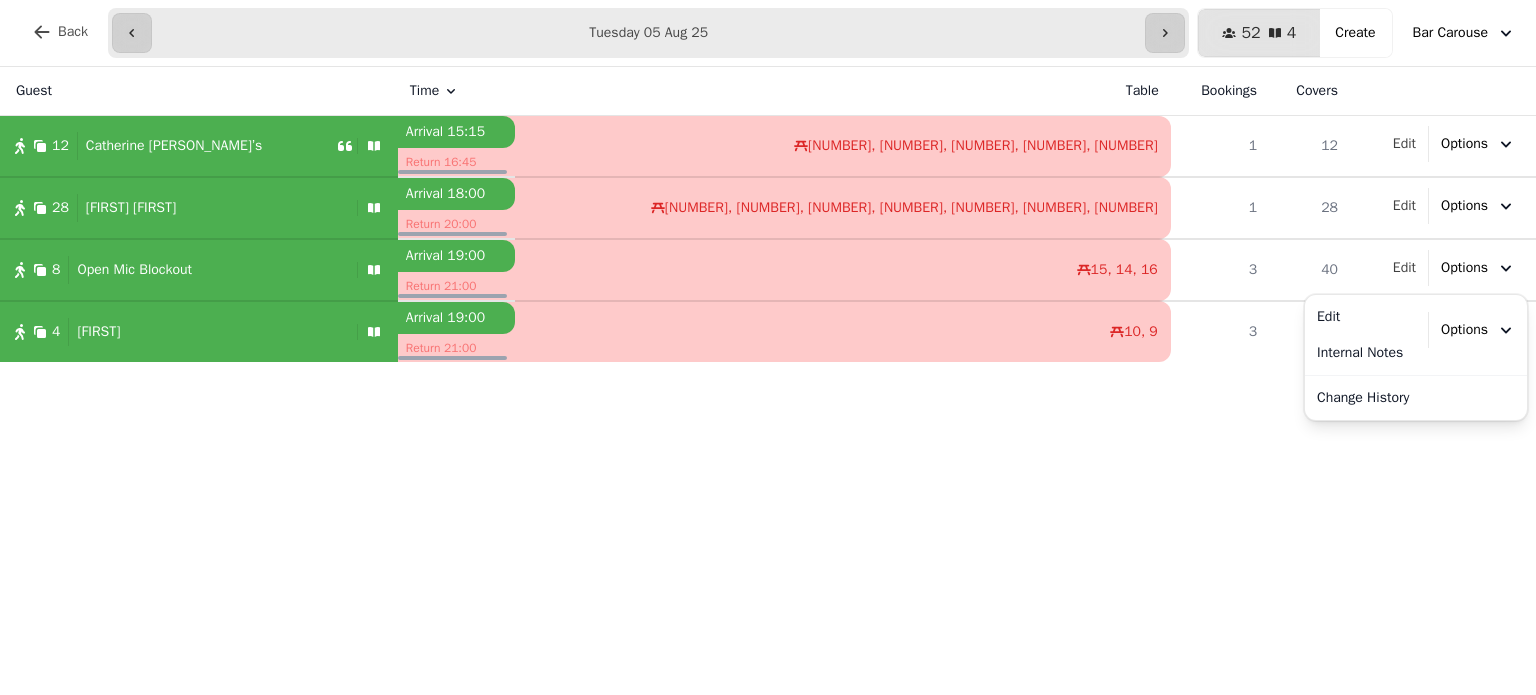 click on "Options" at bounding box center [1478, 268] 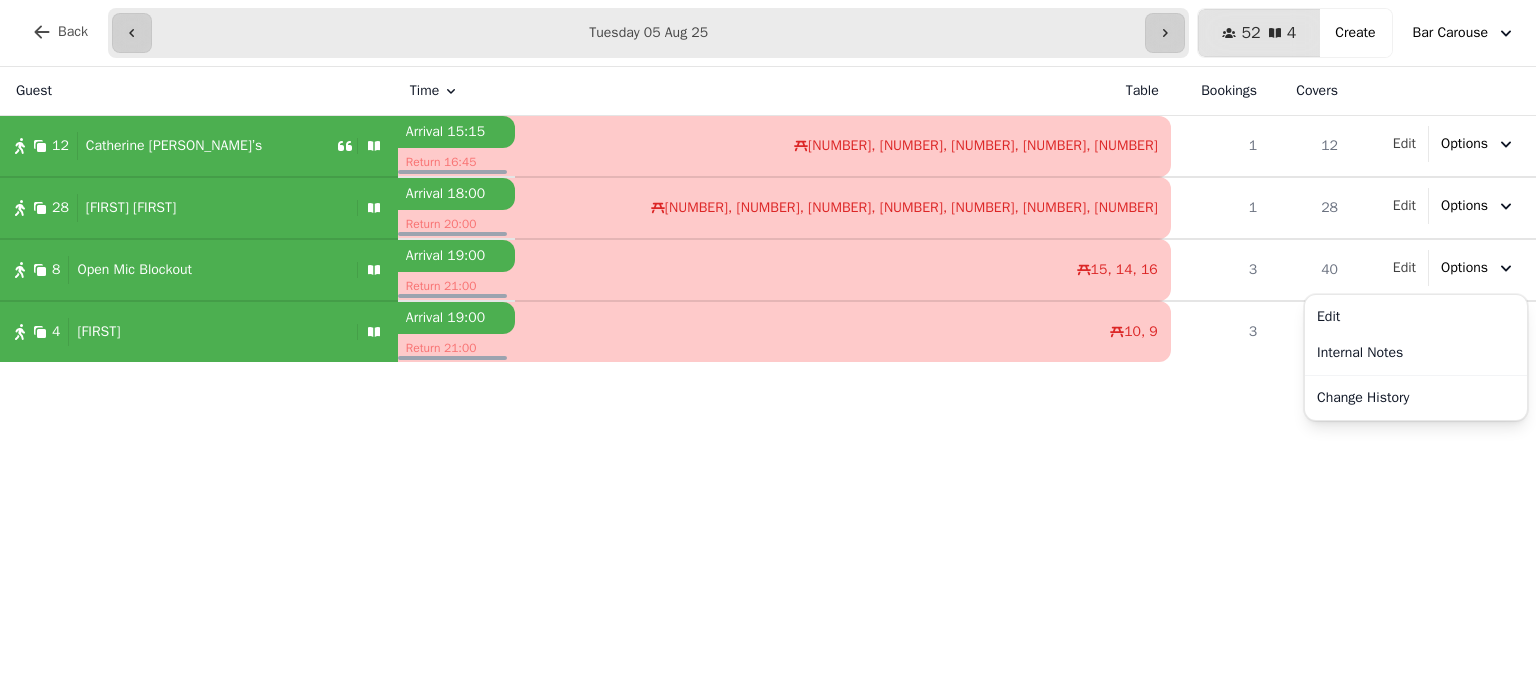 click on "12 [LAST]   [LAST]   15:15   16:45 3, 1, 2, 5, 4 1 12   28 [LAST]   [LAST]   18:00   20:00 1, 3, 7, 4, 2, 5, 6 1 28   8   [LAST]   19:00   21:00 15, 14, 16 3 40   4 [FIRST]-[LAST]   19:00   21:00 10, 9 3 40" at bounding box center (768, 381) 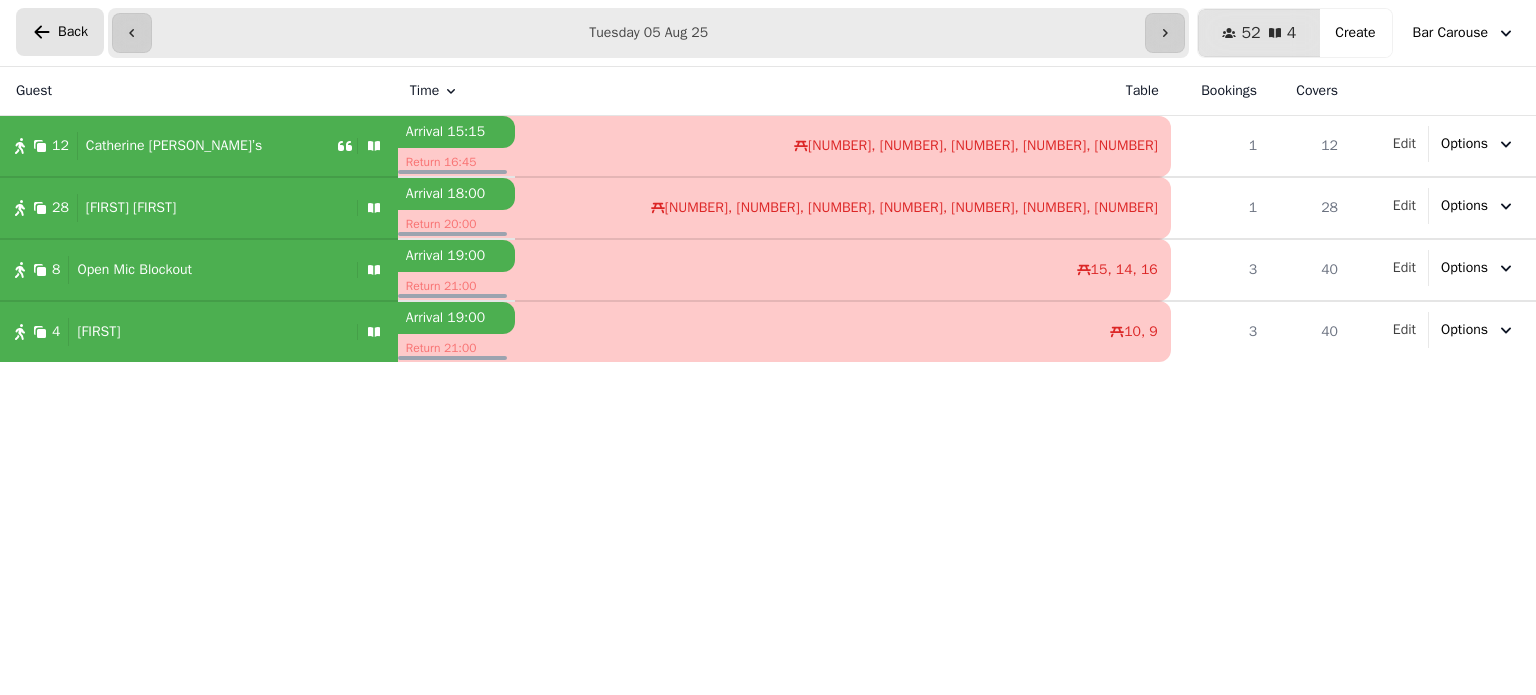 click on "Back" at bounding box center (73, 32) 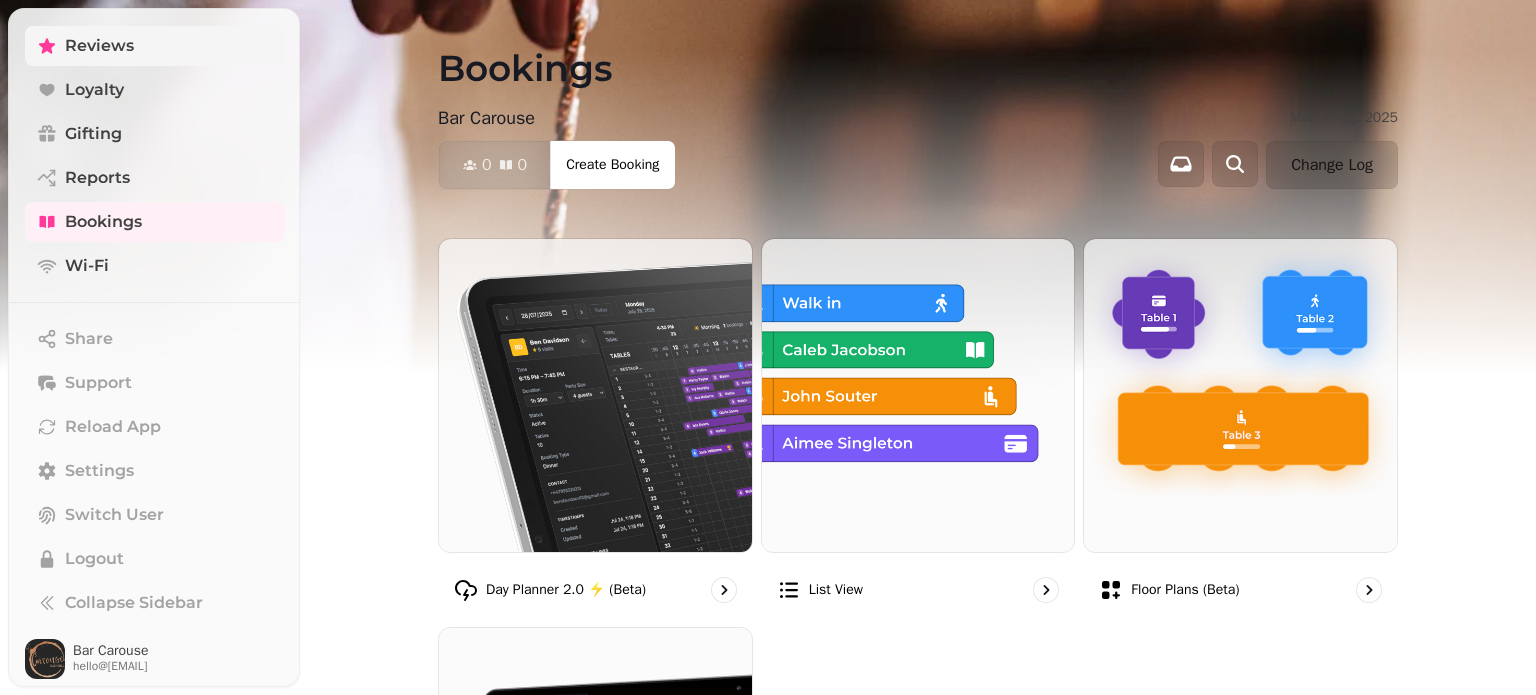 scroll, scrollTop: 0, scrollLeft: 0, axis: both 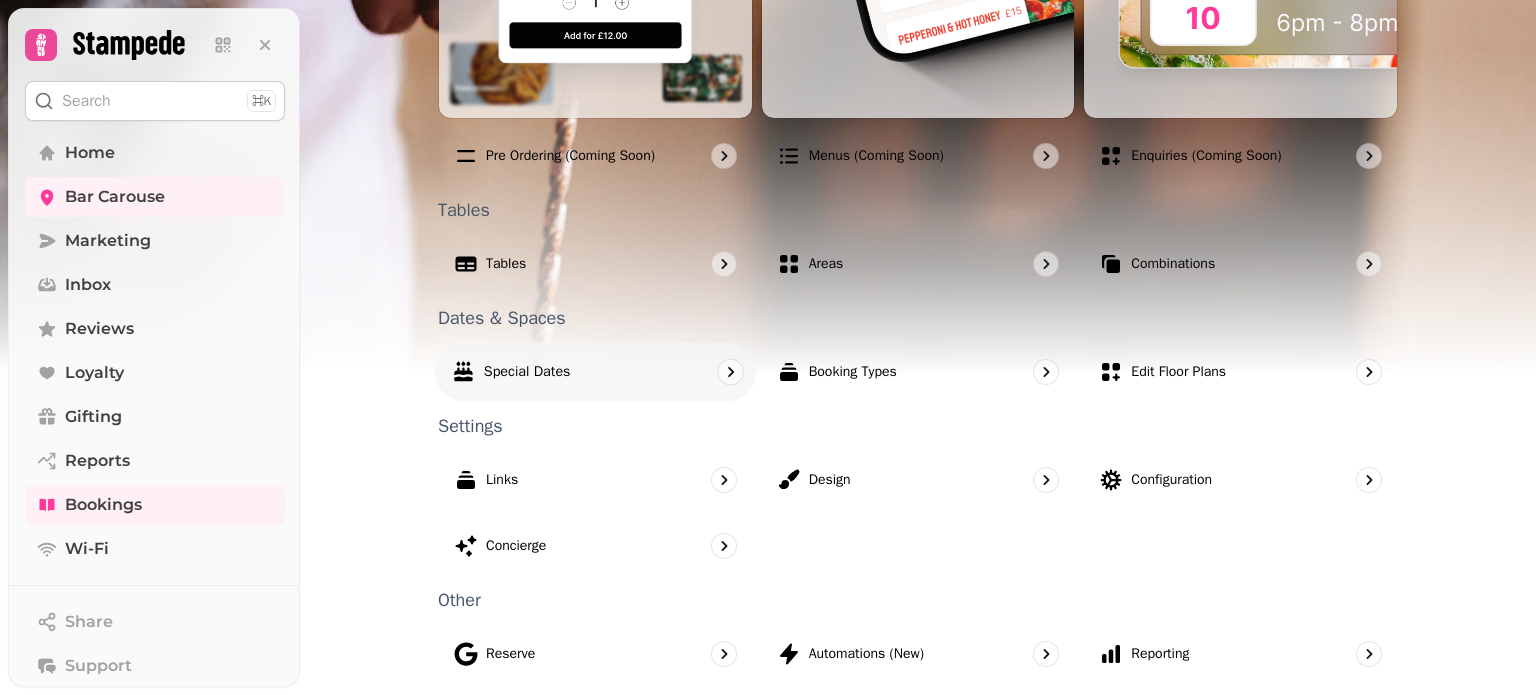 click on "Special Dates" at bounding box center (527, 372) 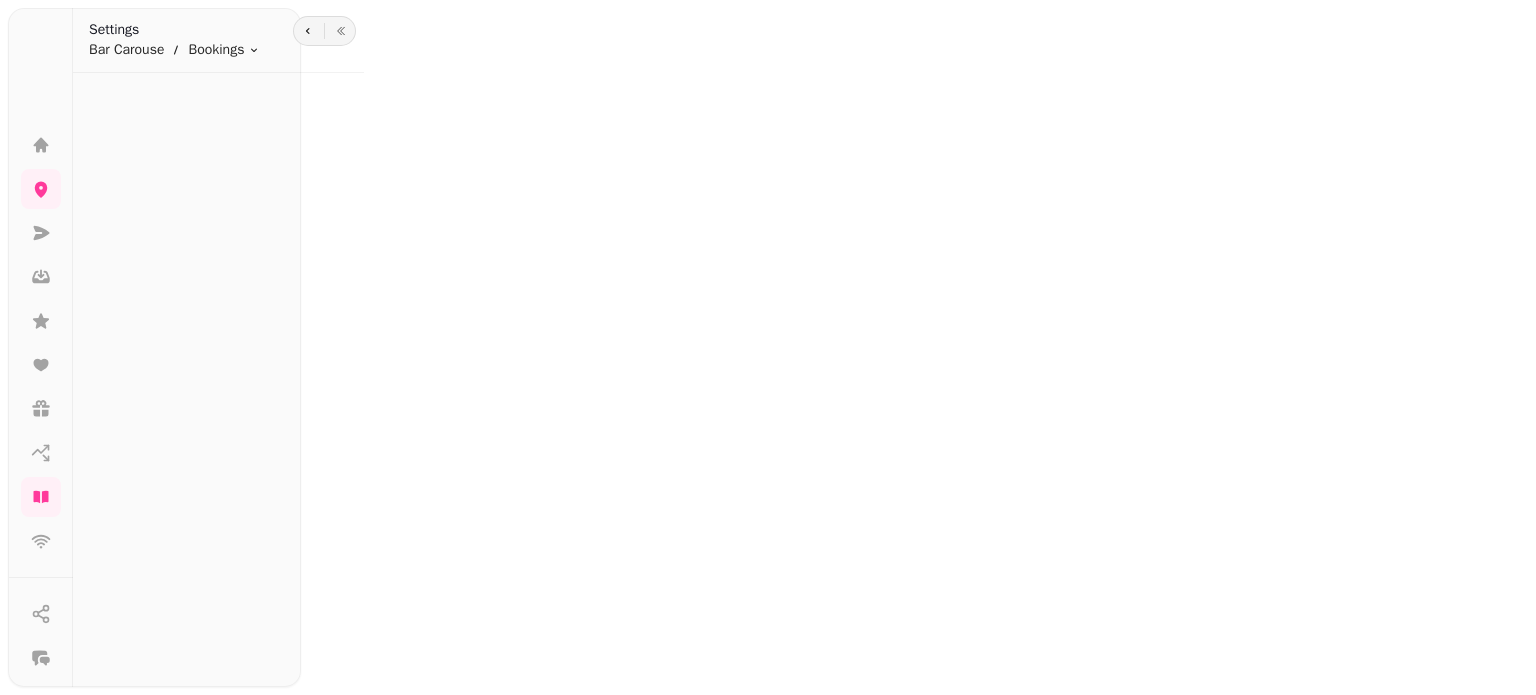 scroll, scrollTop: 0, scrollLeft: 0, axis: both 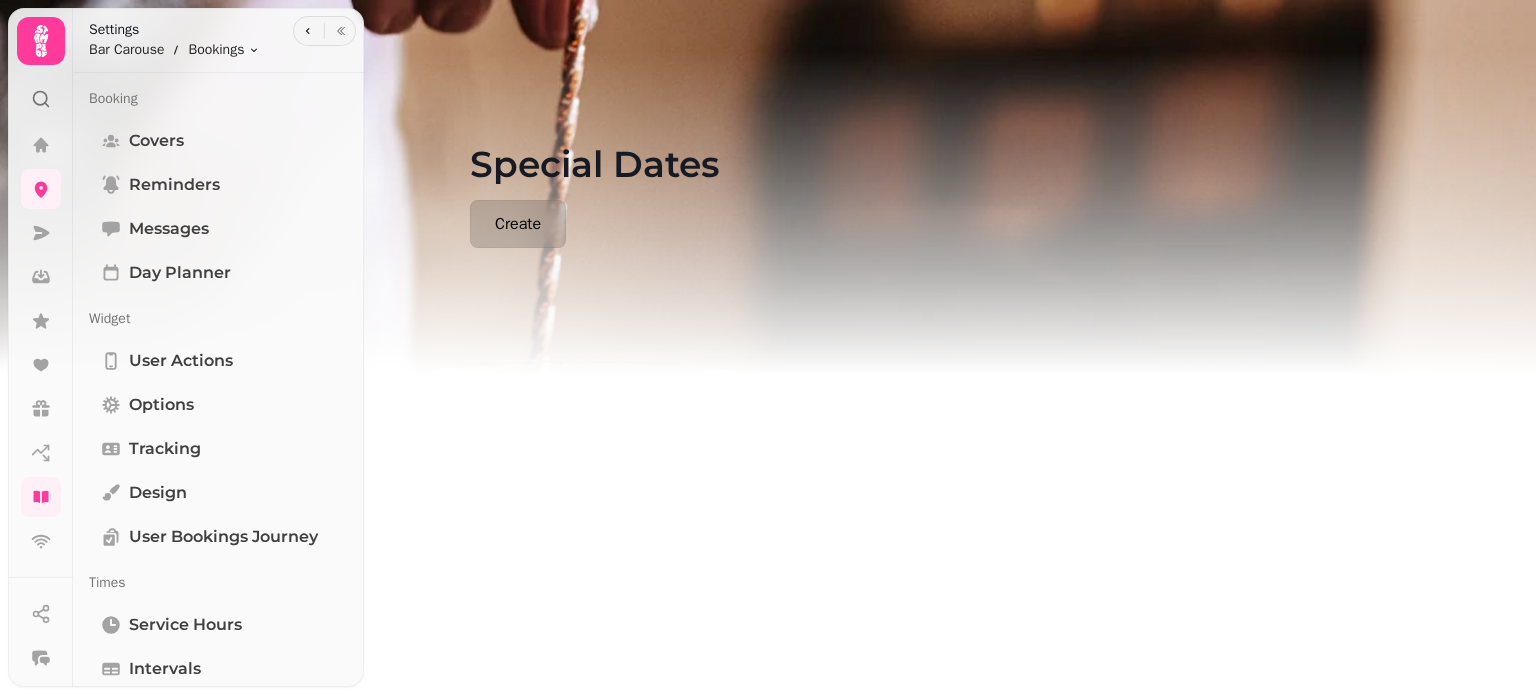 click on "Create" at bounding box center (518, 224) 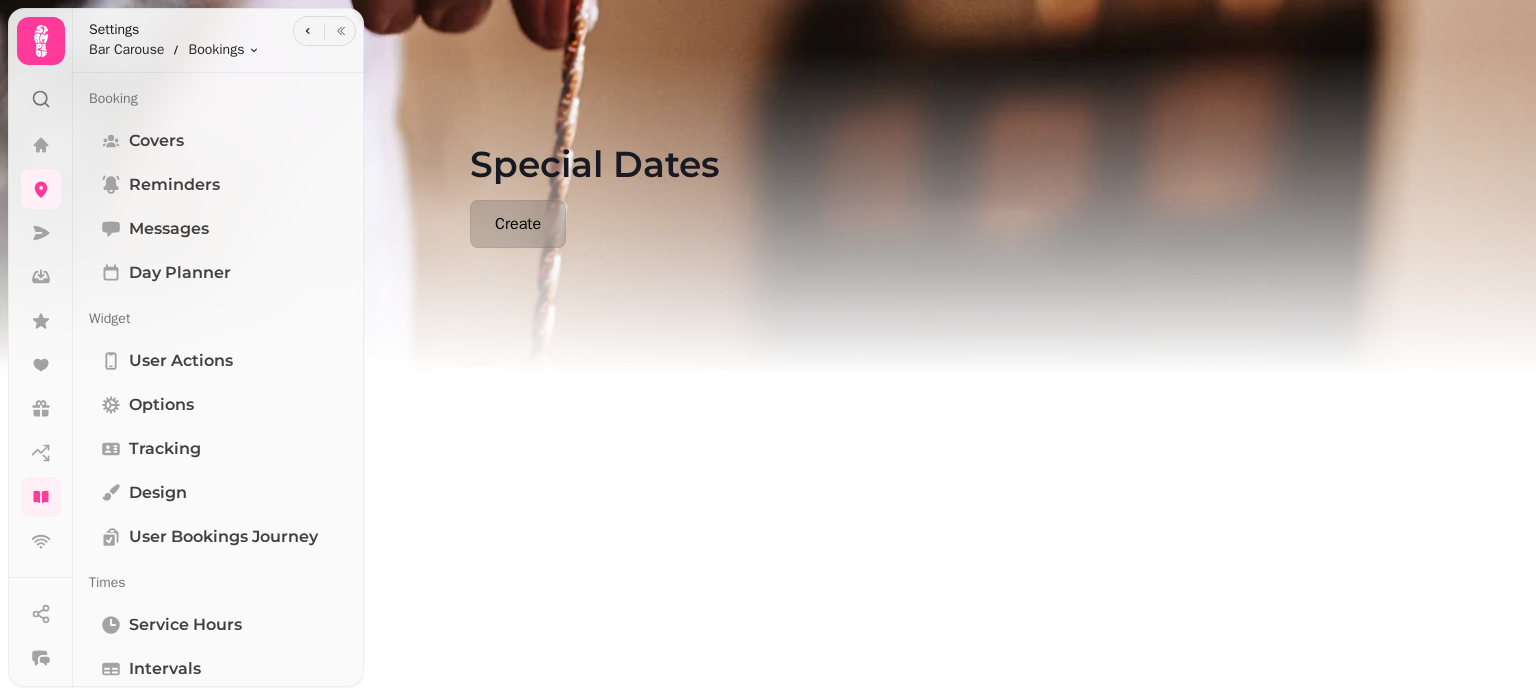 select on "*" 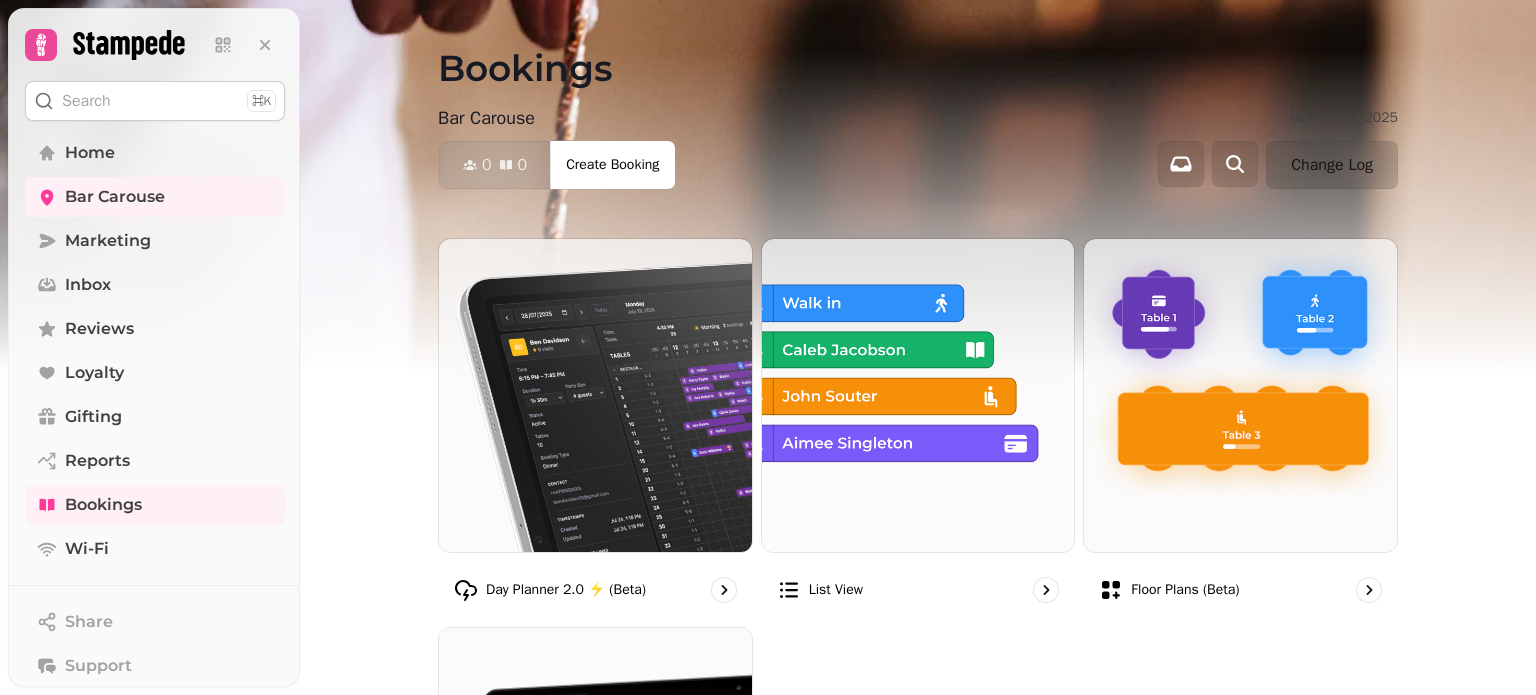 click on "Bookings Bar Carouse Mon [NUMBER] Aug, [YEAR] 0 0 Covers Create Booking Change Log Day Planner 2.0 ⚡ (Beta) List view Floor Plans (beta) Day planner (legacy) Pre ordering (Coming soon) Menus (Coming soon) Enquiries (Coming soon) Tables Tables Areas Combinations Dates & Spaces Special Dates Booking Types Edit Floor Plans Settings Links Design Configuration Concierge Other reserve automations (new) reporting" at bounding box center [918, 347] 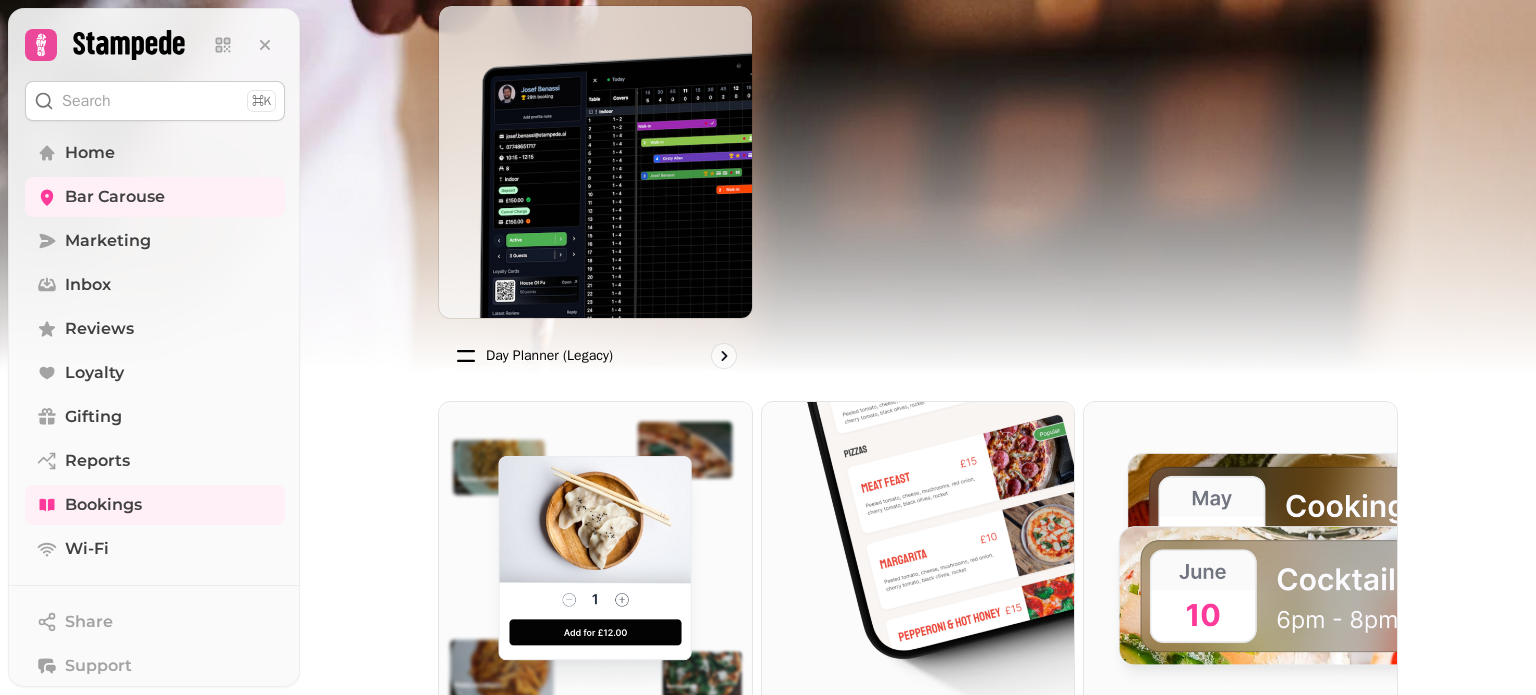 scroll, scrollTop: 617, scrollLeft: 0, axis: vertical 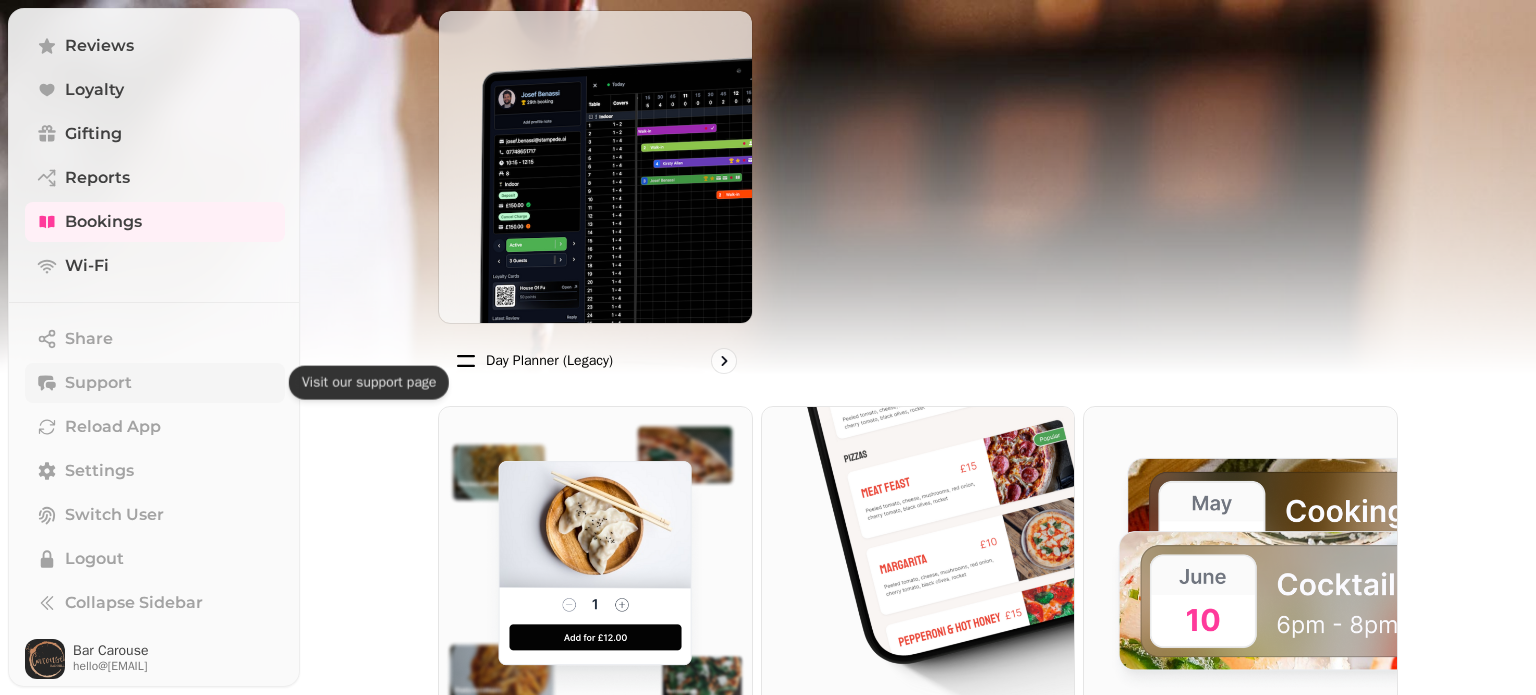 click on "Support" at bounding box center [98, 383] 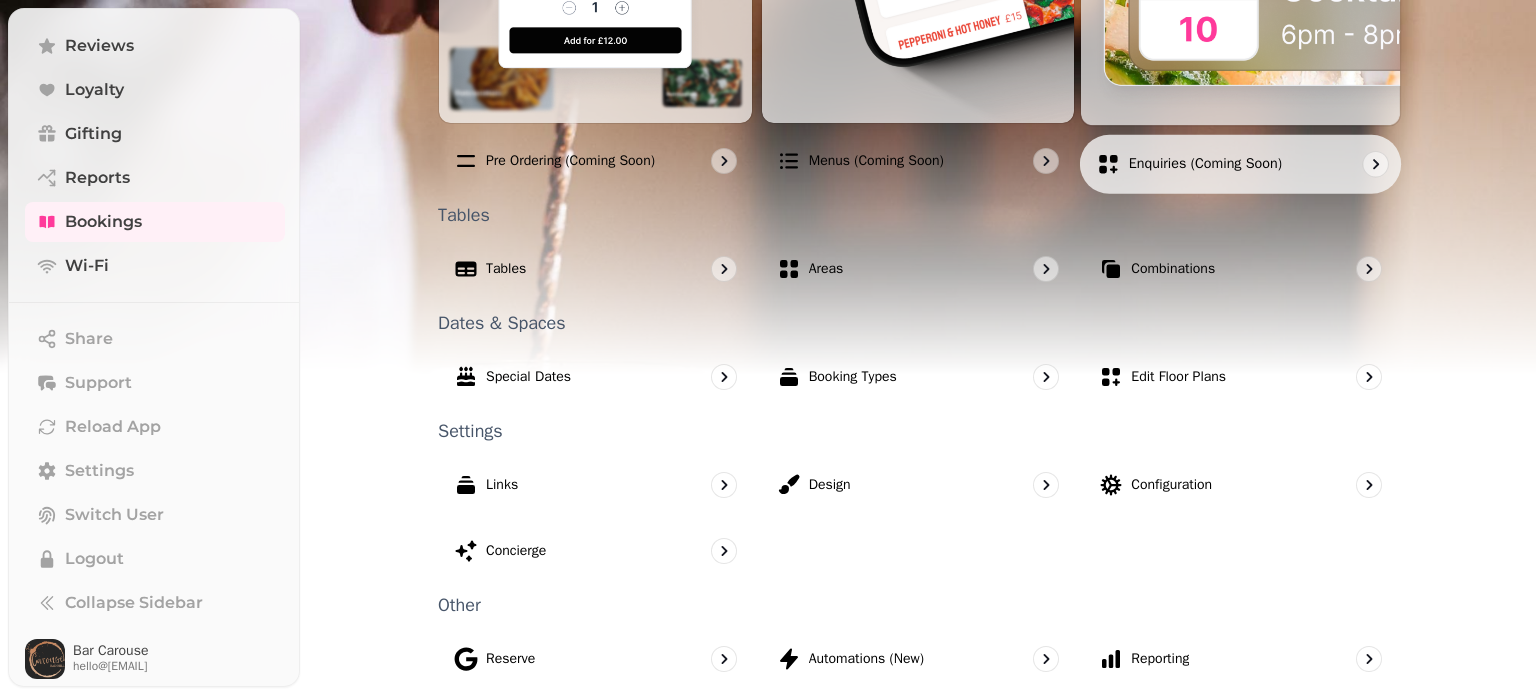 scroll, scrollTop: 1215, scrollLeft: 0, axis: vertical 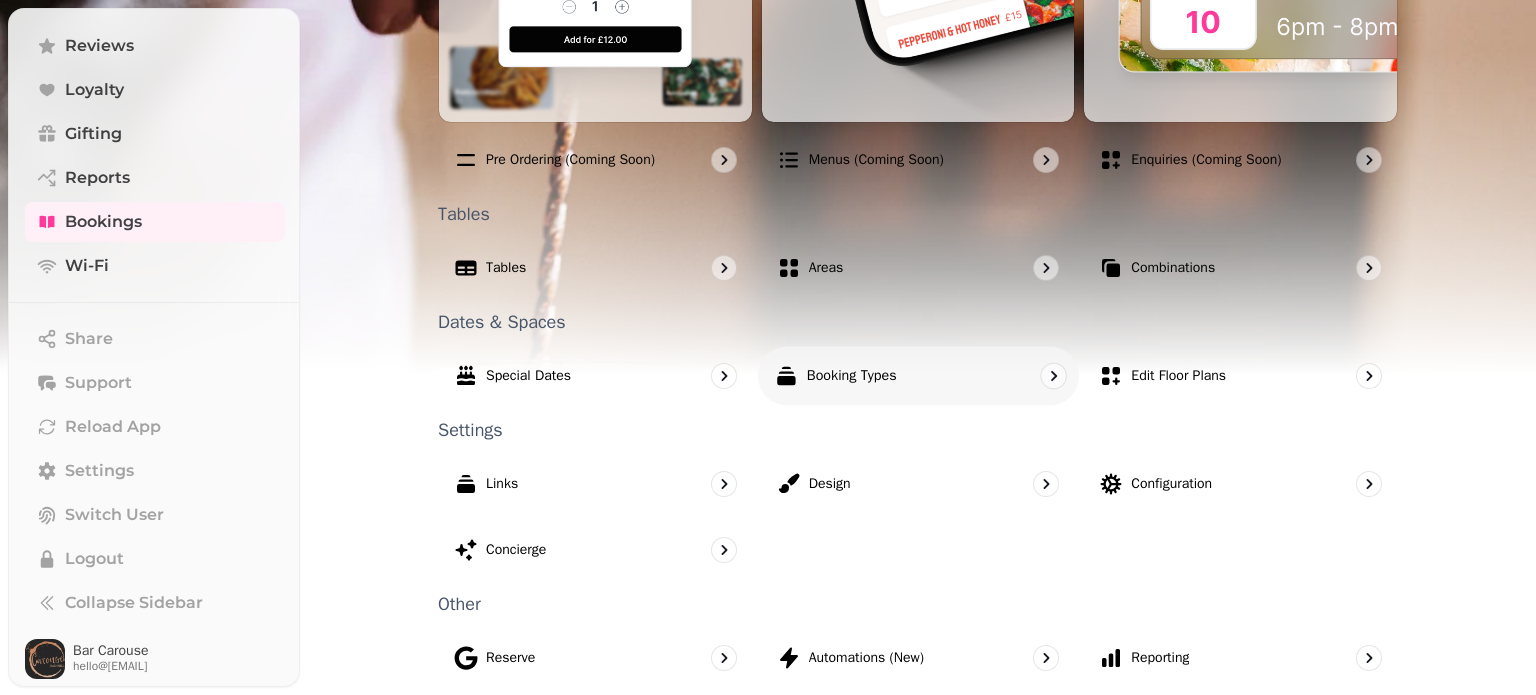 click on "Booking Types" at bounding box center (835, 376) 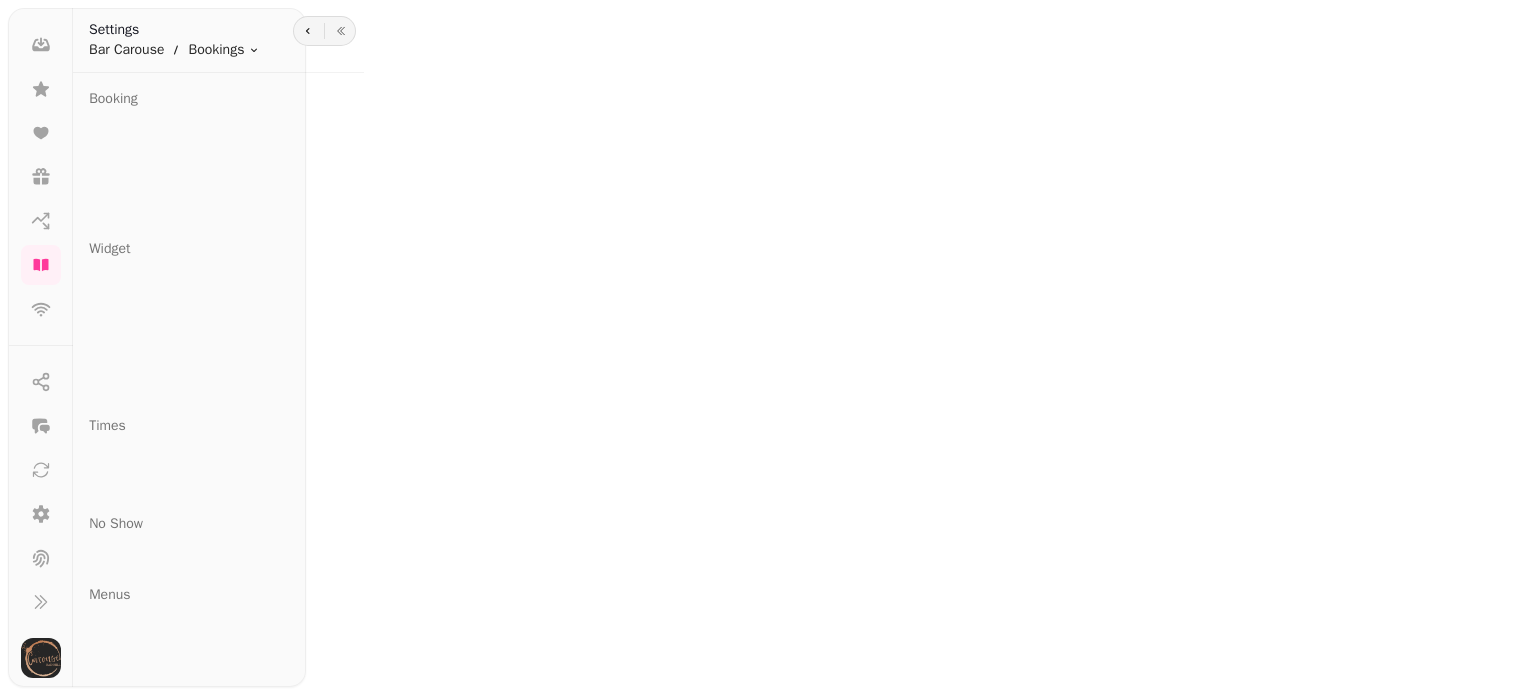 scroll, scrollTop: 0, scrollLeft: 0, axis: both 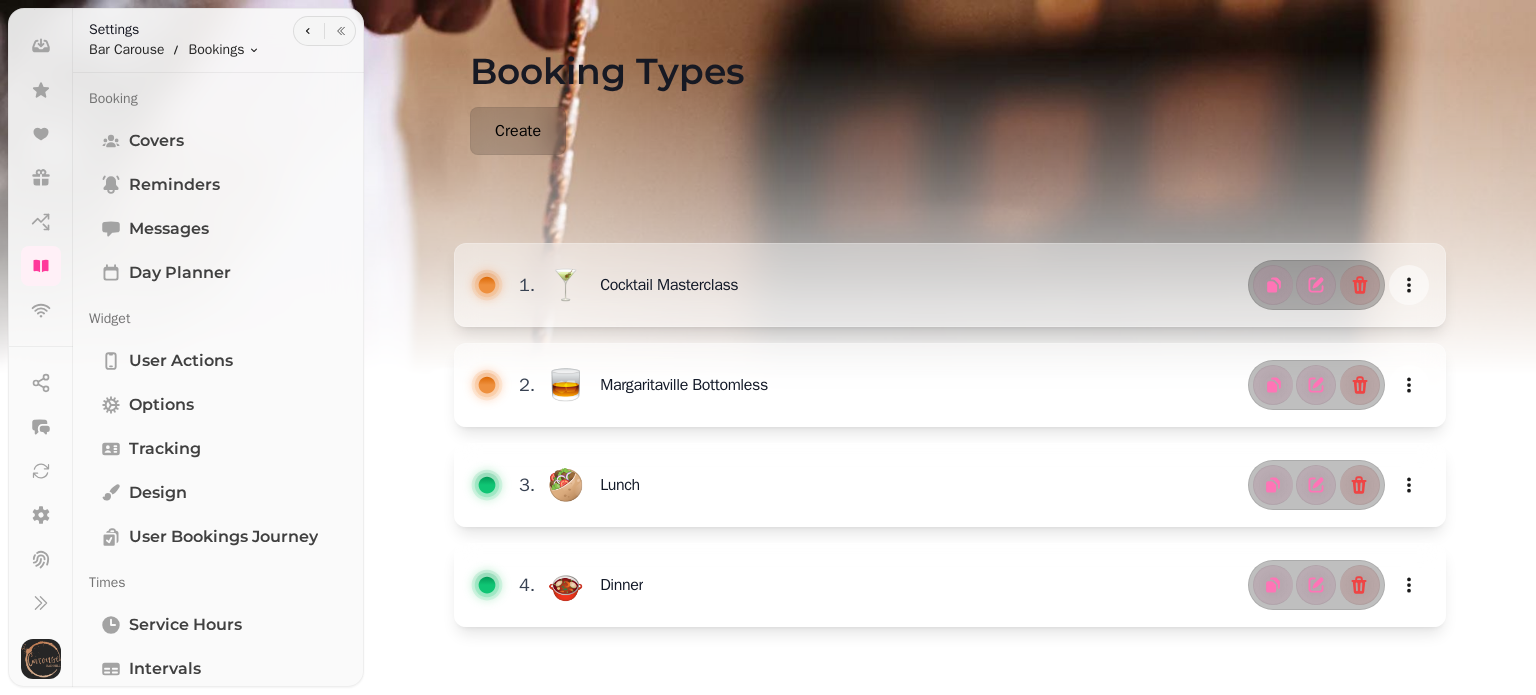 click on "Create" at bounding box center [518, 131] 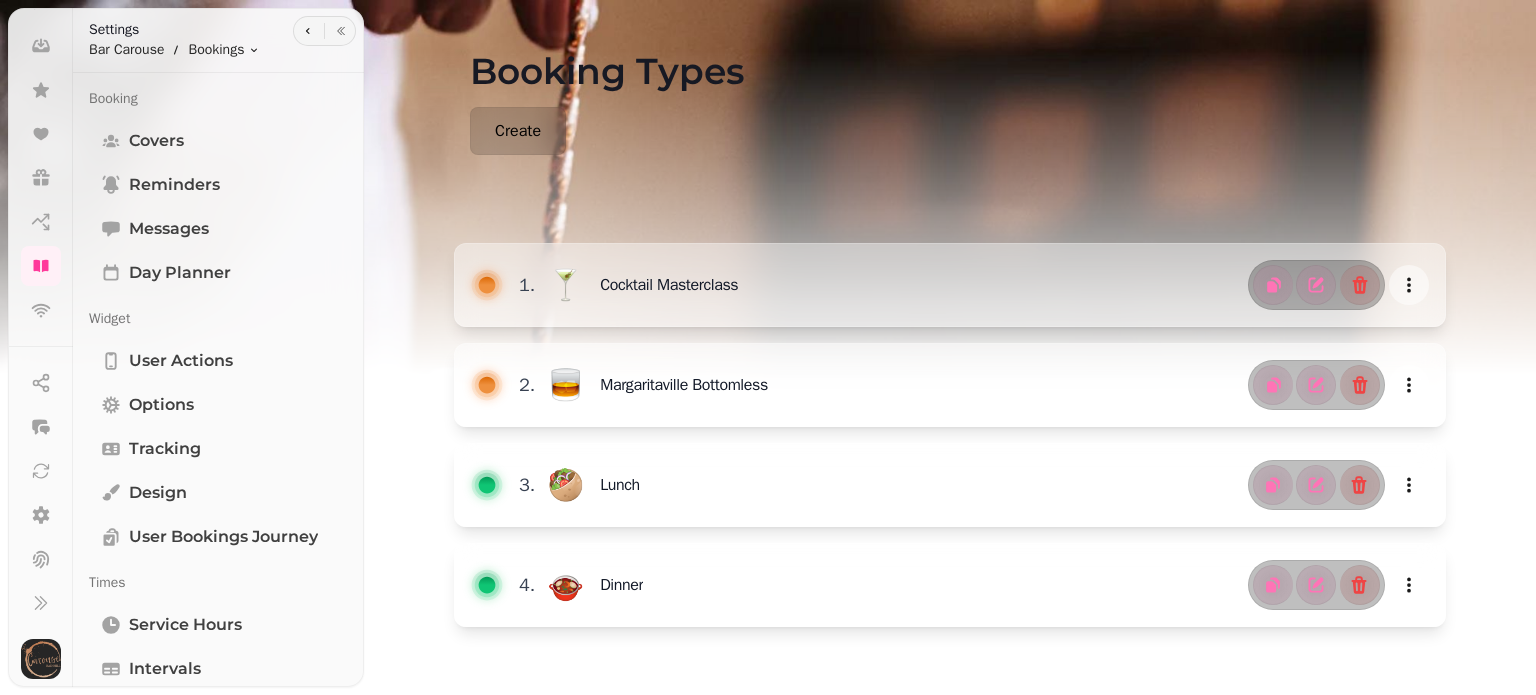 select on "*" 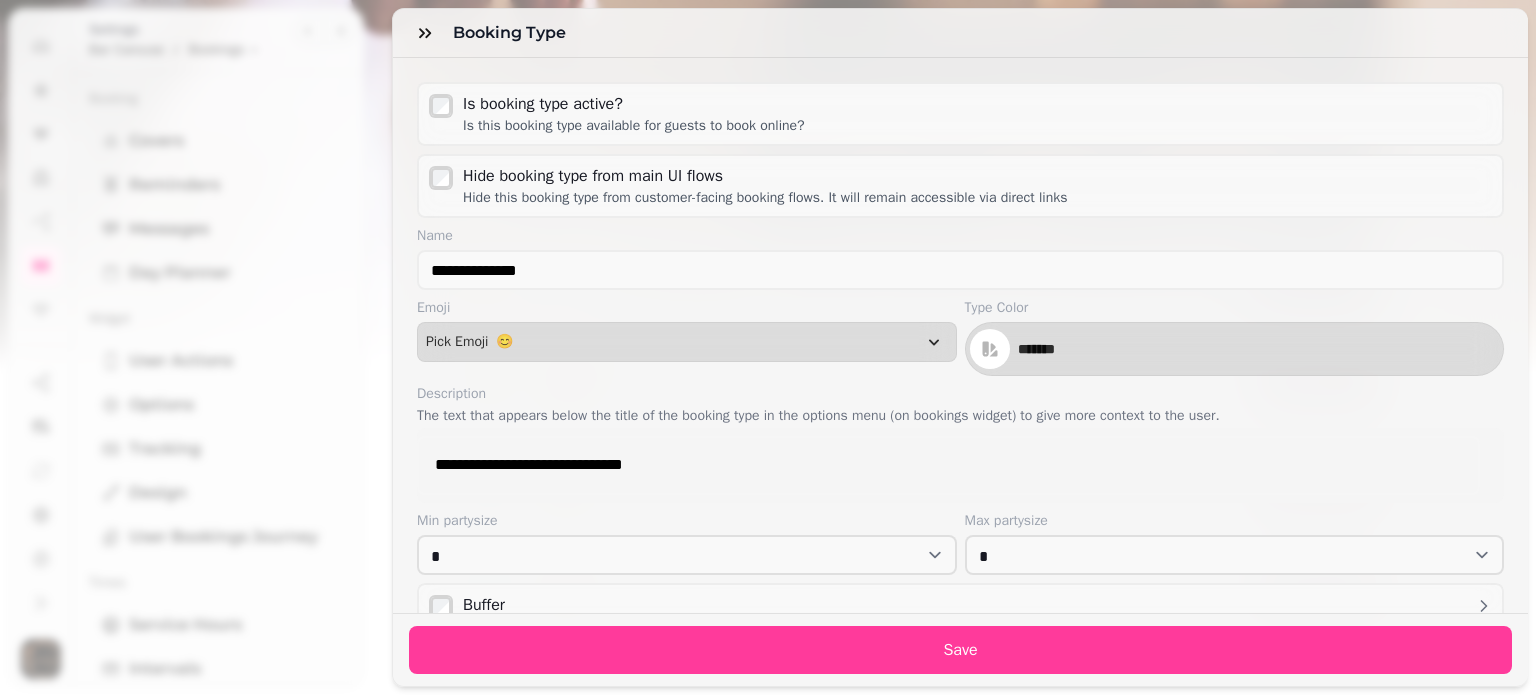 click on "Is booking type active?" at bounding box center (634, 104) 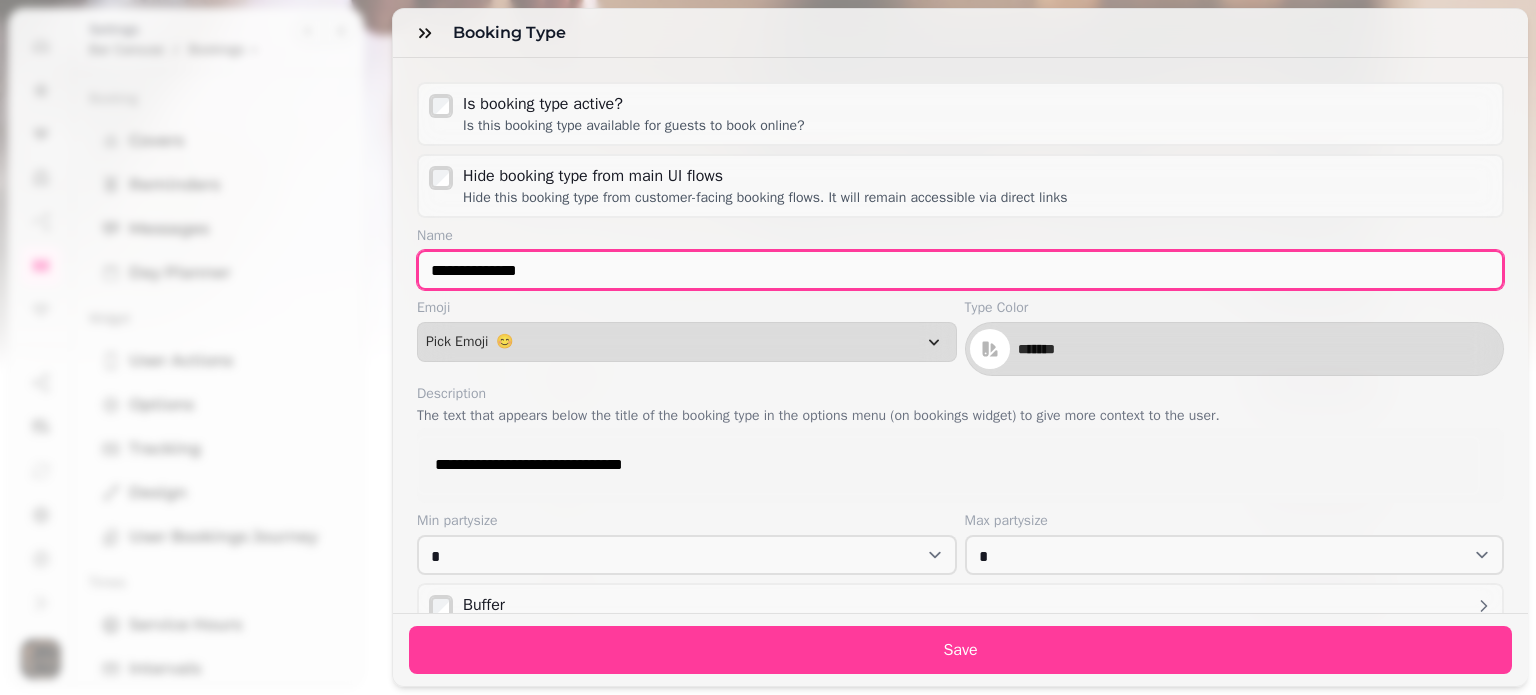 drag, startPoint x: 548, startPoint y: 267, endPoint x: 263, endPoint y: 267, distance: 285 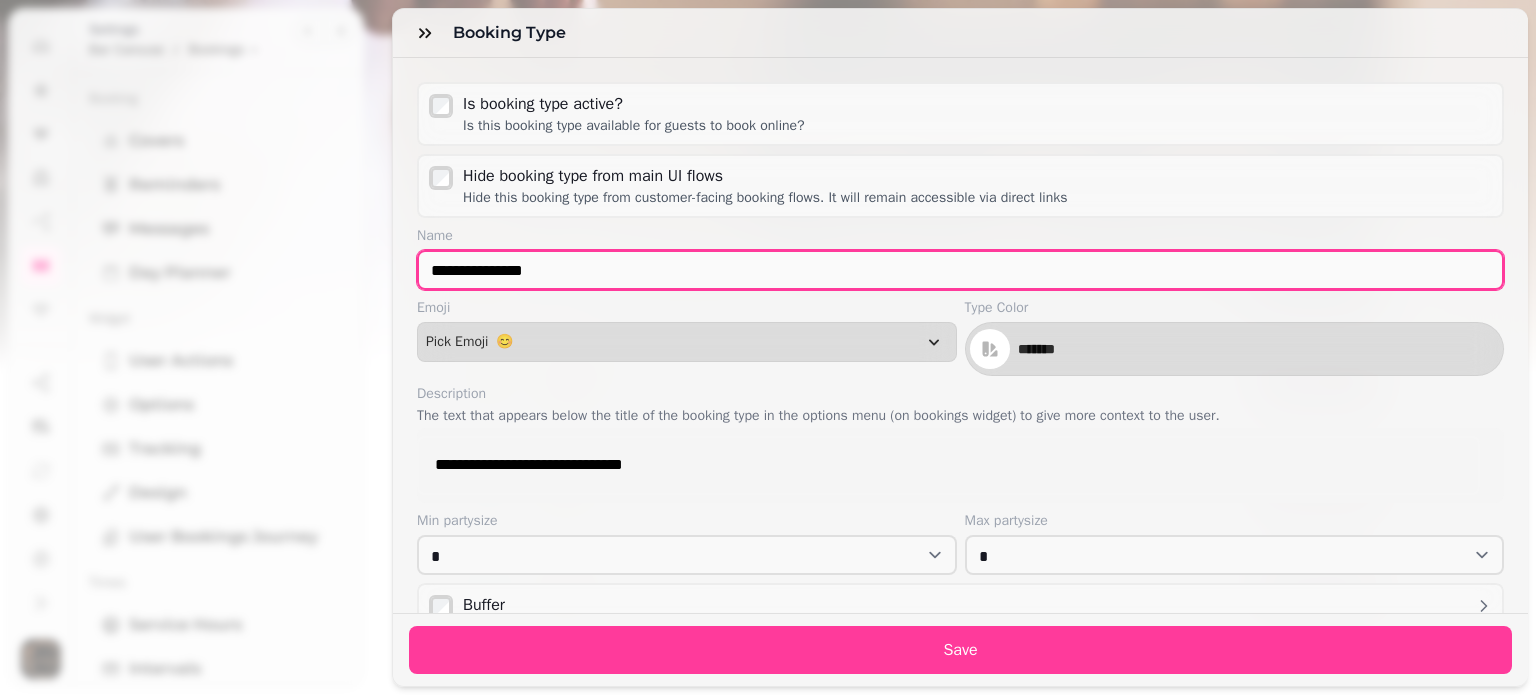 type on "**********" 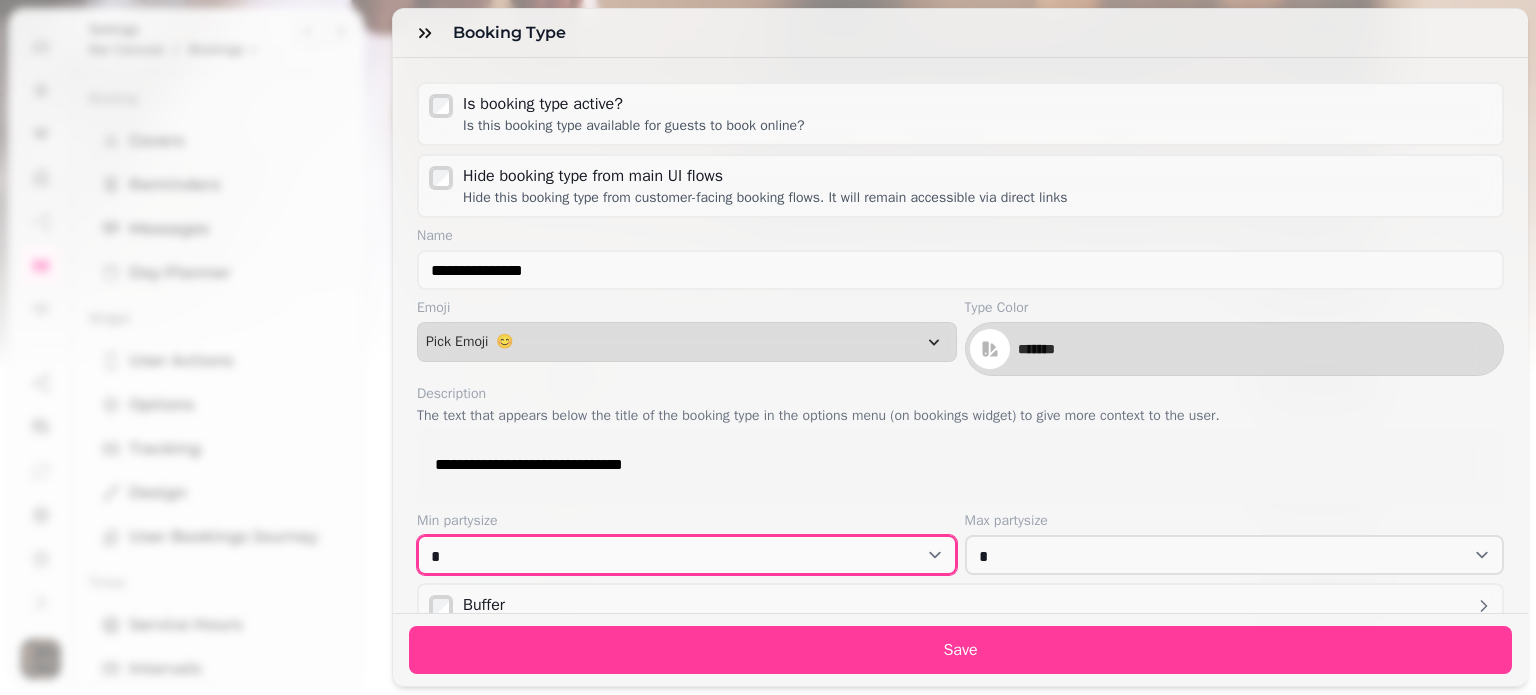 click on "* * * * * * * * * ** ** ** ** ** ** ** ** ** ** ** ** ** ** ** ** ** ** ** ** ** ** ** ** ** ** ** ** ** ** ** ** ** ** ** ** ** ** ** ** ** ** ** ** ** ** ** ** ** ** ** ** ** ** ** ** ** ** ** ** ** ** ** ** ** ** ** ** ** ** ** ** ** ** ** ** ** ** ** ** ** ** ** ** ** ** ** ** ** ** *** *** *** *** *** *** *** *** *** *** *** *** *** *** *** *** *** *** *** *** *** *** *** *** *** *** *** *** *** *** *** *** *** *** *** *** *** *** *** *** *** *** *** *** *** *** *** *** *** *** *** *** *** *** *** *** *** *** *** *** *** *** *** *** *** *** *** *** *** *** *** *** *** *** *** *** *** *** *** *** *** *** *** *** *** *** *** *** *** *** *** *** *** *** *** *** *** *** *** *** *** *** *** *** *** *** *** *** *** *** *** *** *** *** *** *** *** *** *** *** *** *** *** *** *** *** *** *** *** *** *** *** *** *** *** *** *** *** *** *** *** *** *** *** *** *** *** *** *** *** *** *** *** *** *** *** *** *** *** *** *** *** *** *** *** *** *** *** *** *** *** *** *** *** *** *** *** *** *** *** *** *** *** ***" at bounding box center (687, 555) 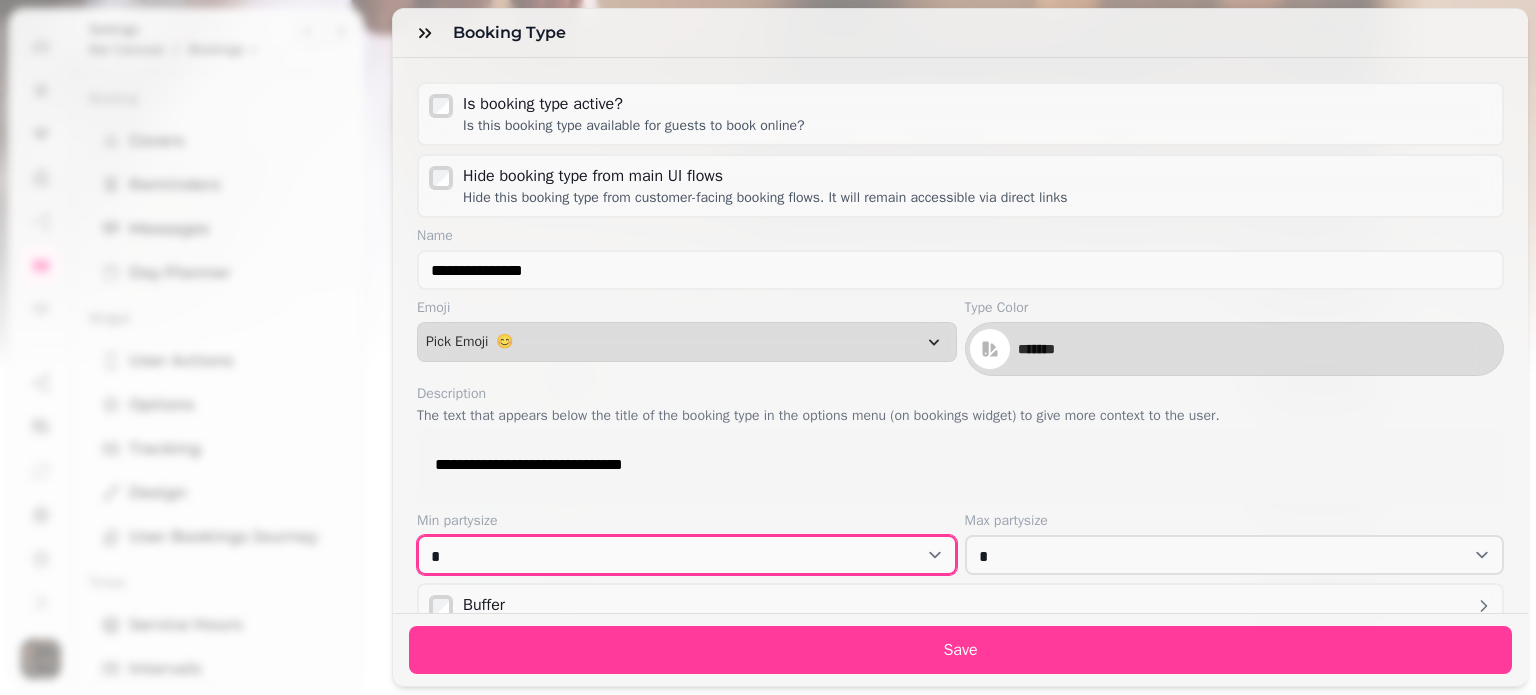 select on "**" 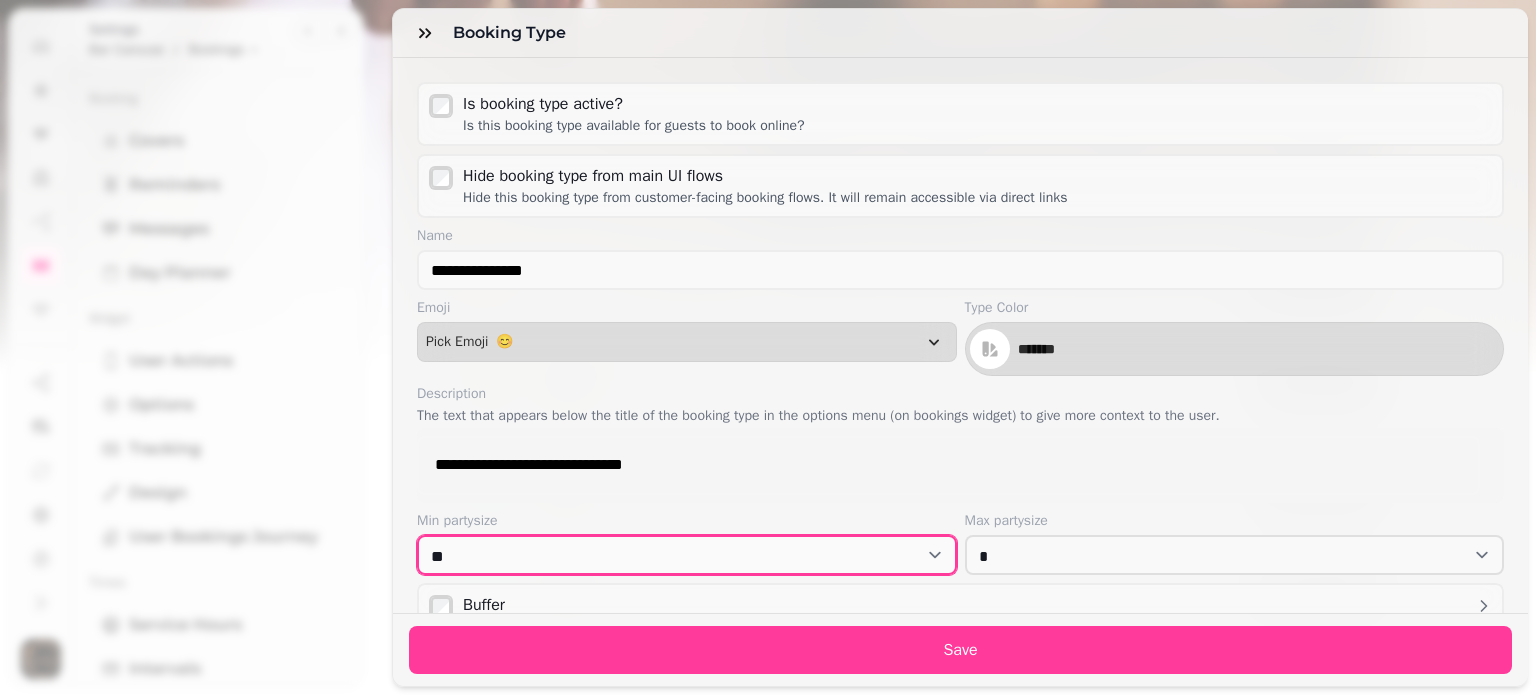 click on "* * * * * * * * * ** ** ** ** ** ** ** ** ** ** ** ** ** ** ** ** ** ** ** ** ** ** ** ** ** ** ** ** ** ** ** ** ** ** ** ** ** ** ** ** ** ** ** ** ** ** ** ** ** ** ** ** ** ** ** ** ** ** ** ** ** ** ** ** ** ** ** ** ** ** ** ** ** ** ** ** ** ** ** ** ** ** ** ** ** ** ** ** ** ** *** *** *** *** *** *** *** *** *** *** *** *** *** *** *** *** *** *** *** *** *** *** *** *** *** *** *** *** *** *** *** *** *** *** *** *** *** *** *** *** *** *** *** *** *** *** *** *** *** *** *** *** *** *** *** *** *** *** *** *** *** *** *** *** *** *** *** *** *** *** *** *** *** *** *** *** *** *** *** *** *** *** *** *** *** *** *** *** *** *** *** *** *** *** *** *** *** *** *** *** *** *** *** *** *** *** *** *** *** *** *** *** *** *** *** *** *** *** *** *** *** *** *** *** *** *** *** *** *** *** *** *** *** *** *** *** *** *** *** *** *** *** *** *** *** *** *** *** *** *** *** *** *** *** *** *** *** *** *** *** *** *** *** *** *** *** *** *** *** *** *** *** *** *** *** *** *** *** *** *** *** *** *** ***" at bounding box center [687, 555] 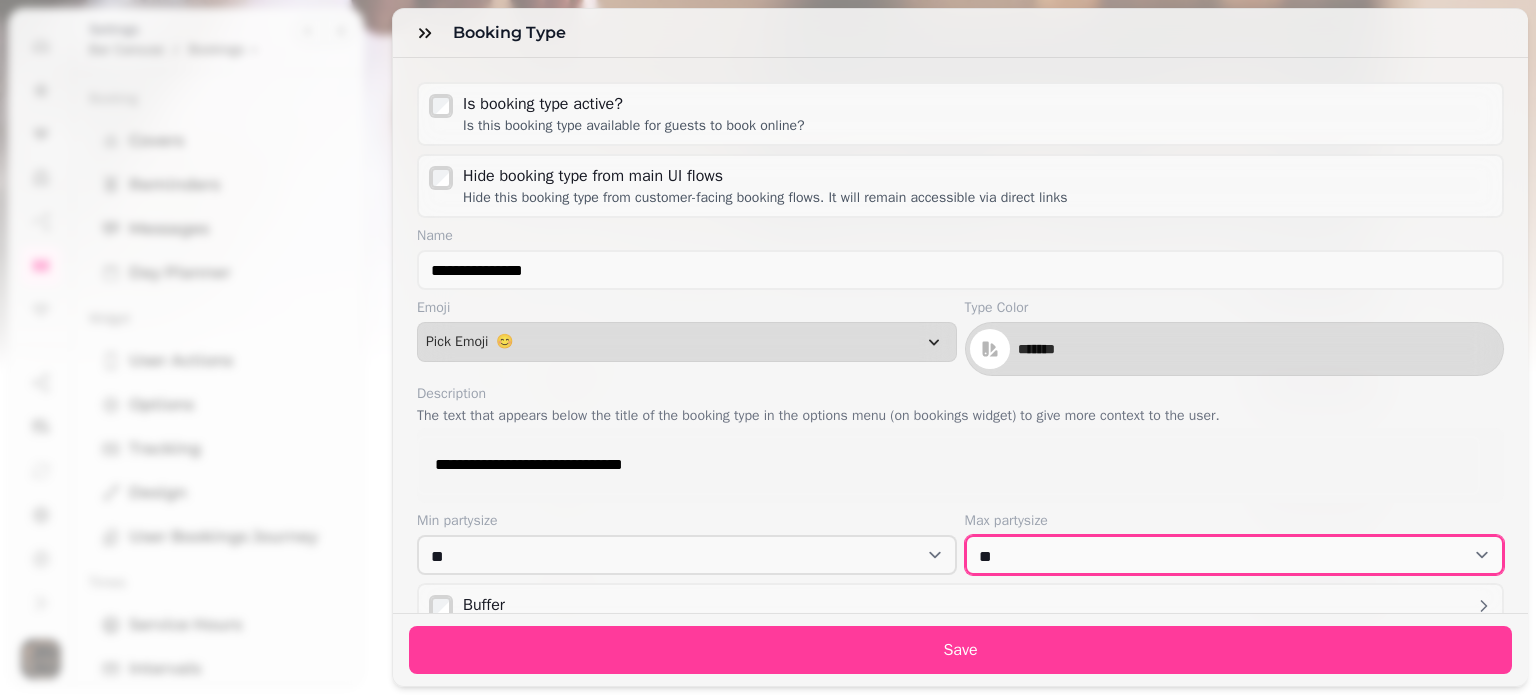 click at bounding box center (1235, 555) 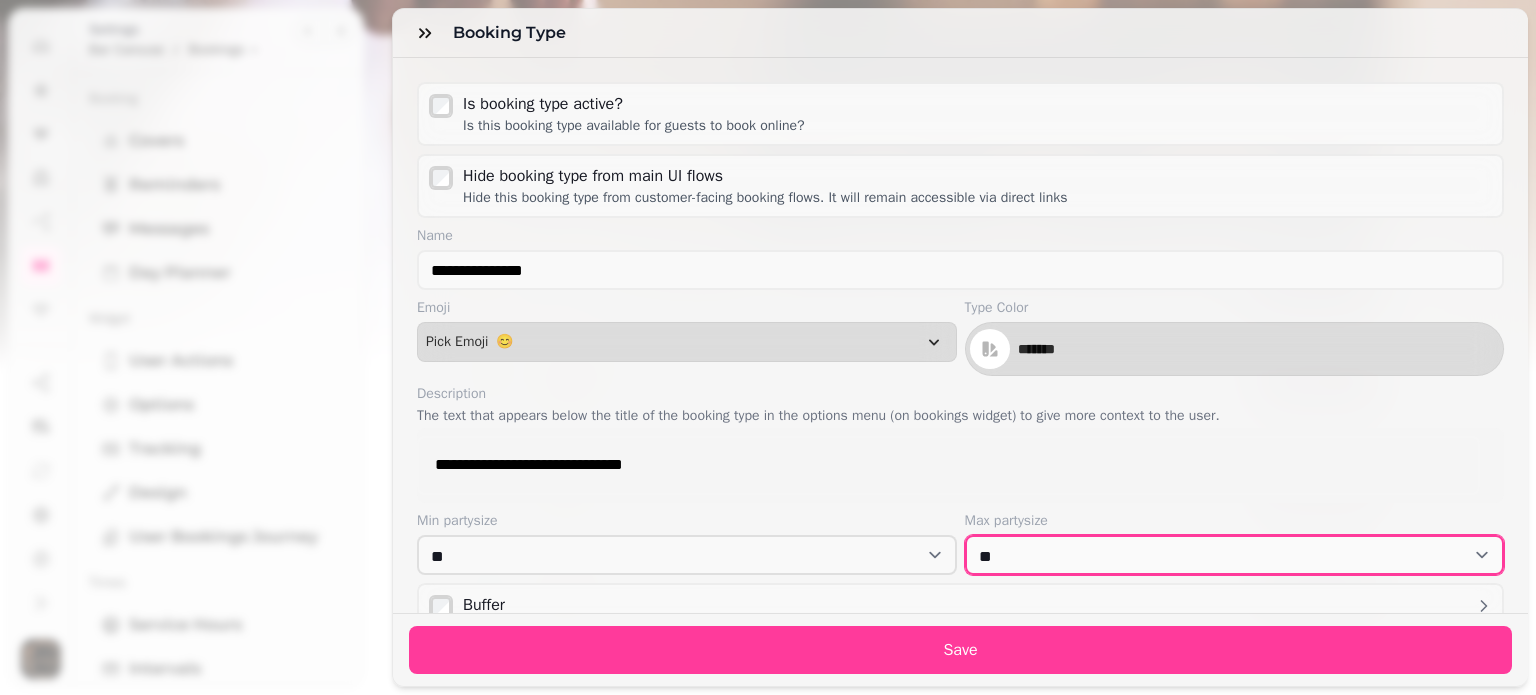 select on "***" 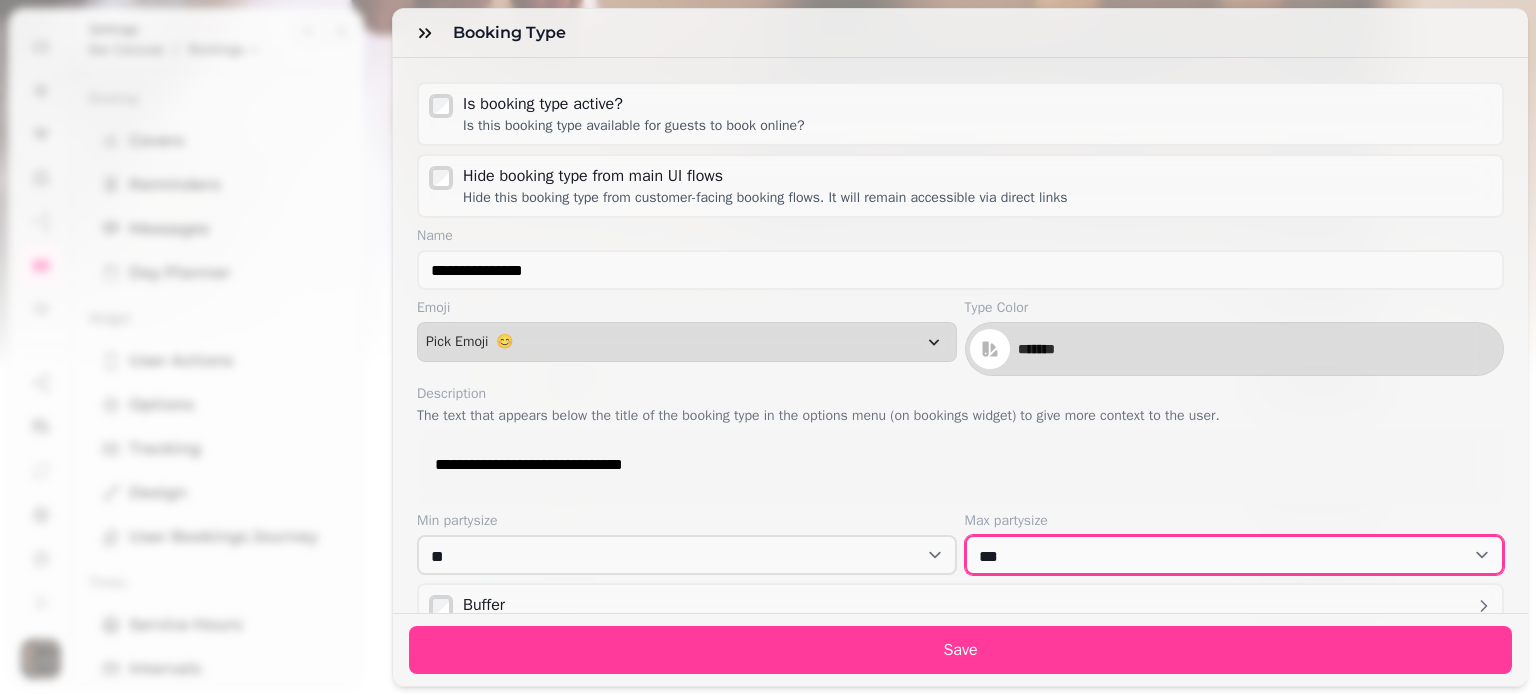 click at bounding box center (1235, 555) 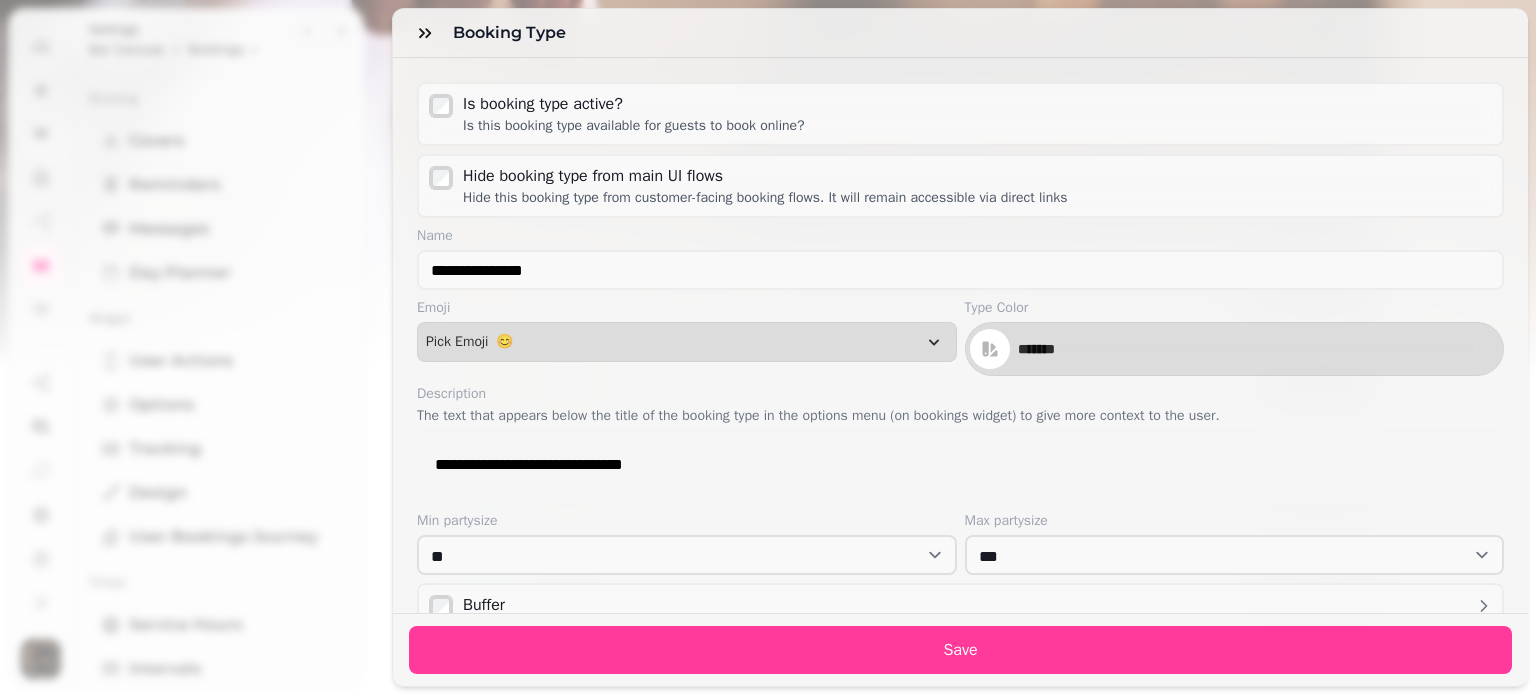 click on "**********" at bounding box center [960, 465] 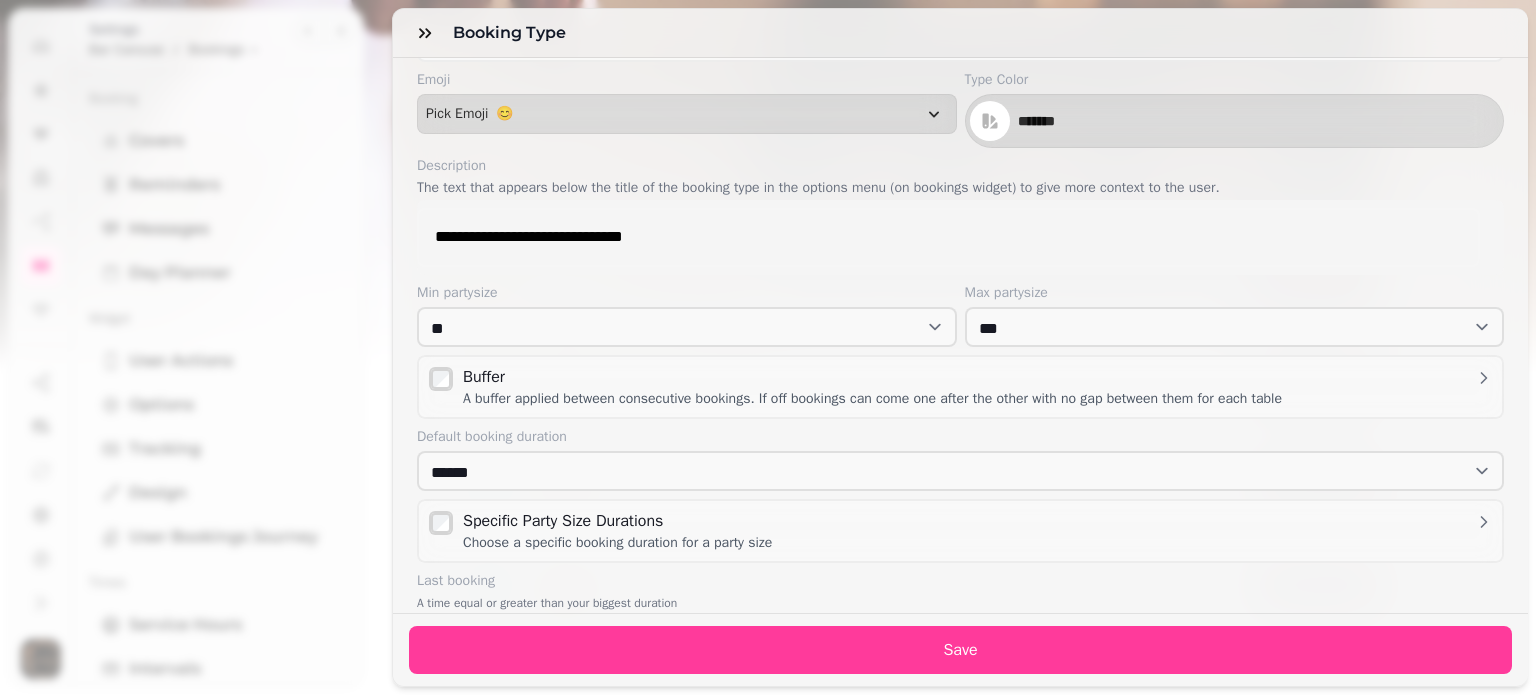 scroll, scrollTop: 305, scrollLeft: 0, axis: vertical 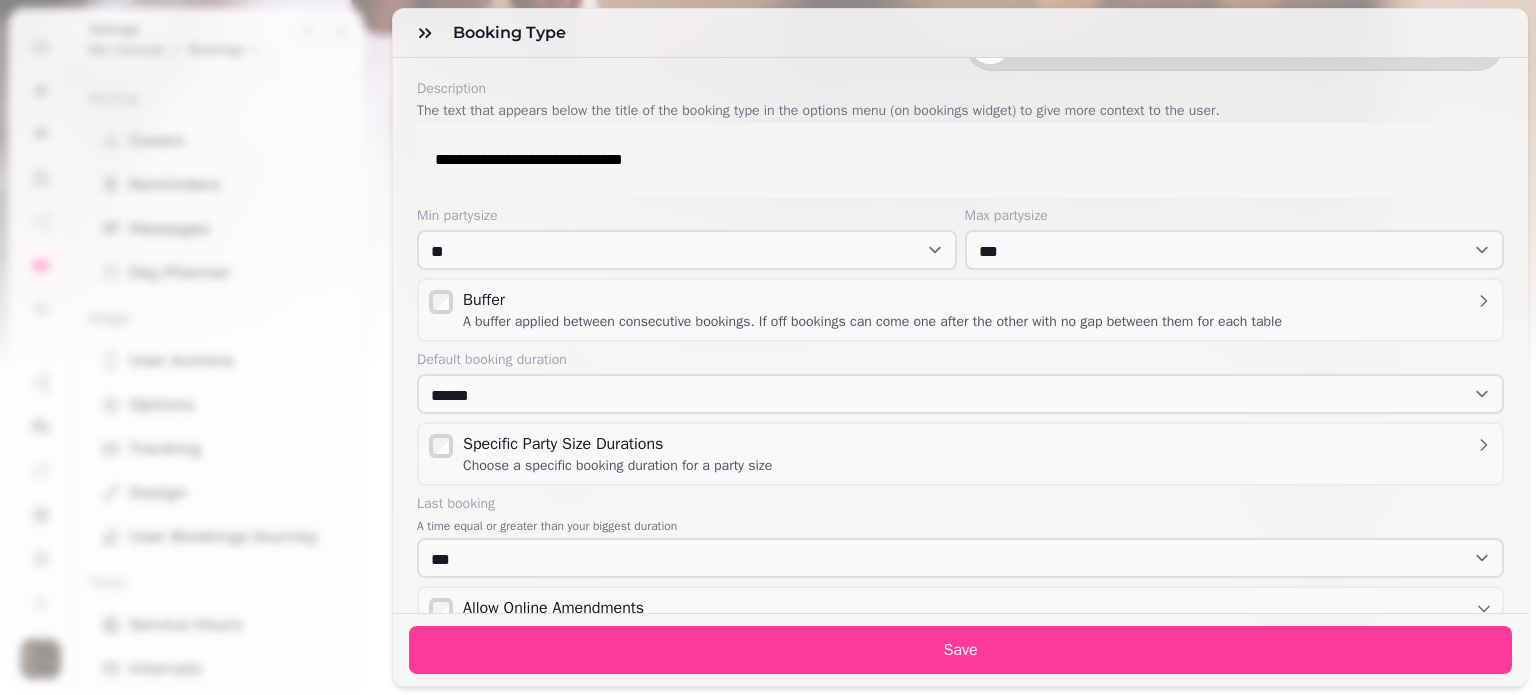 click on "**********" at bounding box center (934, 160) 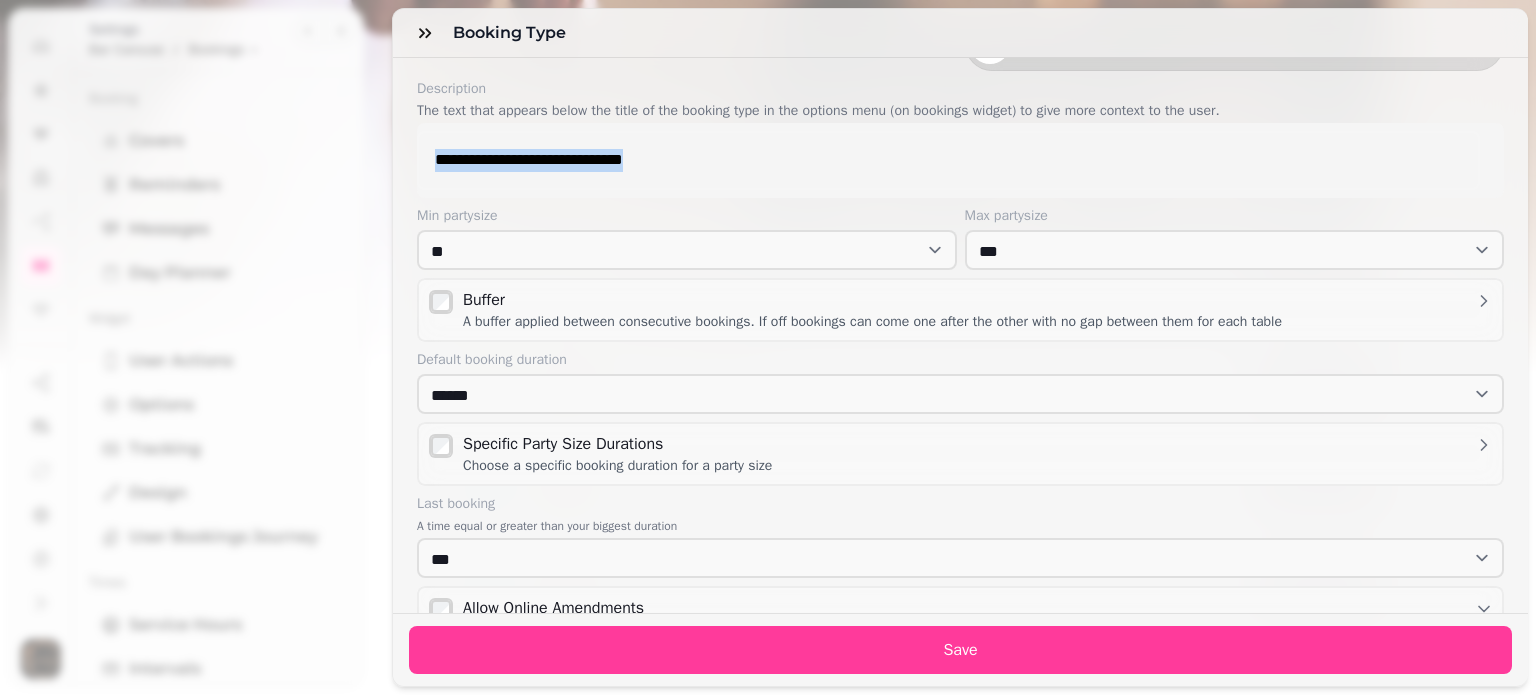drag, startPoint x: 688, startPoint y: 156, endPoint x: 285, endPoint y: 146, distance: 403.12405 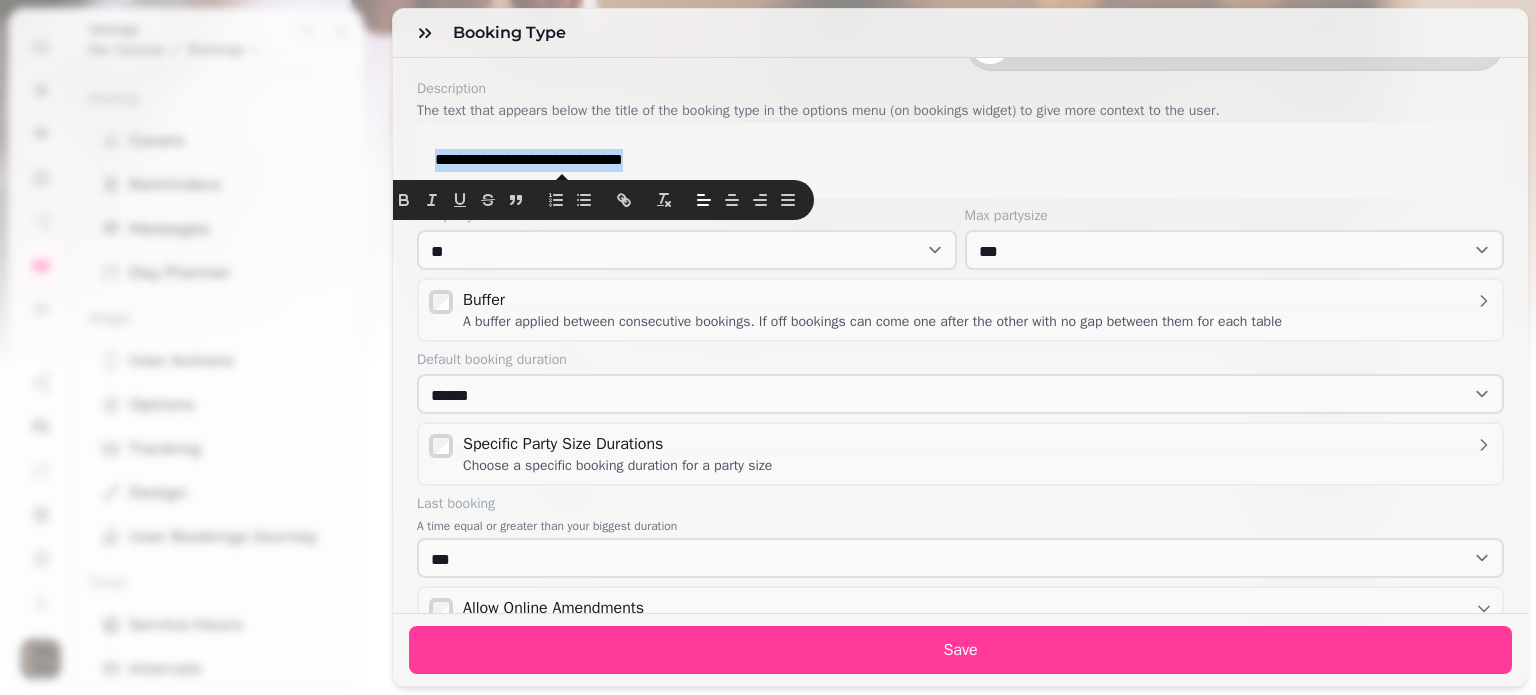 type 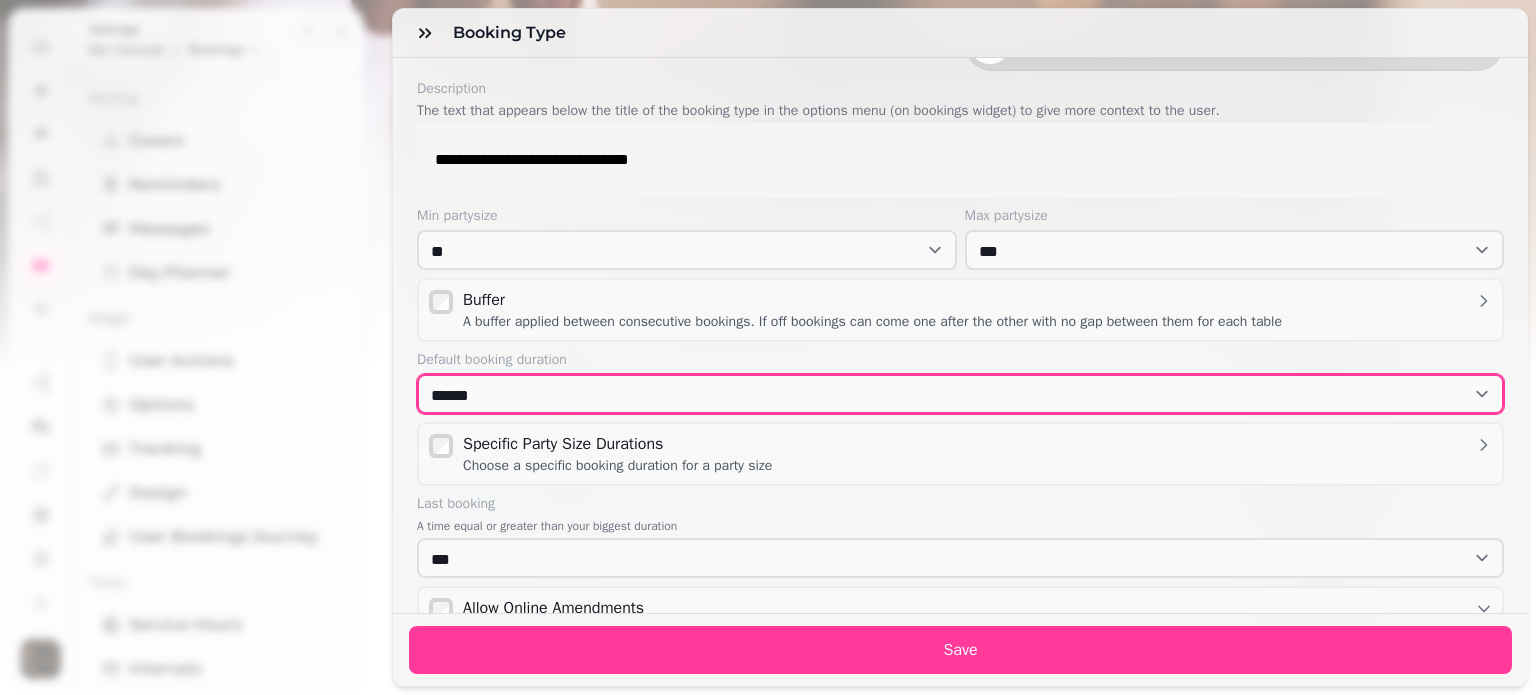 click on "**********" at bounding box center (960, 394) 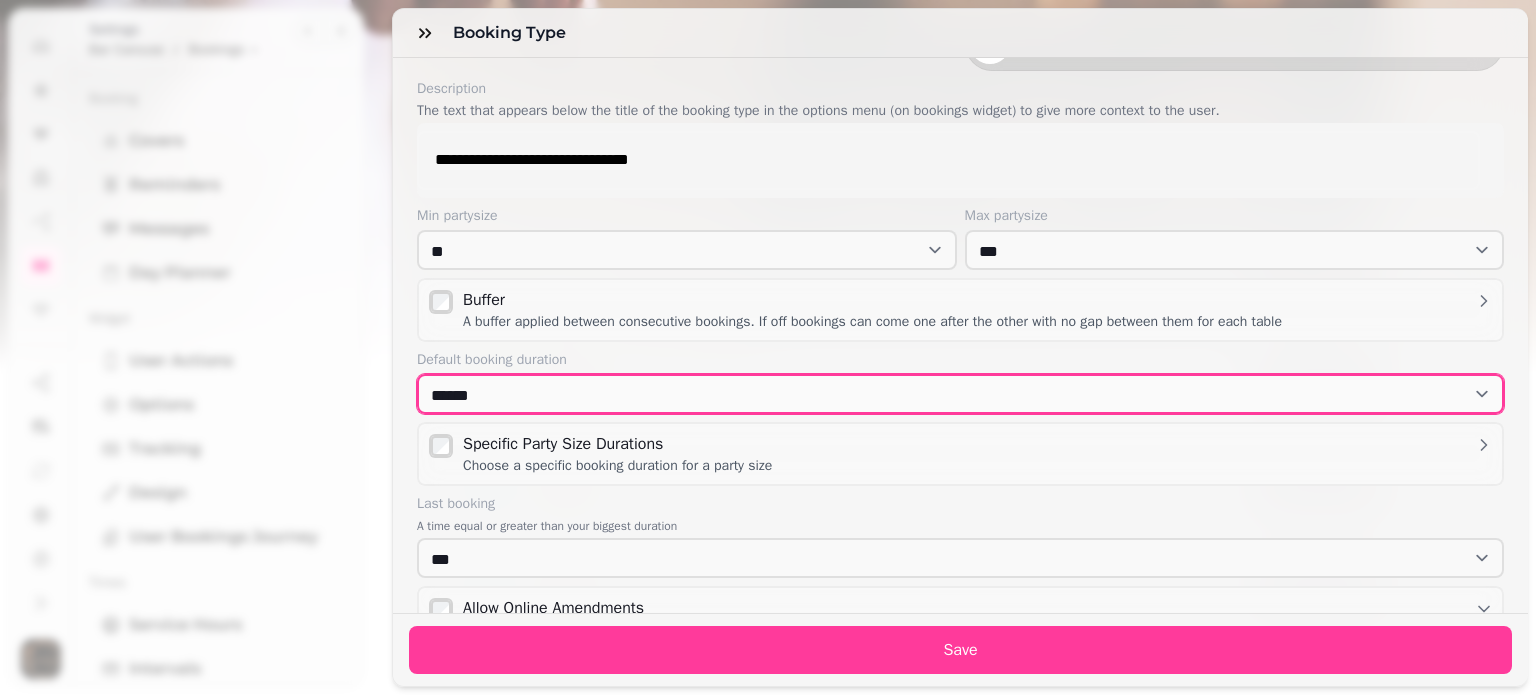 select on "*****" 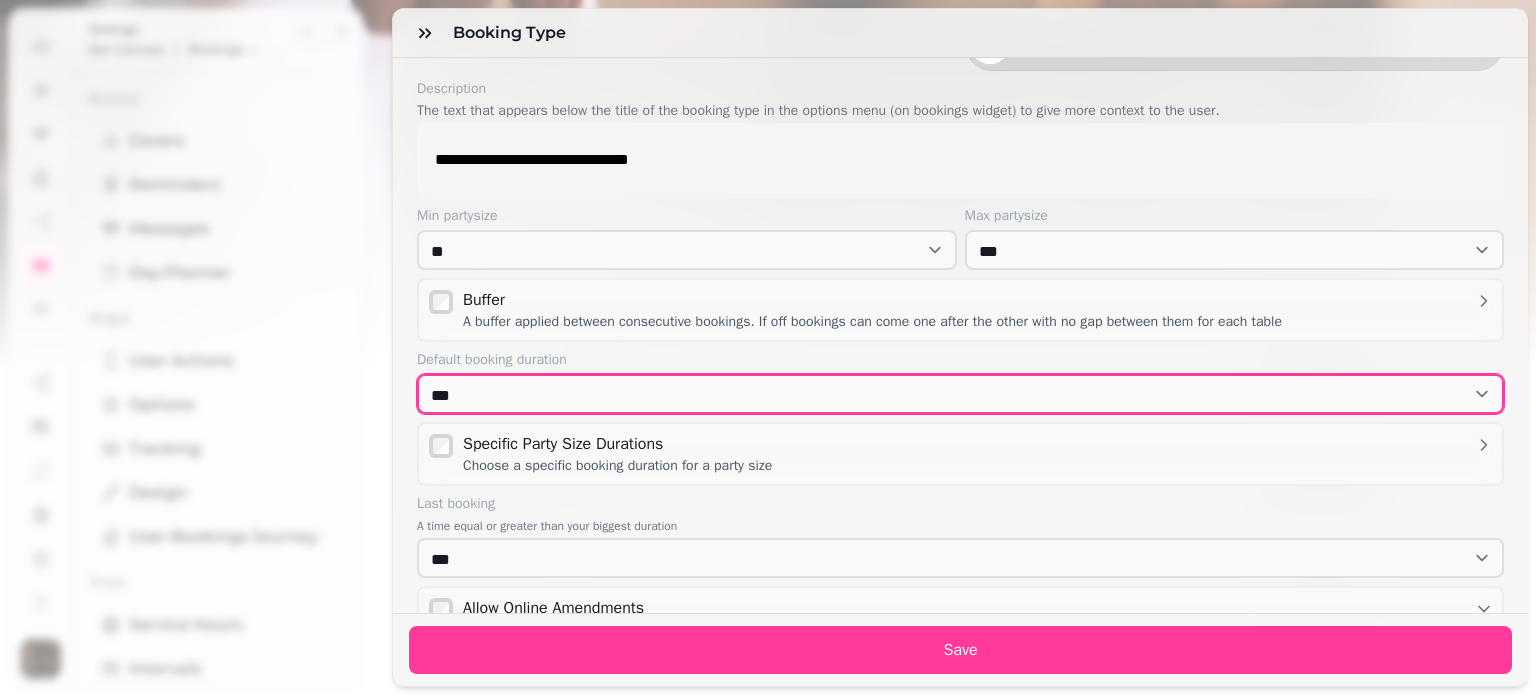 click on "**********" at bounding box center [960, 394] 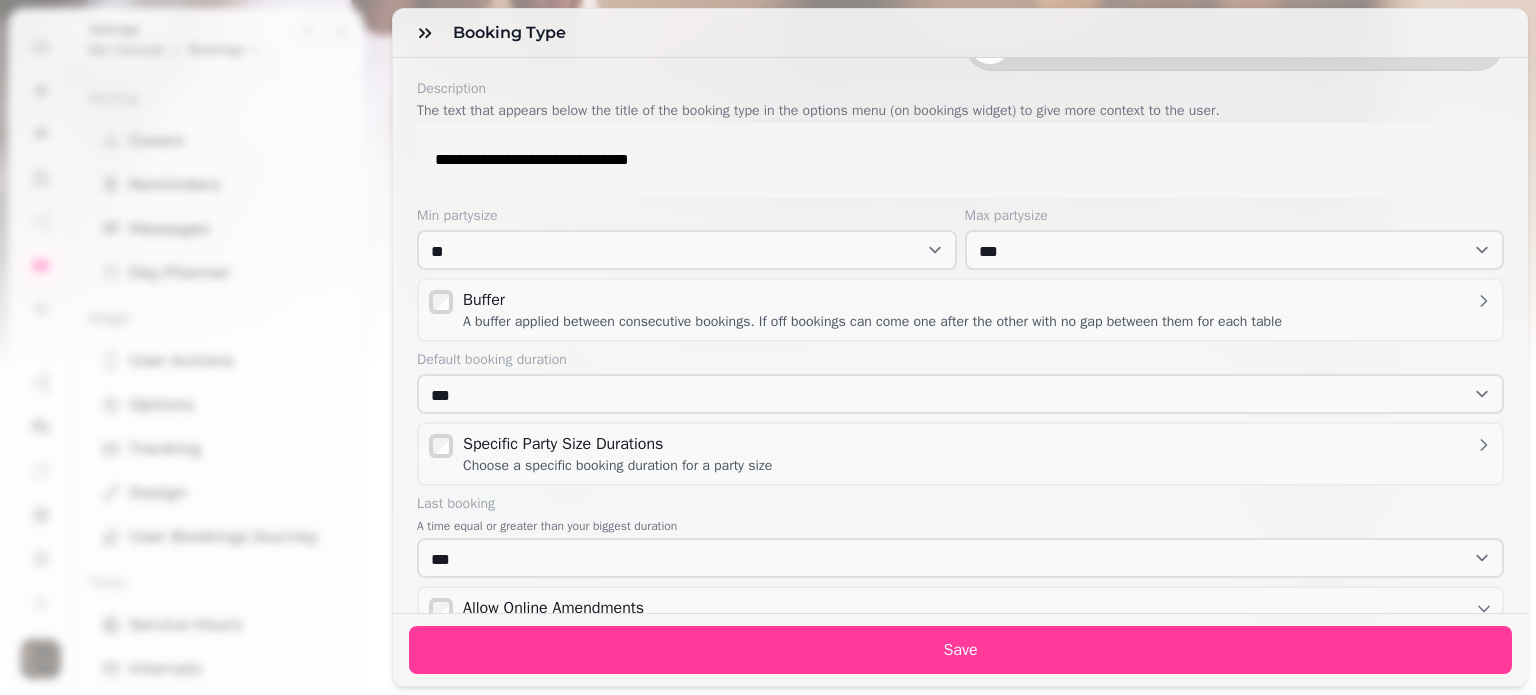 click on "Booking Type Is booking type active? Is this booking type available for guests to book online? Hide booking type from main UI flows Hide this booking type from customer-facing booking flows. It will remain accessible via direct links Name [NAME] Emoji Pick Emoji 😊 Type Color [COLOR] Description The text that appears below the title of the booking type in the options menu (on bookings widget) to give more context to the user. [DESCRIPTION] Min partysize [MIN_PARTY_SIZE]" at bounding box center (960, 335) 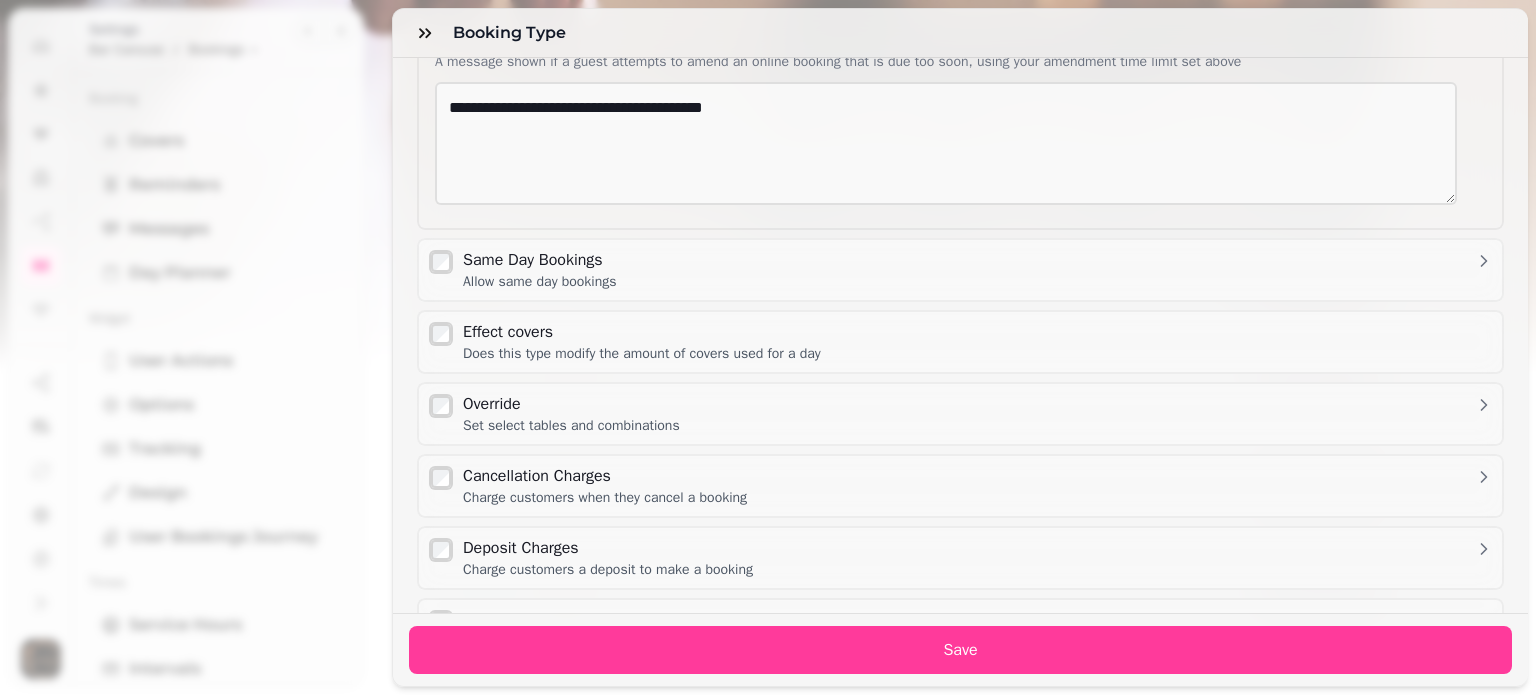 scroll, scrollTop: 1052, scrollLeft: 0, axis: vertical 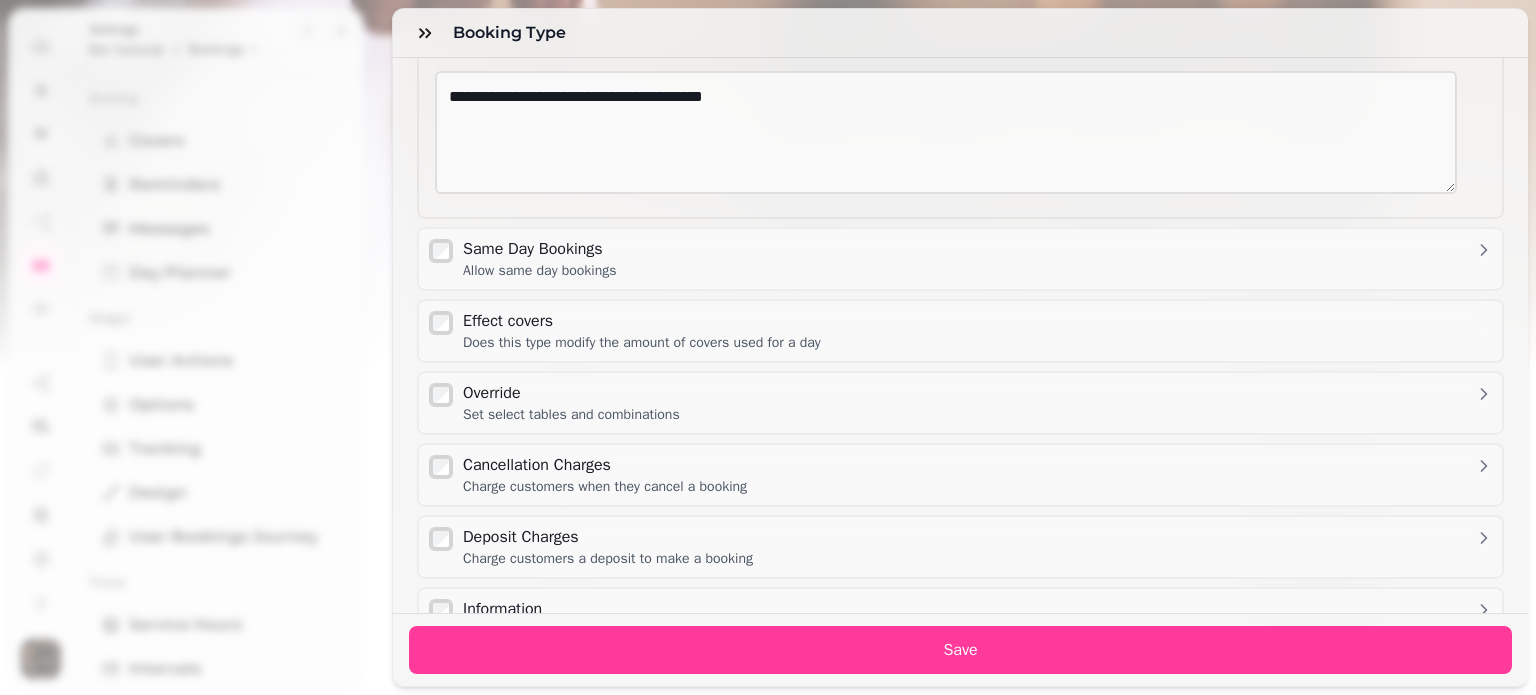 click on "Set select tables and combinations" at bounding box center (571, 415) 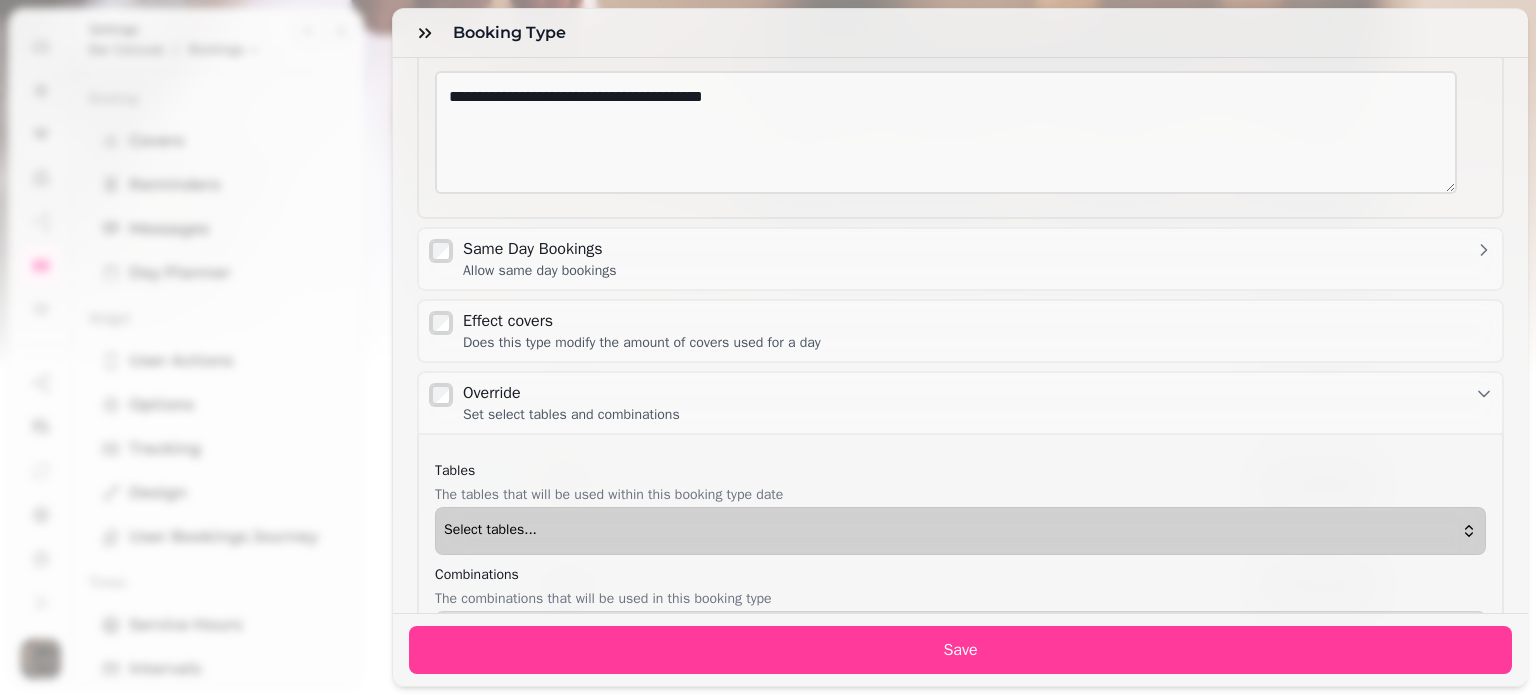 click on "Select tables..." at bounding box center (490, 531) 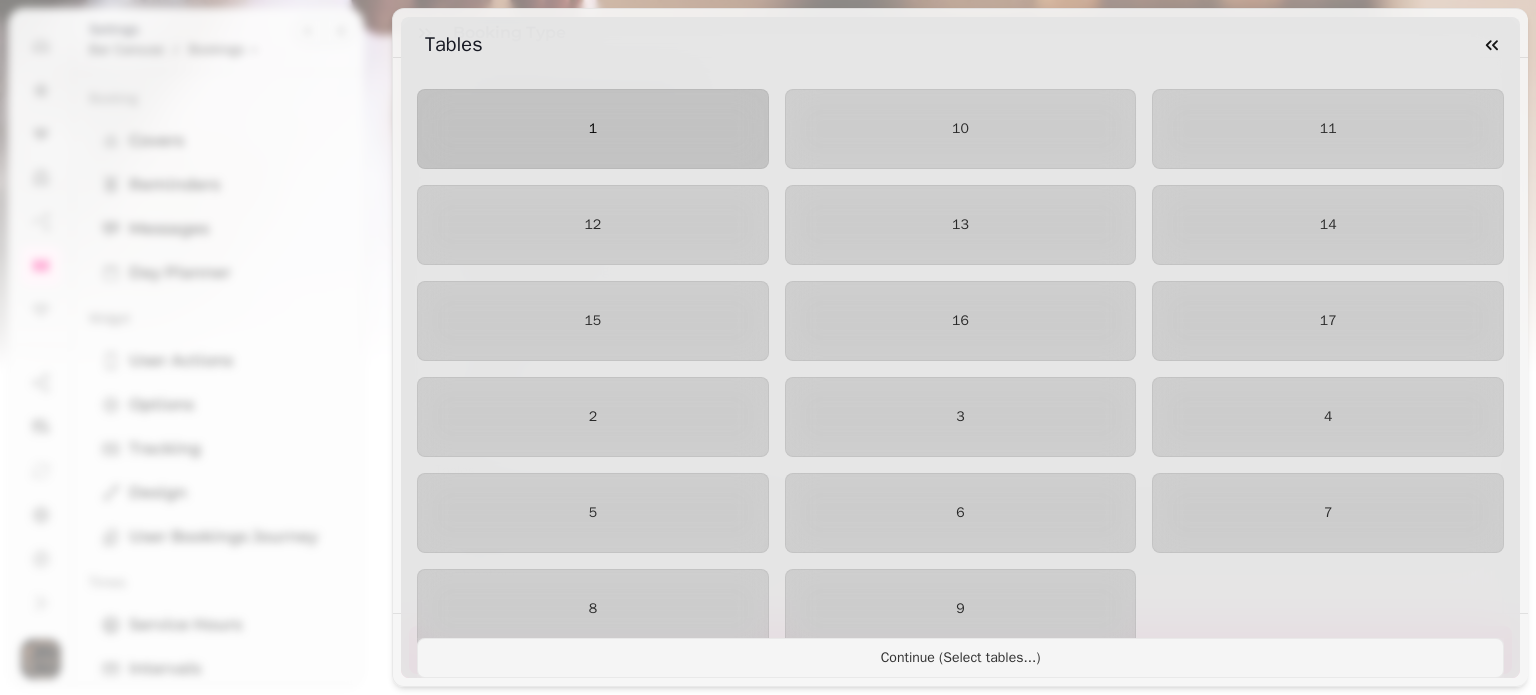 click on "1" at bounding box center [593, 129] 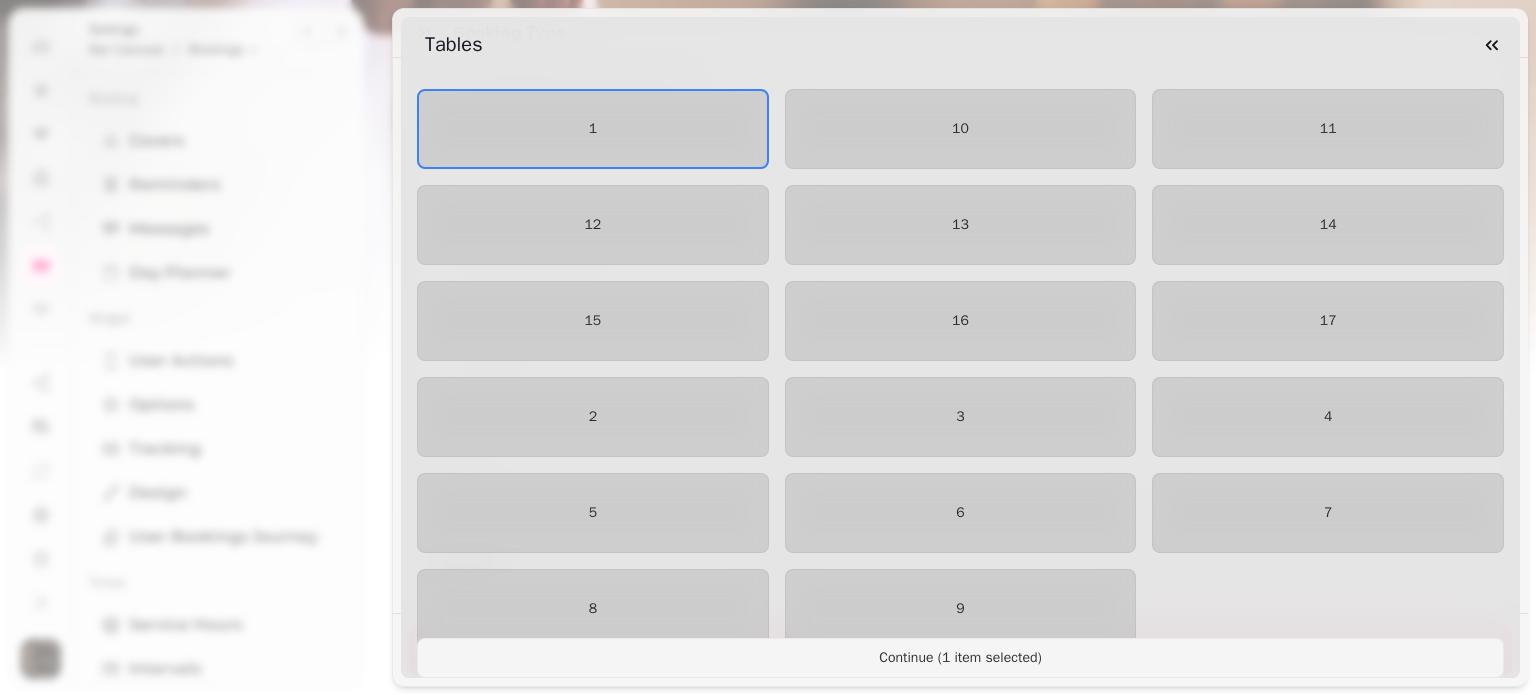 click on "[NUMBER] [NUMBER] [NUMBER] [NUMBER] [NUMBER] [NUMBER] [NUMBER] [NUMBER] [NUMBER] [NUMBER] [NUMBER] [NUMBER] [NUMBER] [NUMBER] [NUMBER] [NUMBER] [NUMBER]" at bounding box center (960, 369) 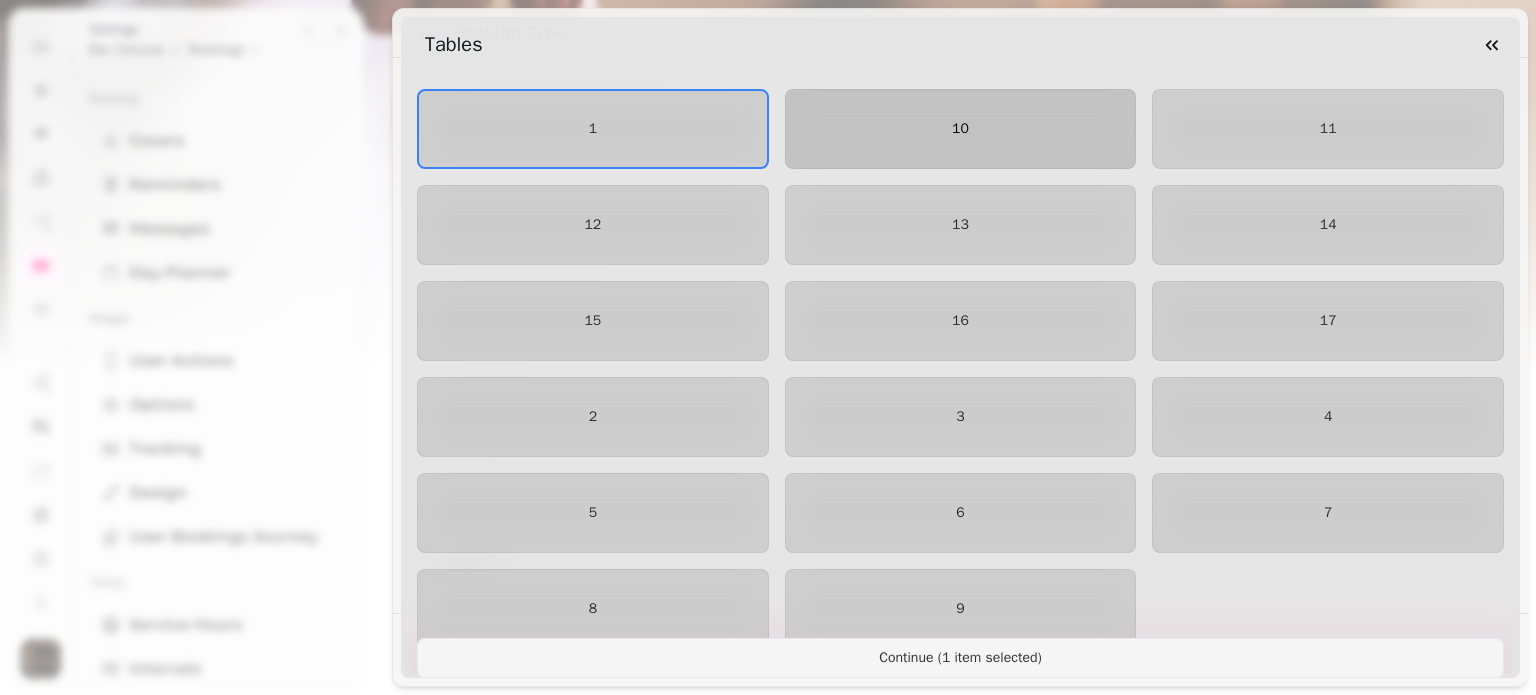click on "10" at bounding box center [961, 129] 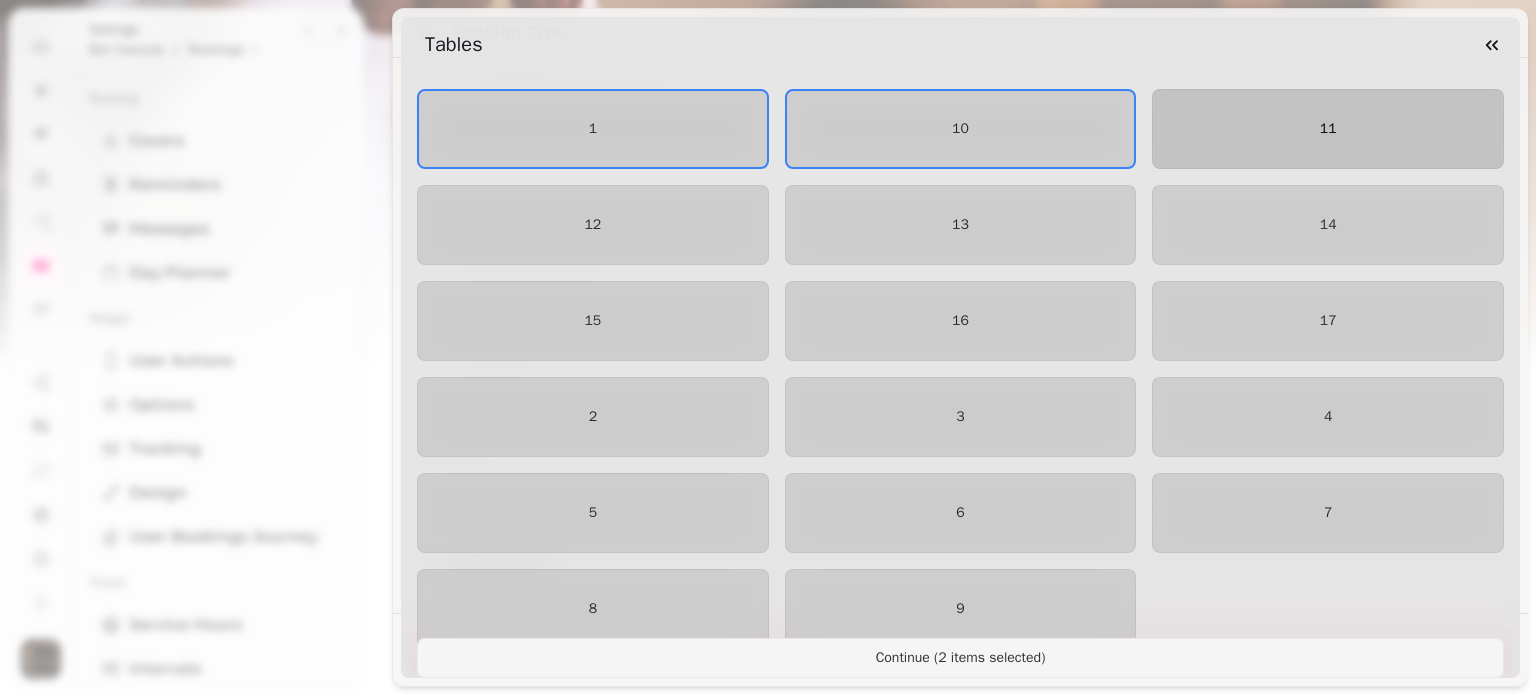 click on "11" at bounding box center [1328, 129] 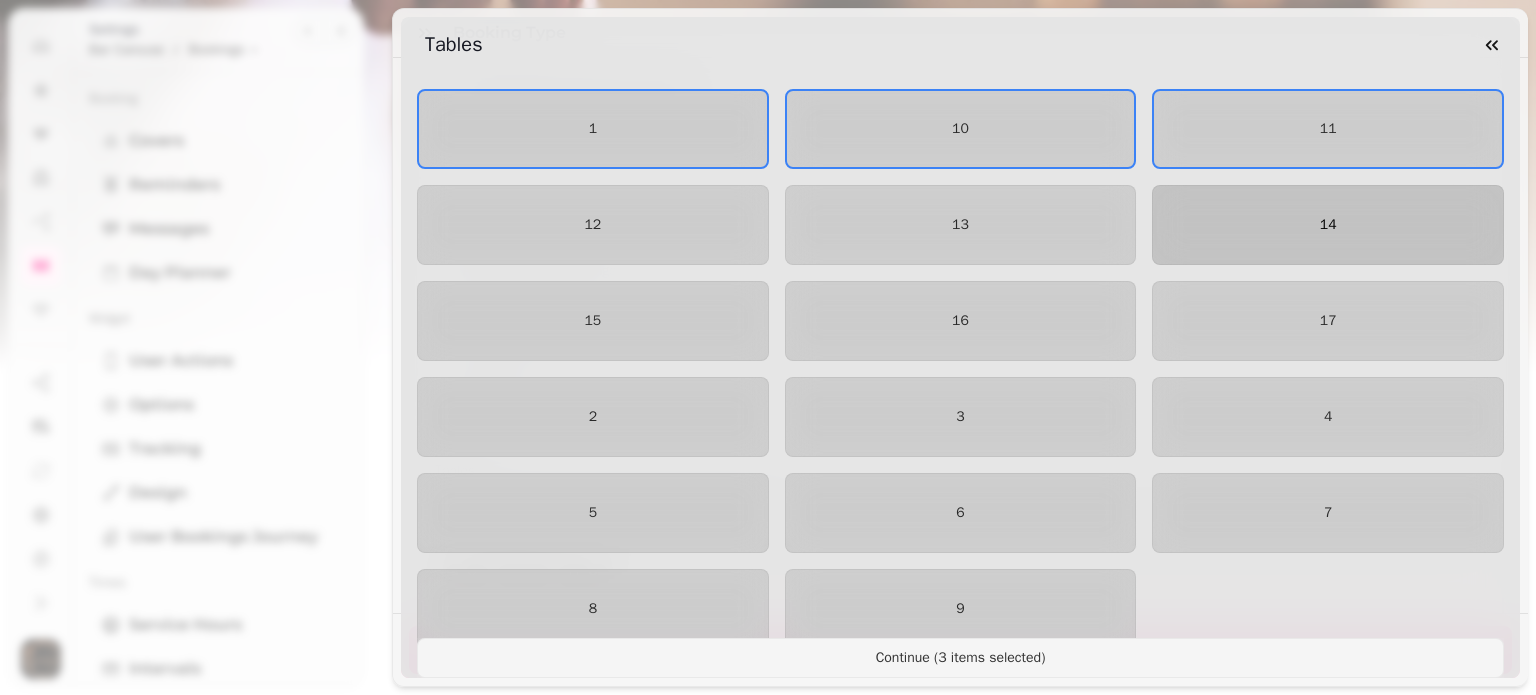 click on "14" at bounding box center [1328, 225] 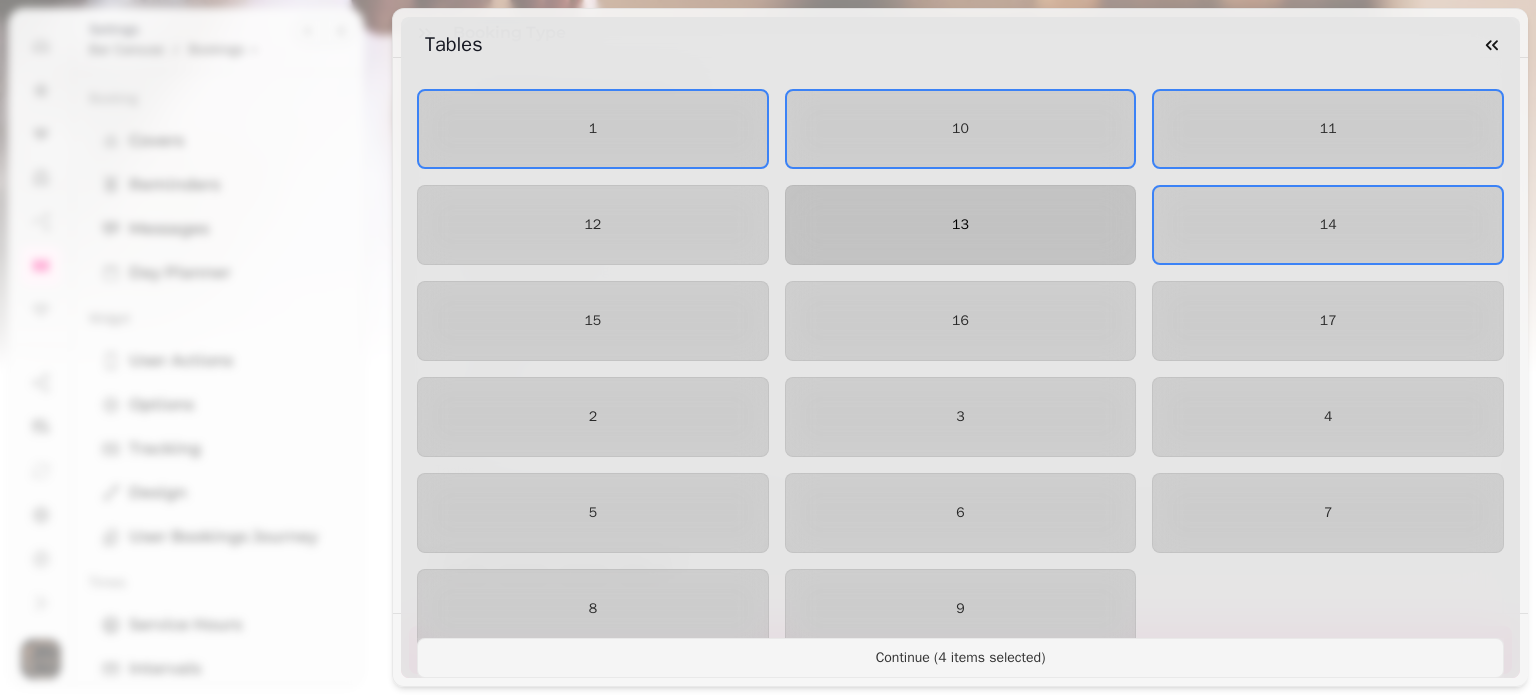 click on "13" at bounding box center (961, 225) 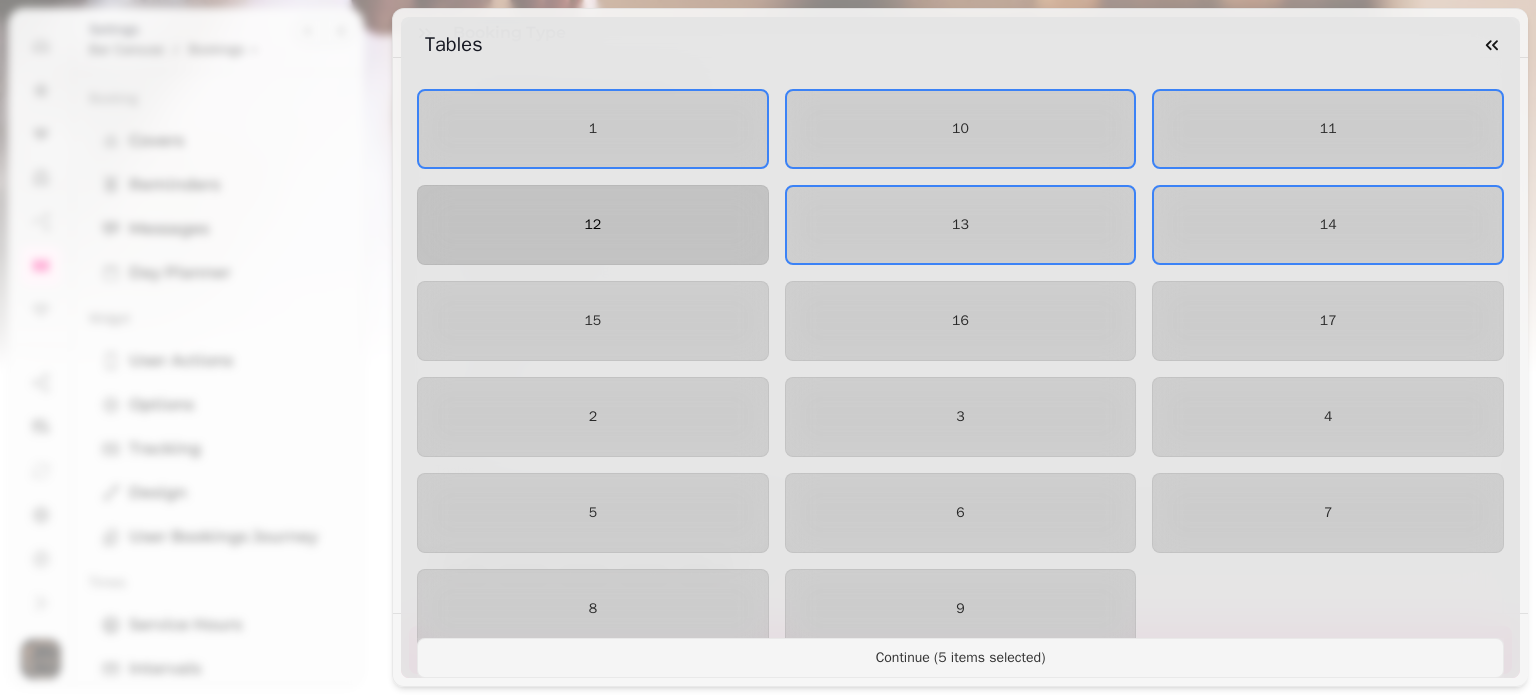 click on "12" at bounding box center [593, 225] 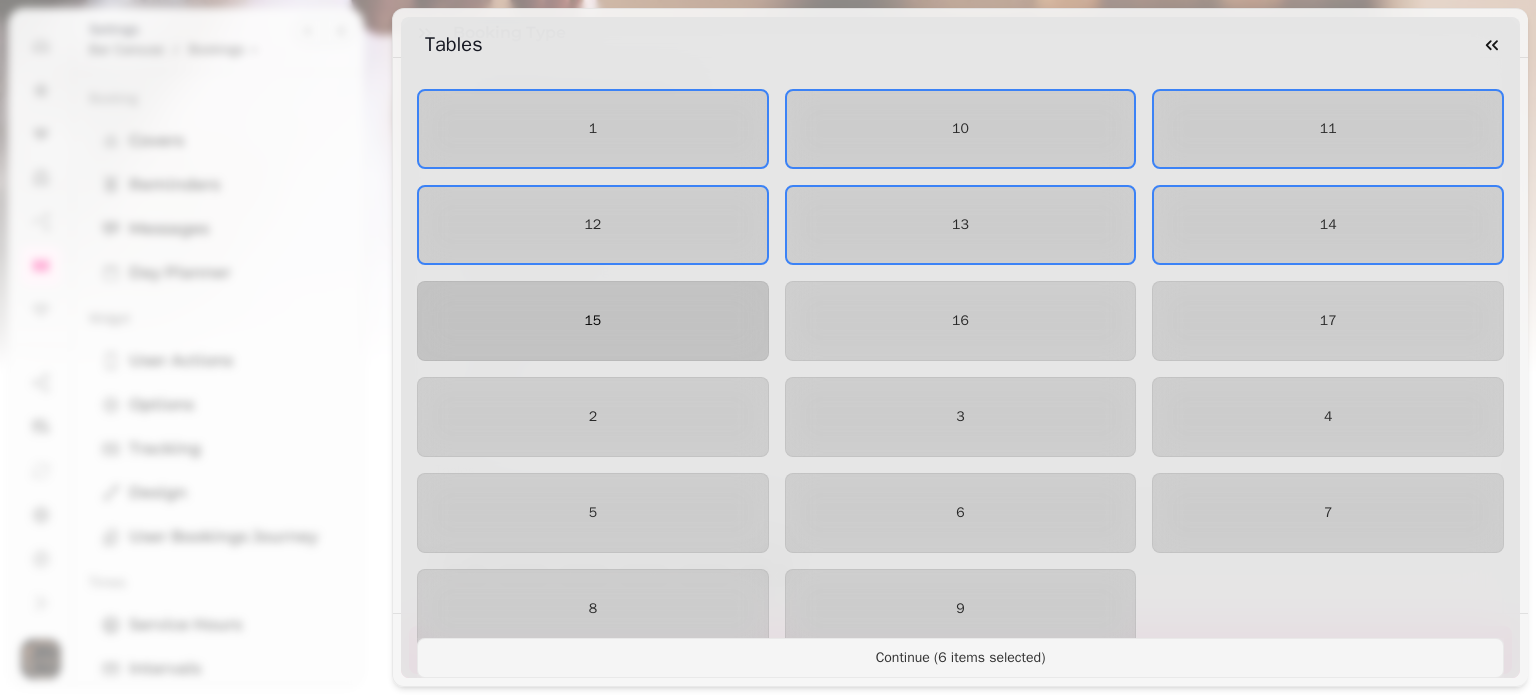 click on "15" at bounding box center [593, 321] 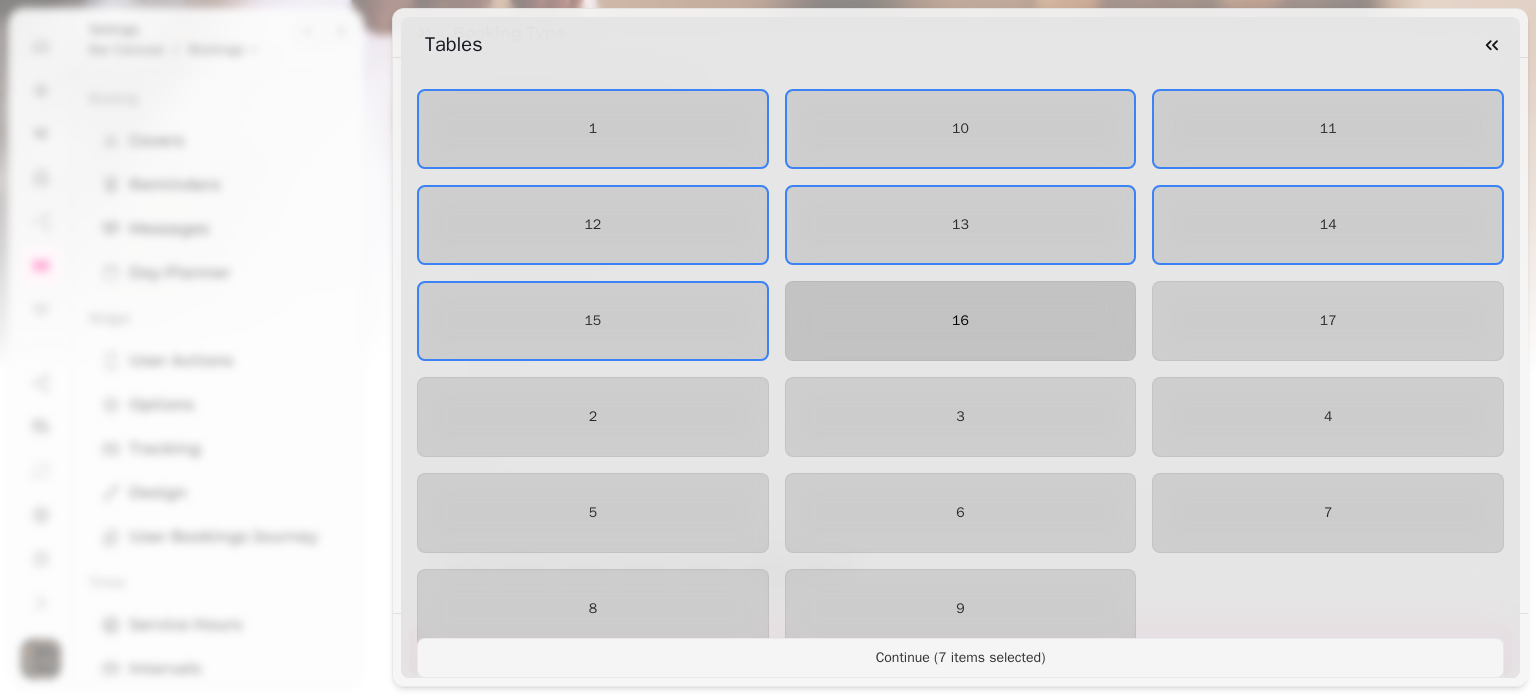 click on "16" at bounding box center (961, 321) 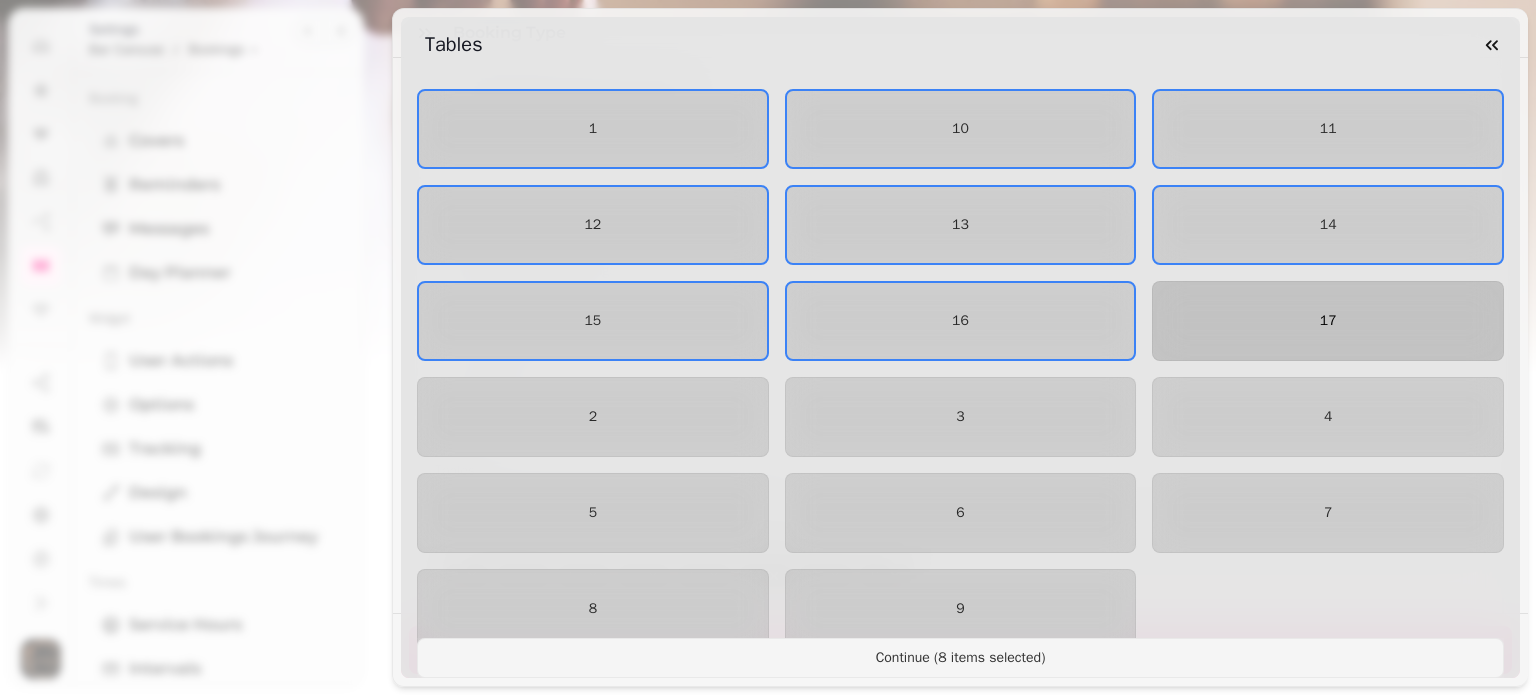 click on "17" at bounding box center [1328, 321] 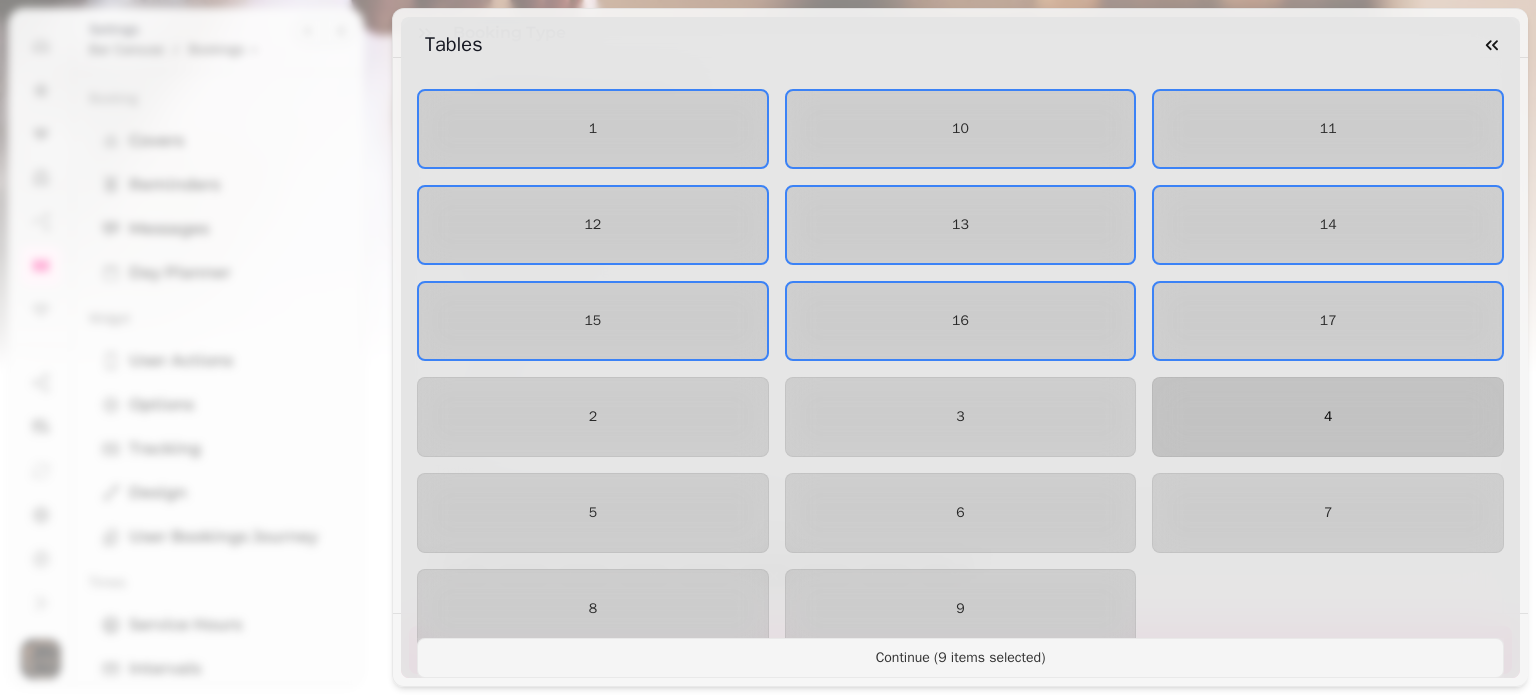 click on "4" at bounding box center (1328, 417) 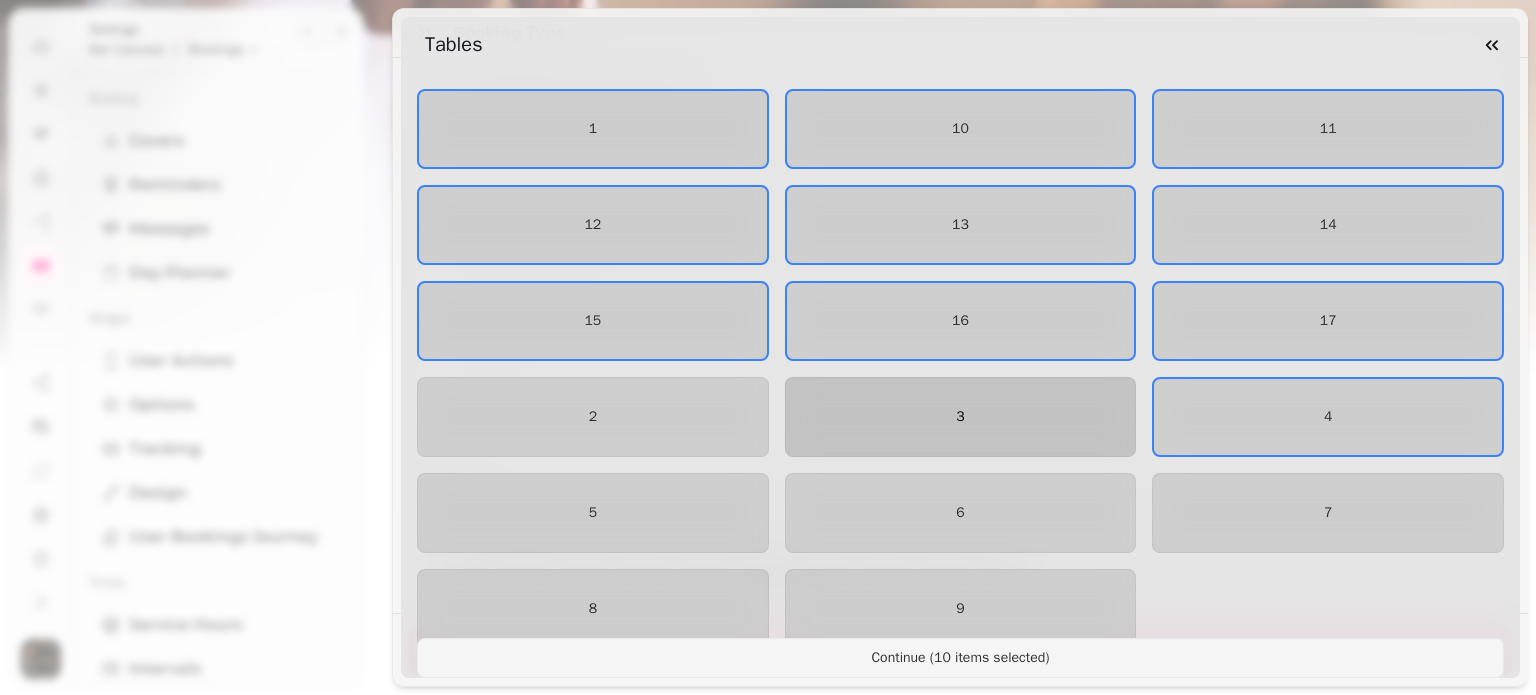 click on "3" at bounding box center [961, 417] 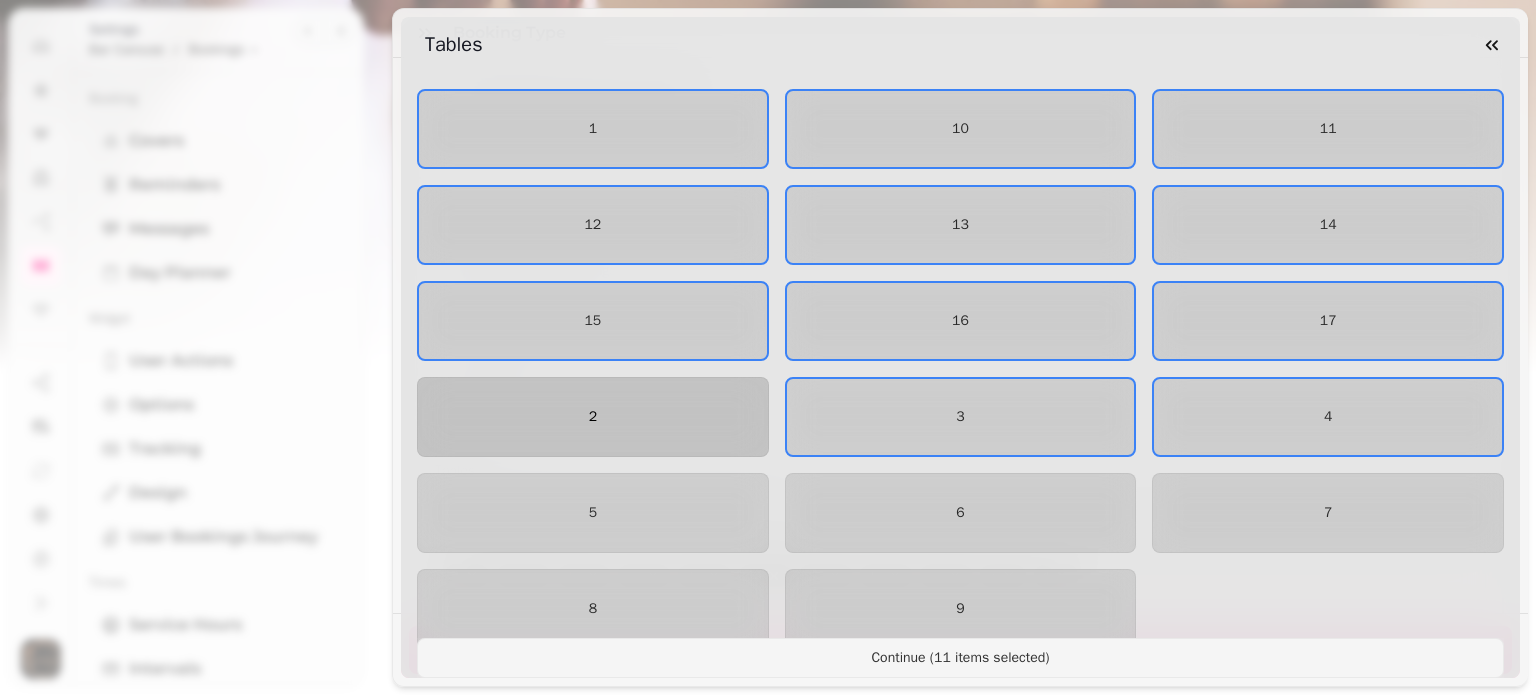 click on "2" at bounding box center [593, 417] 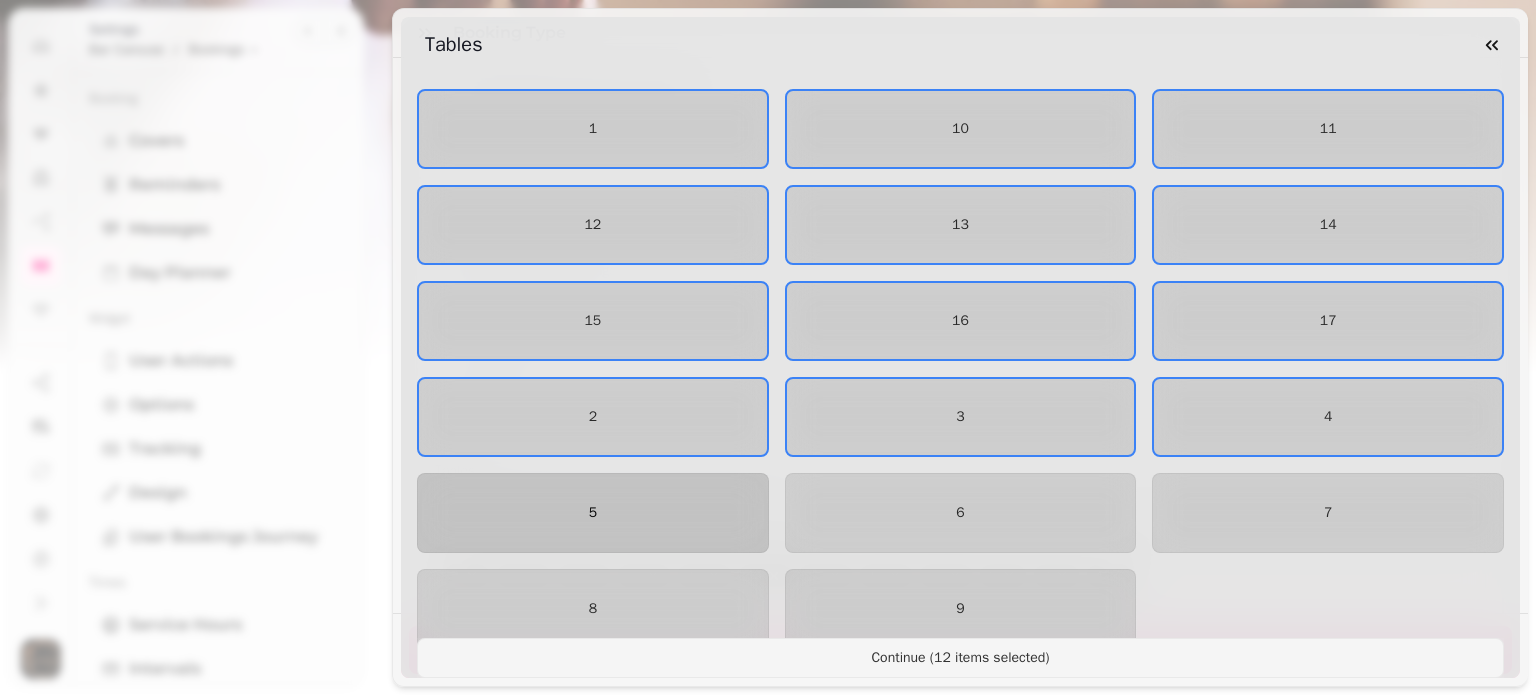 click on "5" at bounding box center [593, 513] 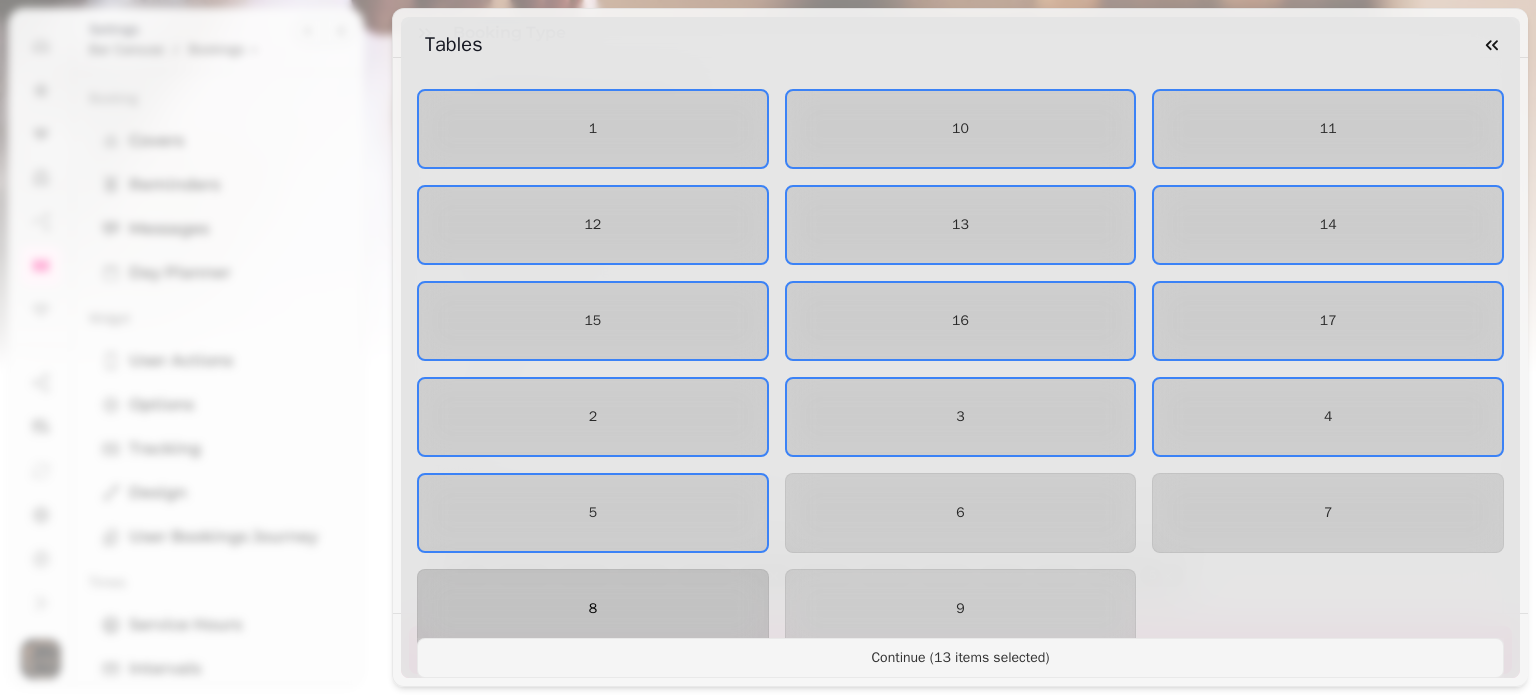 click on "8" at bounding box center [593, 609] 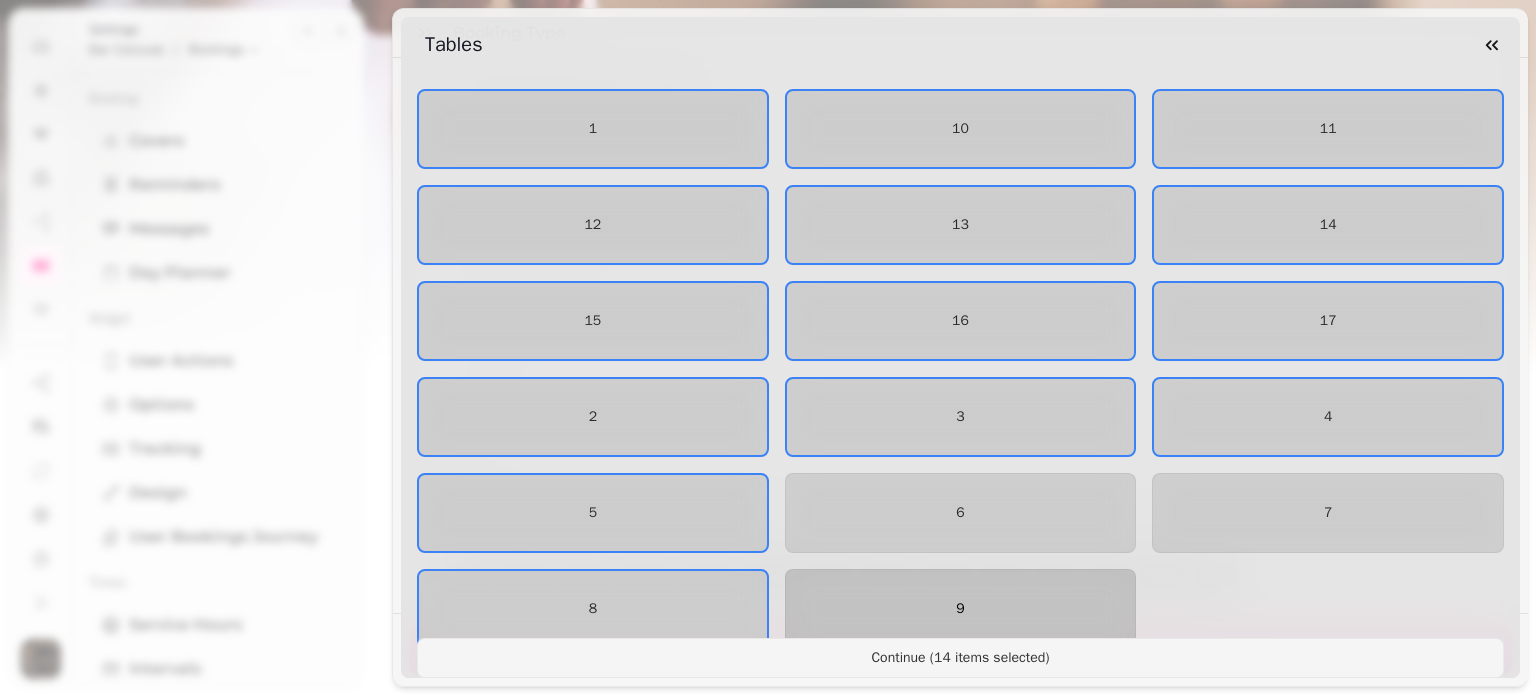 click on "9" at bounding box center (961, 609) 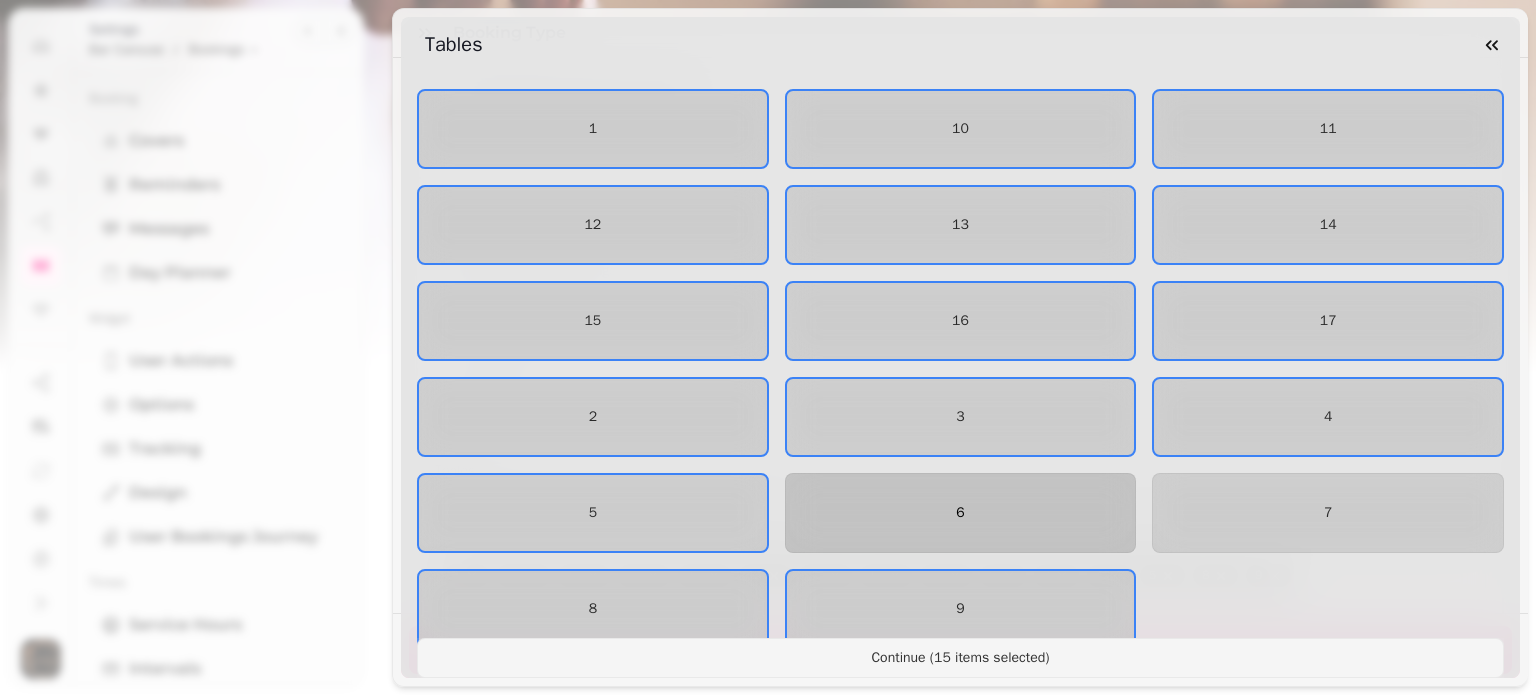 click on "6" at bounding box center [961, 513] 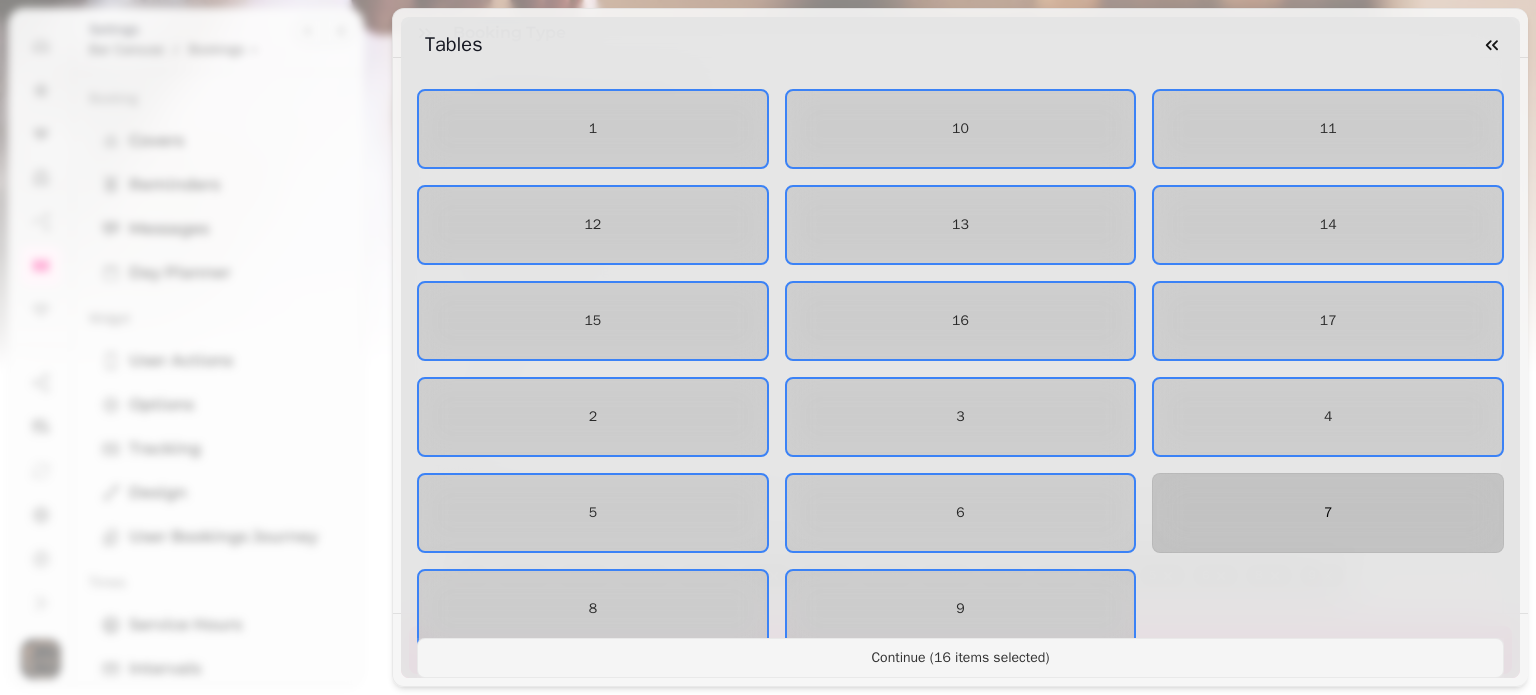 click on "7" at bounding box center (1328, 513) 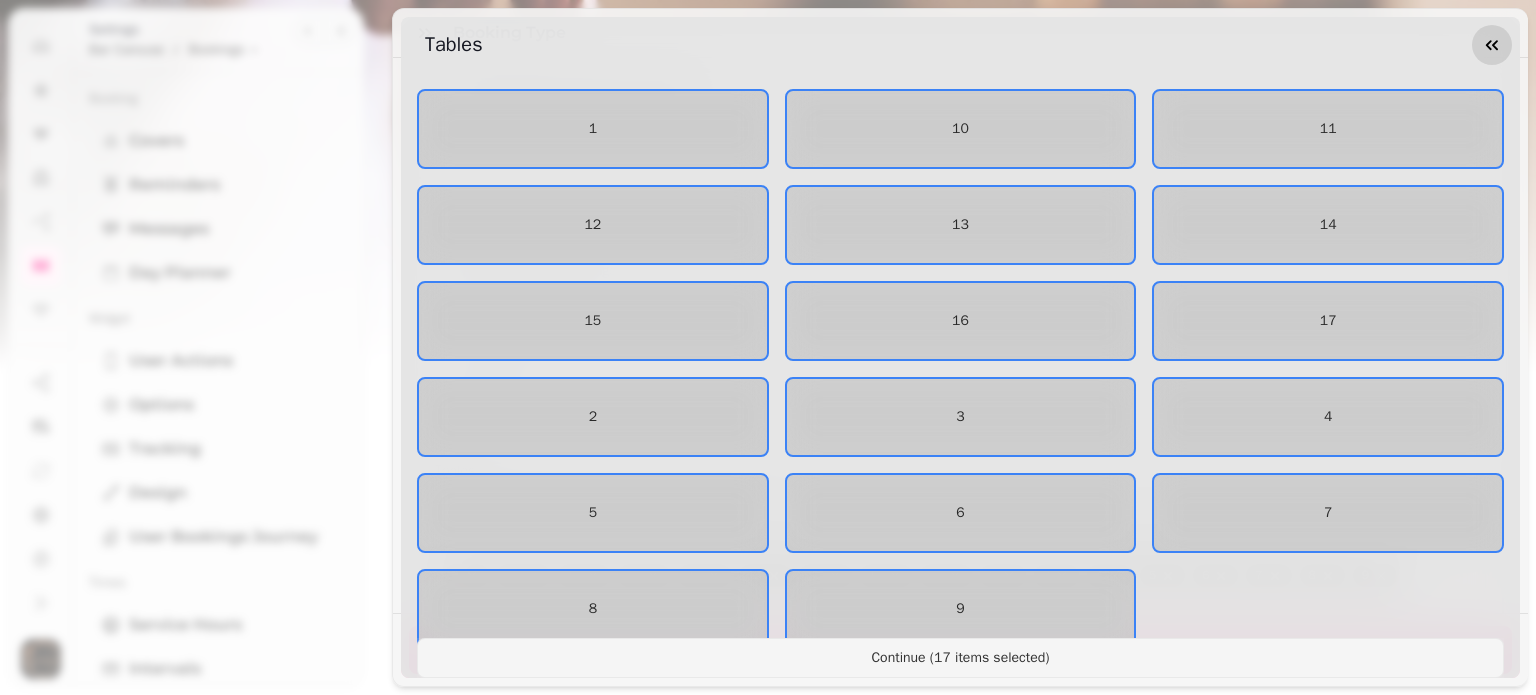 click 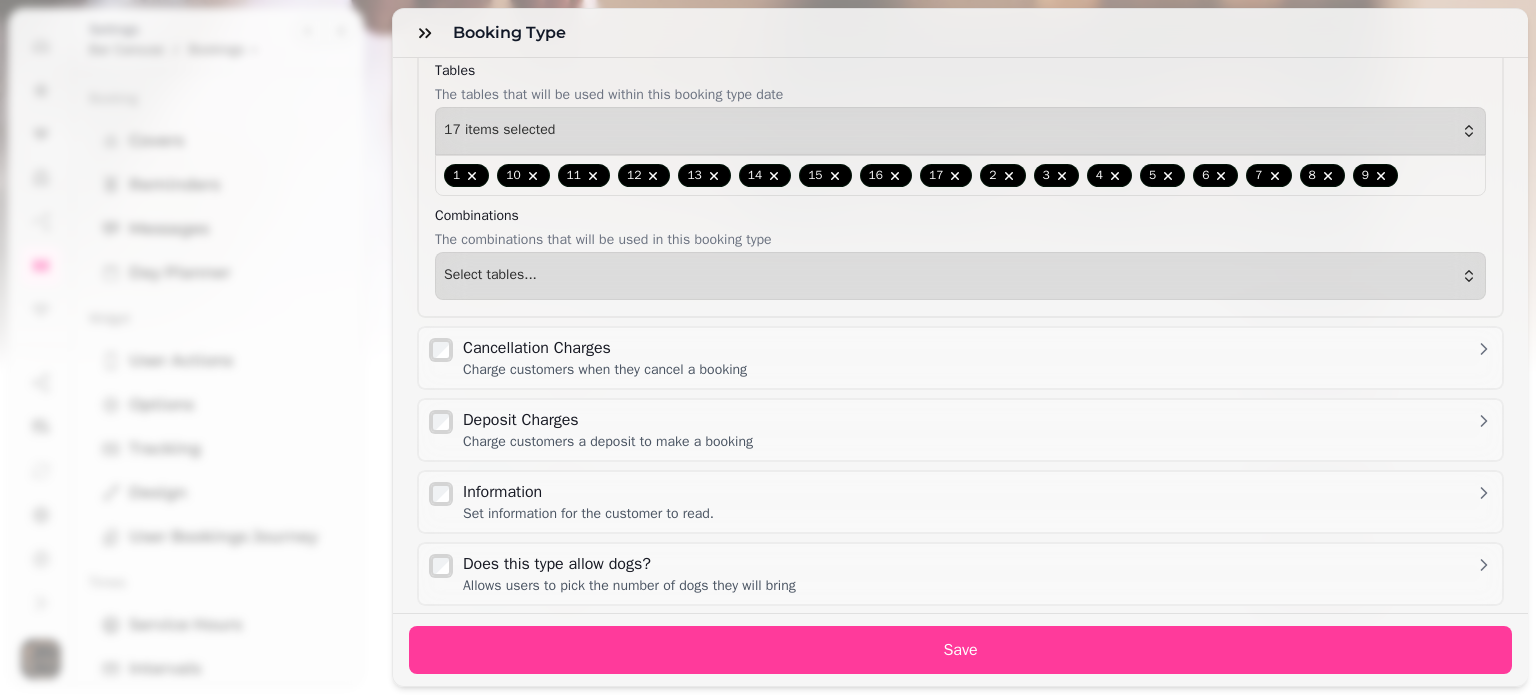 scroll, scrollTop: 1489, scrollLeft: 0, axis: vertical 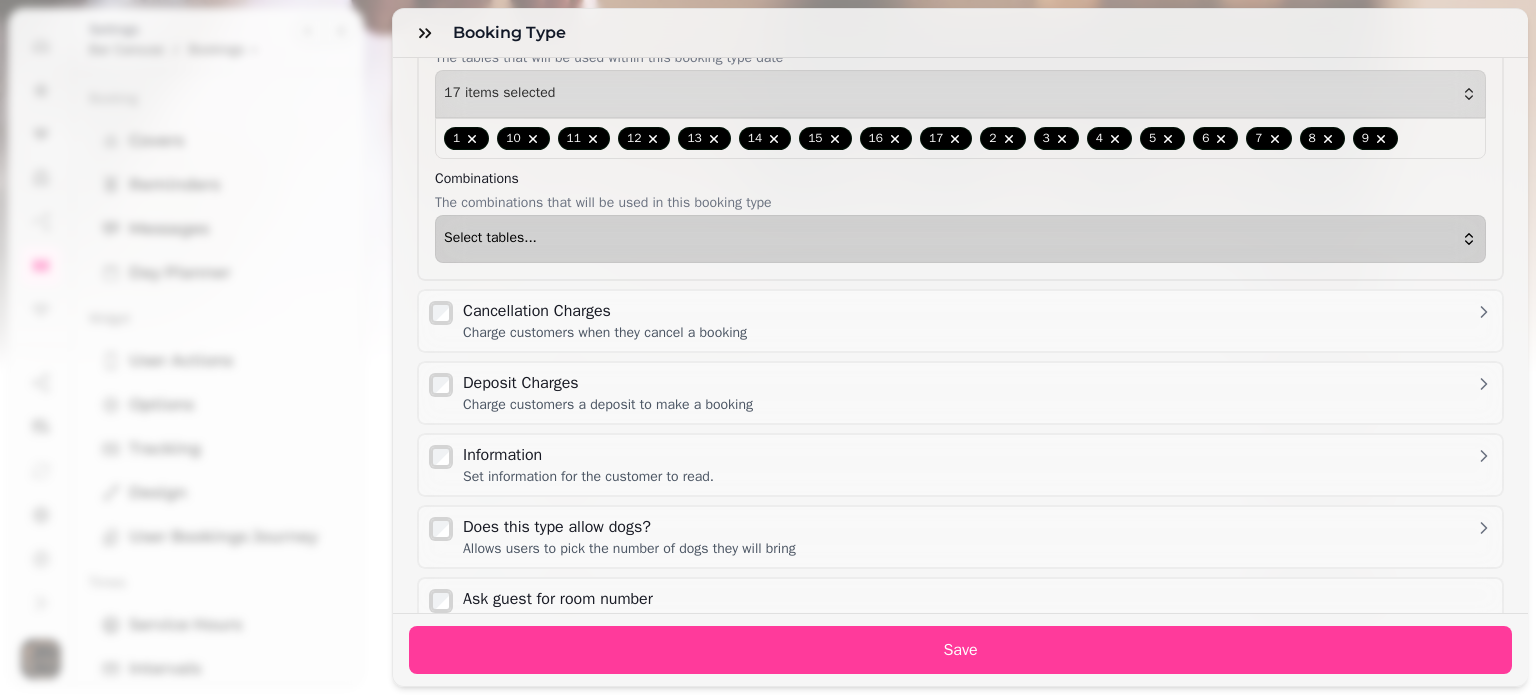 click on "Select tables..." at bounding box center [960, 239] 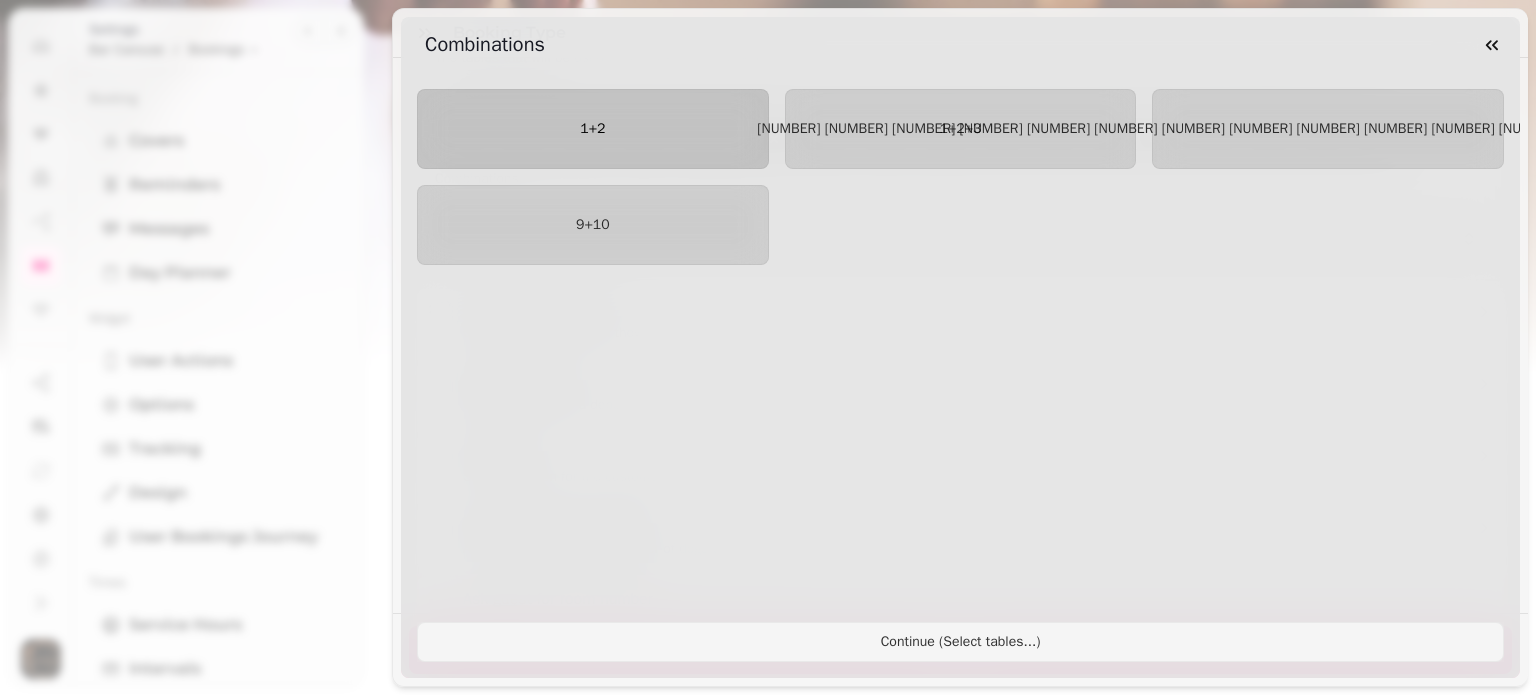 click on "1+2" at bounding box center [593, 129] 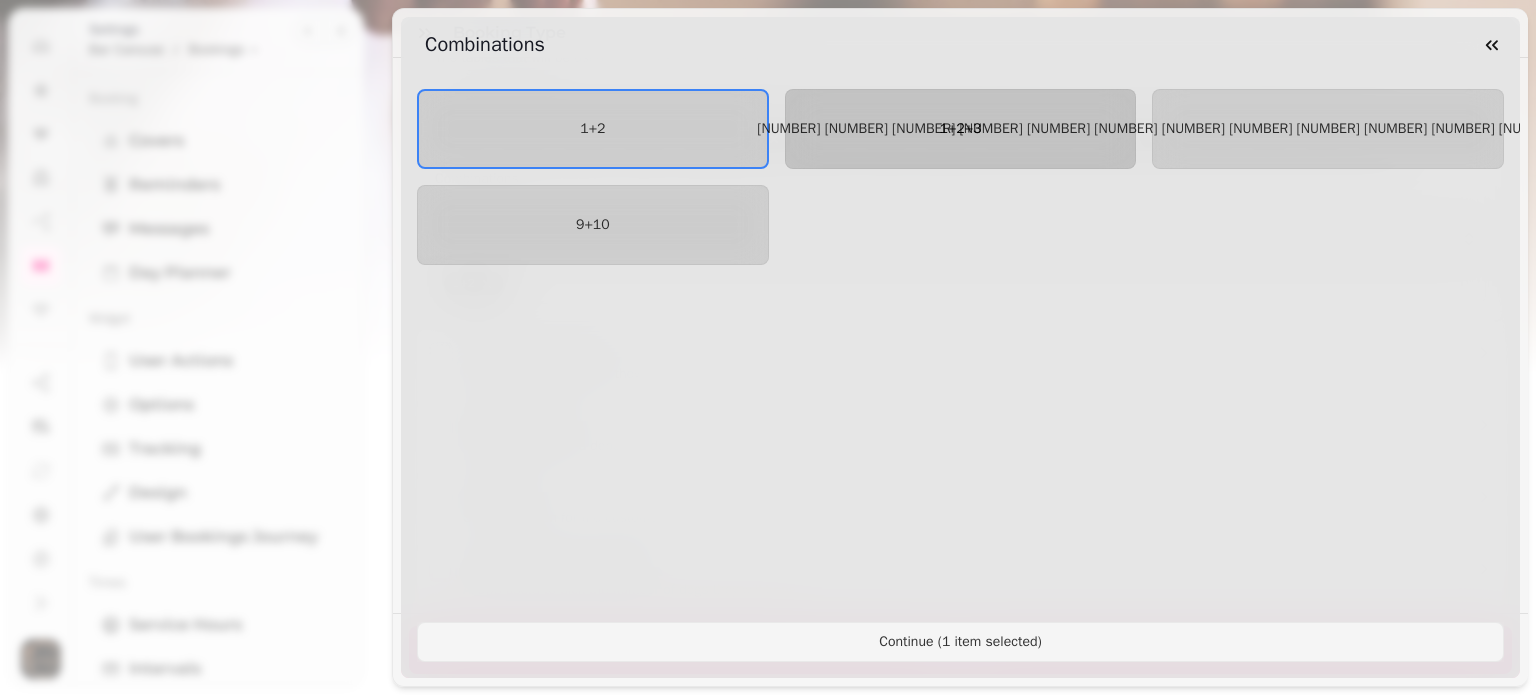 click on "1+2+3" at bounding box center [961, 129] 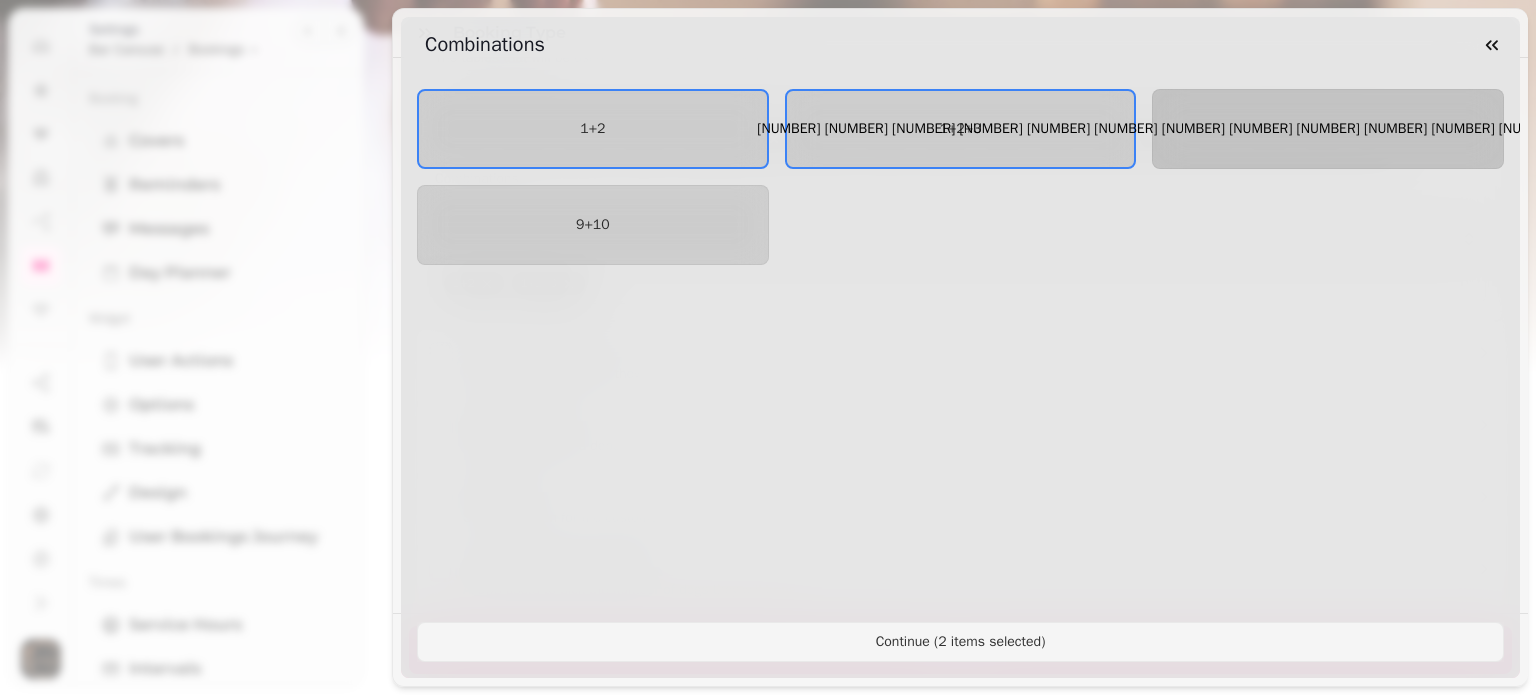 click on "[NUMBER] [NUMBER] [NUMBER] [NUMBER] [NUMBER] [NUMBER] [NUMBER] [NUMBER] [NUMBER] [NUMBER] [NUMBER] [NUMBER] [NUMBER] [NUMBER] [NUMBER] [NUMBER] [NUMBER]" at bounding box center [1328, 128] 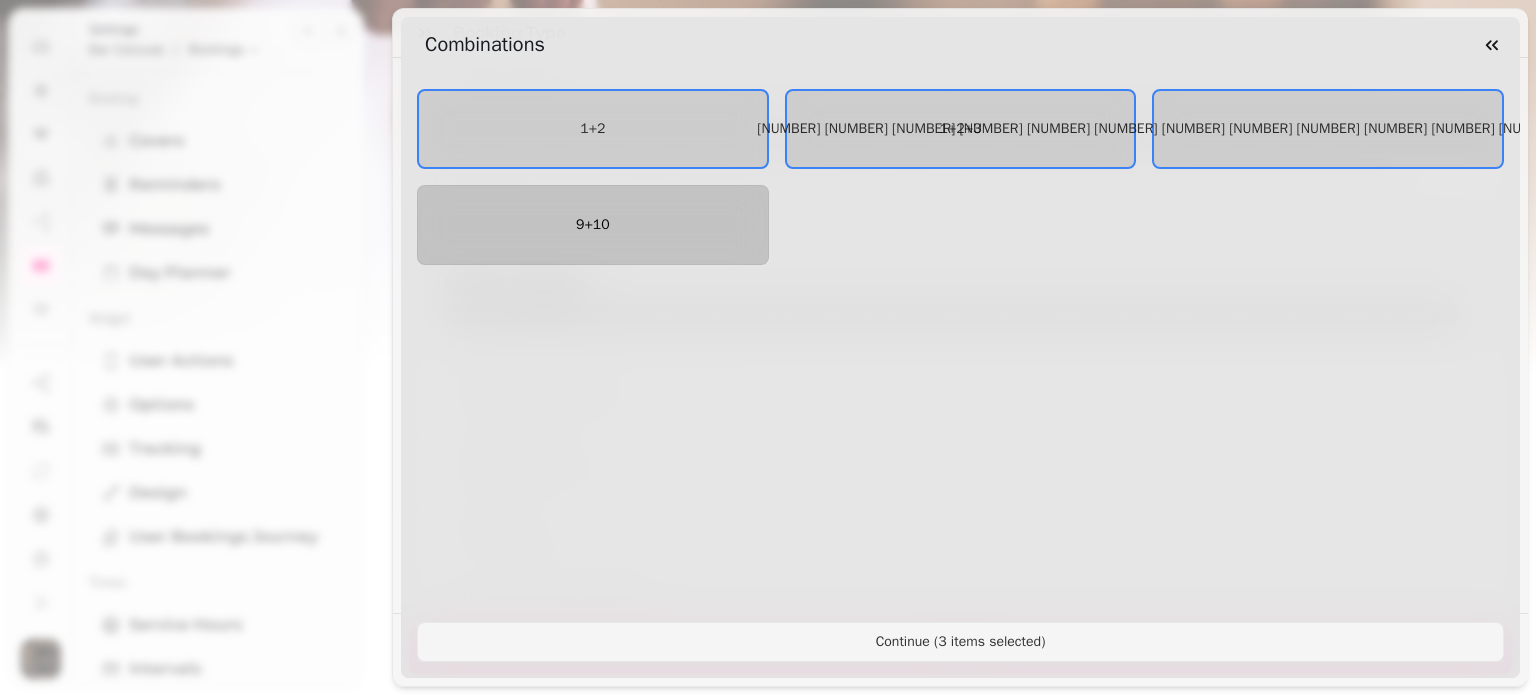 click on "9+10" at bounding box center (593, 225) 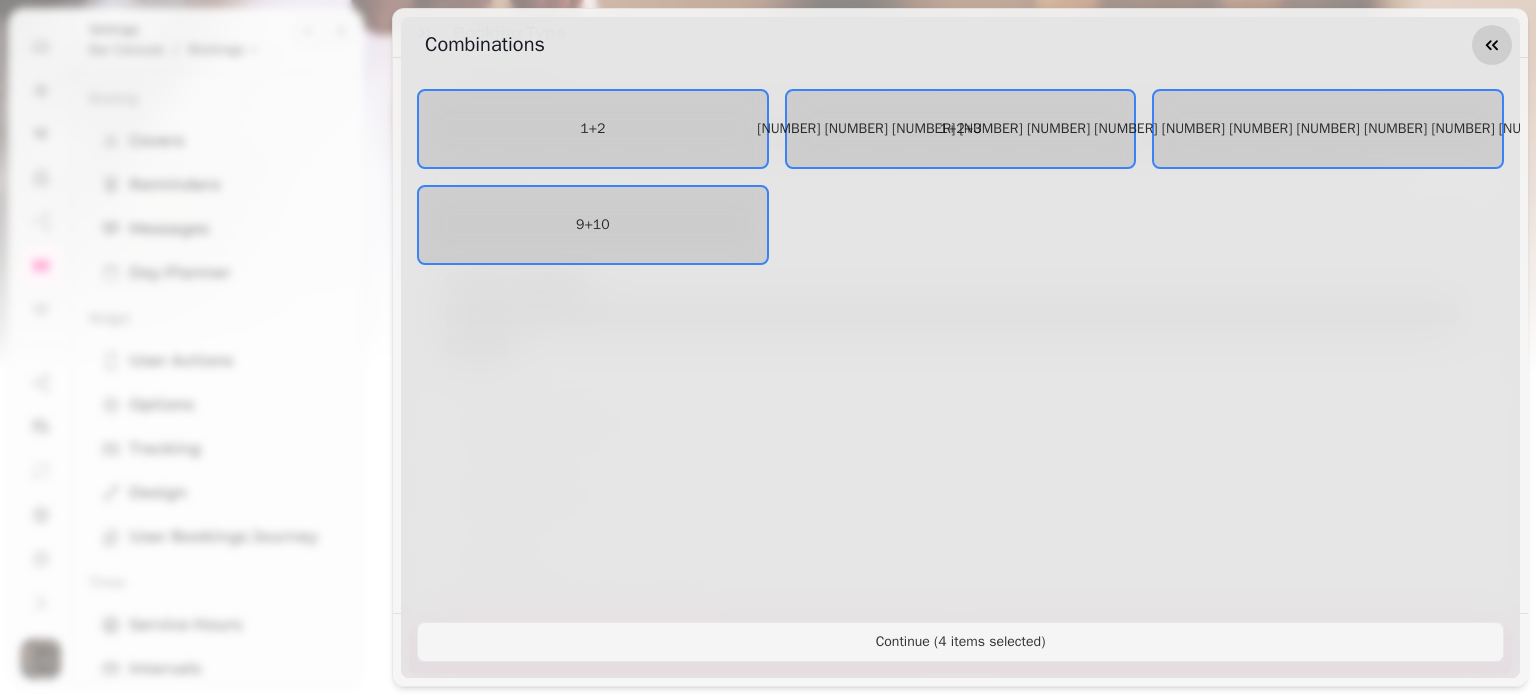 click 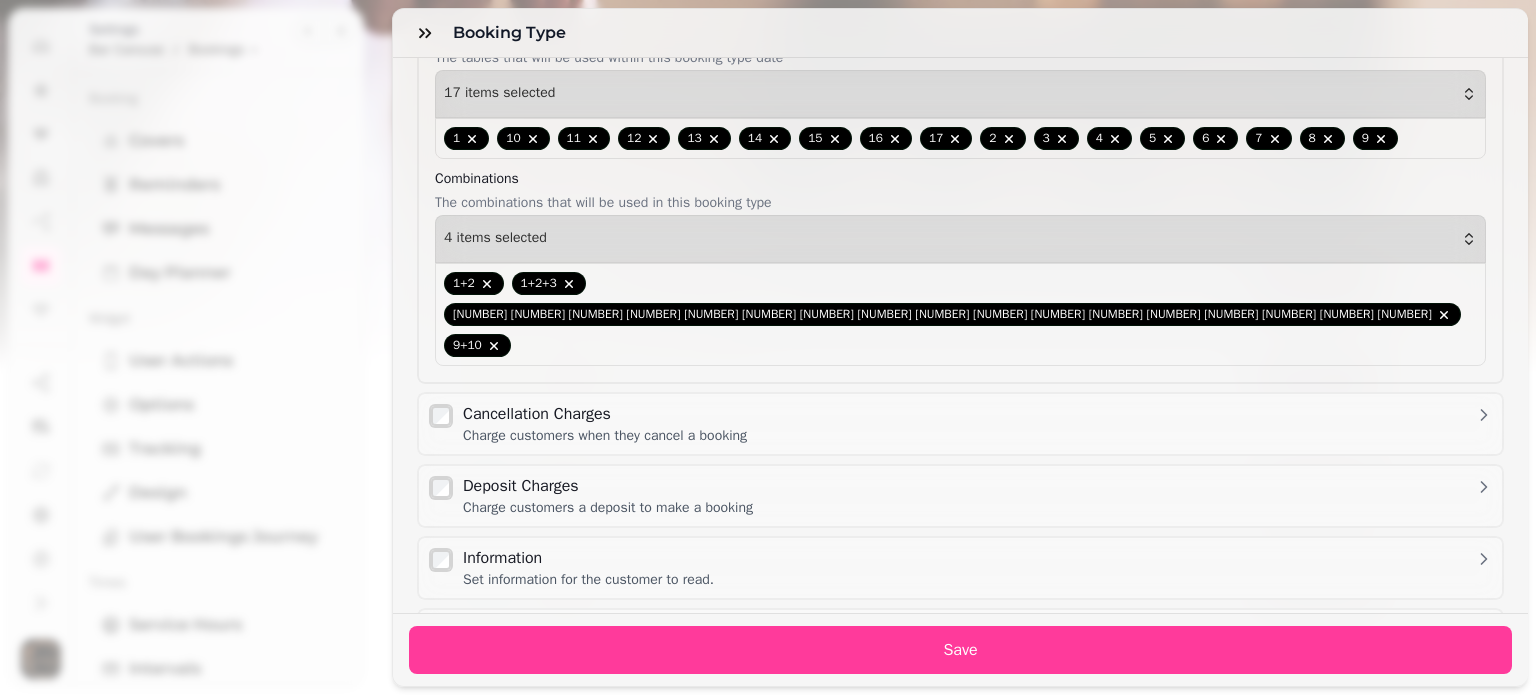 click on "Deposit Charges" at bounding box center [608, 486] 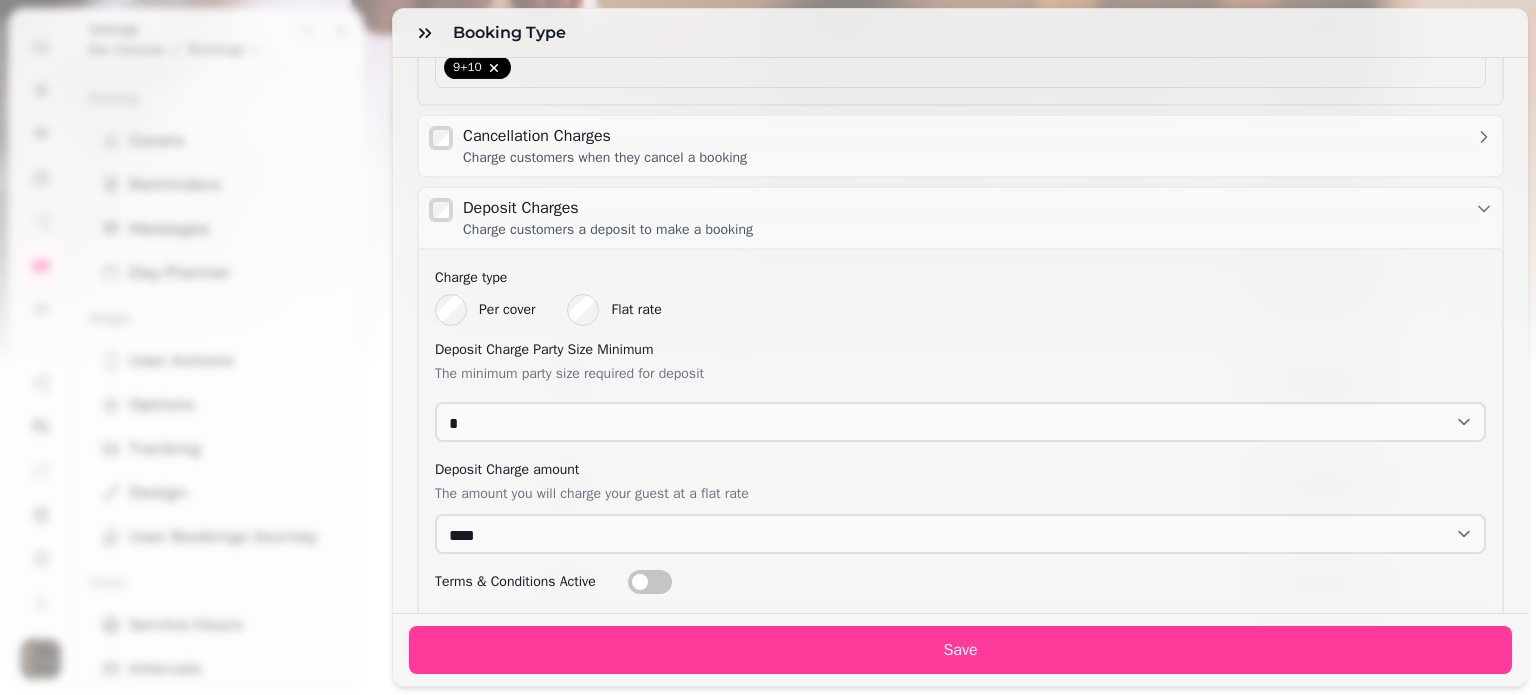 scroll, scrollTop: 1808, scrollLeft: 0, axis: vertical 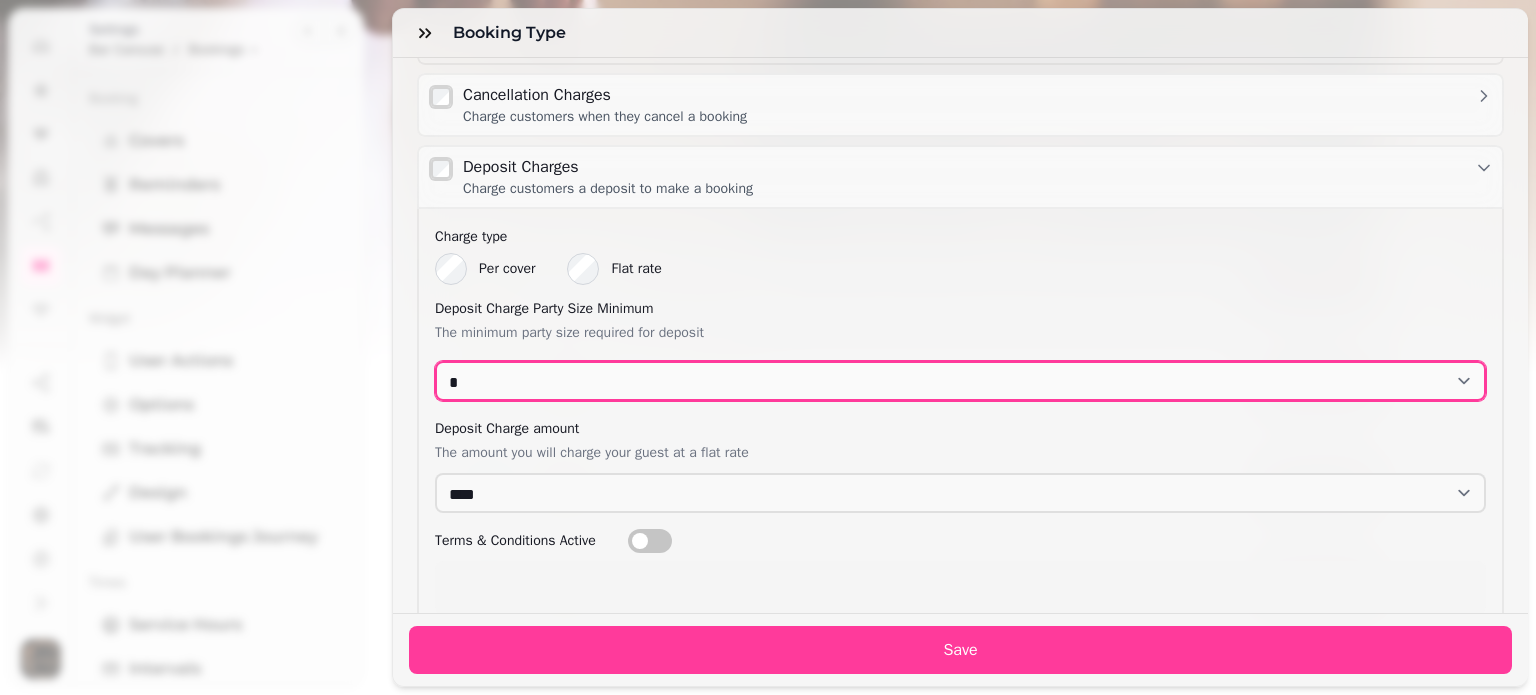 click on "* * * * * * * * * ** ** ** ** ** ** ** ** ** ** ** ** ** ** ** ** ** ** ** ** ** ** ** ** ** ** ** ** ** ** ** ** ** ** ** ** ** ** ** ** ** ** ** ** ** ** ** ** ** ** ** ** ** ** ** ** ** ** ** ** ** ** ** ** ** ** ** ** ** ** ** ** ** ** ** ** ** ** ** ** ** ** ** ** ** ** ** ** ** ** *** *** *** *** *** *** *** *** *** *** *** *** *** *** *** *** *** *** *** *** *** *** *** *** *** *** *** *** *** *** *** *** *** *** *** *** *** *** *** *** *** *** *** *** *** *** *** *** *** *** *** *** *** *** *** *** *** *** *** *** *** *** *** *** *** *** *** *** *** *** *** *** *** *** *** *** *** *** *** *** *** *** *** *** *** *** *** *** *** *** *** *** *** *** *** *** *** *** *** *** *** *** *** *** *** *** *** *** *** *** *** *** *** *** *** *** *** *** *** *** *** *** *** *** *** *** *** *** *** *** *** *** *** *** *** *** *** *** *** *** *** *** *** *** *** *** *** *** *** *** *** *** *** *** *** *** *** *** *** *** *** *** *** *** *** *** *** *** *** *** *** *** *** *** *** *** *** *** *** *** *** *** *** ***" at bounding box center [960, 381] 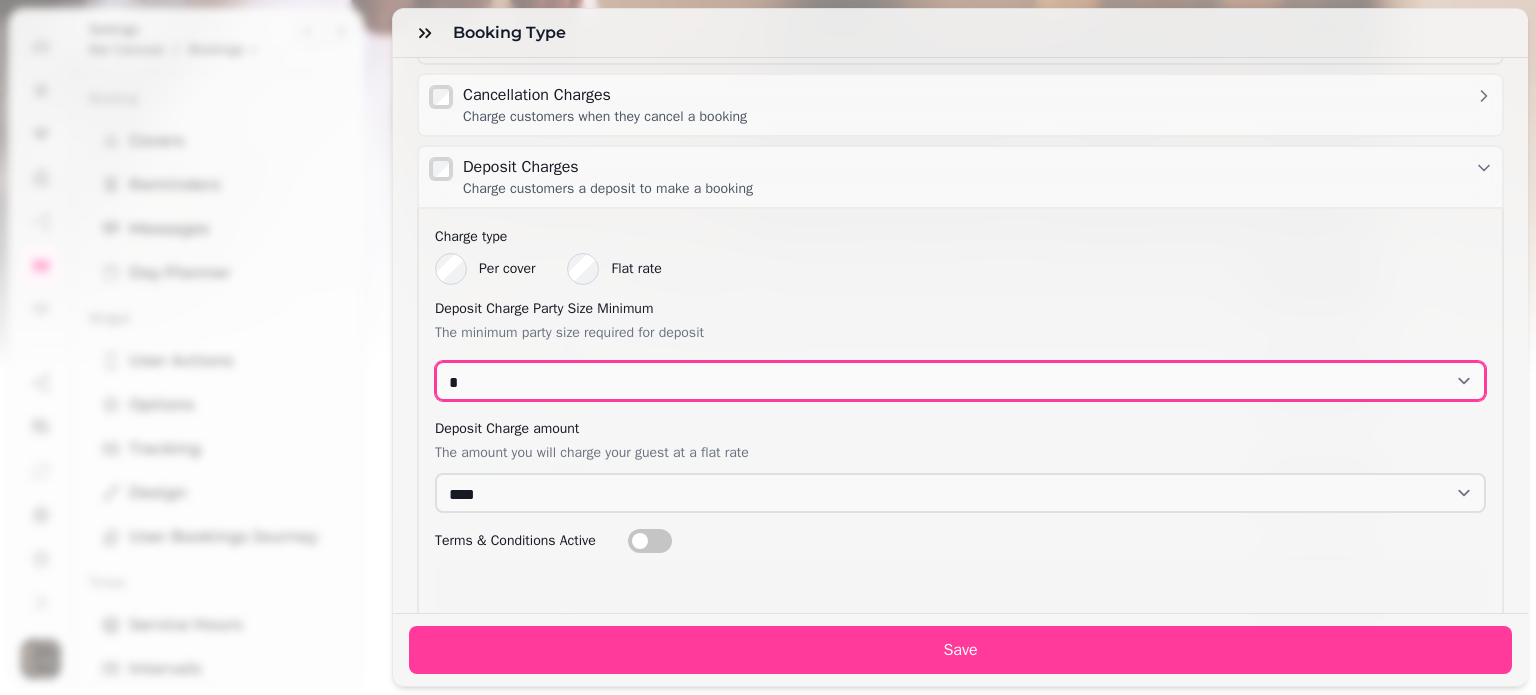 select on "*" 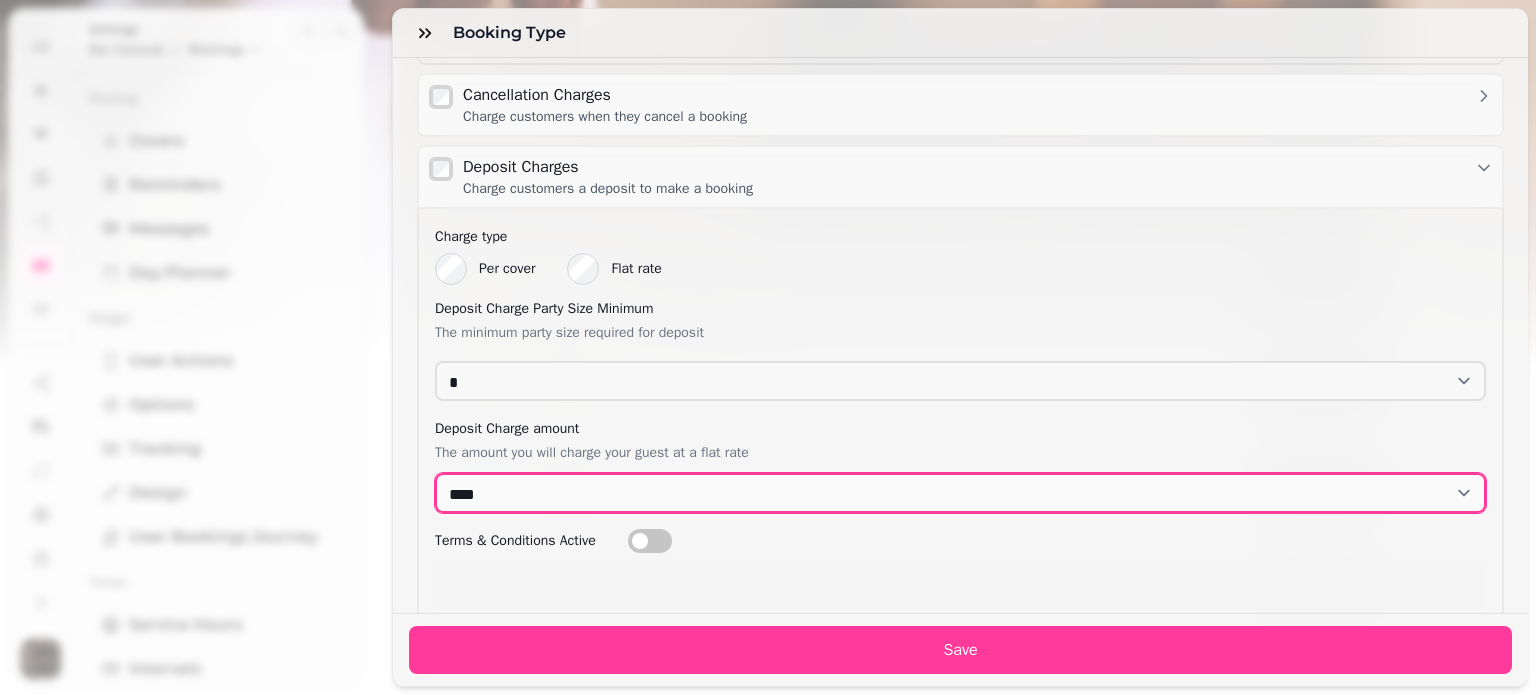 click on "*** *** *** *** *** *** *** *** *** **** **** **** **** **** **** **** **** **** **** **** **** **** **** **** **** **** **** **** **** **** **** **** **** **** **** **** **** **** **** **** **** **** **** **** **** **** **** **** **** **** **** **** **** **** **** **** **** **** **** **** **** **** **** **** **** **** **** **** **** **** **** **** **** **** **** **** **** **** **** **** **** **** **** **** **** **** **** **** **** **** **** **** **** **** **** **** **** **** **** ***** ***** ***** ***** ***** ***** ***** ***** ***** ***** ***** ***** ***** ***** ***** ***** ***** ***** ***** ***** ***** ***** ***** ***** ***** ***** ***** ***** ***** ***** ***** ***** ***** ***** ***** ***** ***** ***** ***** ***** ***** ***** ***** ***** ***** ***** ***** ***** ***** ***** ***** ***** ***** ***** ***** ***** ***** ***** ***** ***** ***** ***** ***** ***** ***** ***** ***** ***** ***** ***** ***** ***** ***** ***** ***** ***** ***** ***** ***** ***** ***** ***** ***** ***** ***** ***** ***** ***** *****" at bounding box center (960, 493) 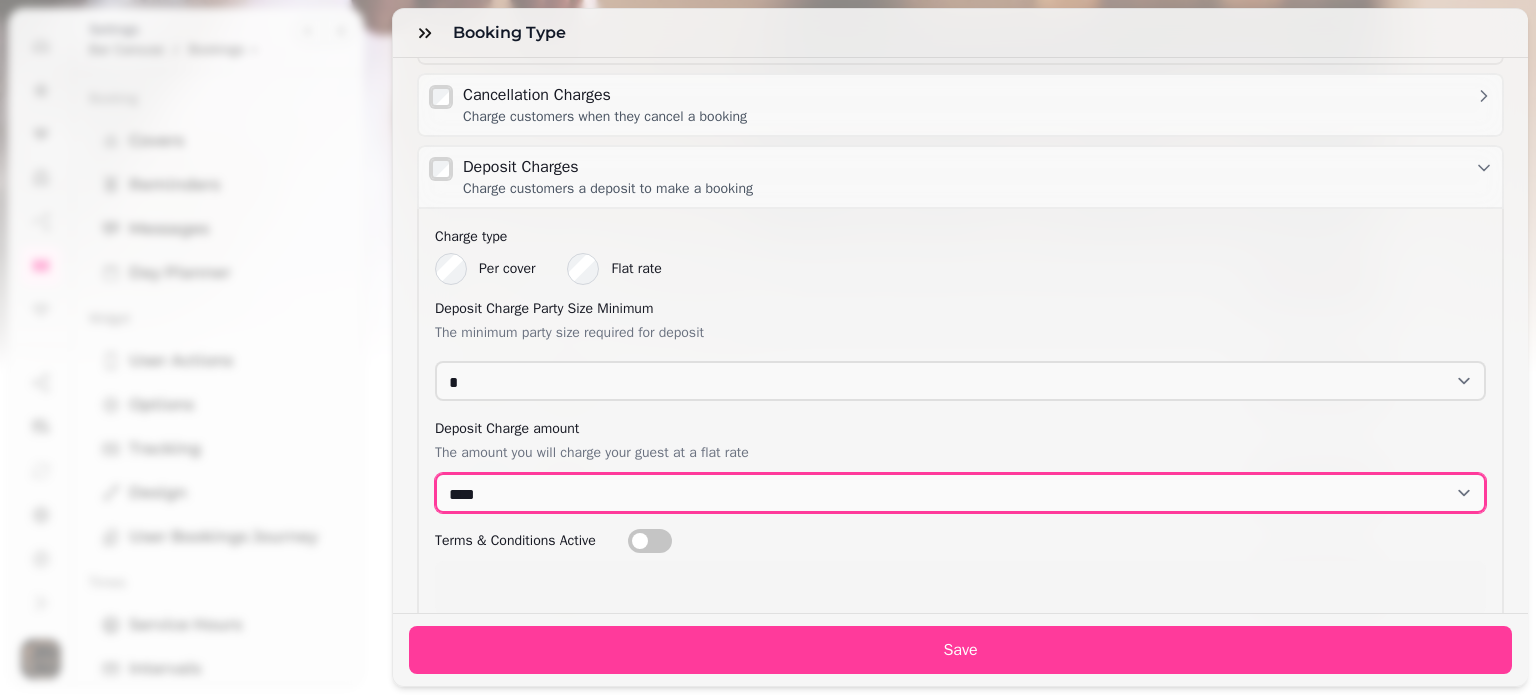 select on "*****" 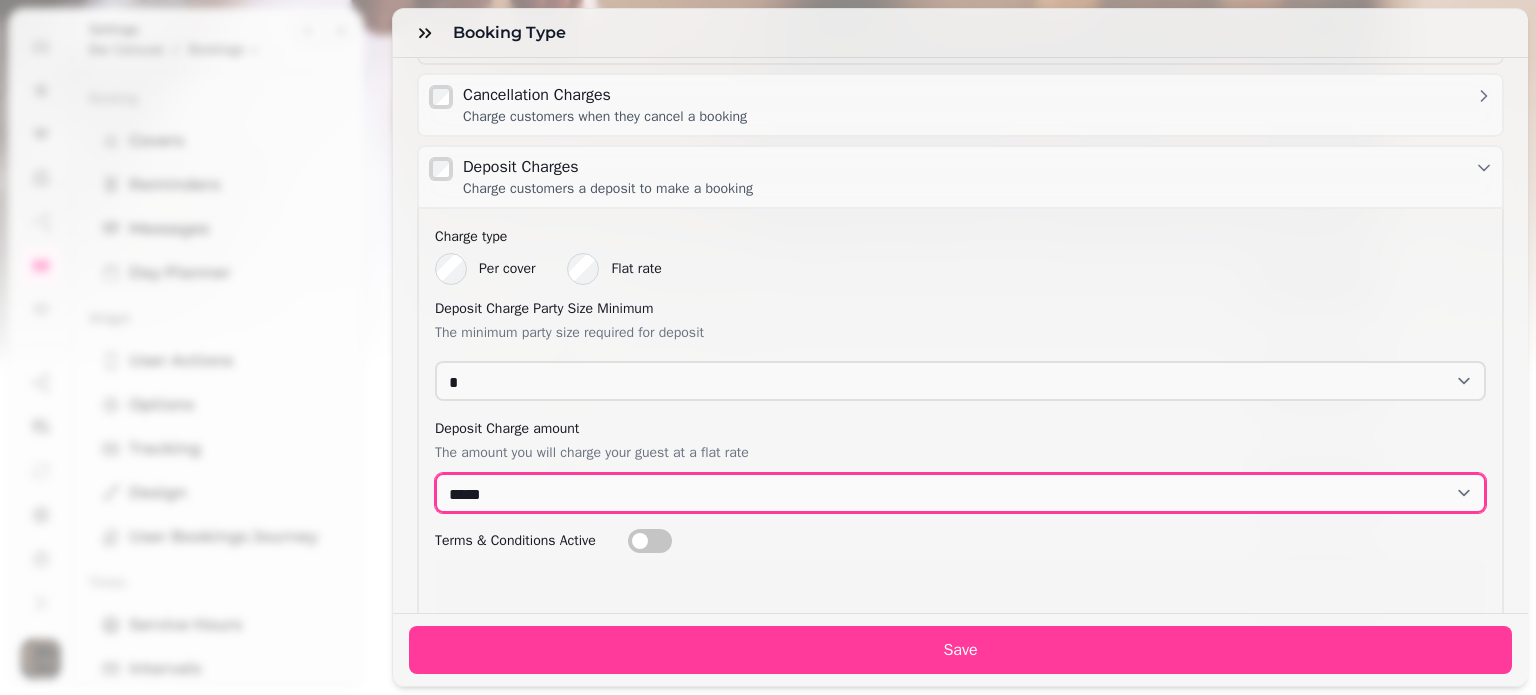 click on "*** *** *** *** *** *** *** *** *** **** **** **** **** **** **** **** **** **** **** **** **** **** **** **** **** **** **** **** **** **** **** **** **** **** **** **** **** **** **** **** **** **** **** **** **** **** **** **** **** **** **** **** **** **** **** **** **** **** **** **** **** **** **** **** **** **** **** **** **** **** **** **** **** **** **** **** **** **** **** **** **** **** **** **** **** **** **** **** **** **** **** **** **** **** **** **** **** **** **** ***** ***** ***** ***** ***** ***** ***** ***** ***** ***** ***** ***** ***** ***** ***** ***** ***** ***** ***** ***** ***** ***** ***** ***** ***** ***** ***** ***** ***** ***** ***** ***** ***** ***** ***** ***** ***** ***** ***** ***** ***** ***** ***** ***** ***** ***** ***** ***** ***** ***** ***** ***** ***** ***** ***** ***** ***** ***** ***** ***** ***** ***** ***** ***** ***** ***** ***** ***** ***** ***** ***** ***** ***** ***** ***** ***** ***** ***** ***** ***** ***** ***** ***** ***** ***** ***** ***** ***** *****" at bounding box center (960, 493) 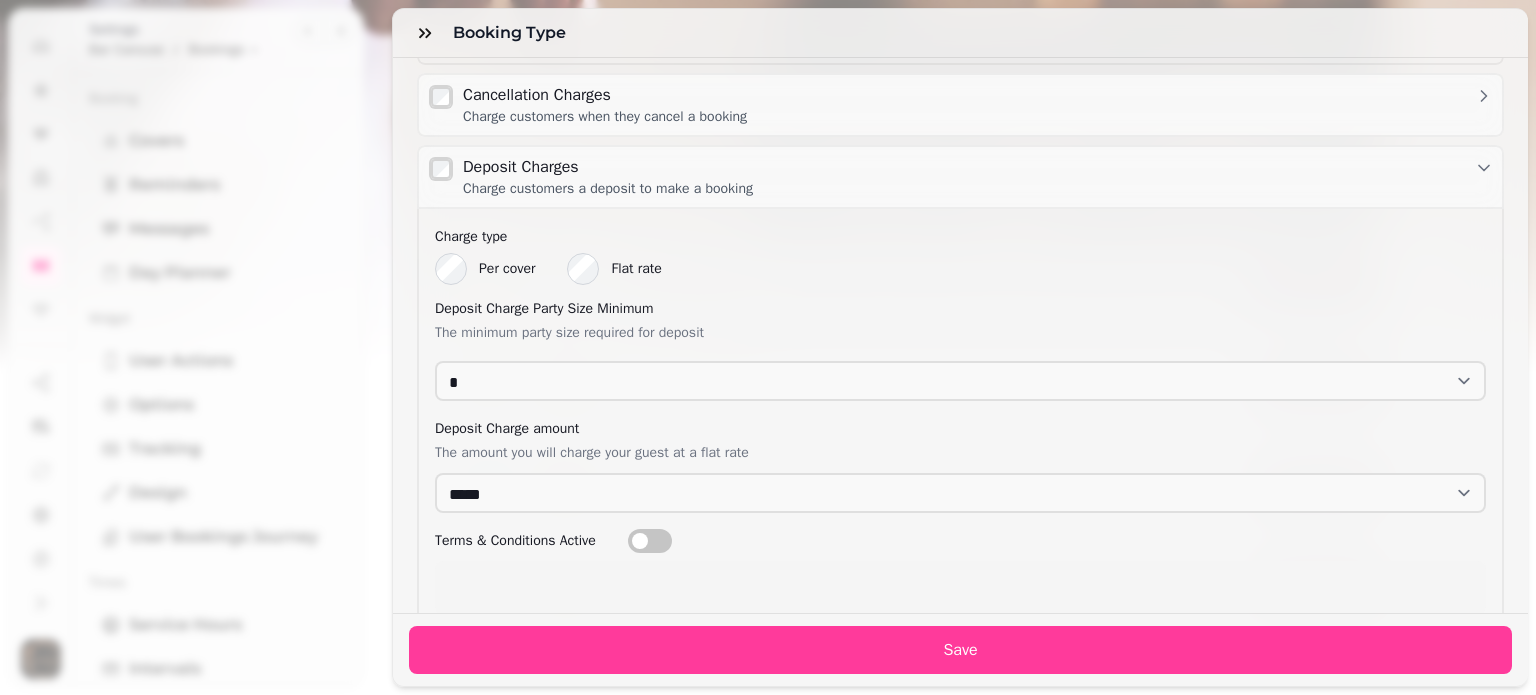 click at bounding box center (640, 541) 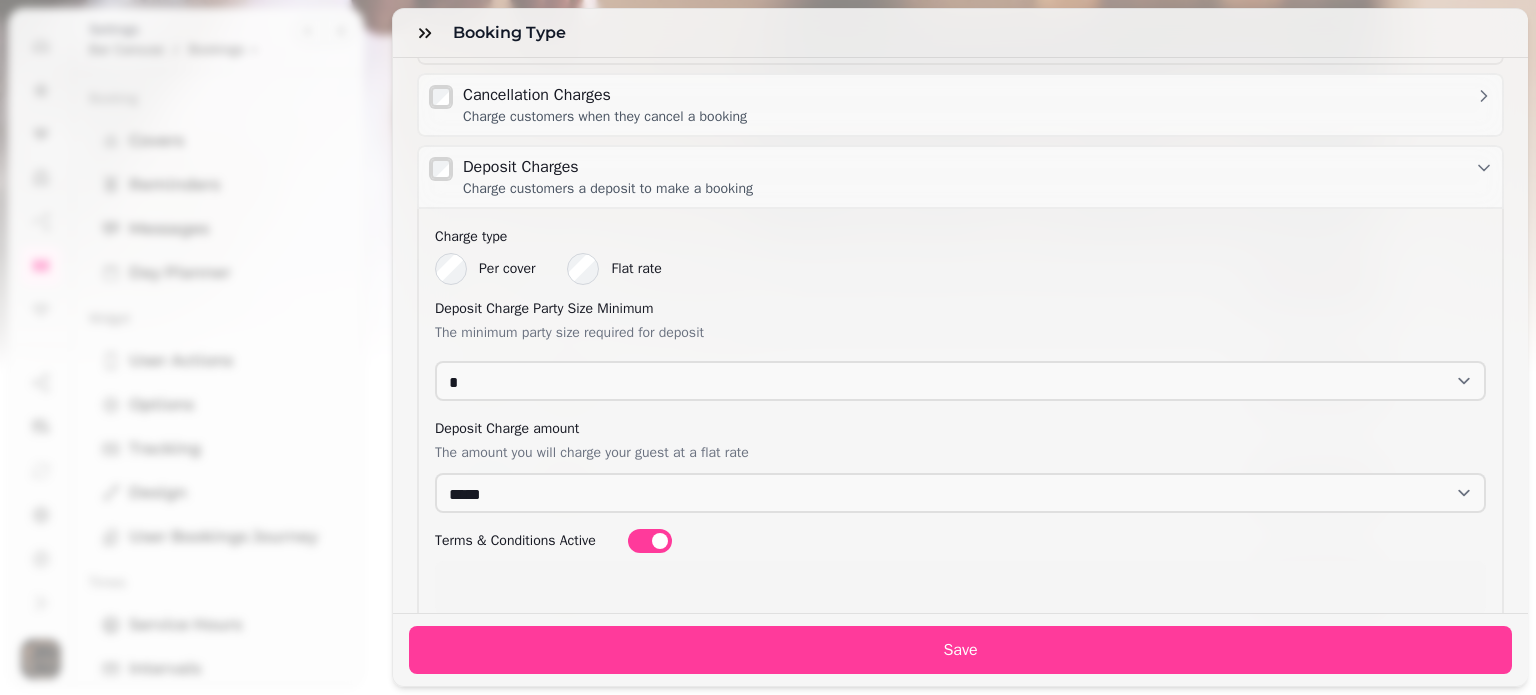 click on "Deposit Charge amount" at bounding box center (960, 429) 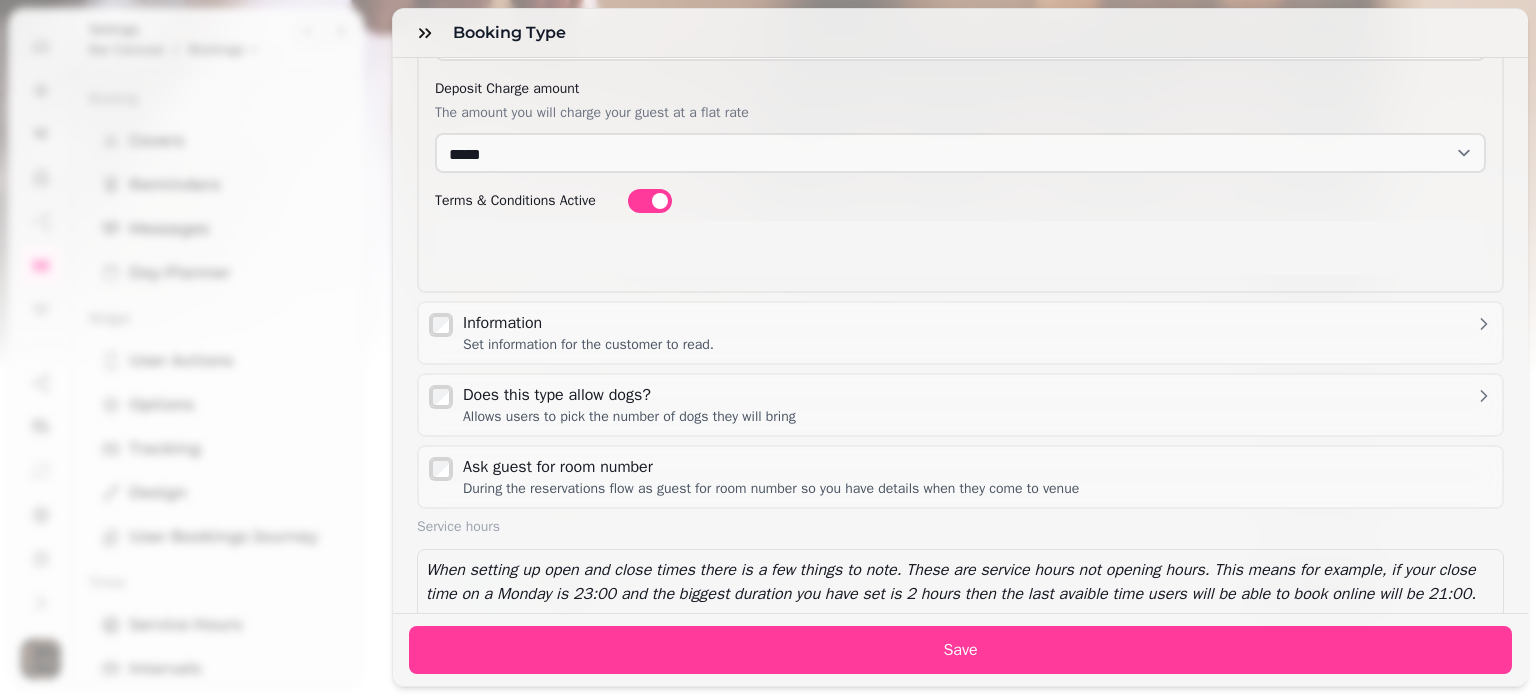 scroll, scrollTop: 2178, scrollLeft: 0, axis: vertical 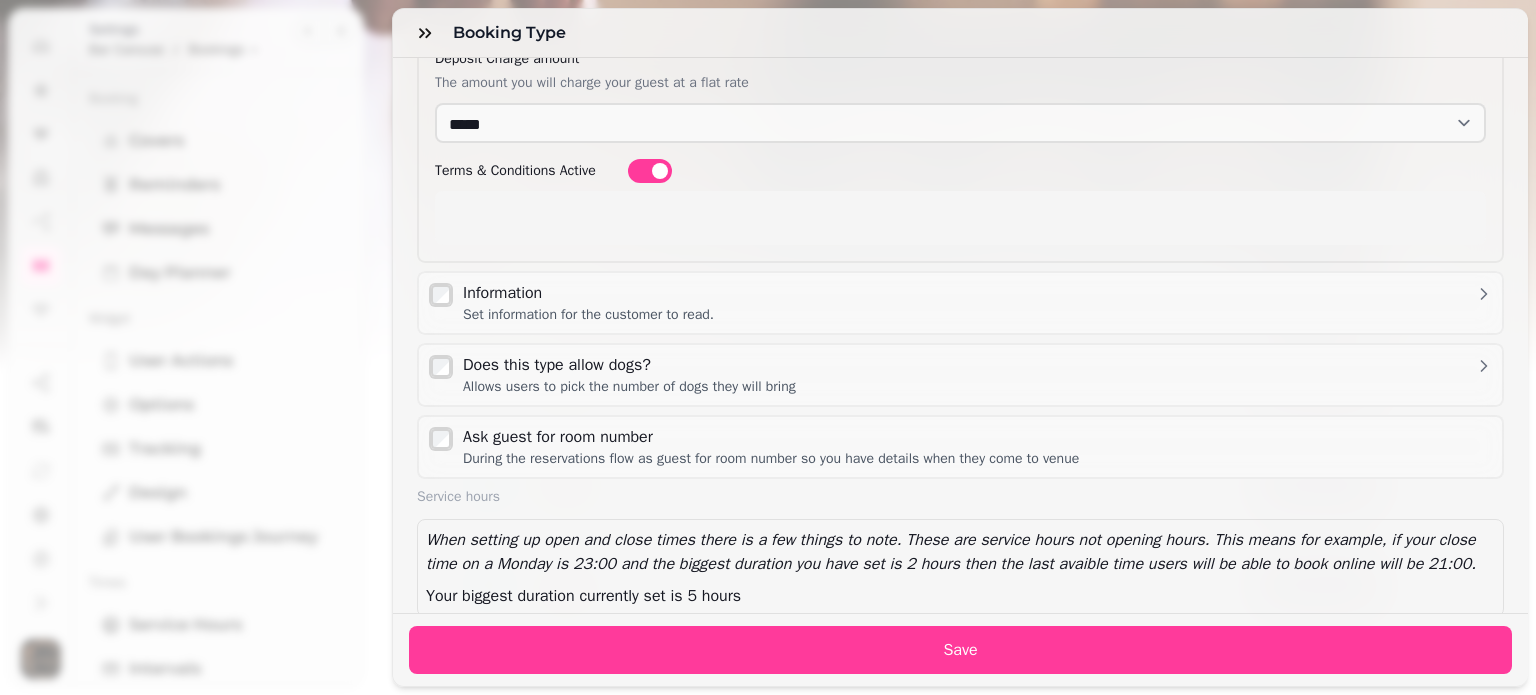 click on "Booking Type Is booking type active? Is this booking type available for guests to book online? Hide booking type from main UI flows Hide this booking type from customer-facing booking flows. It will remain accessible via direct links Name [NAME] Emoji Pick Emoji 😊 Type Color [COLOR] Description The text that appears below the title of the booking type in the options menu (on bookings widget) to give more context to the user. [DESCRIPTION] Min partysize [MIN_PARTY_SIZE] 1" at bounding box center (960, 335) 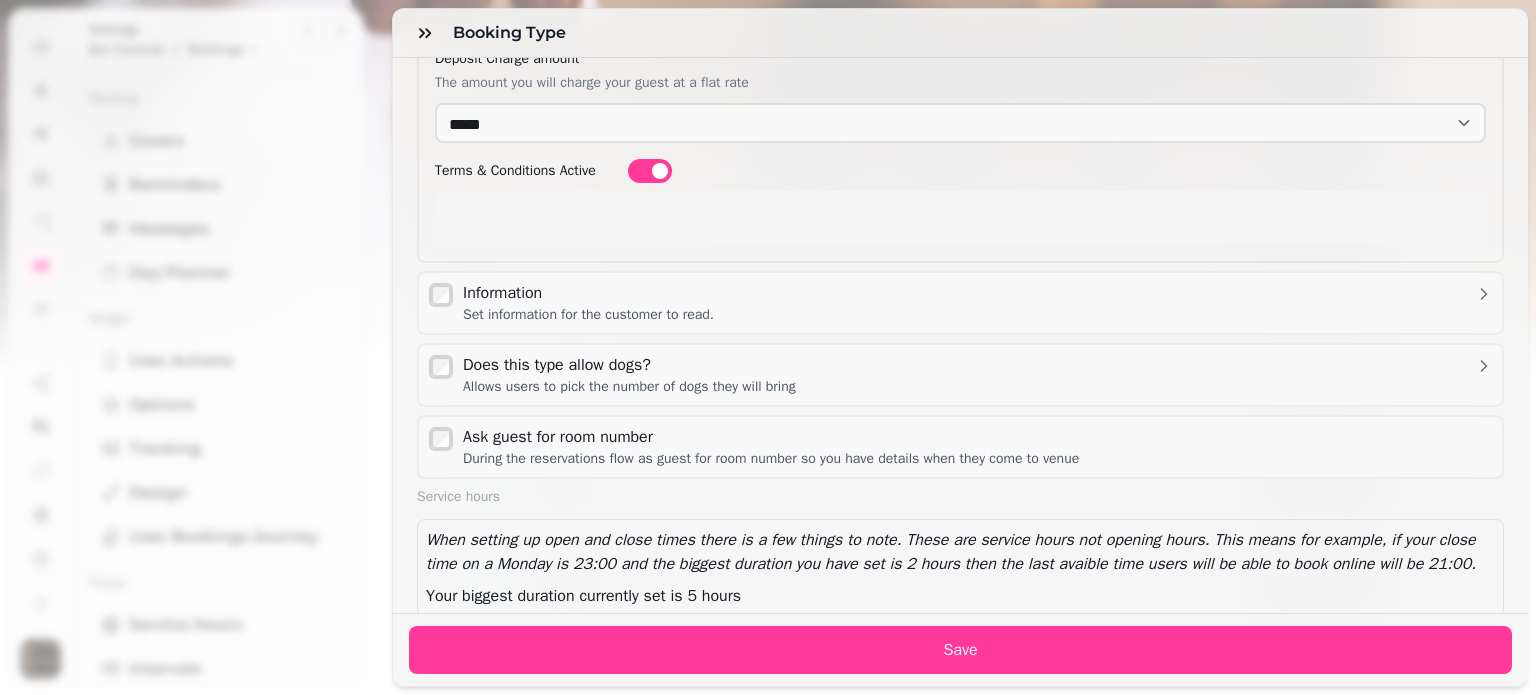 click on "Information Set information for the customer to read." at bounding box center [978, 303] 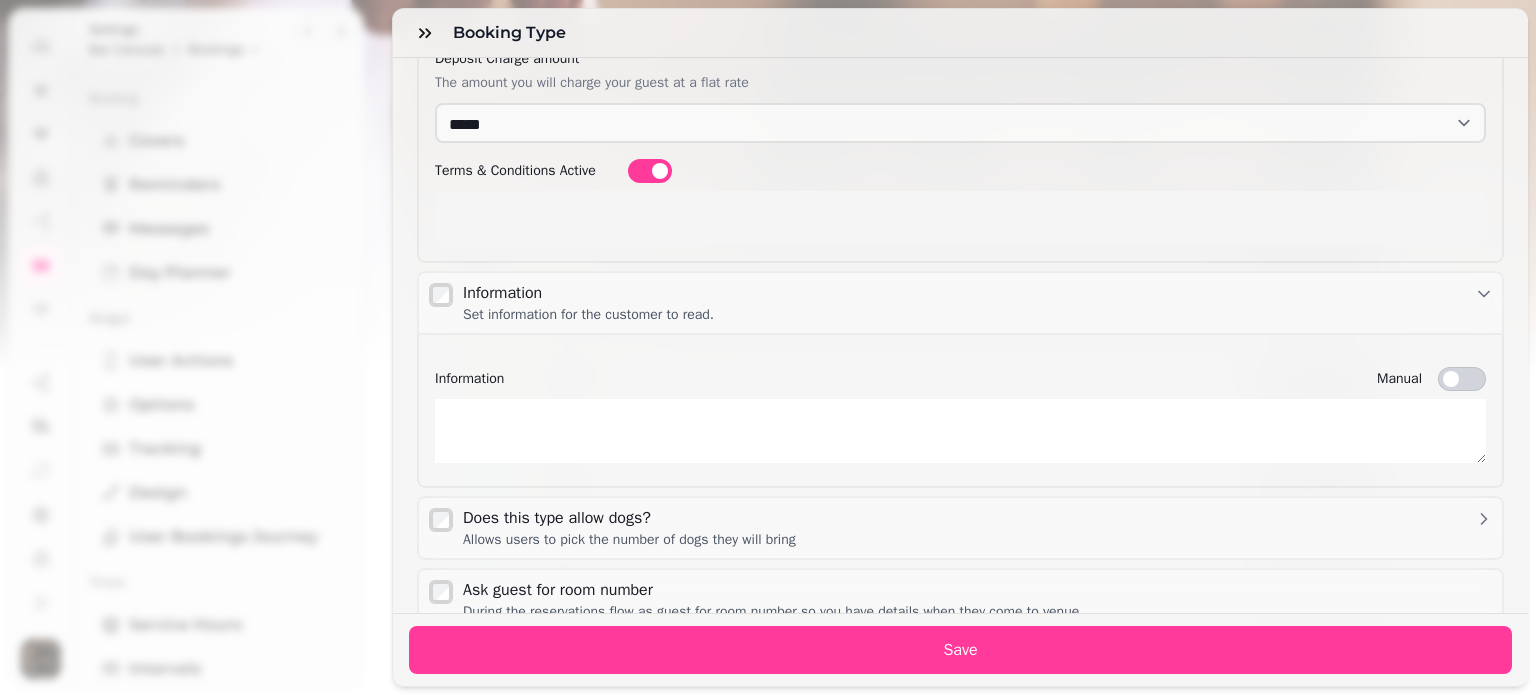 click on "manual" at bounding box center (1462, 379) 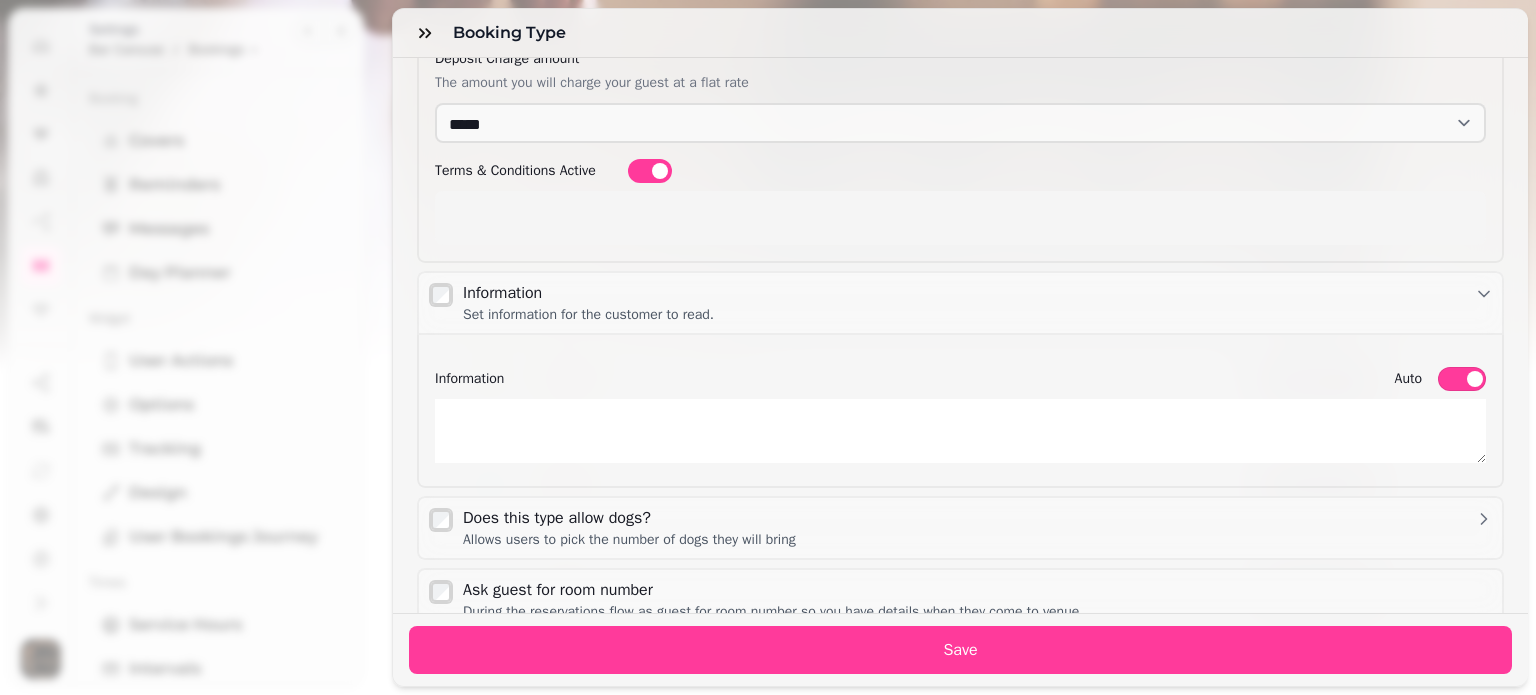 click on "auto" at bounding box center (1462, 379) 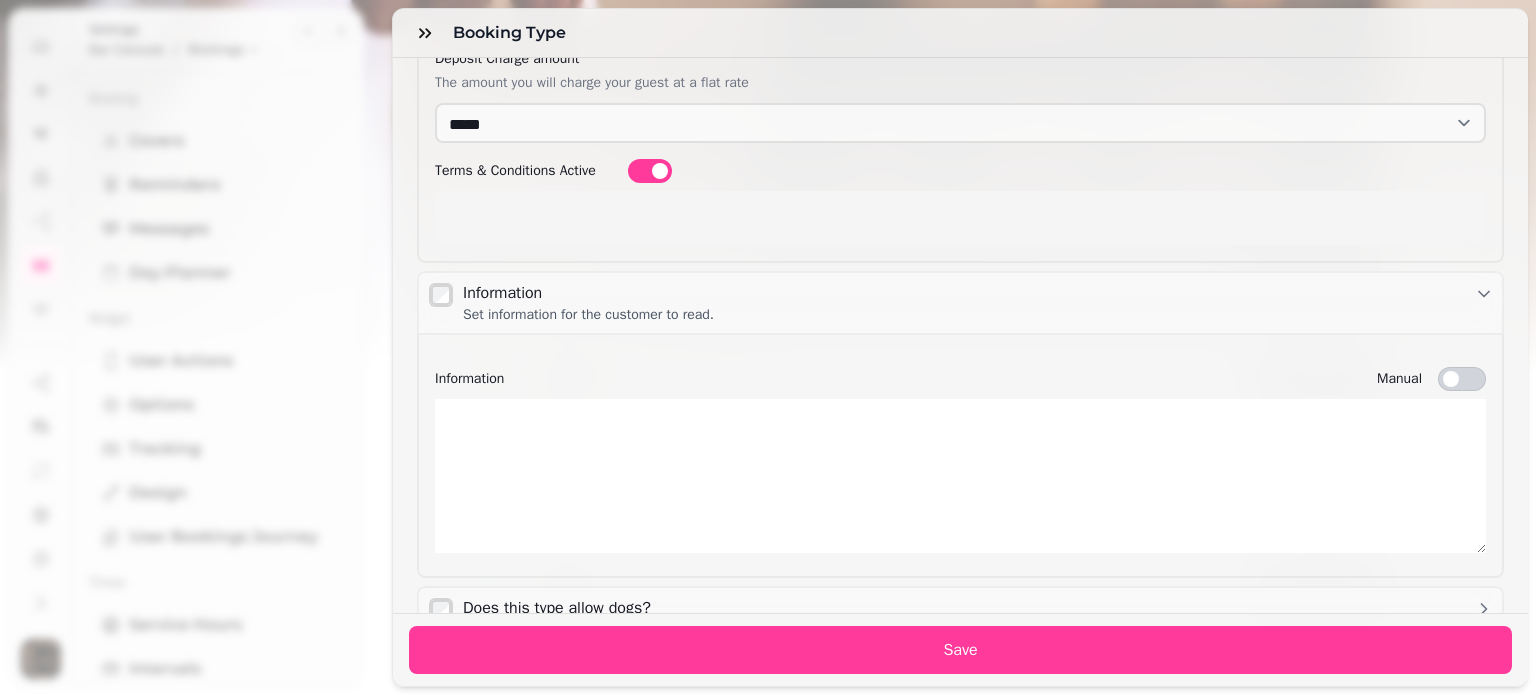 drag, startPoint x: 1452, startPoint y: 400, endPoint x: 1432, endPoint y: 493, distance: 95.12623 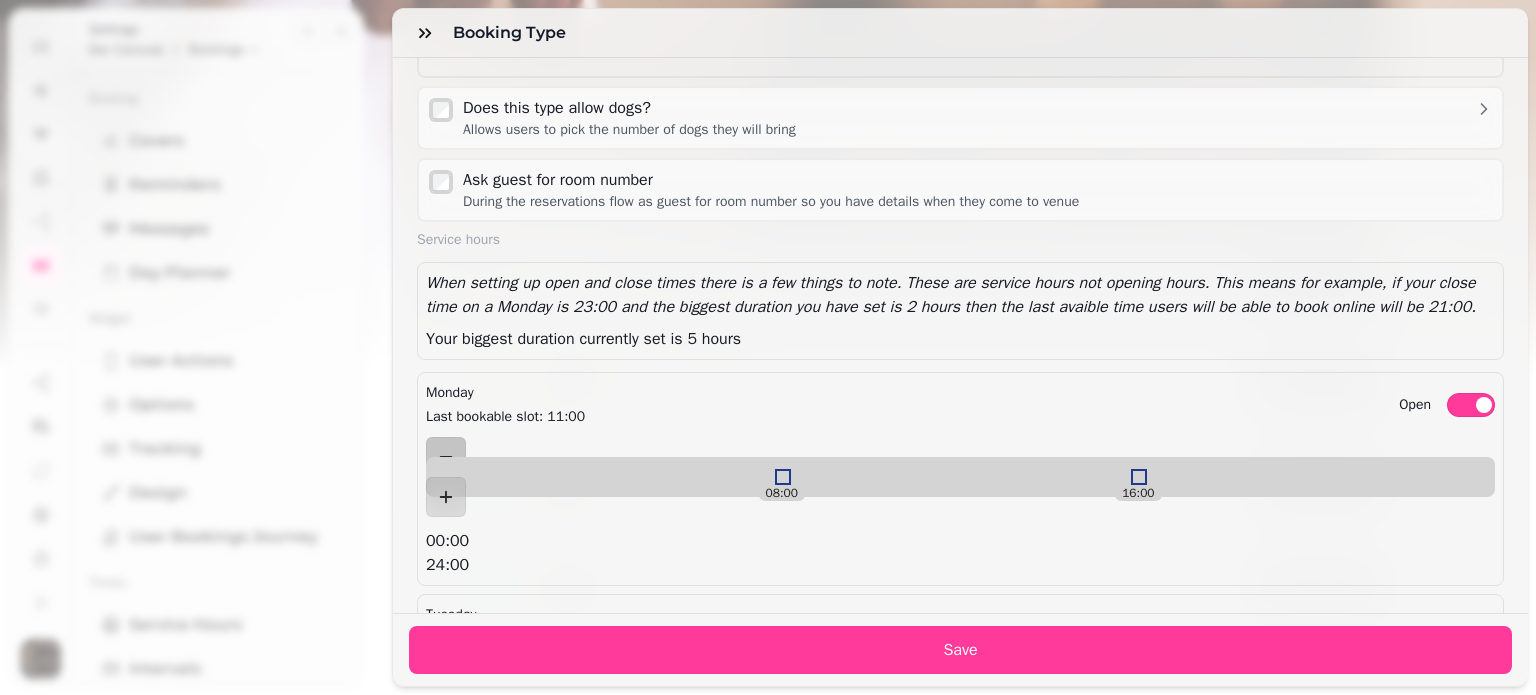 scroll, scrollTop: 2685, scrollLeft: 0, axis: vertical 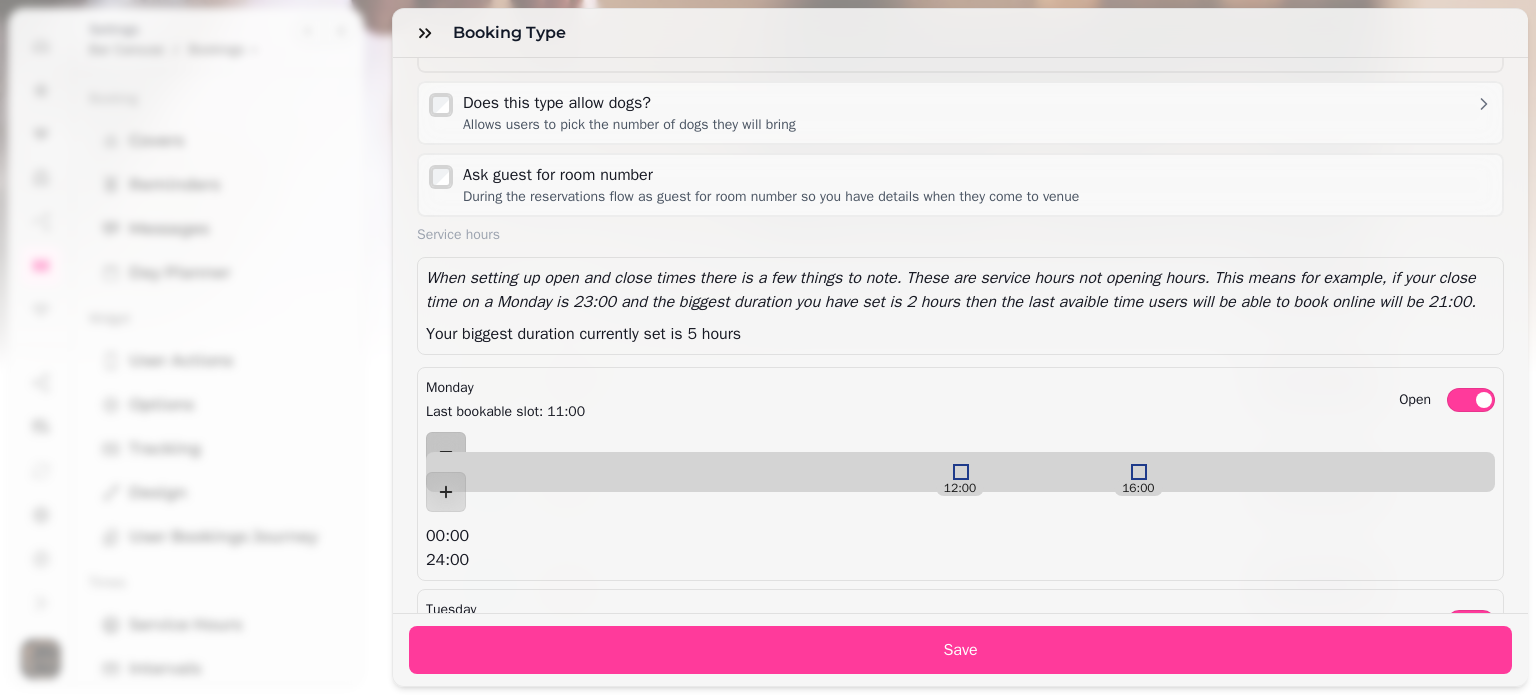 click on "[TIME] [TIME] [TIME] [TIME]" at bounding box center [960, 502] 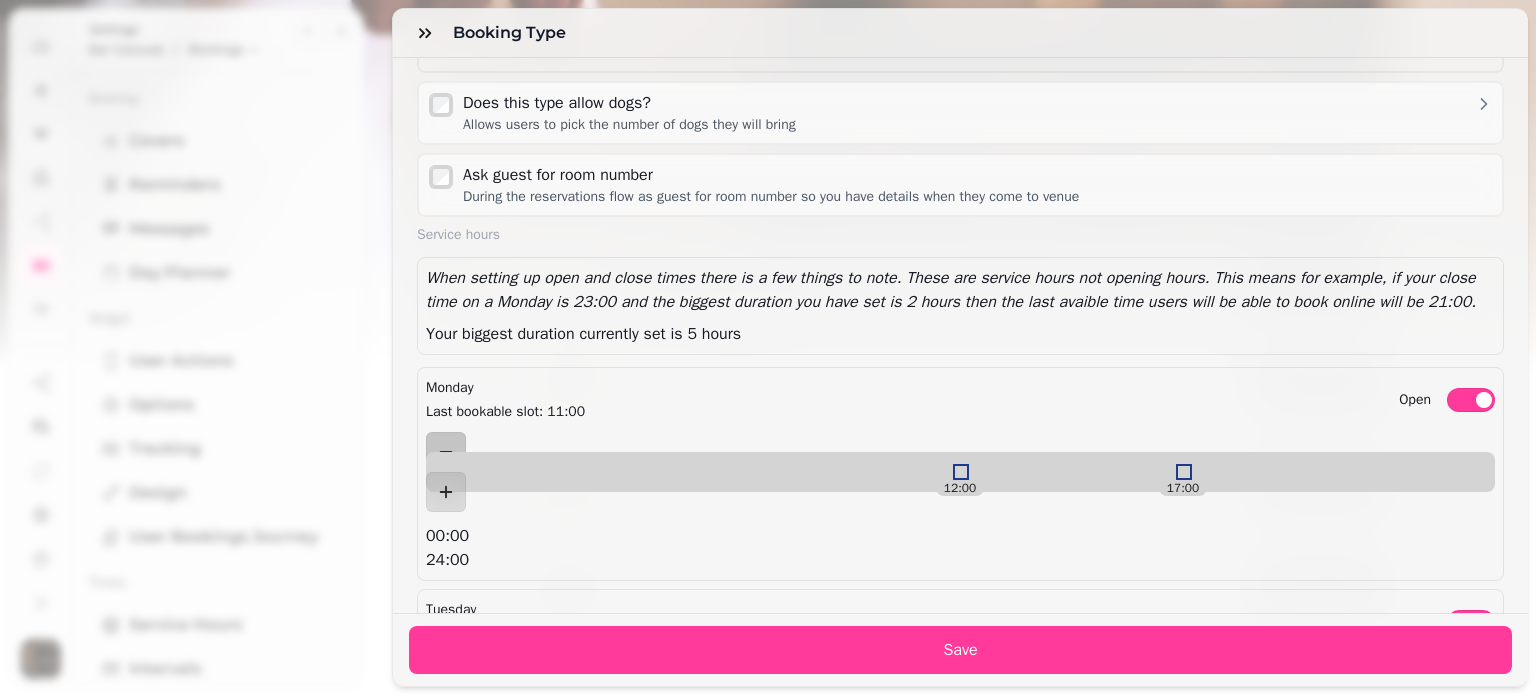 click at bounding box center [1184, 472] 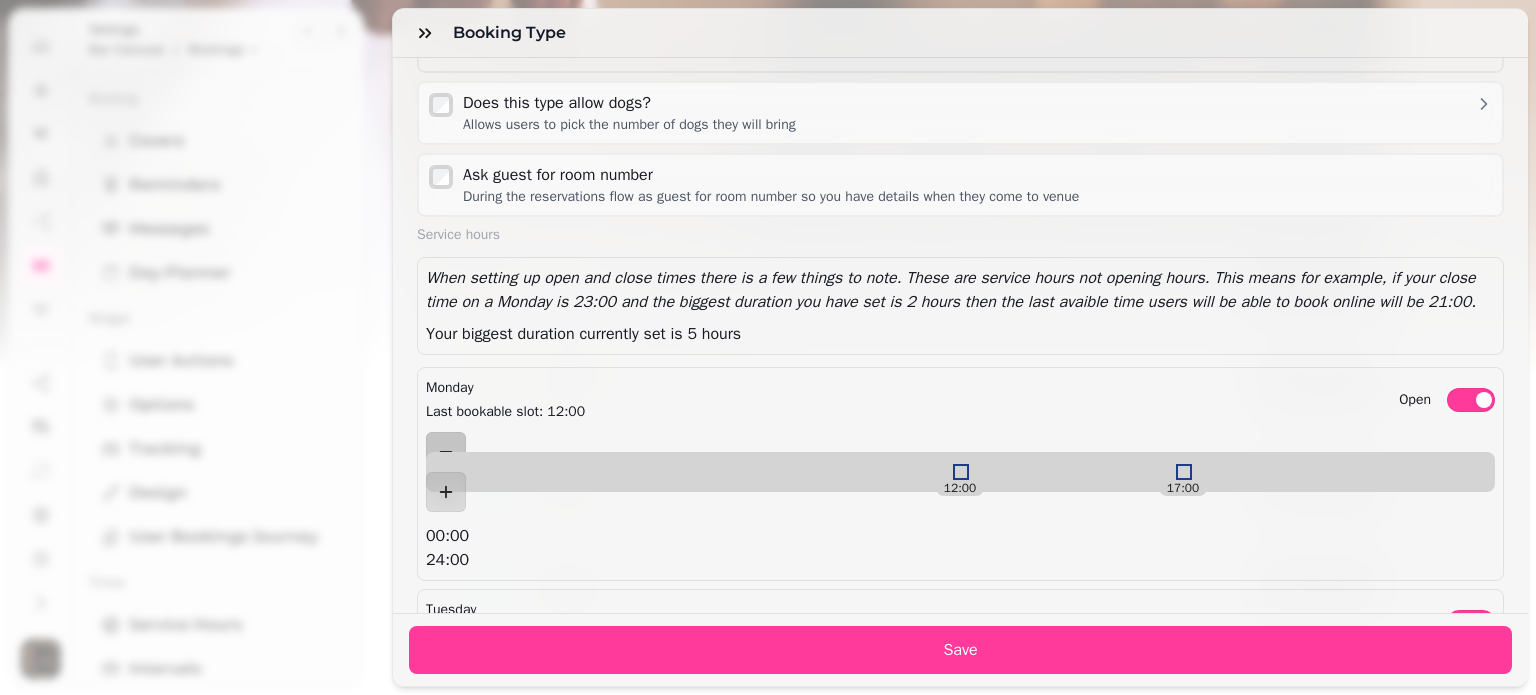 click on "Open" at bounding box center (1471, 400) 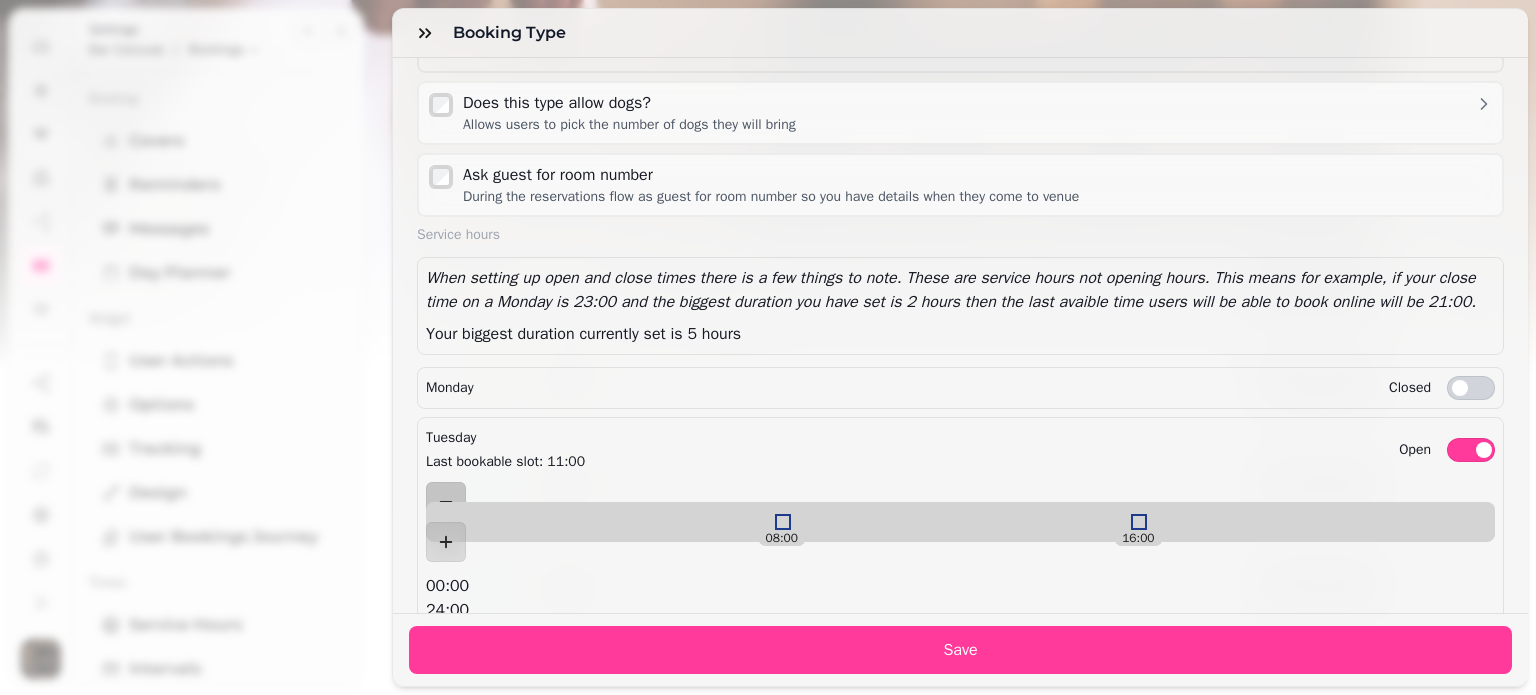 click on "Open" at bounding box center (1471, 450) 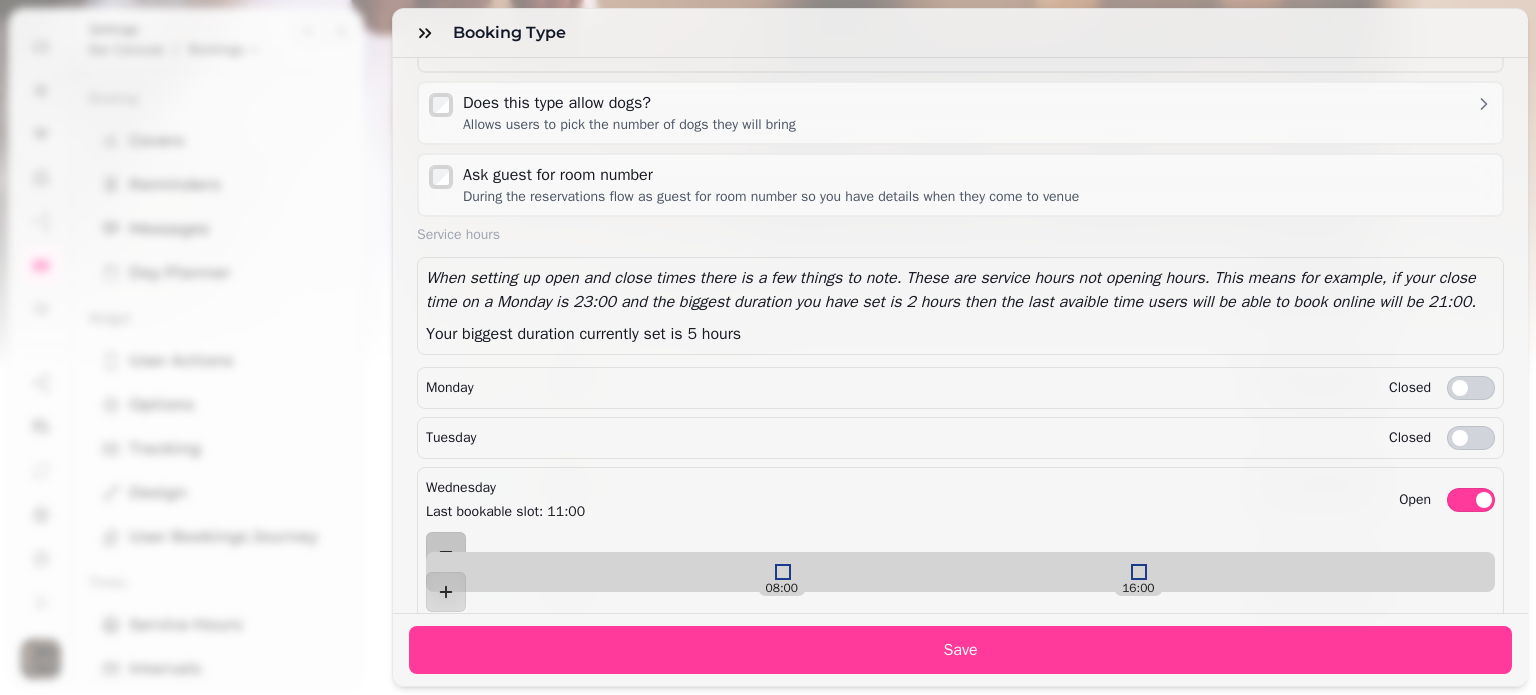 click on "[DAY_OF_WEEK] Last bookable slot: [TIME] Open" at bounding box center (960, 500) 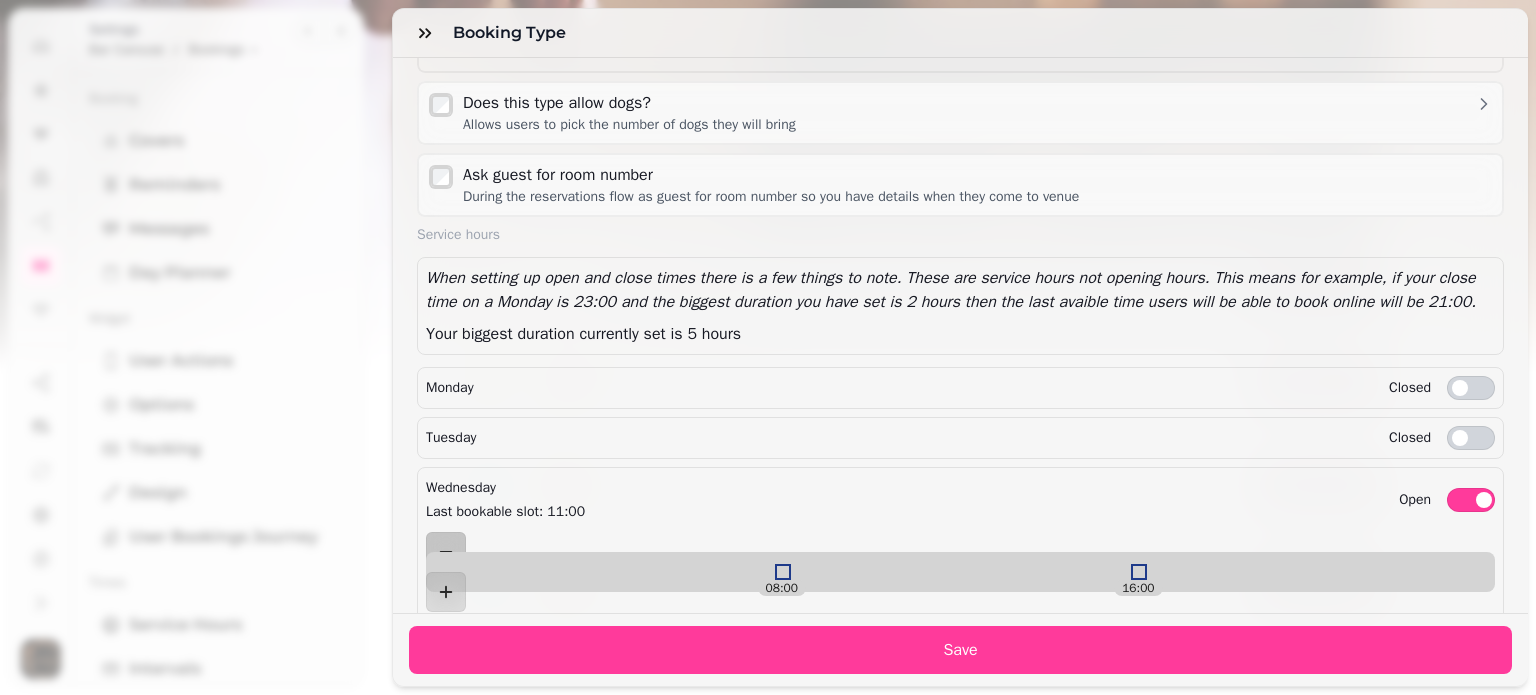 click on "Open" at bounding box center (1471, 500) 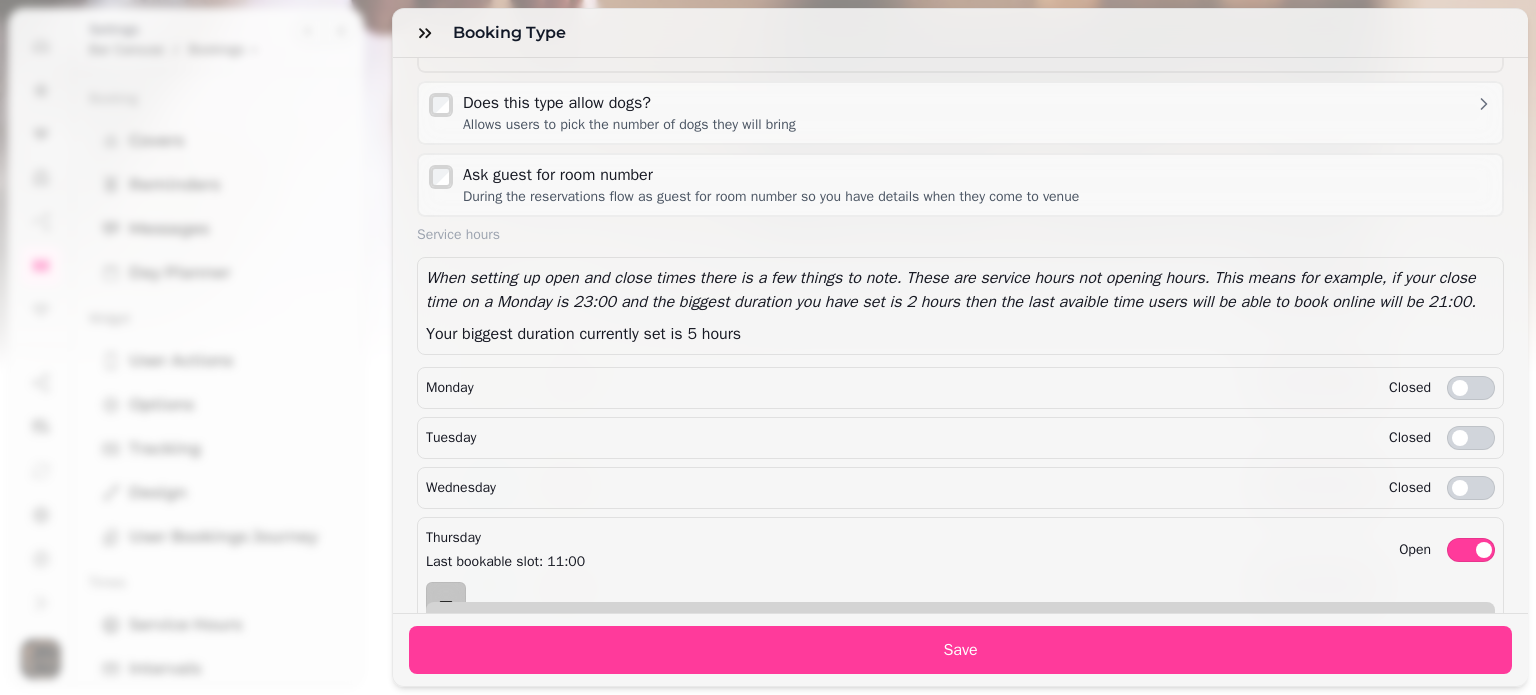 click on "Open" at bounding box center [1471, 550] 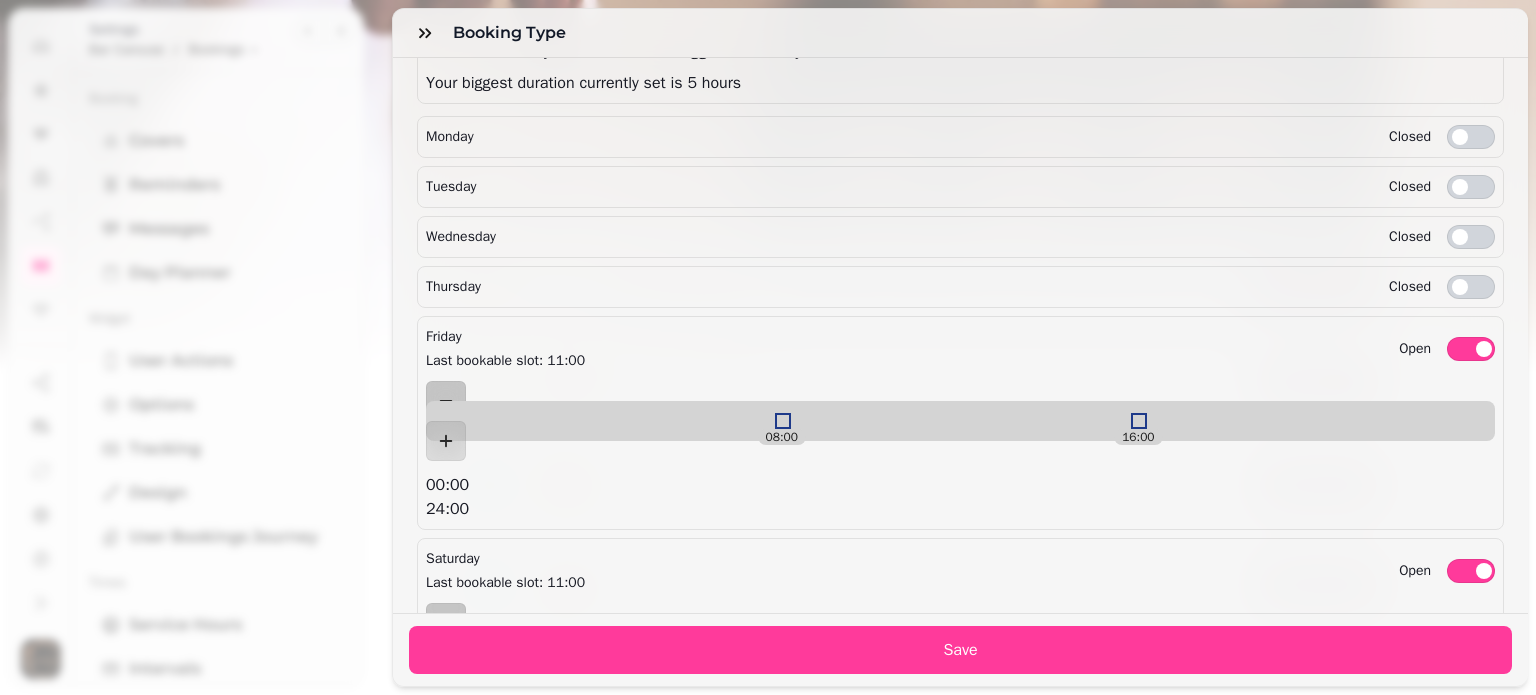 scroll, scrollTop: 2941, scrollLeft: 0, axis: vertical 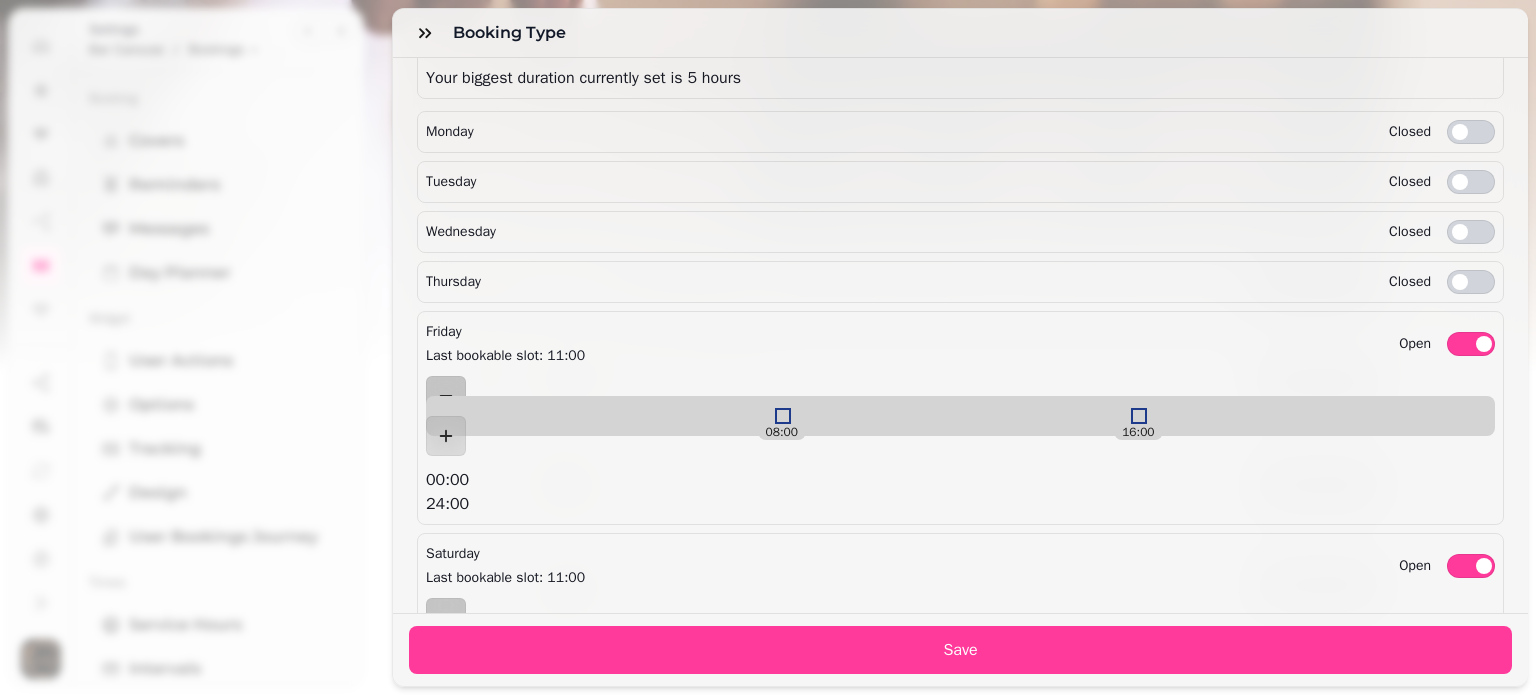 click on "Open" at bounding box center [1471, 344] 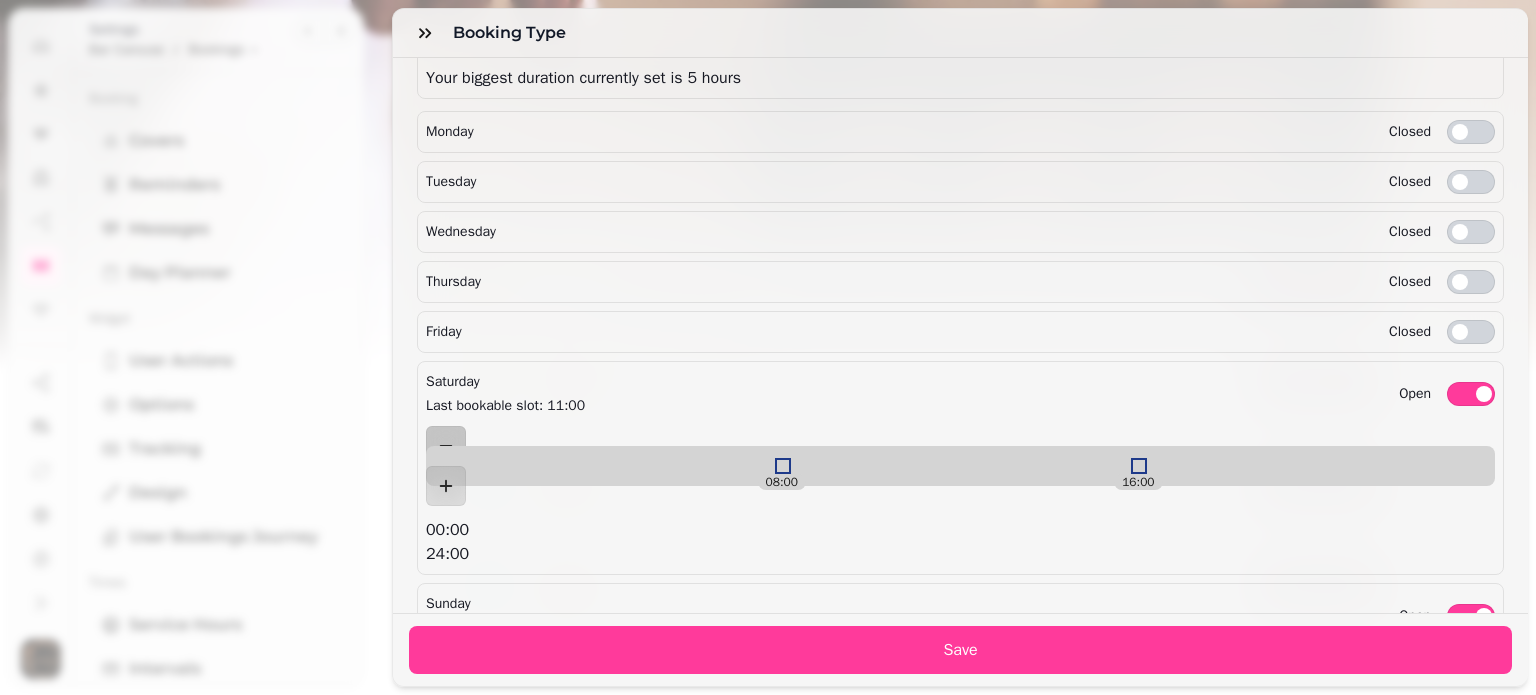 scroll, scrollTop: 2972, scrollLeft: 0, axis: vertical 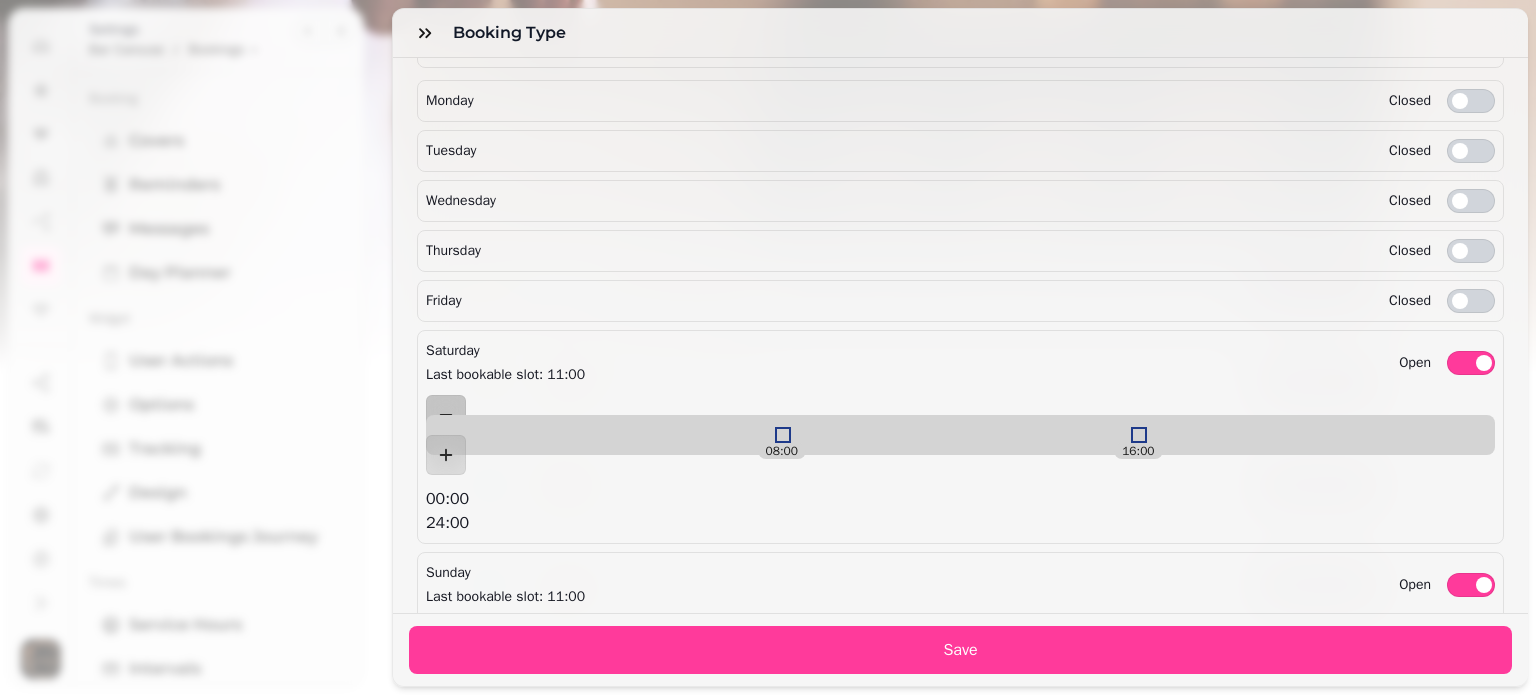 click on "24:00" at bounding box center [960, 745] 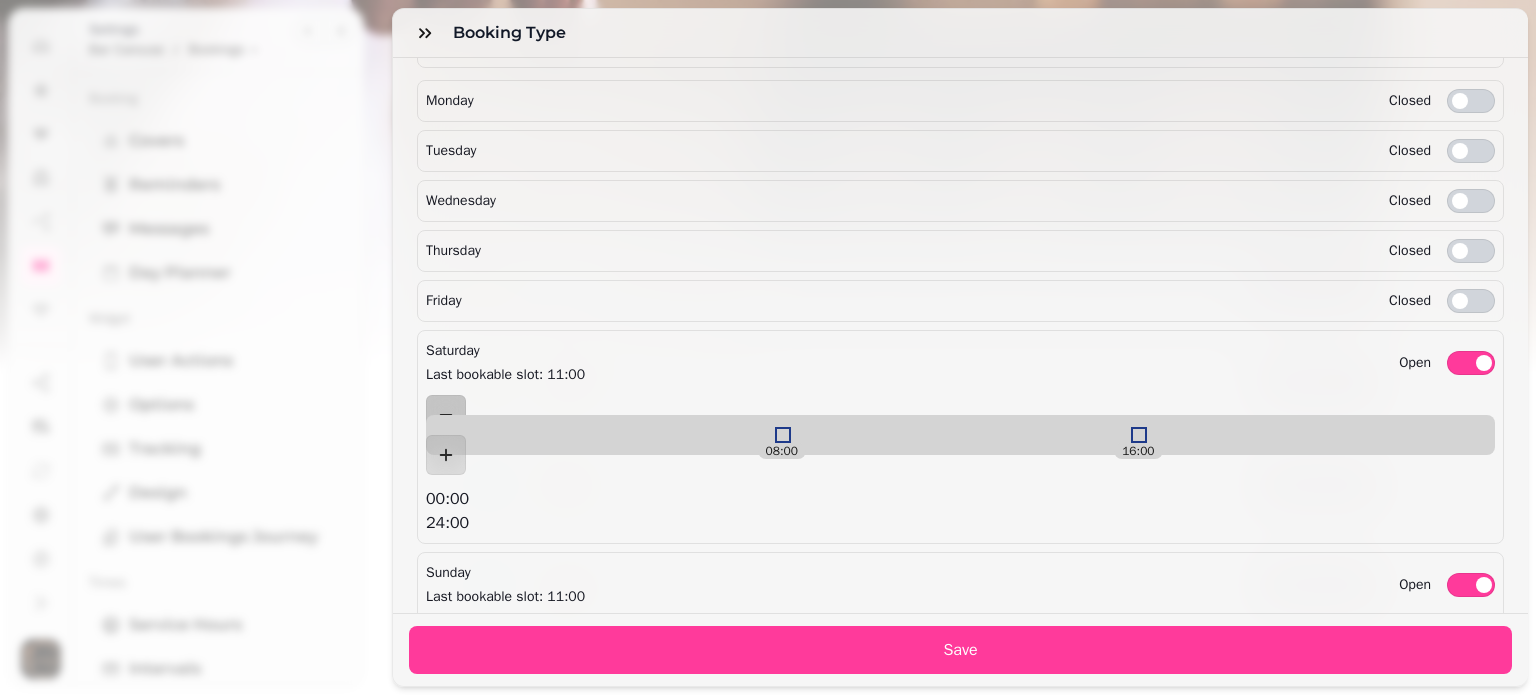 click on "24:00" at bounding box center [960, 745] 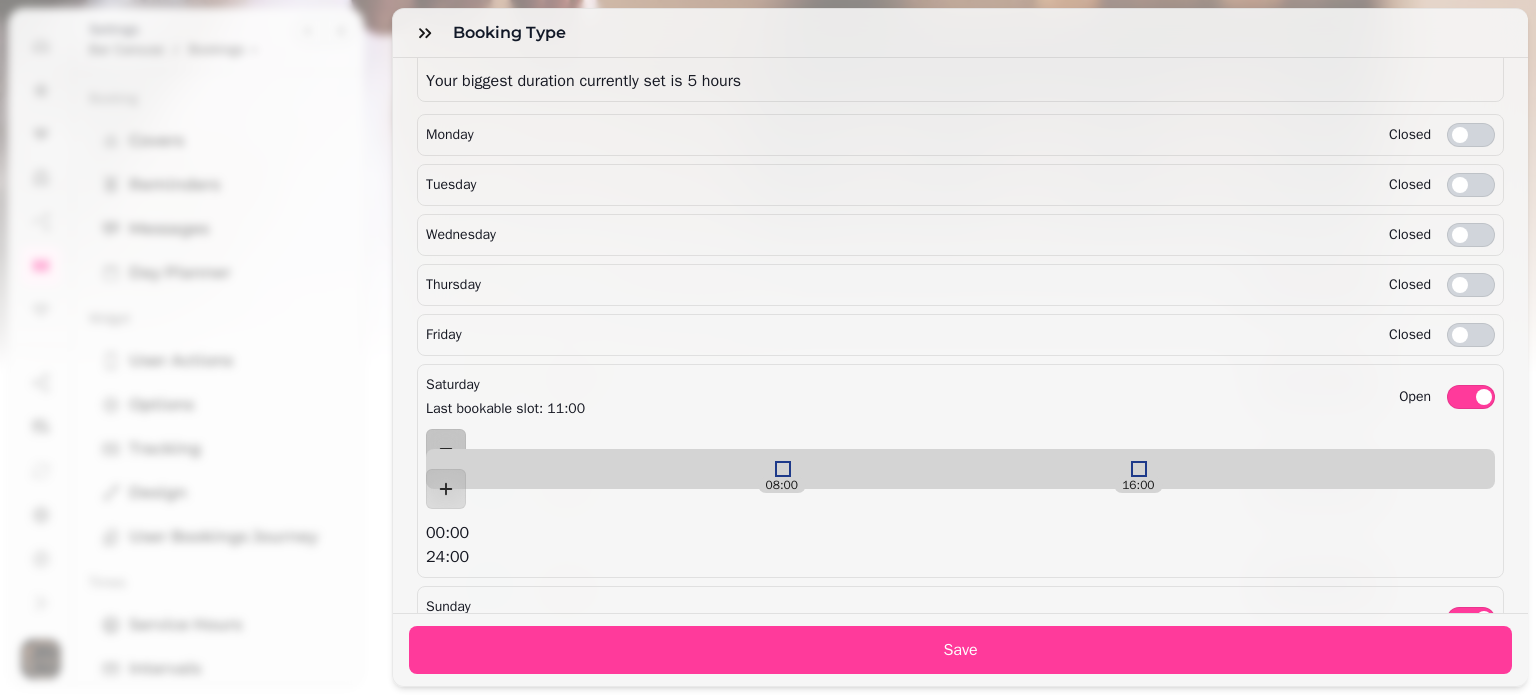 scroll, scrollTop: 2977, scrollLeft: 0, axis: vertical 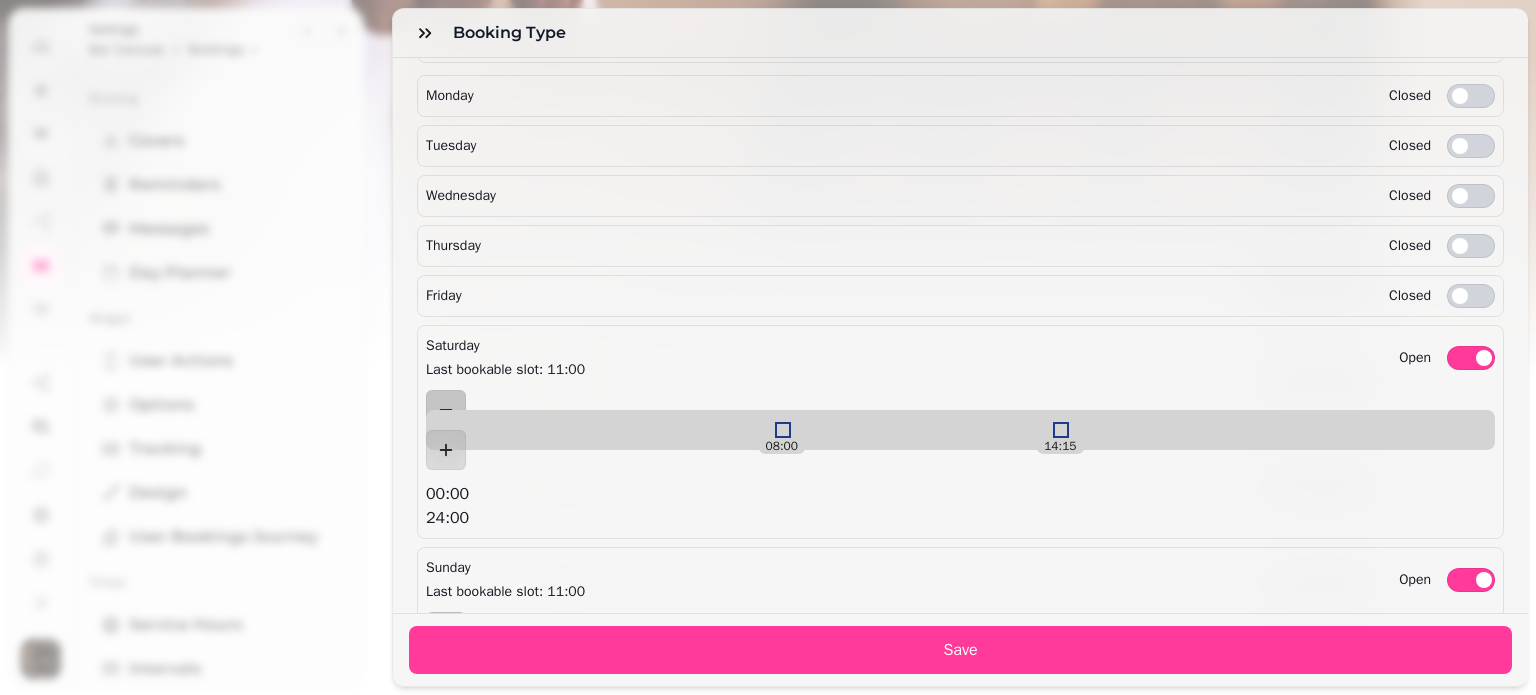 click on "[TIME] [TIME] [TIME] [TIME]" at bounding box center (960, 460) 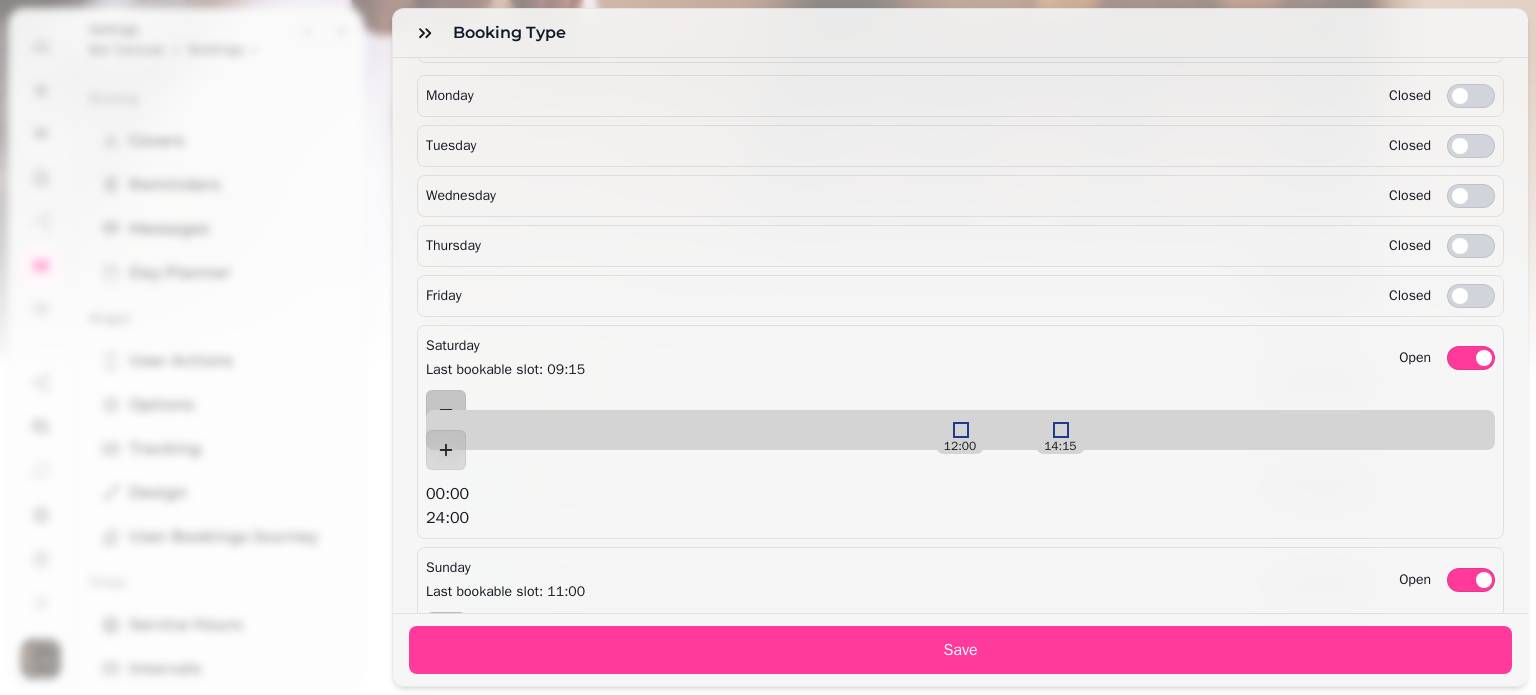 click on "[TIME] [TIME]" at bounding box center (960, 430) 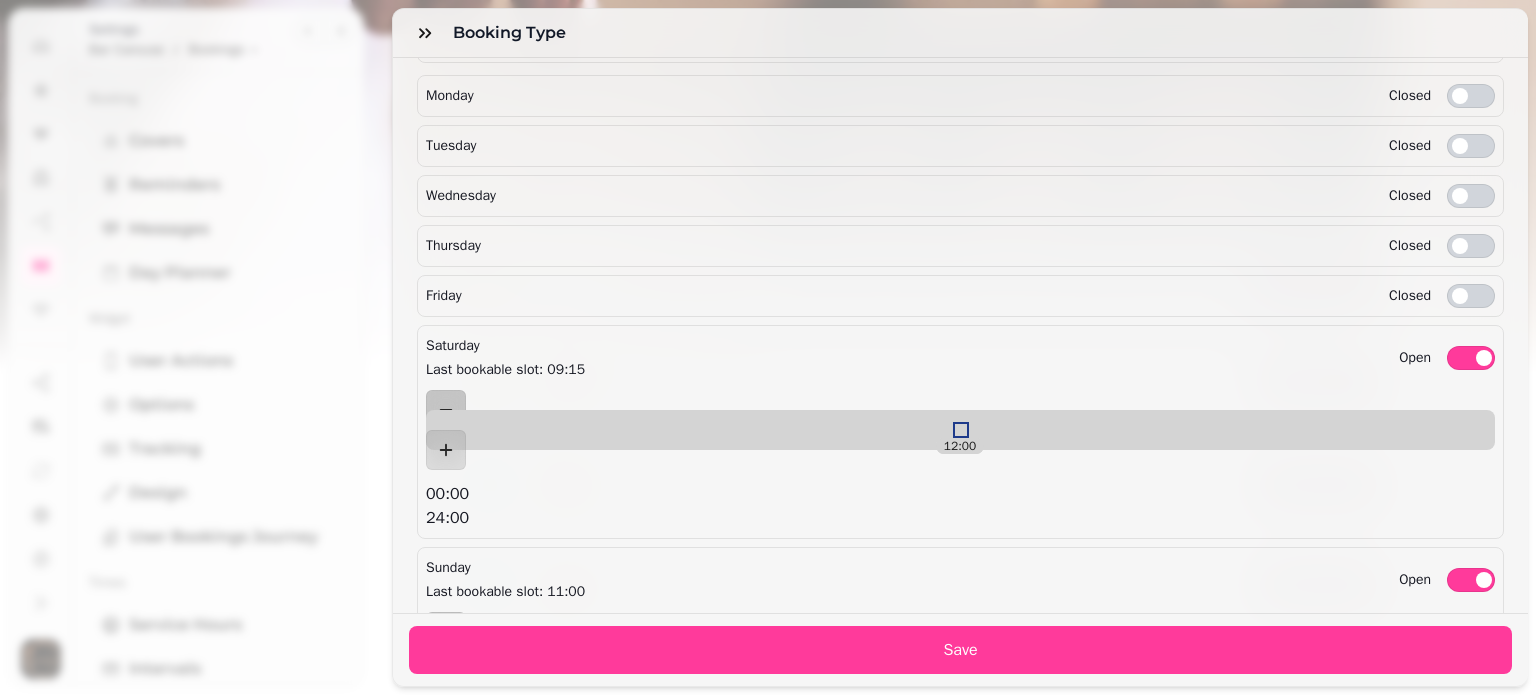 click on "[TIME] [TIME]" at bounding box center [960, 430] 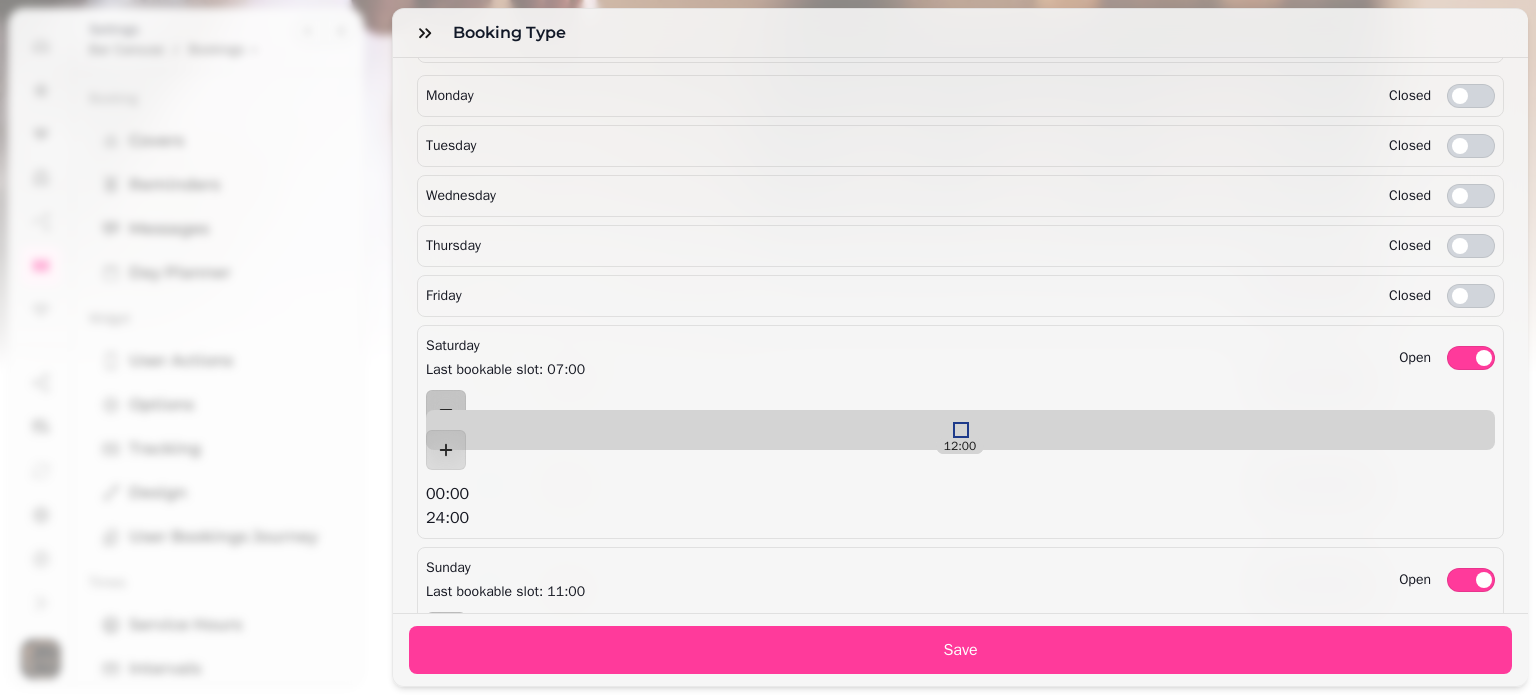 click on "[TIME] [TIME]" at bounding box center (960, 652) 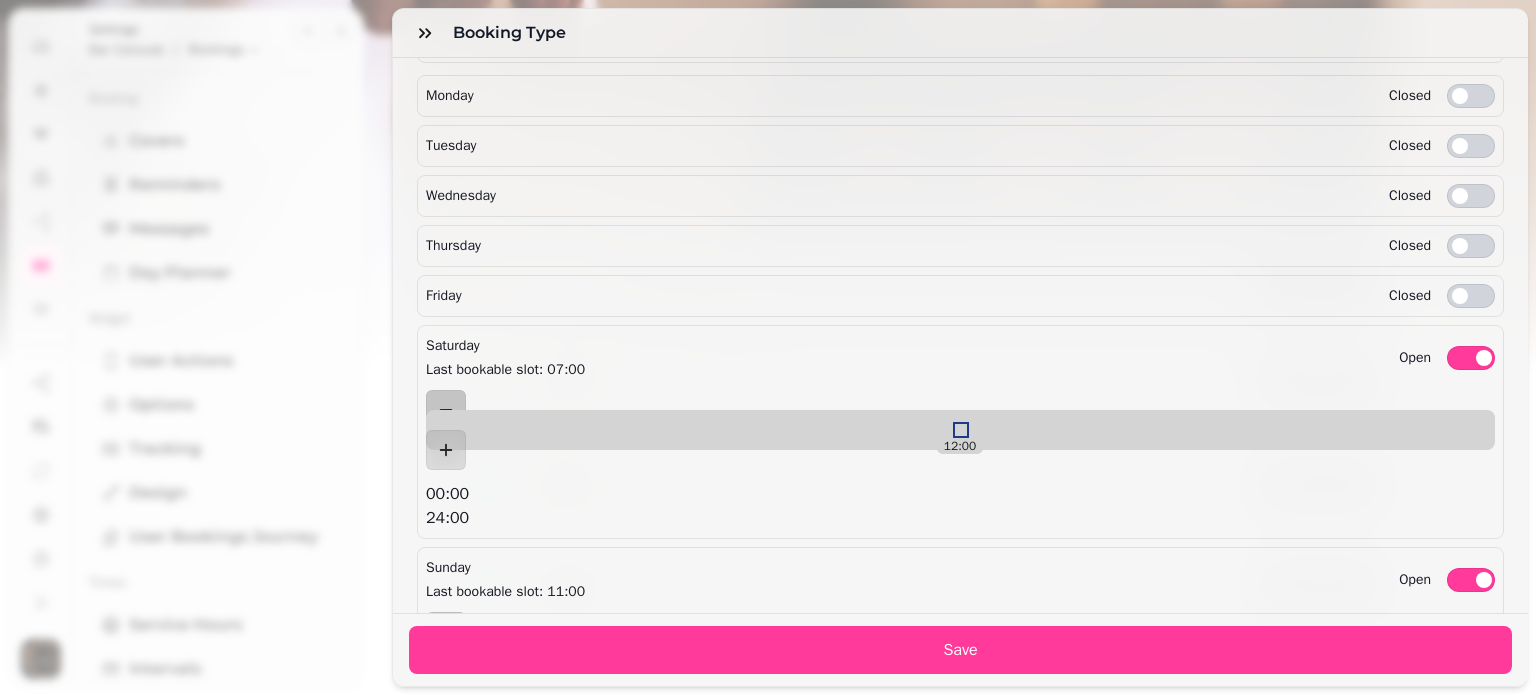 click on "[TIME] [TIME]" at bounding box center [960, 652] 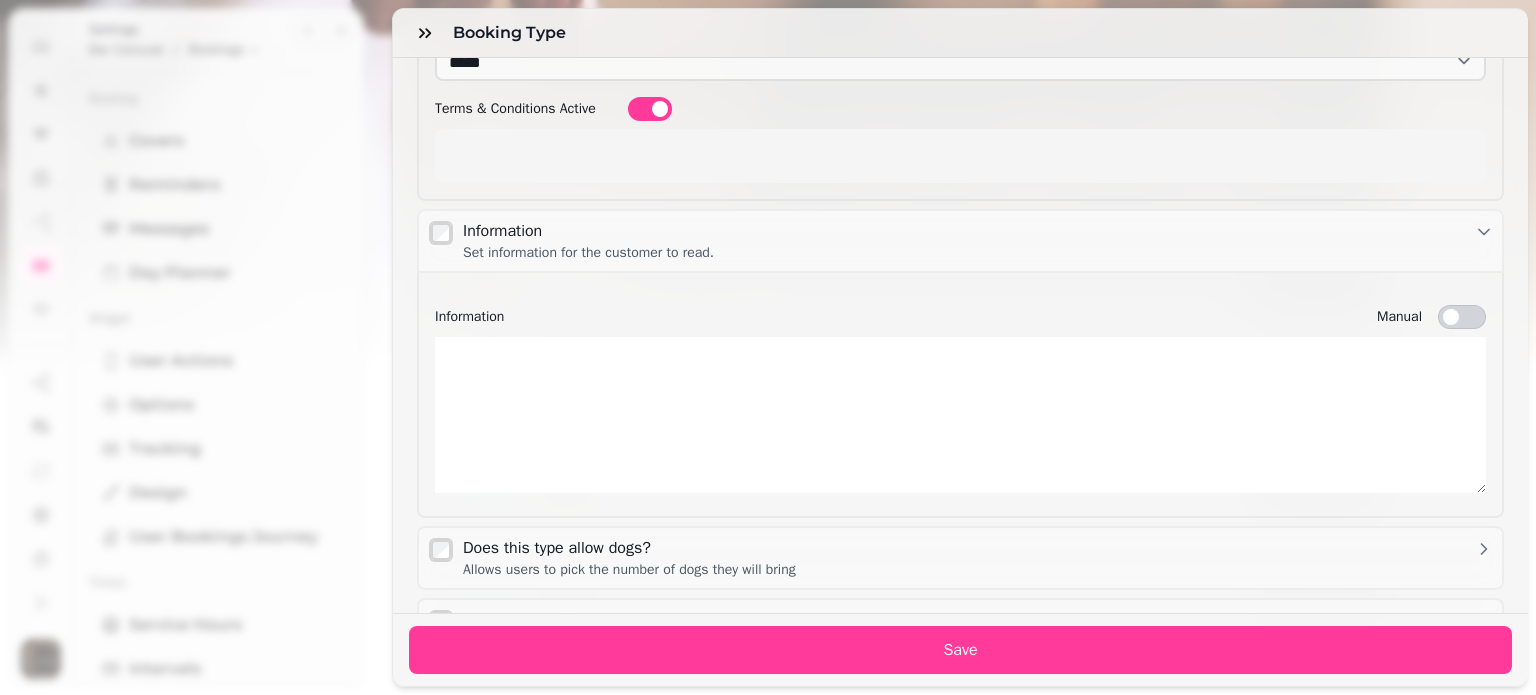 scroll, scrollTop: 2195, scrollLeft: 0, axis: vertical 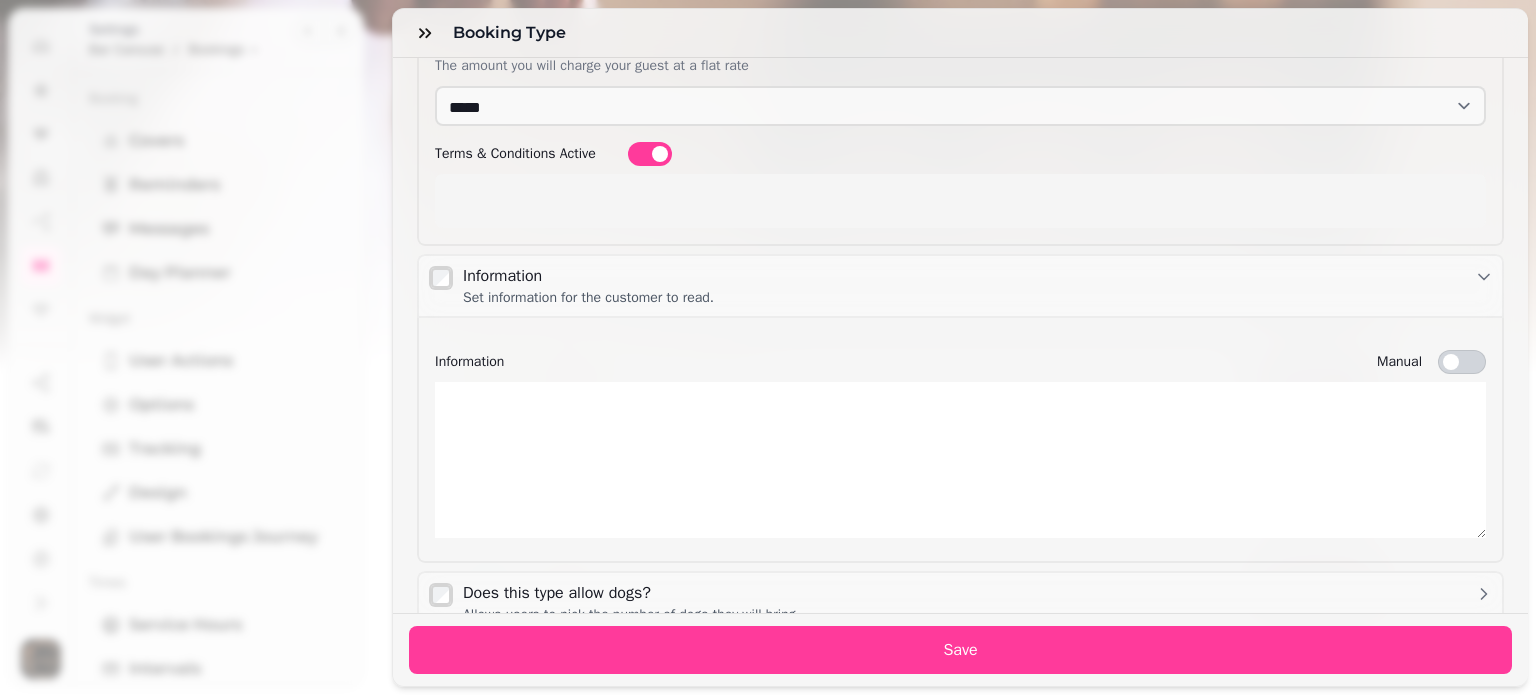 click at bounding box center (960, 460) 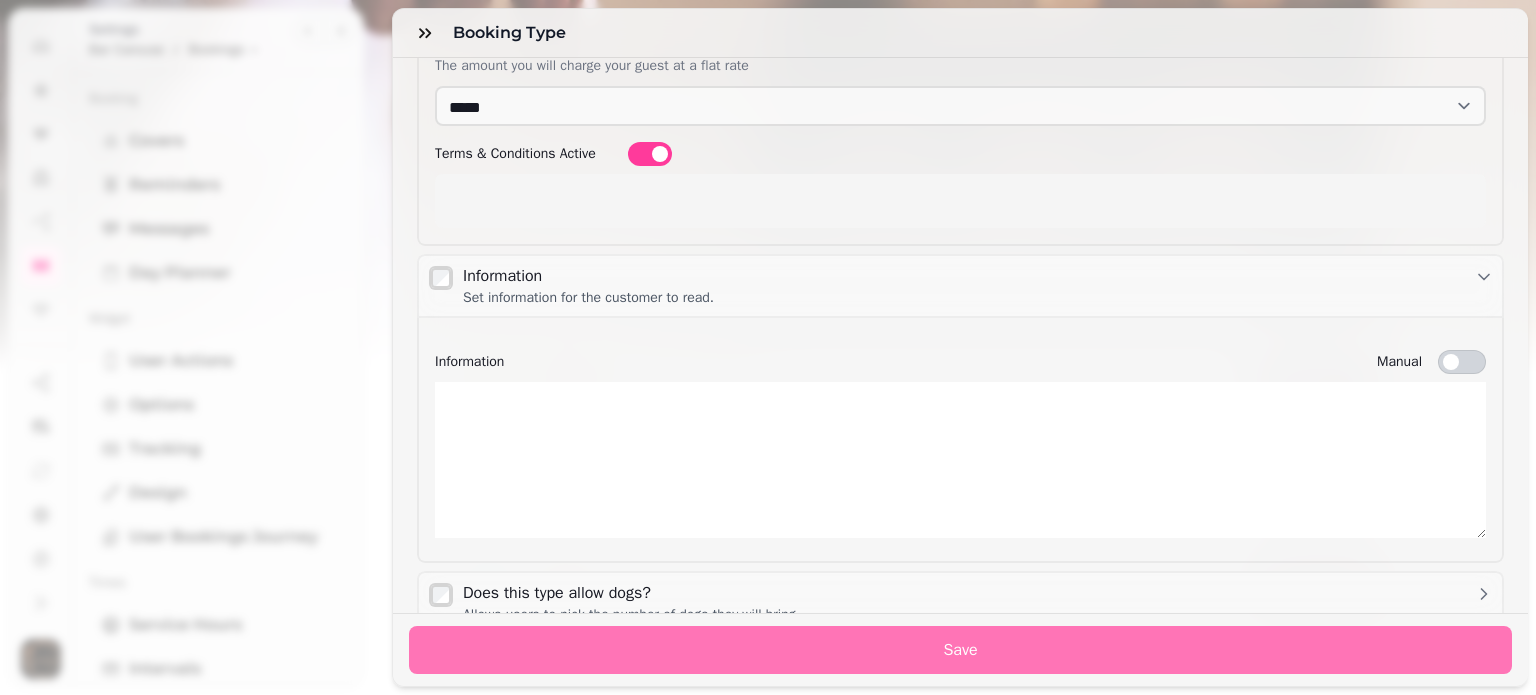 click on "Save" at bounding box center (960, 650) 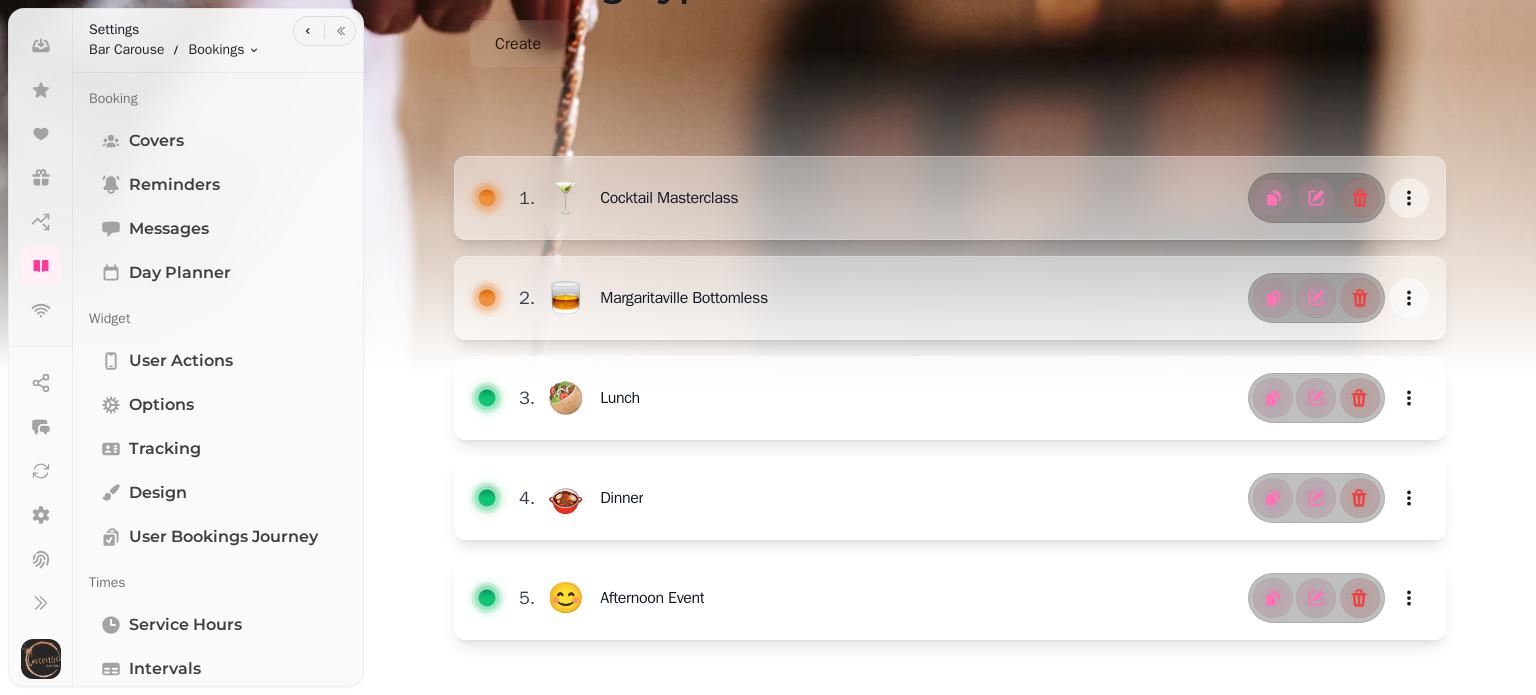 scroll, scrollTop: 192, scrollLeft: 0, axis: vertical 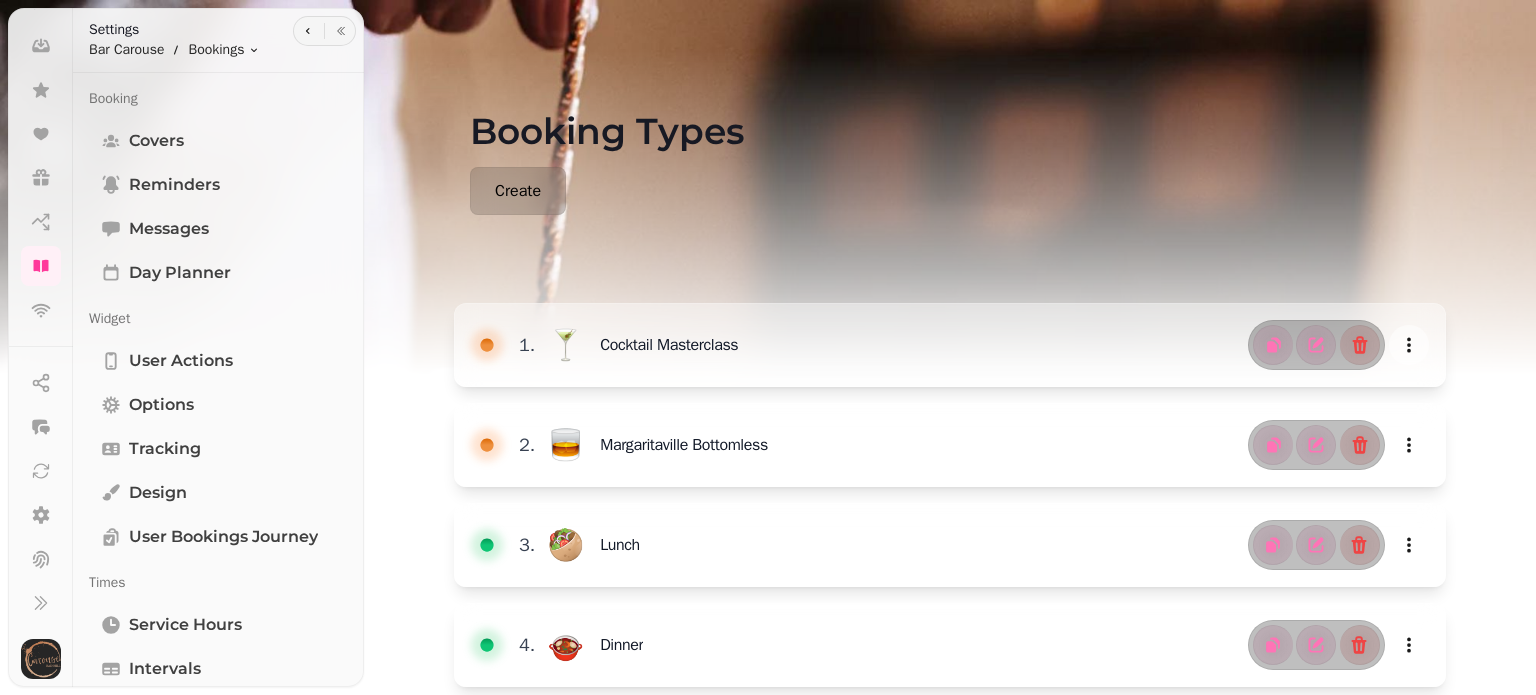 click on "Create" at bounding box center [518, 191] 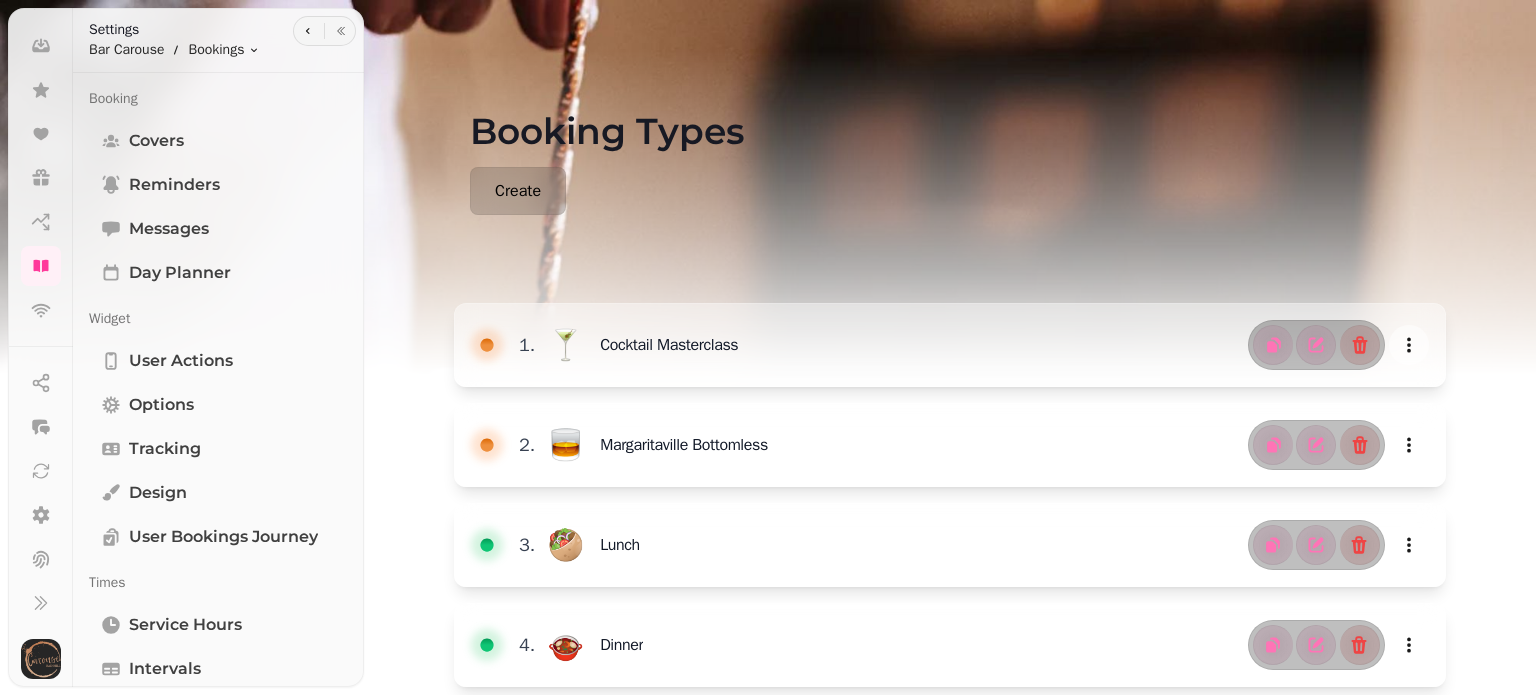 select on "*" 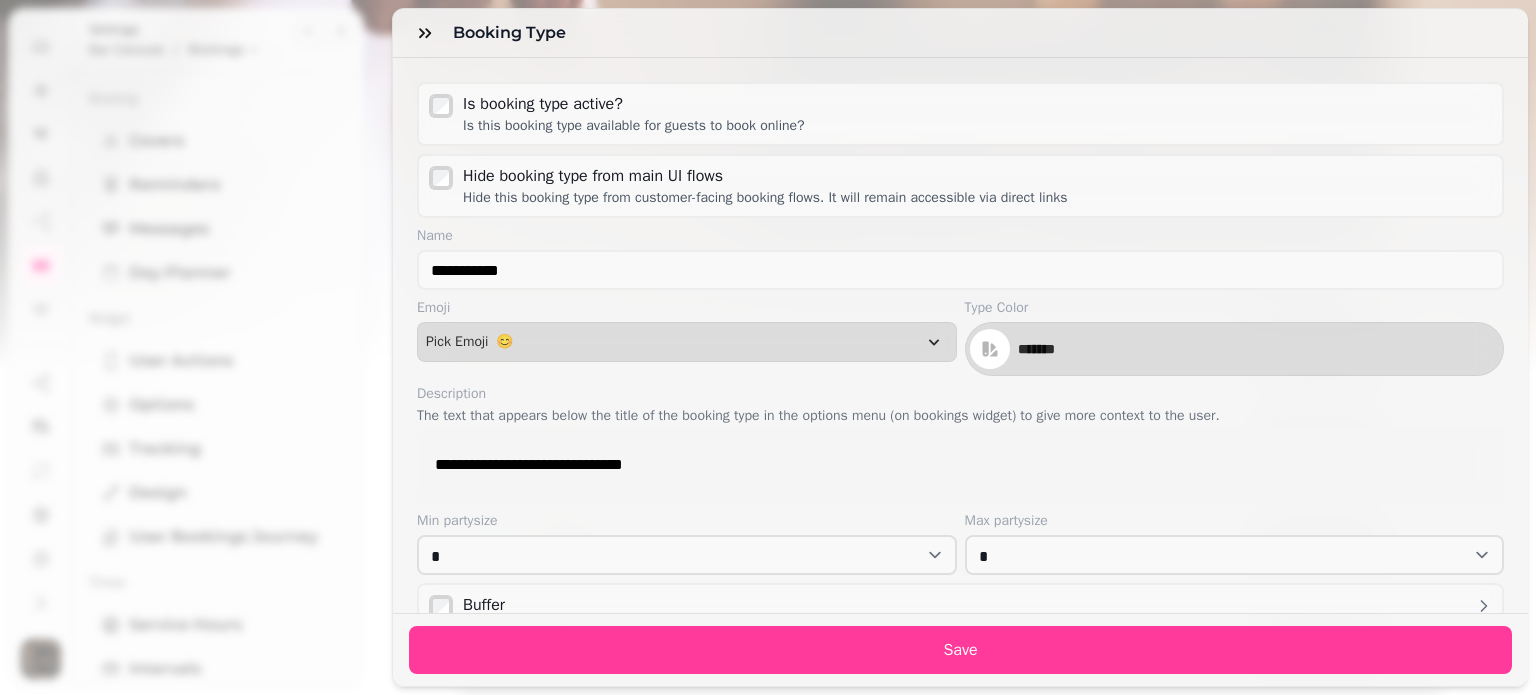 click on "Is booking type active?" at bounding box center [634, 104] 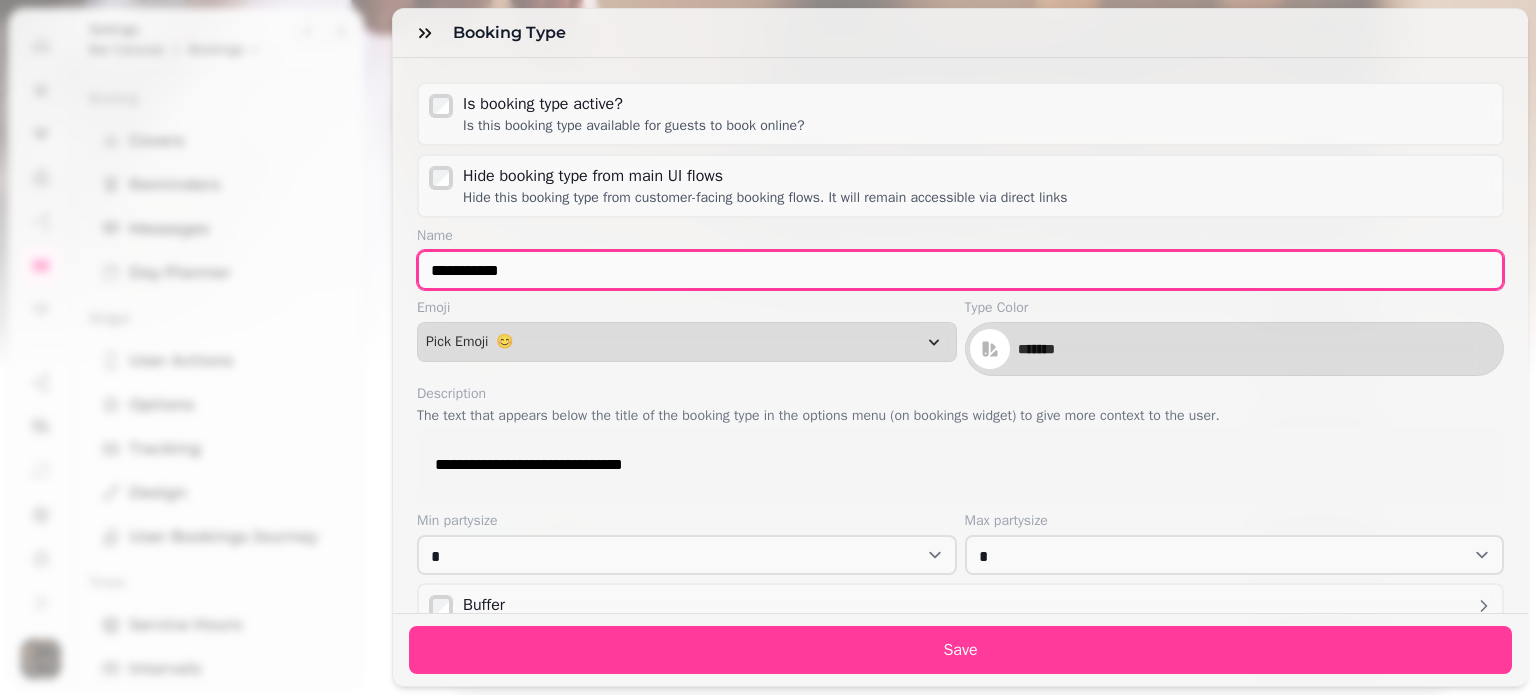 drag, startPoint x: 536, startPoint y: 279, endPoint x: 266, endPoint y: 278, distance: 270.00186 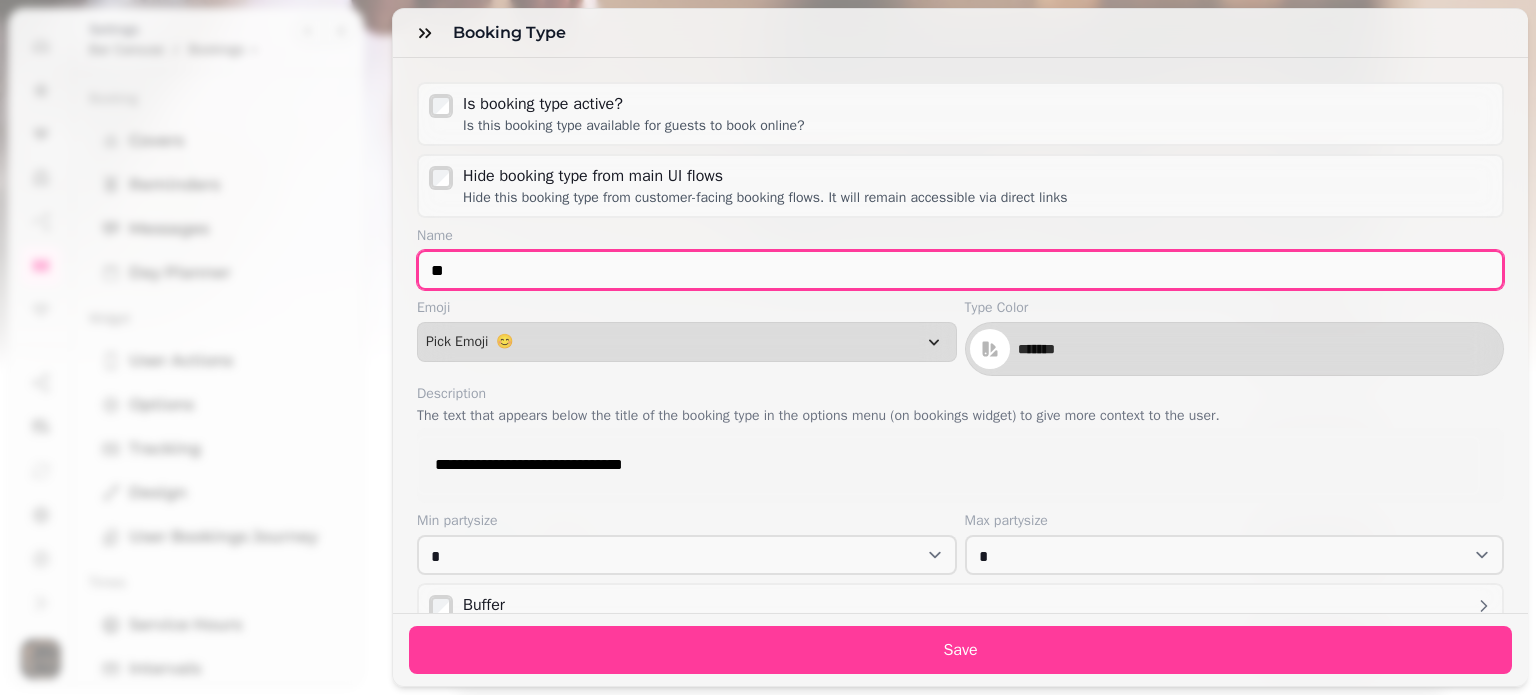 type on "*" 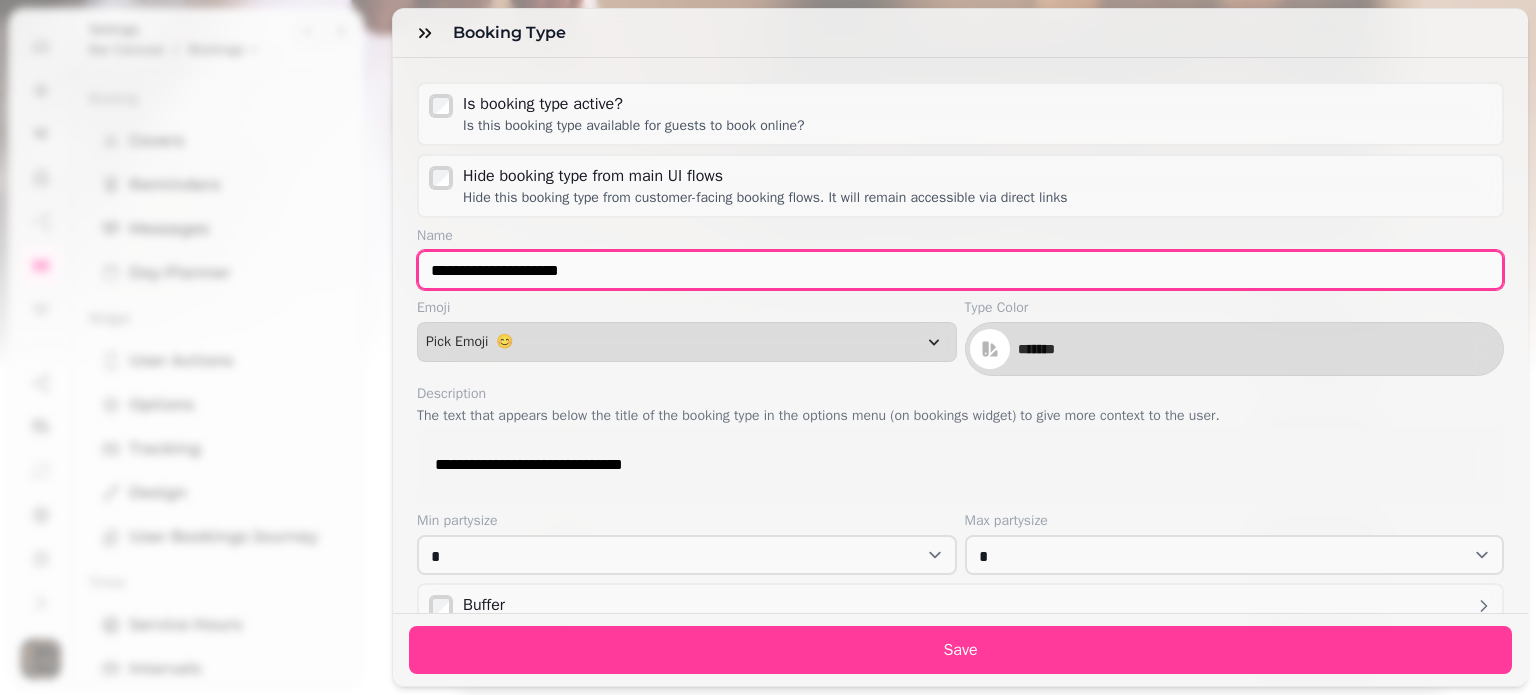 type on "**********" 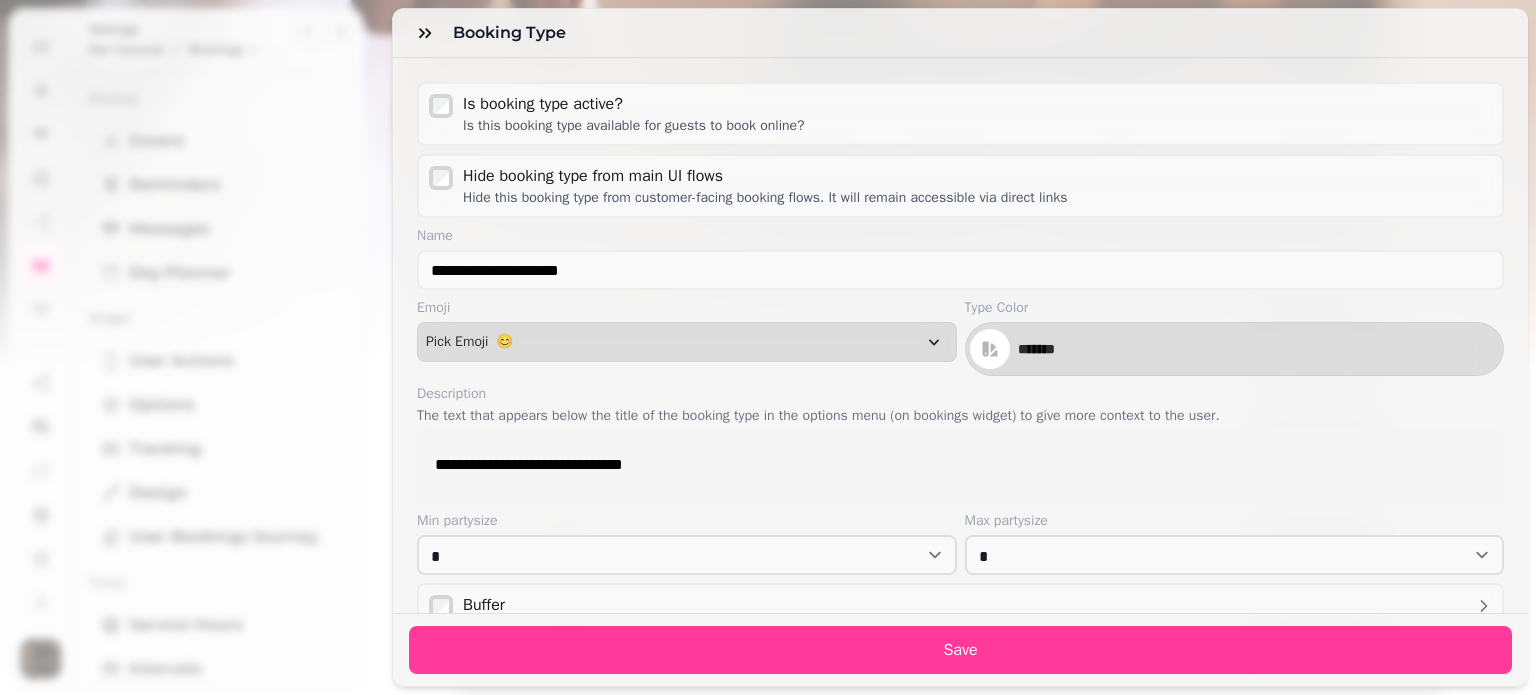 click on "**********" at bounding box center (934, 465) 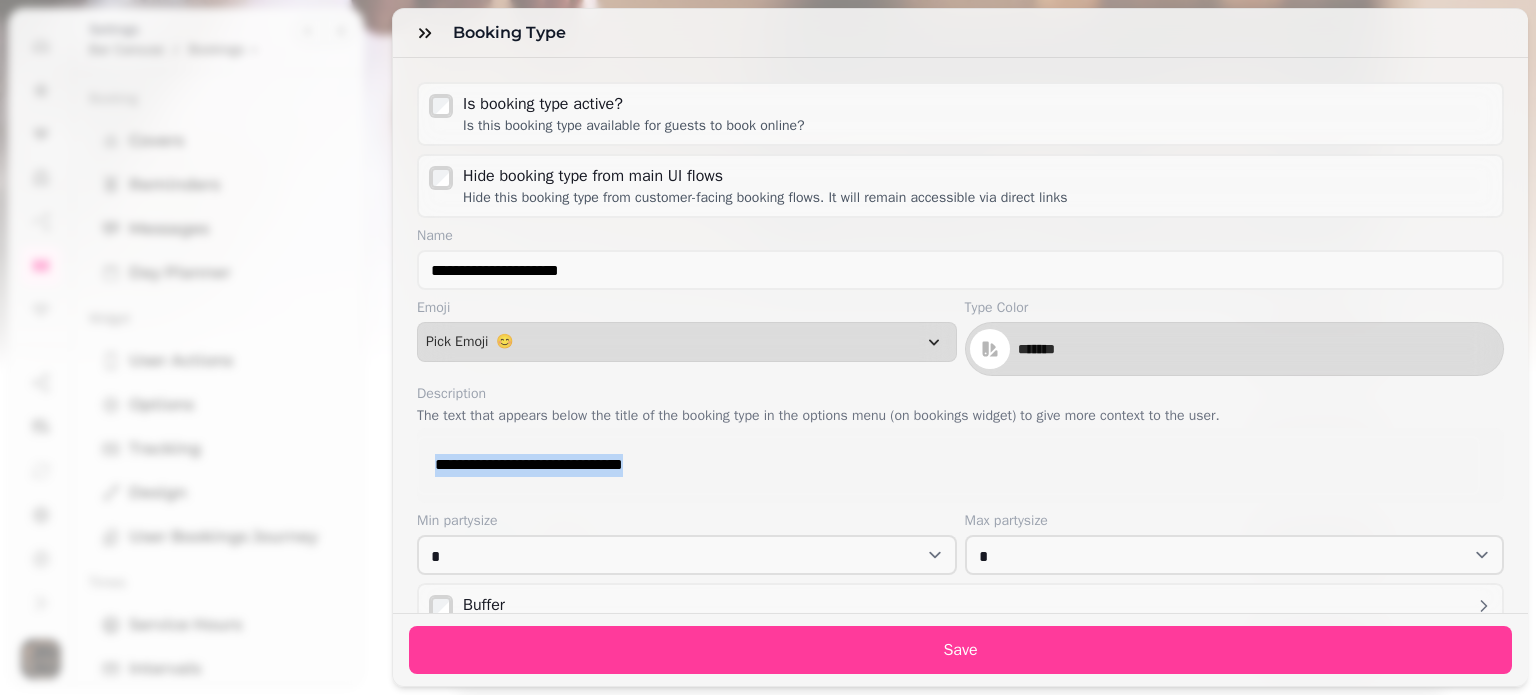 drag, startPoint x: 691, startPoint y: 471, endPoint x: 338, endPoint y: 463, distance: 353.09064 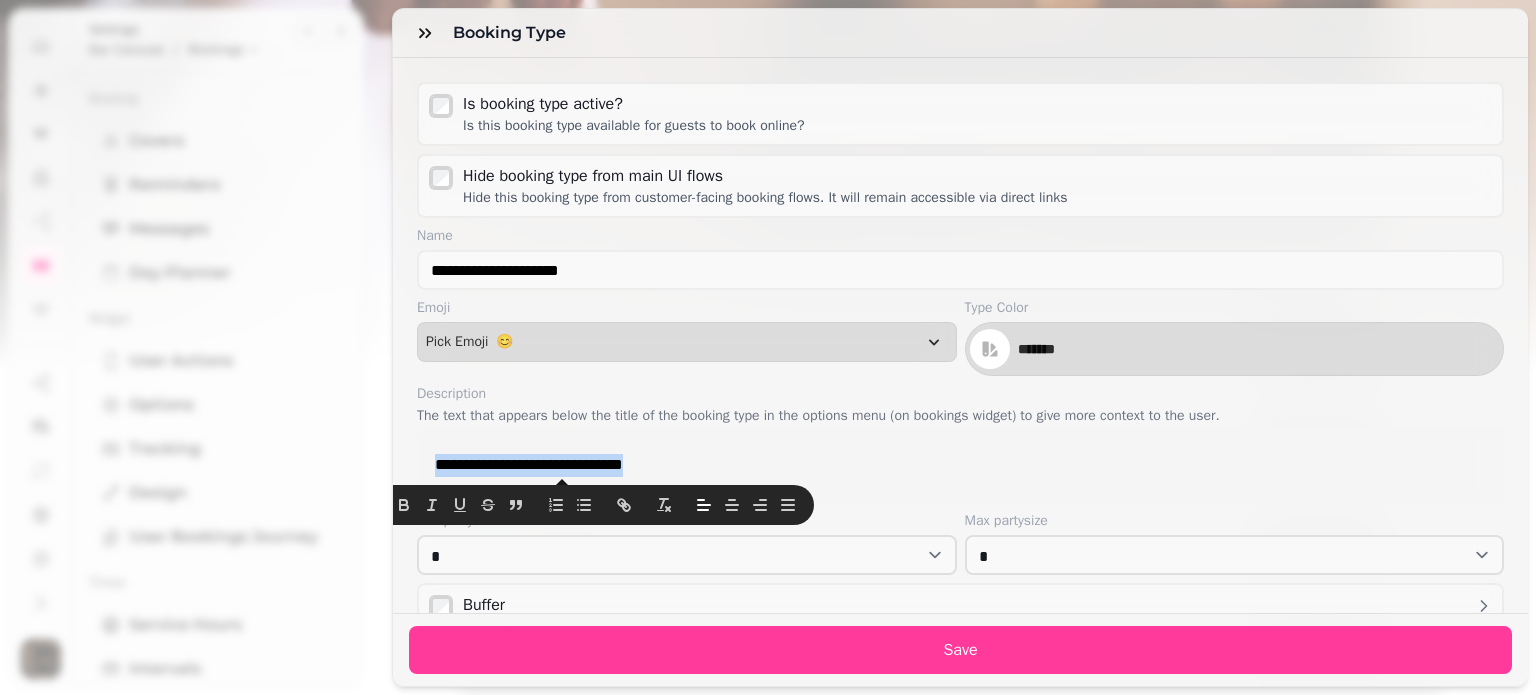 type 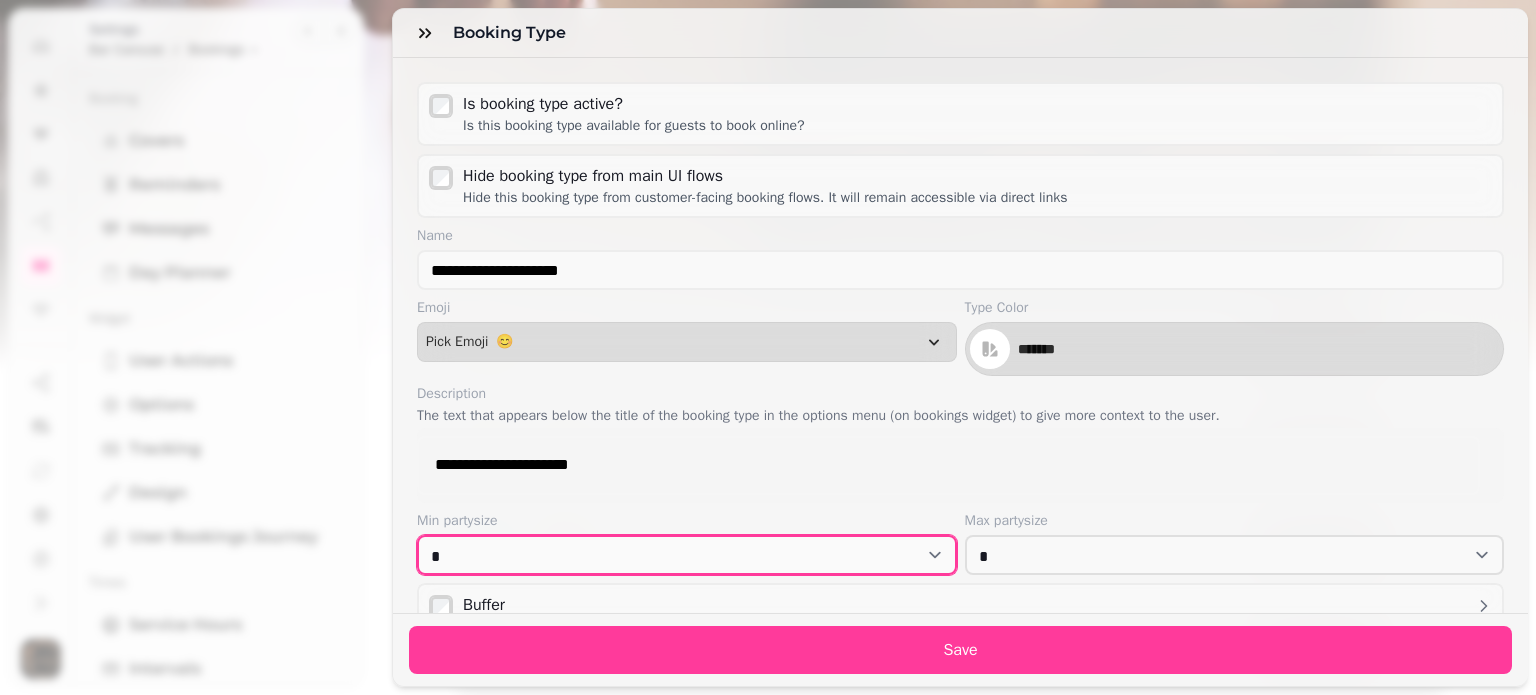 click on "* * * * * * * * * ** ** ** ** ** ** ** ** ** ** ** ** ** ** ** ** ** ** ** ** ** ** ** ** ** ** ** ** ** ** ** ** ** ** ** ** ** ** ** ** ** ** ** ** ** ** ** ** ** ** ** ** ** ** ** ** ** ** ** ** ** ** ** ** ** ** ** ** ** ** ** ** ** ** ** ** ** ** ** ** ** ** ** ** ** ** ** ** ** ** *** *** *** *** *** *** *** *** *** *** *** *** *** *** *** *** *** *** *** *** *** *** *** *** *** *** *** *** *** *** *** *** *** *** *** *** *** *** *** *** *** *** *** *** *** *** *** *** *** *** *** *** *** *** *** *** *** *** *** *** *** *** *** *** *** *** *** *** *** *** *** *** *** *** *** *** *** *** *** *** *** *** *** *** *** *** *** *** *** *** *** *** *** *** *** *** *** *** *** *** *** *** *** *** *** *** *** *** *** *** *** *** *** *** *** *** *** *** *** *** *** *** *** *** *** *** *** *** *** *** *** *** *** *** *** *** *** *** *** *** *** *** *** *** *** *** *** *** *** *** *** *** *** *** *** *** *** *** *** *** *** *** *** *** *** *** *** *** *** *** *** *** *** *** *** *** *** *** *** *** *** *** *** ***" at bounding box center (687, 555) 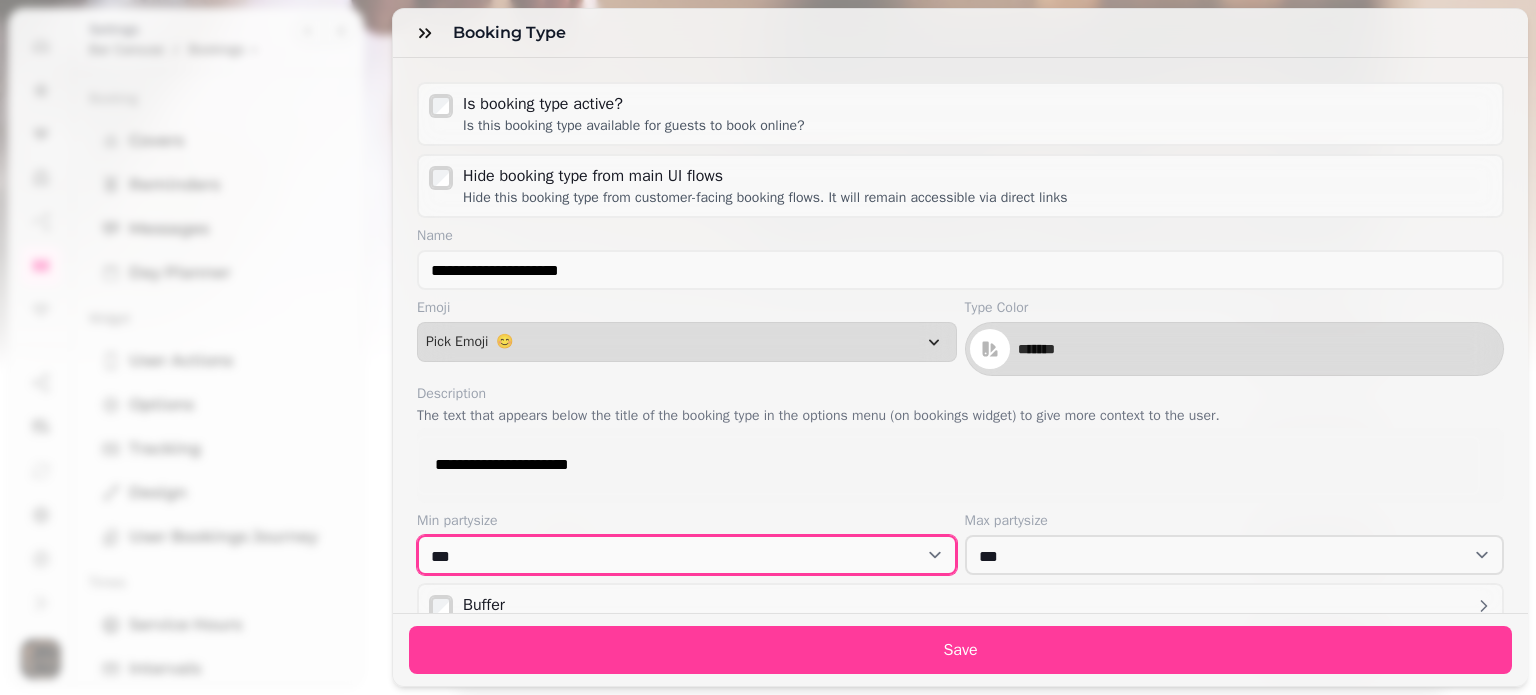 click on "* * * * * * * * * ** ** ** ** ** ** ** ** ** ** ** ** ** ** ** ** ** ** ** ** ** ** ** ** ** ** ** ** ** ** ** ** ** ** ** ** ** ** ** ** ** ** ** ** ** ** ** ** ** ** ** ** ** ** ** ** ** ** ** ** ** ** ** ** ** ** ** ** ** ** ** ** ** ** ** ** ** ** ** ** ** ** ** ** ** ** ** ** ** ** *** *** *** *** *** *** *** *** *** *** *** *** *** *** *** *** *** *** *** *** *** *** *** *** *** *** *** *** *** *** *** *** *** *** *** *** *** *** *** *** *** *** *** *** *** *** *** *** *** *** *** *** *** *** *** *** *** *** *** *** *** *** *** *** *** *** *** *** *** *** *** *** *** *** *** *** *** *** *** *** *** *** *** *** *** *** *** *** *** *** *** *** *** *** *** *** *** *** *** *** *** *** *** *** *** *** *** *** *** *** *** *** *** *** *** *** *** *** *** *** *** *** *** *** *** *** *** *** *** *** *** *** *** *** *** *** *** *** *** *** *** *** *** *** *** *** *** *** *** *** *** *** *** *** *** *** *** *** *** *** *** *** *** *** *** *** *** *** *** *** *** *** *** *** *** *** *** *** *** *** *** *** *** ***" at bounding box center (687, 555) 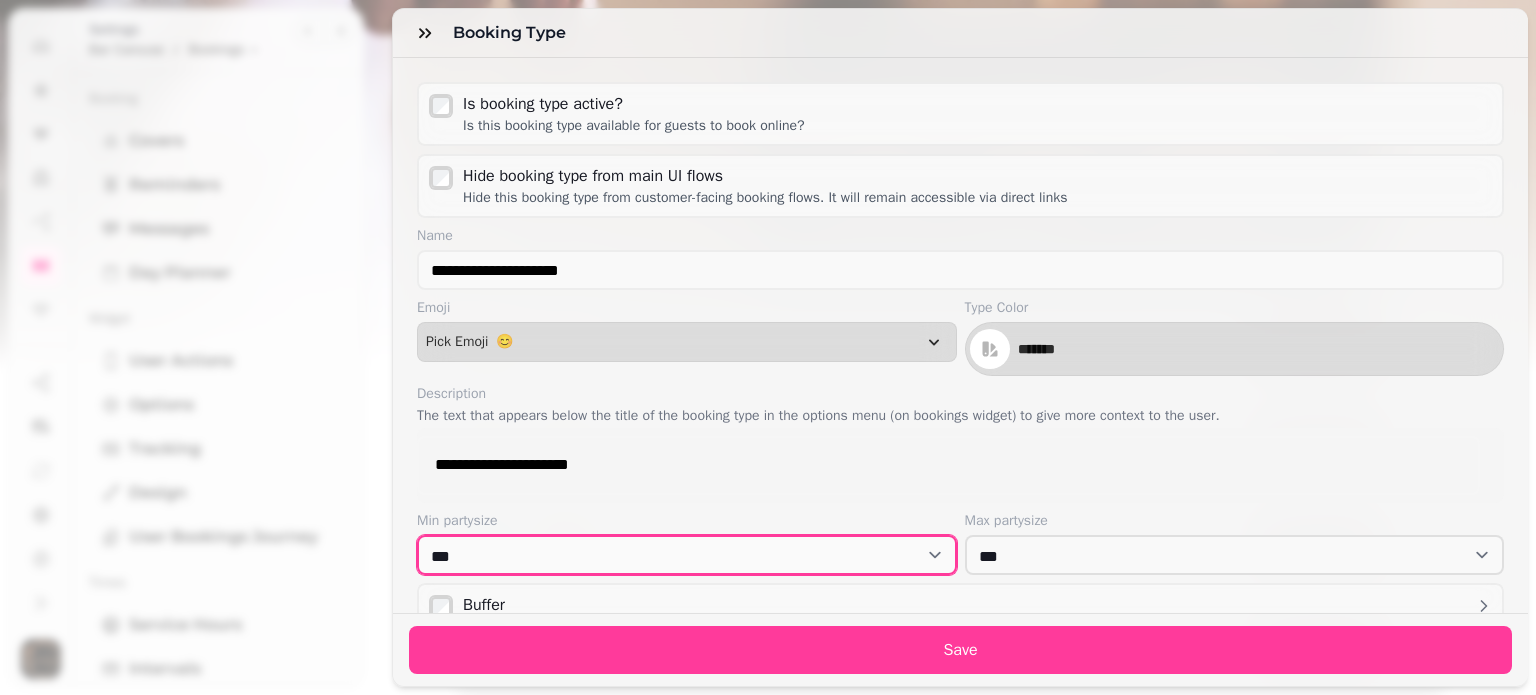 select on "**" 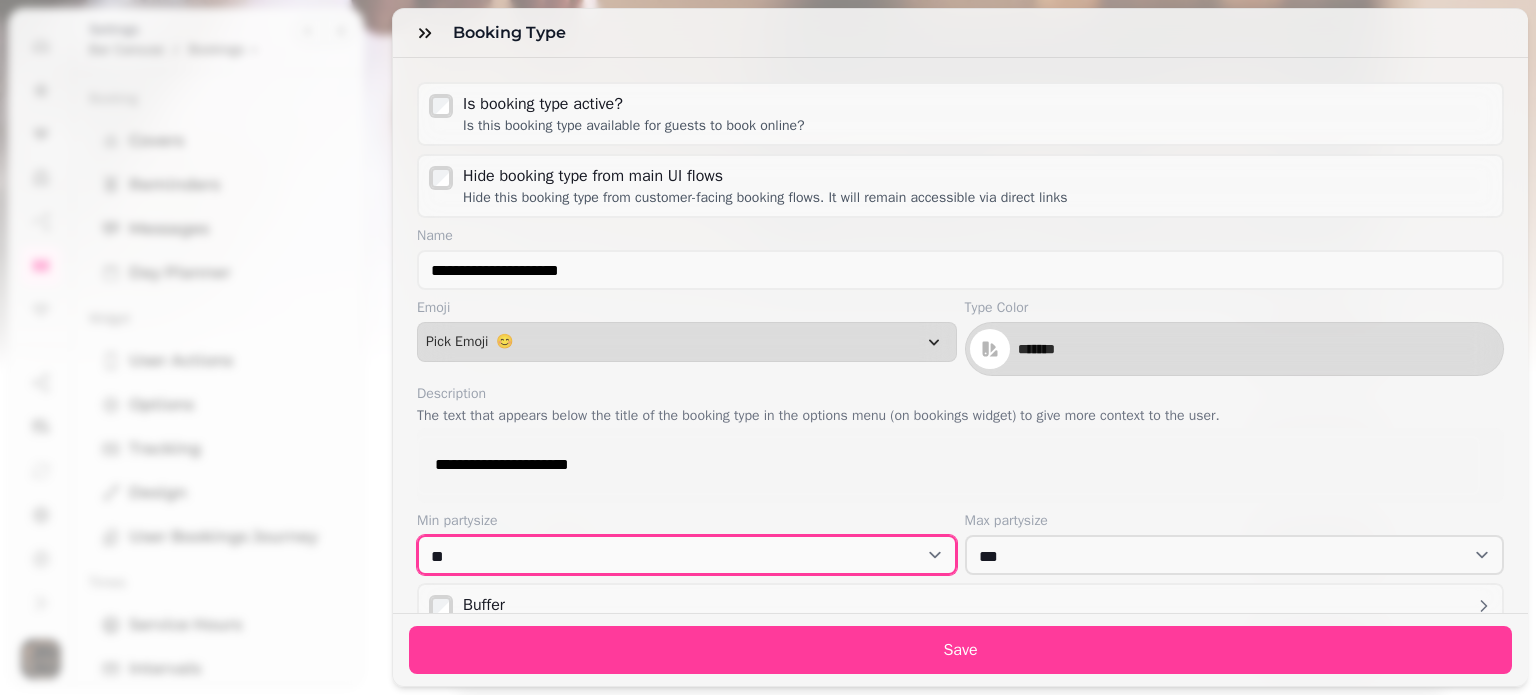 click on "* * * * * * * * * ** ** ** ** ** ** ** ** ** ** ** ** ** ** ** ** ** ** ** ** ** ** ** ** ** ** ** ** ** ** ** ** ** ** ** ** ** ** ** ** ** ** ** ** ** ** ** ** ** ** ** ** ** ** ** ** ** ** ** ** ** ** ** ** ** ** ** ** ** ** ** ** ** ** ** ** ** ** ** ** ** ** ** ** ** ** ** ** ** ** *** *** *** *** *** *** *** *** *** *** *** *** *** *** *** *** *** *** *** *** *** *** *** *** *** *** *** *** *** *** *** *** *** *** *** *** *** *** *** *** *** *** *** *** *** *** *** *** *** *** *** *** *** *** *** *** *** *** *** *** *** *** *** *** *** *** *** *** *** *** *** *** *** *** *** *** *** *** *** *** *** *** *** *** *** *** *** *** *** *** *** *** *** *** *** *** *** *** *** *** *** *** *** *** *** *** *** *** *** *** *** *** *** *** *** *** *** *** *** *** *** *** *** *** *** *** *** *** *** *** *** *** *** *** *** *** *** *** *** *** *** *** *** *** *** *** *** *** *** *** *** *** *** *** *** *** *** *** *** *** *** *** *** *** *** *** *** *** *** *** *** *** *** *** *** *** *** *** *** *** *** *** *** ***" at bounding box center [687, 555] 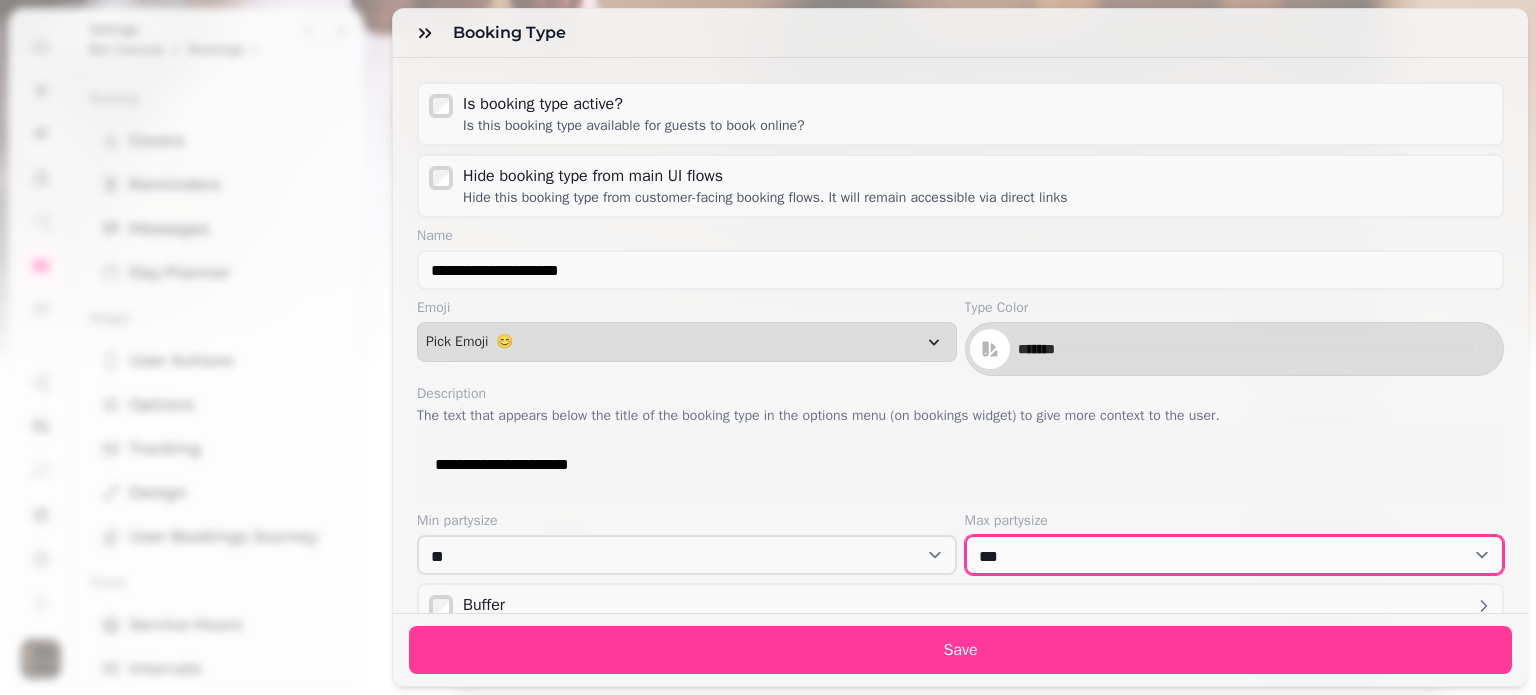 click at bounding box center (1235, 555) 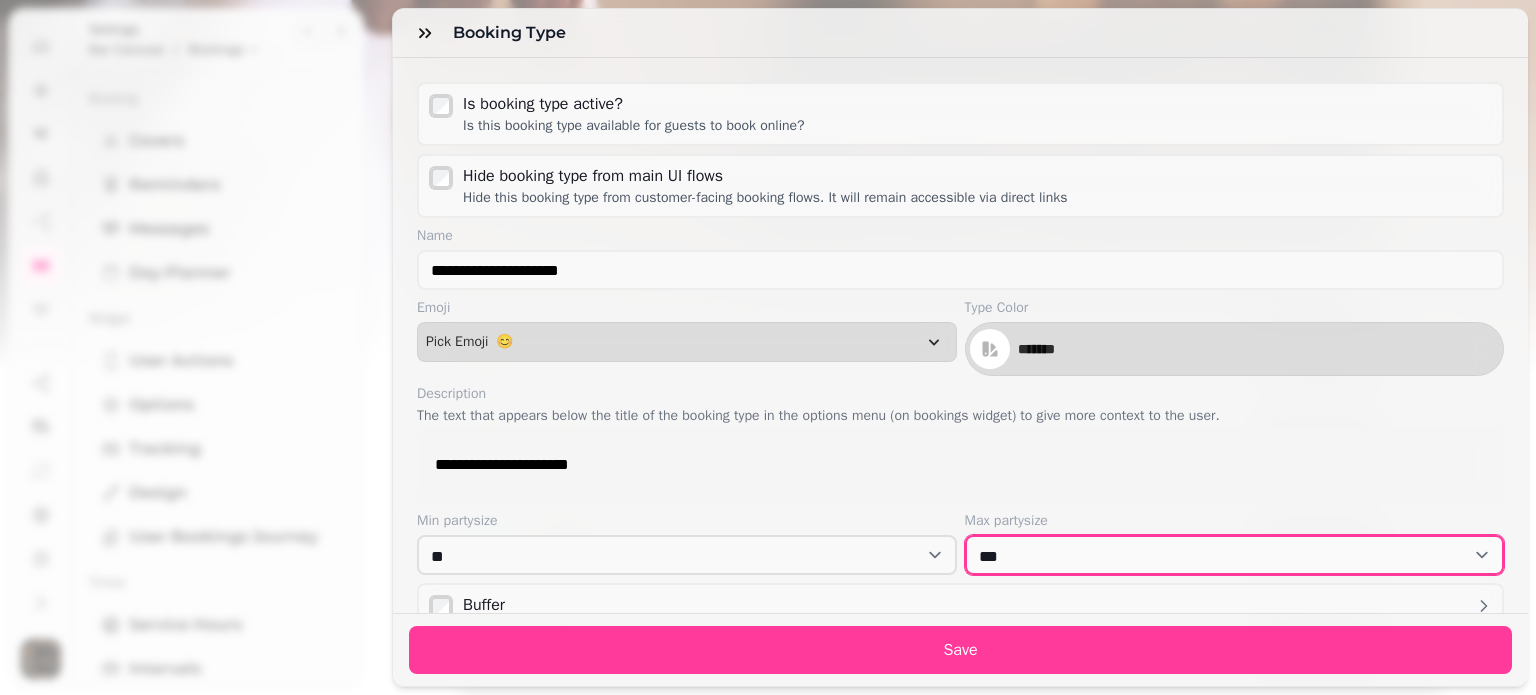 select on "***" 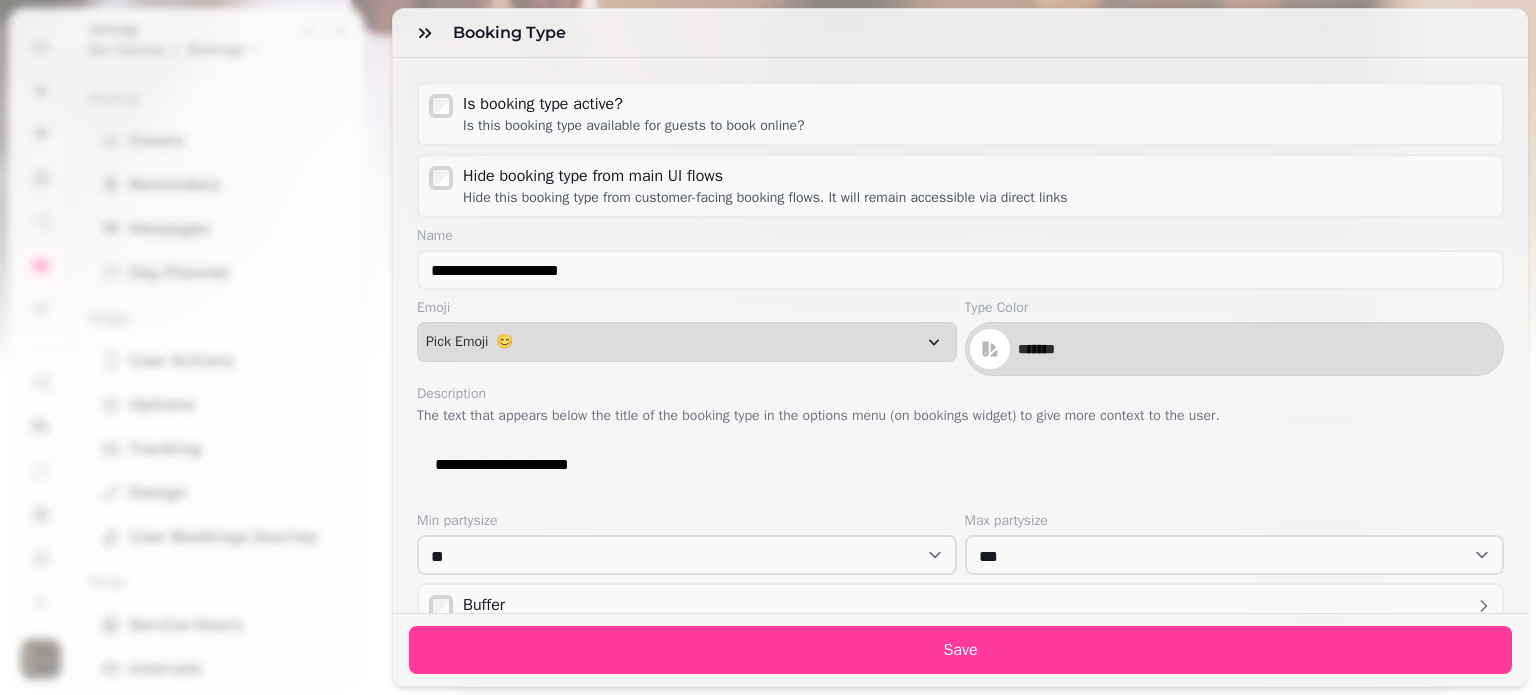 click on "**********" at bounding box center [934, 465] 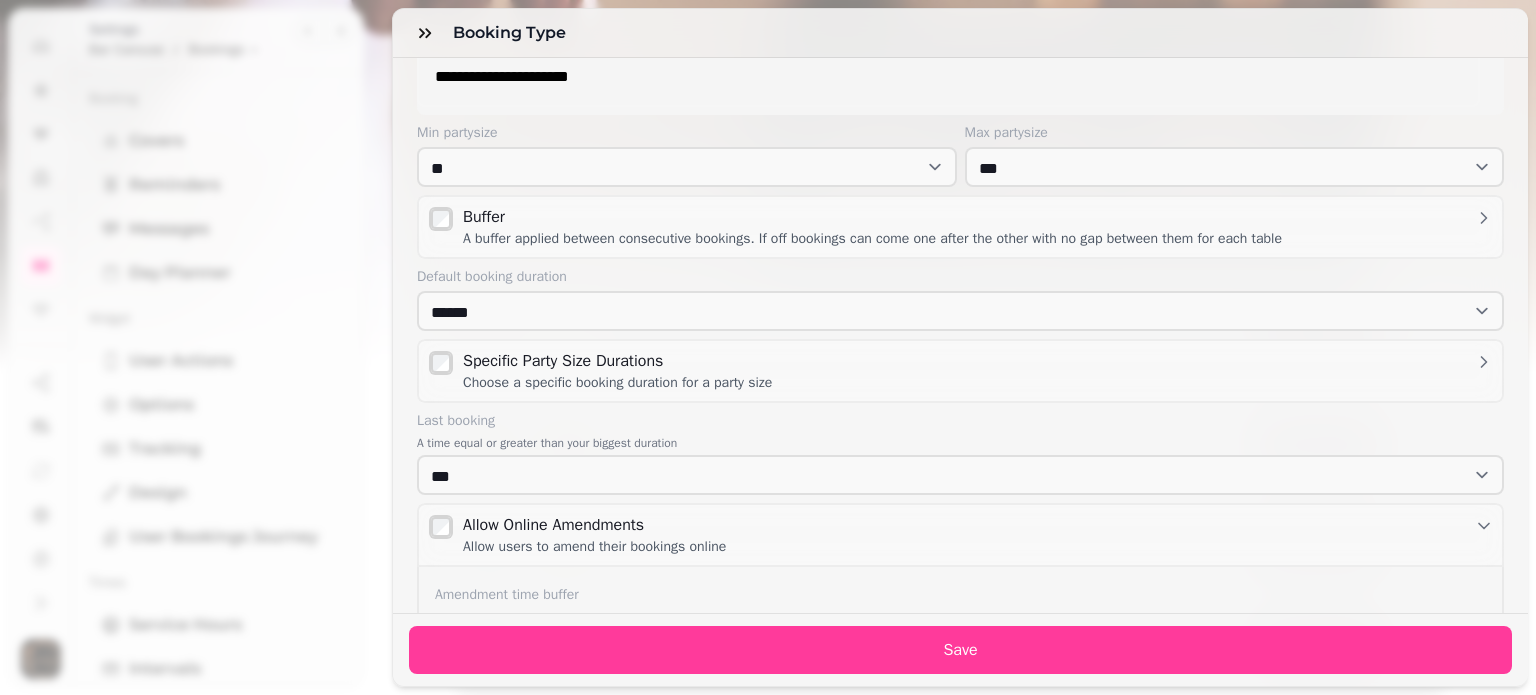 scroll, scrollTop: 392, scrollLeft: 0, axis: vertical 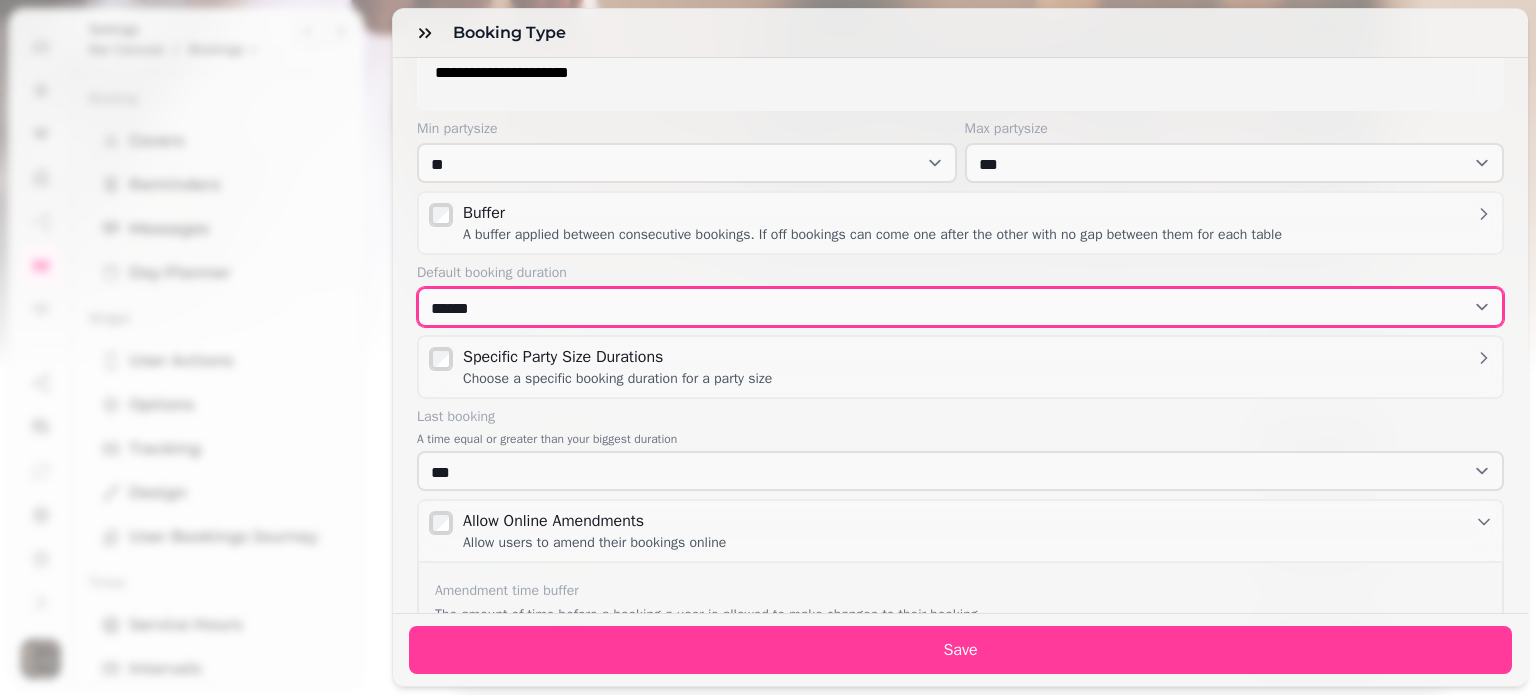 click on "**********" at bounding box center (960, 307) 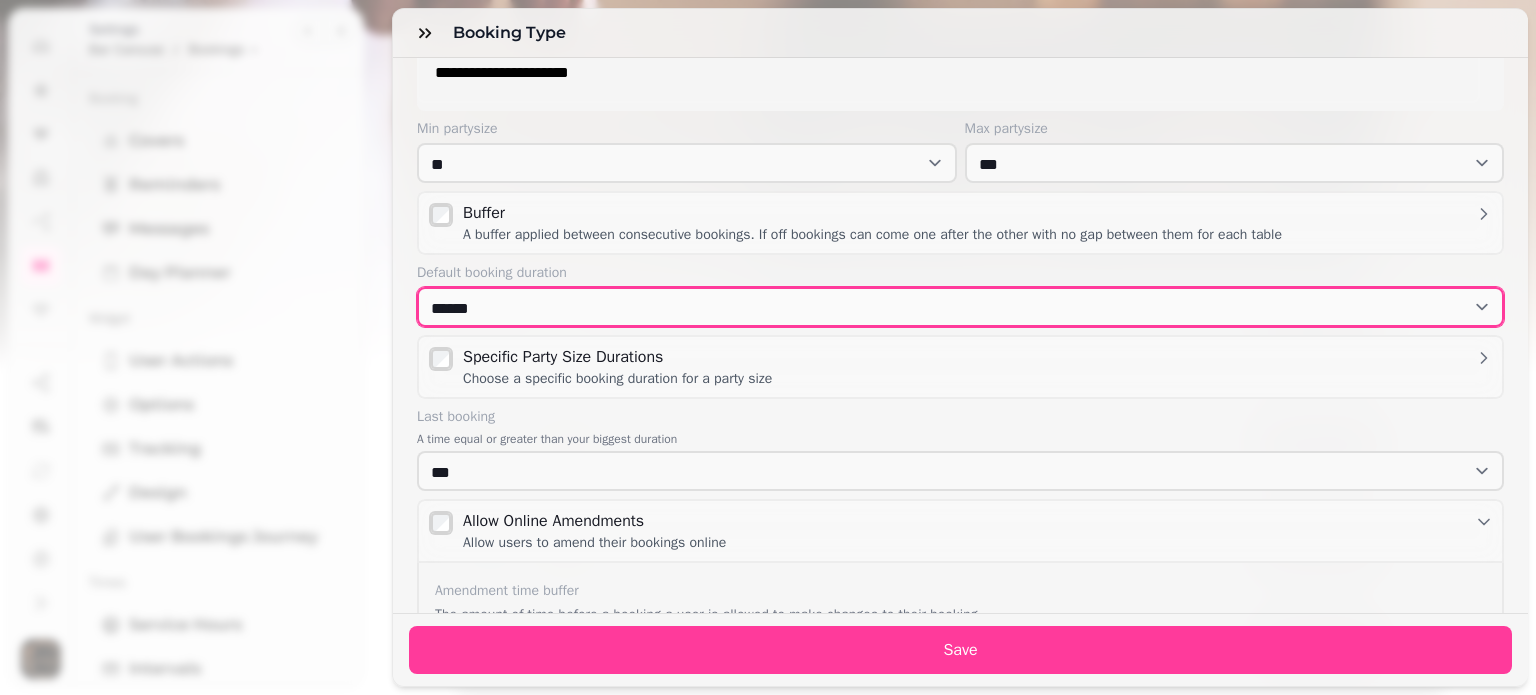 select on "*****" 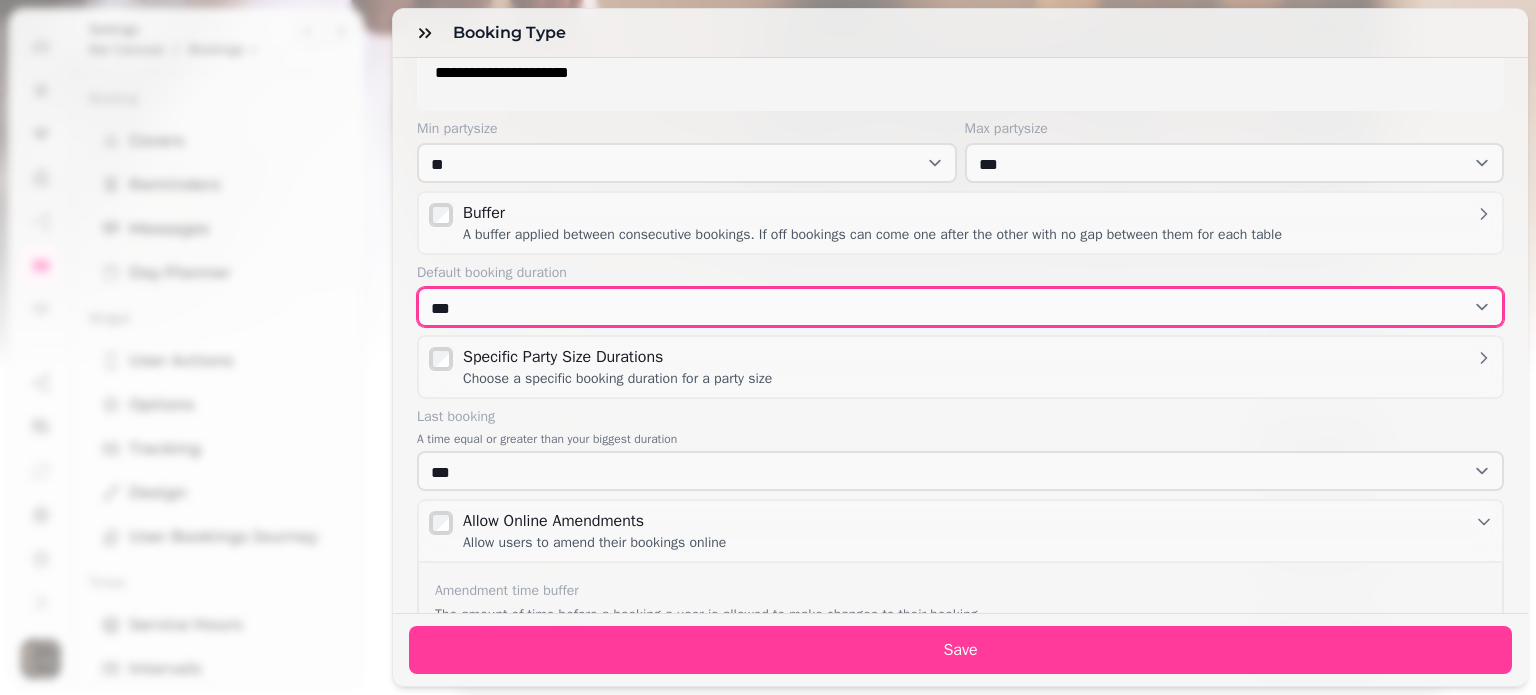 click on "**********" at bounding box center (960, 307) 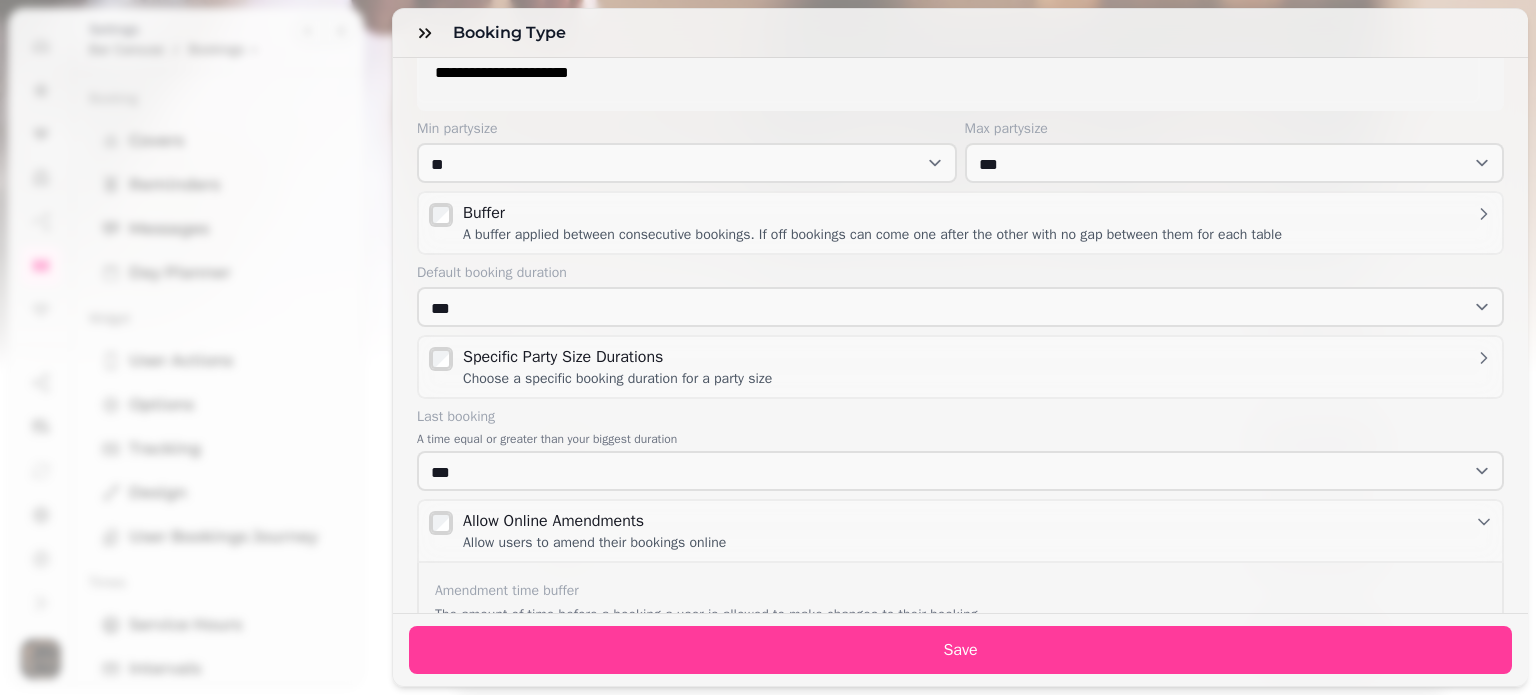 click on "A time equal or greater than your biggest duration" at bounding box center (960, 439) 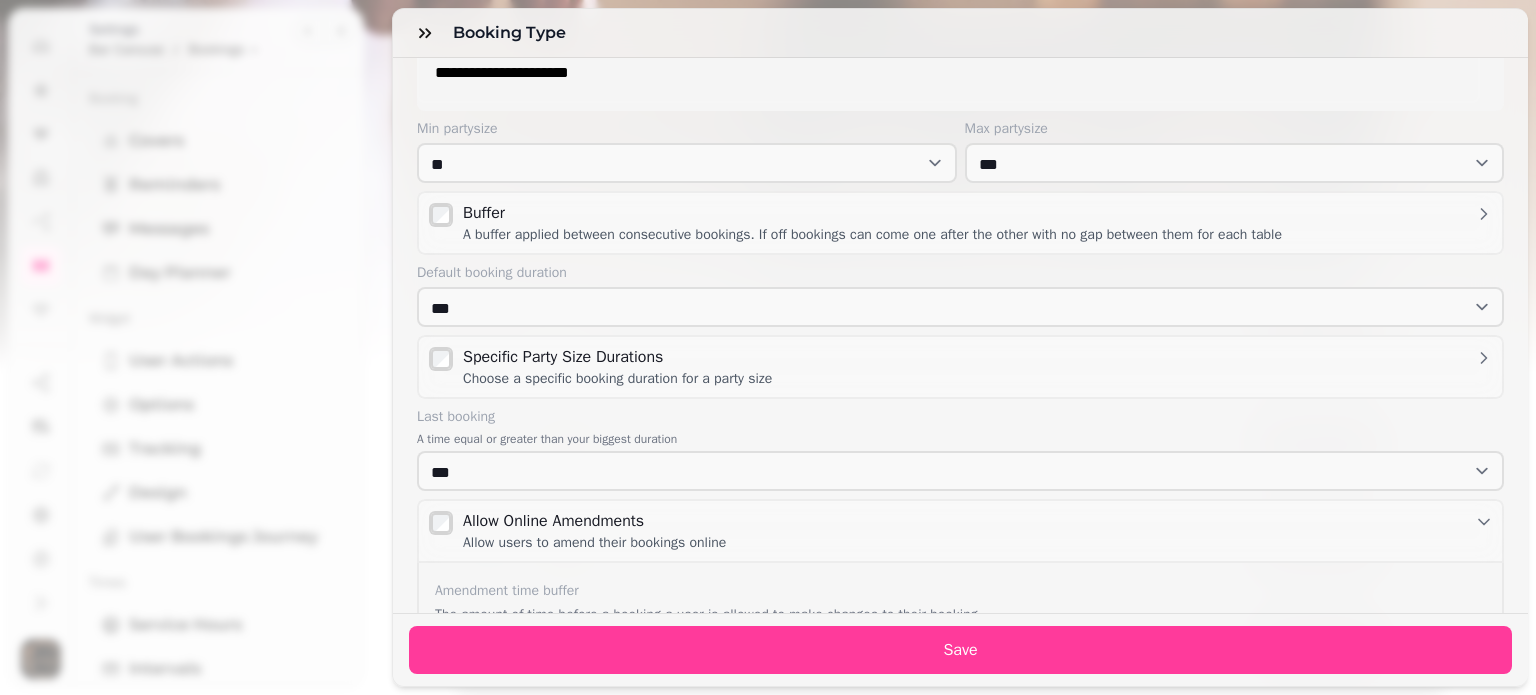 click at bounding box center (441, 523) 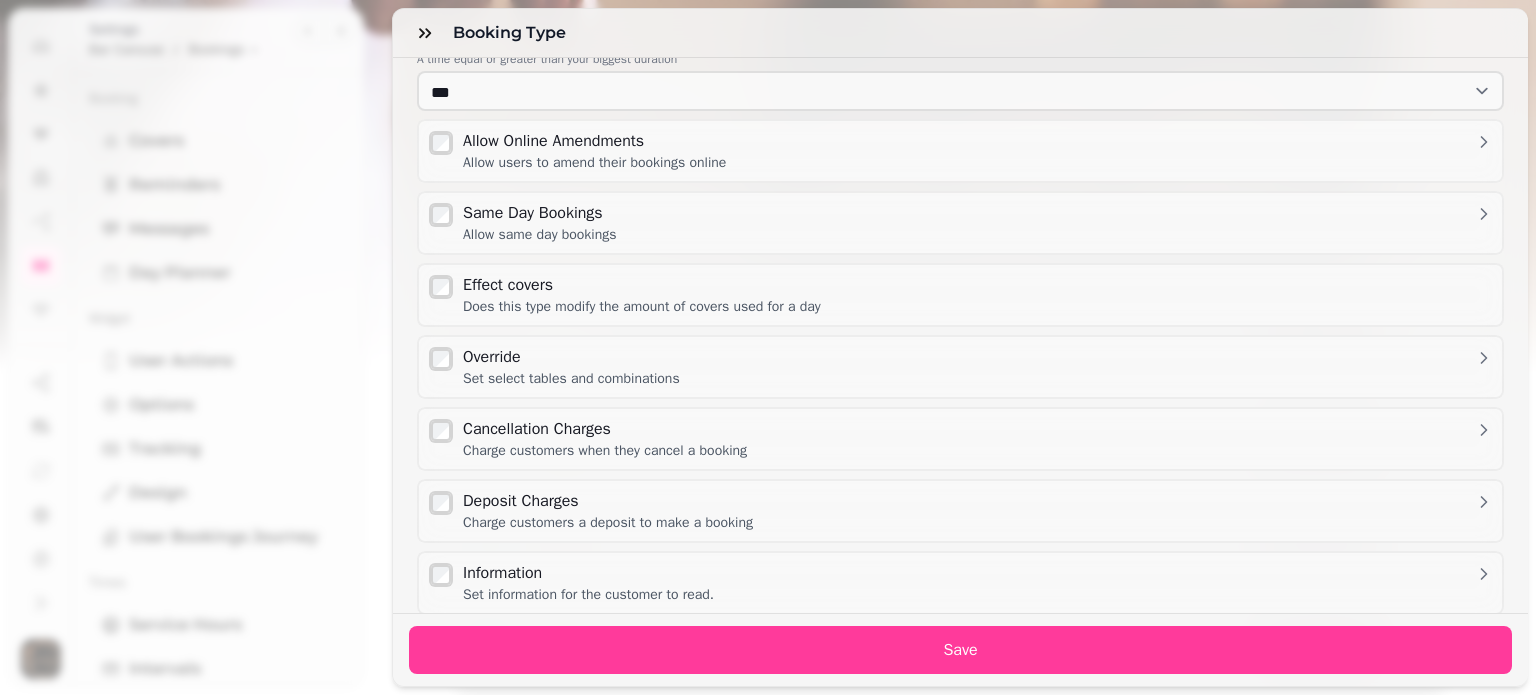 scroll, scrollTop: 781, scrollLeft: 0, axis: vertical 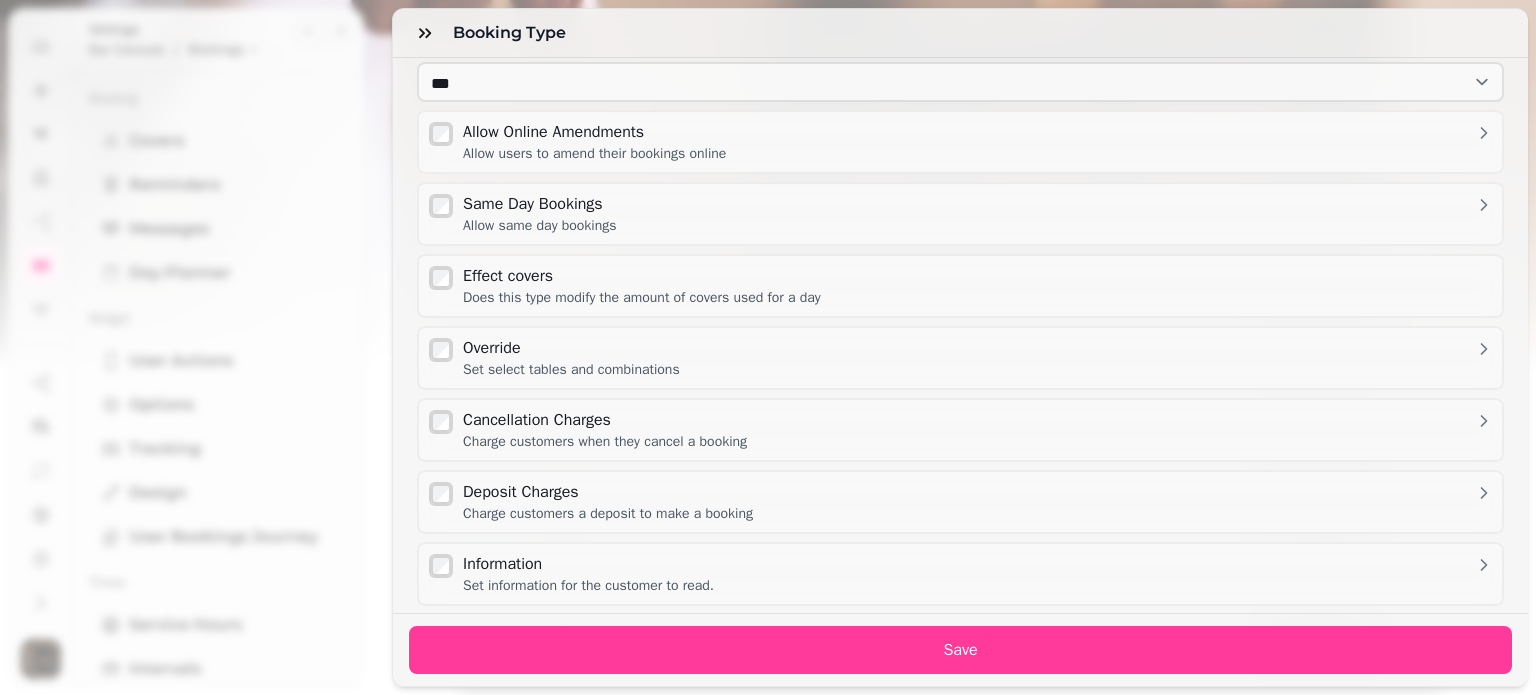 click on "Set select tables and combinations" at bounding box center (571, 370) 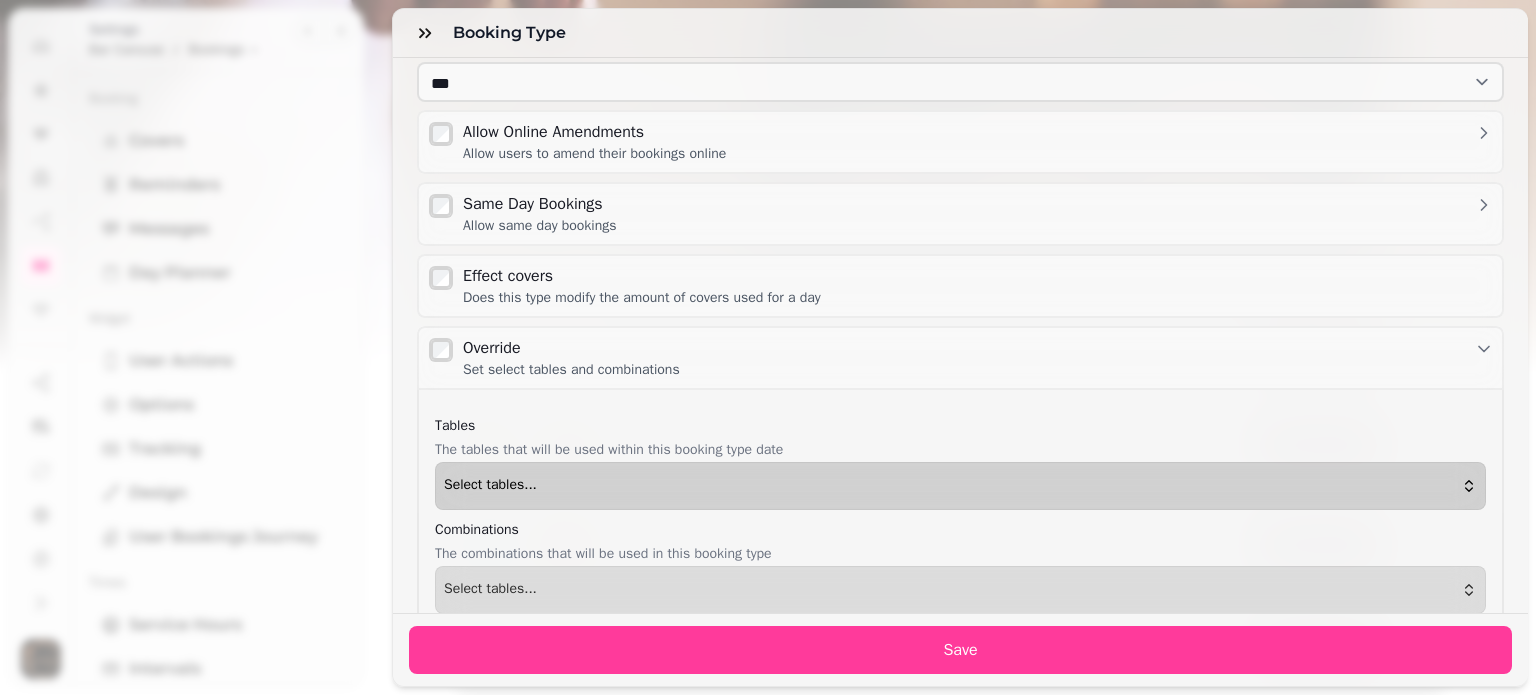 click on "Select tables..." at bounding box center [490, 486] 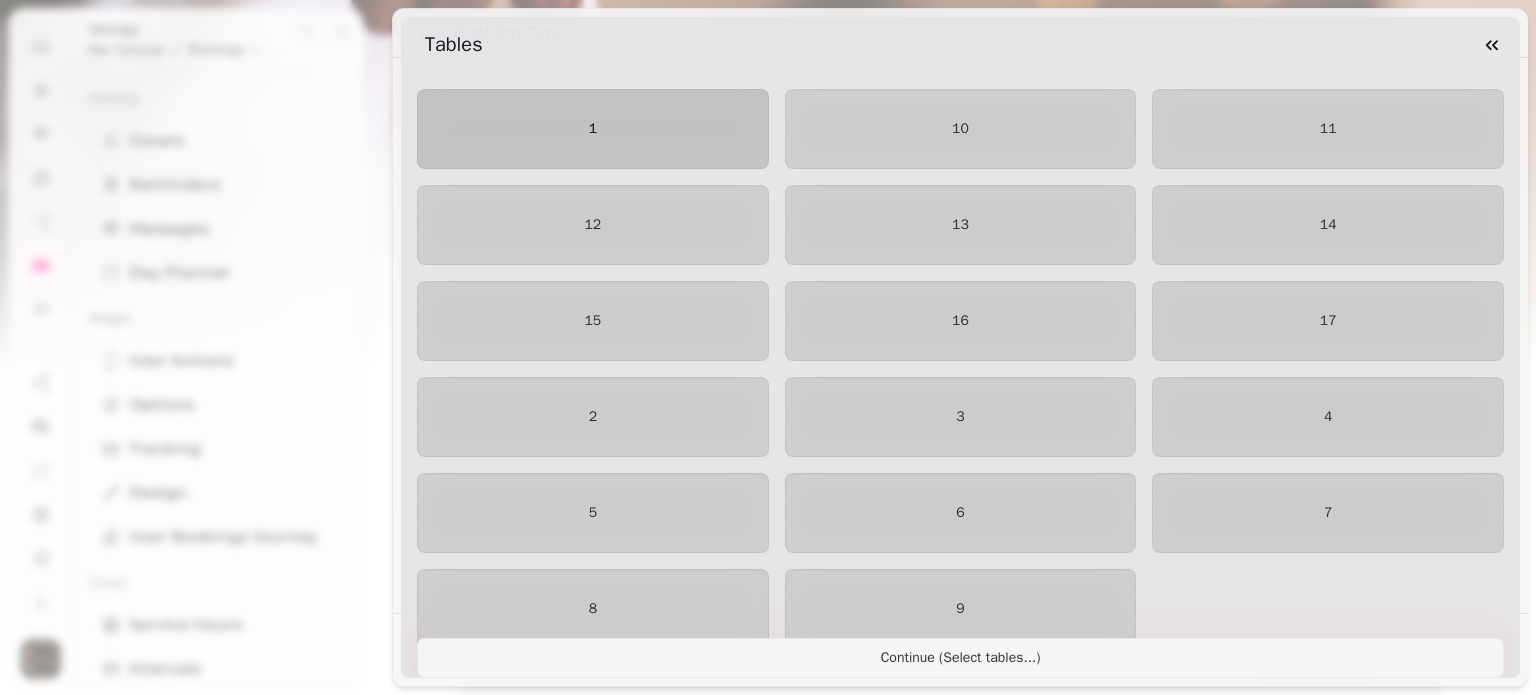 click on "1" at bounding box center (593, 129) 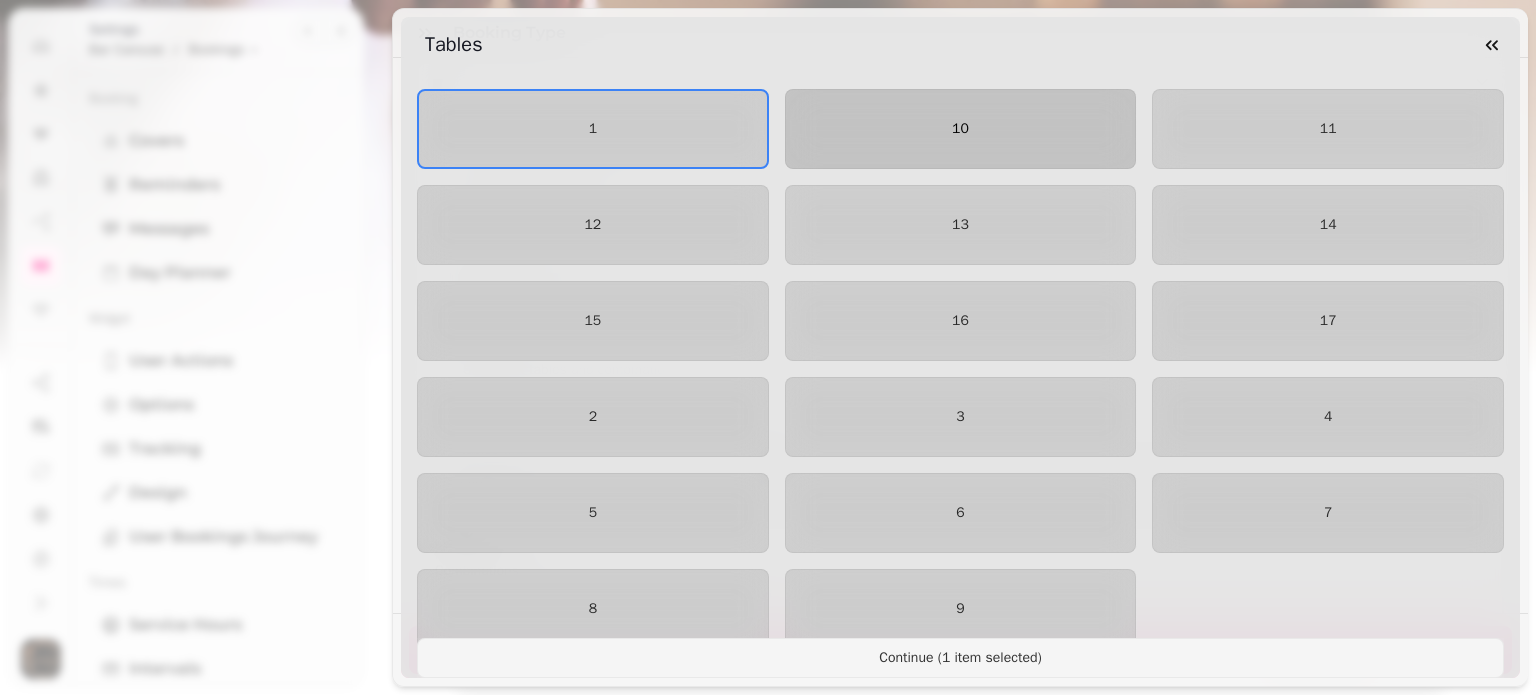 click on "10" at bounding box center (961, 129) 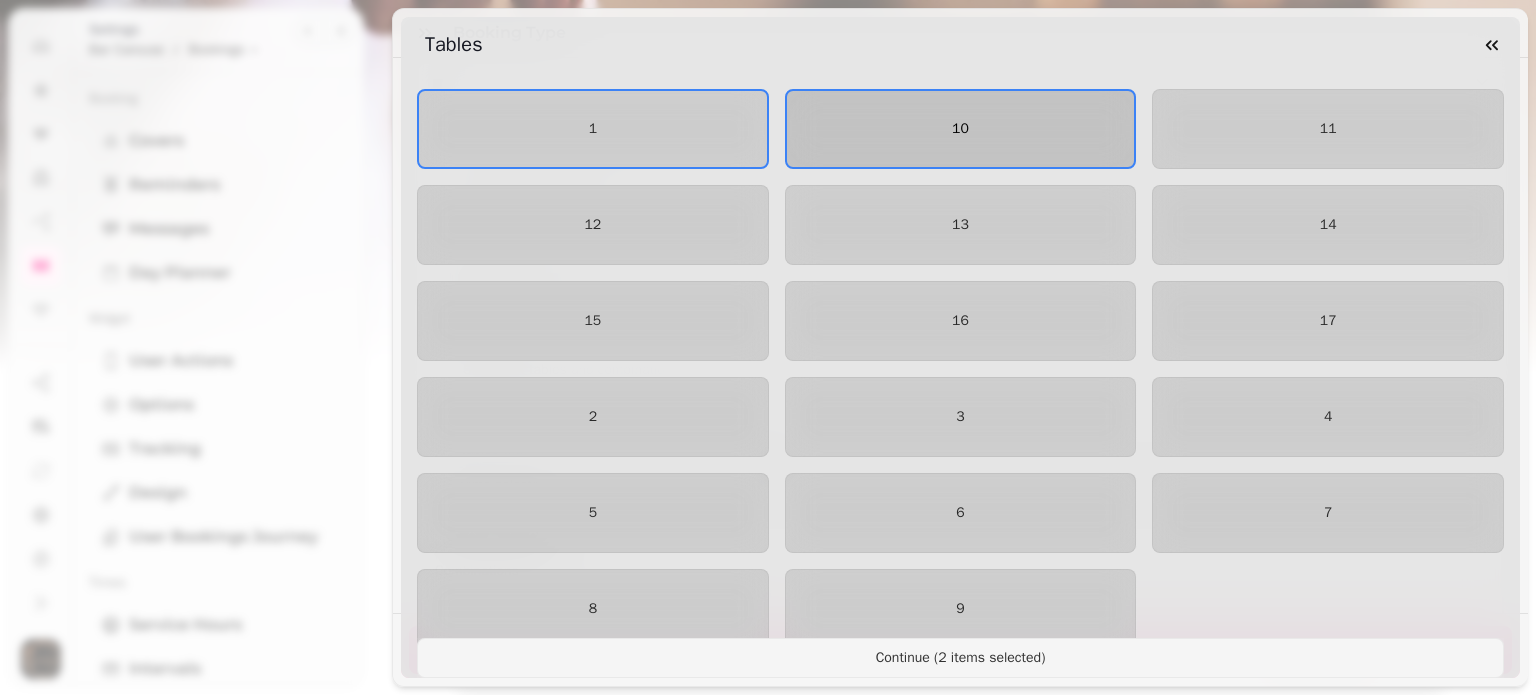 click on "10" at bounding box center [961, 129] 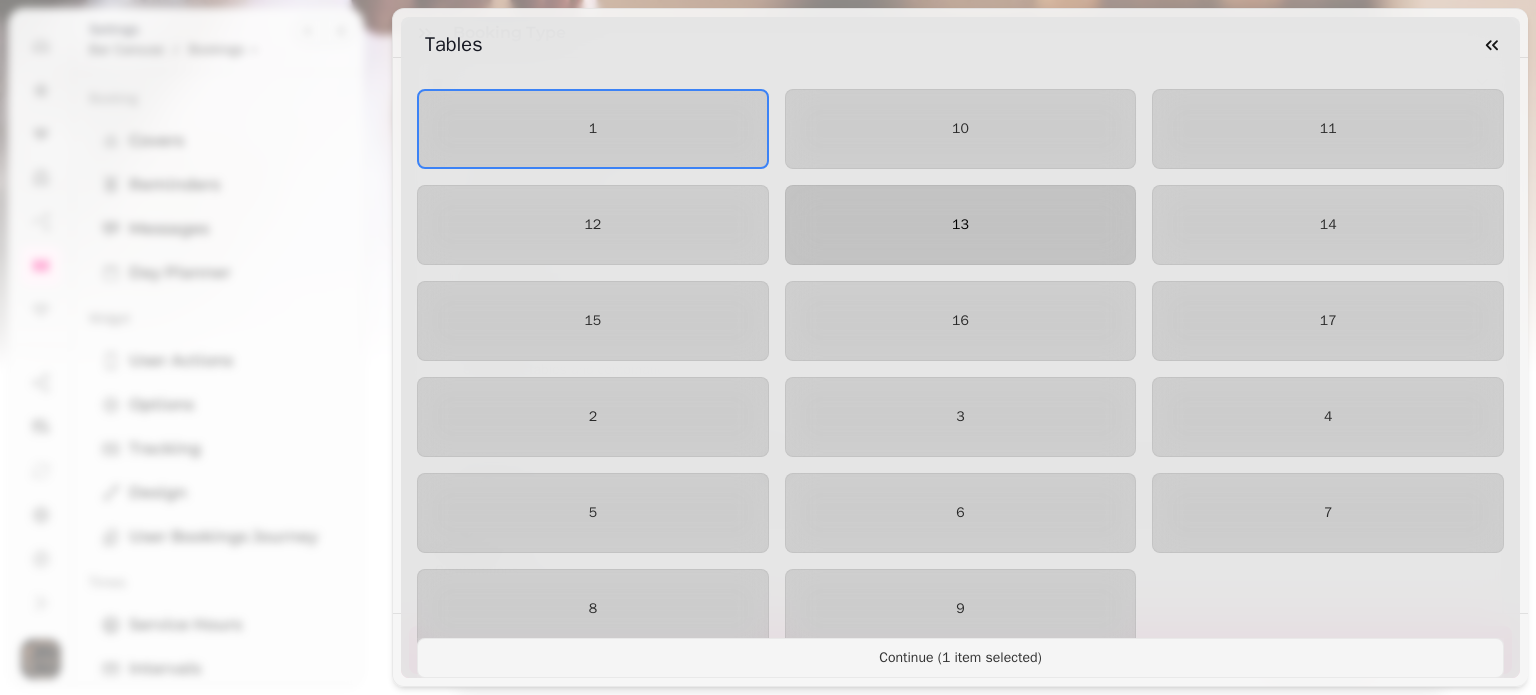 click on "13" at bounding box center (960, 224) 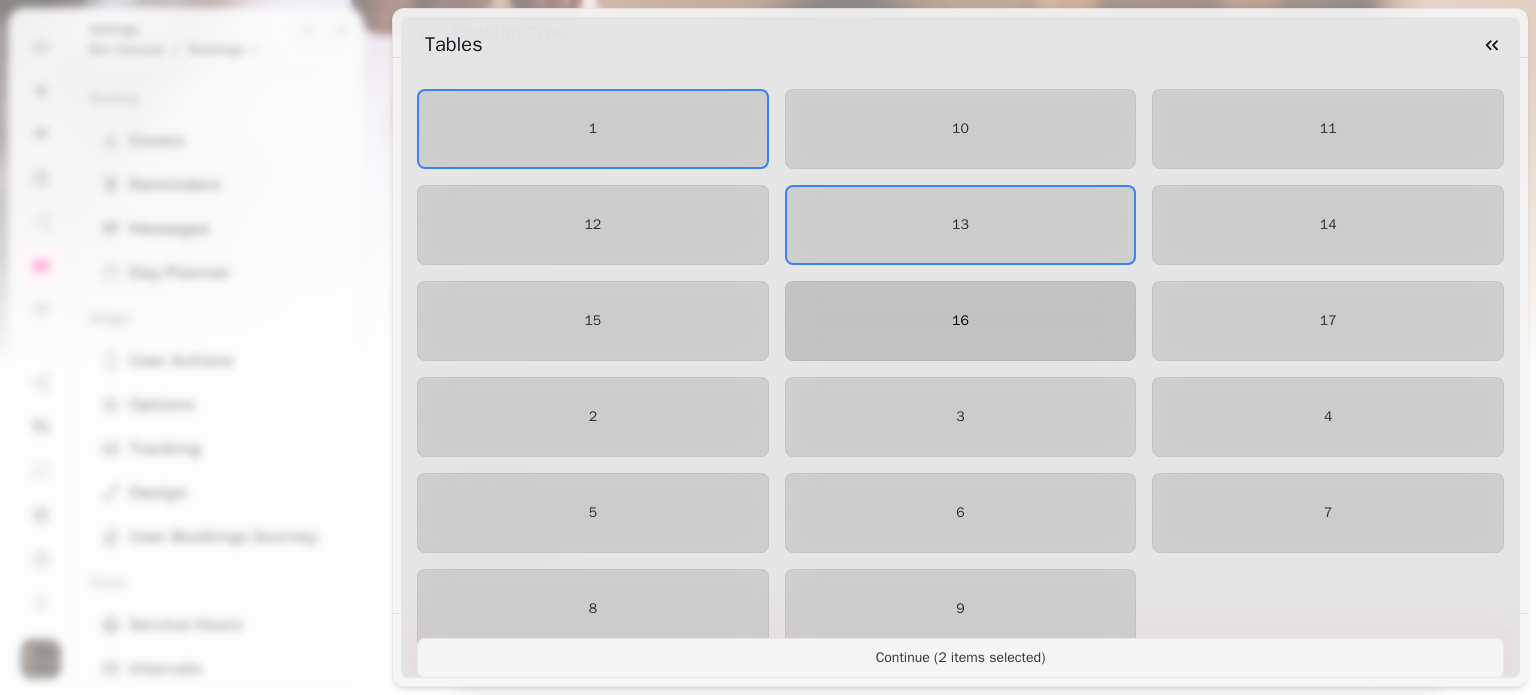 click on "16" at bounding box center (960, 320) 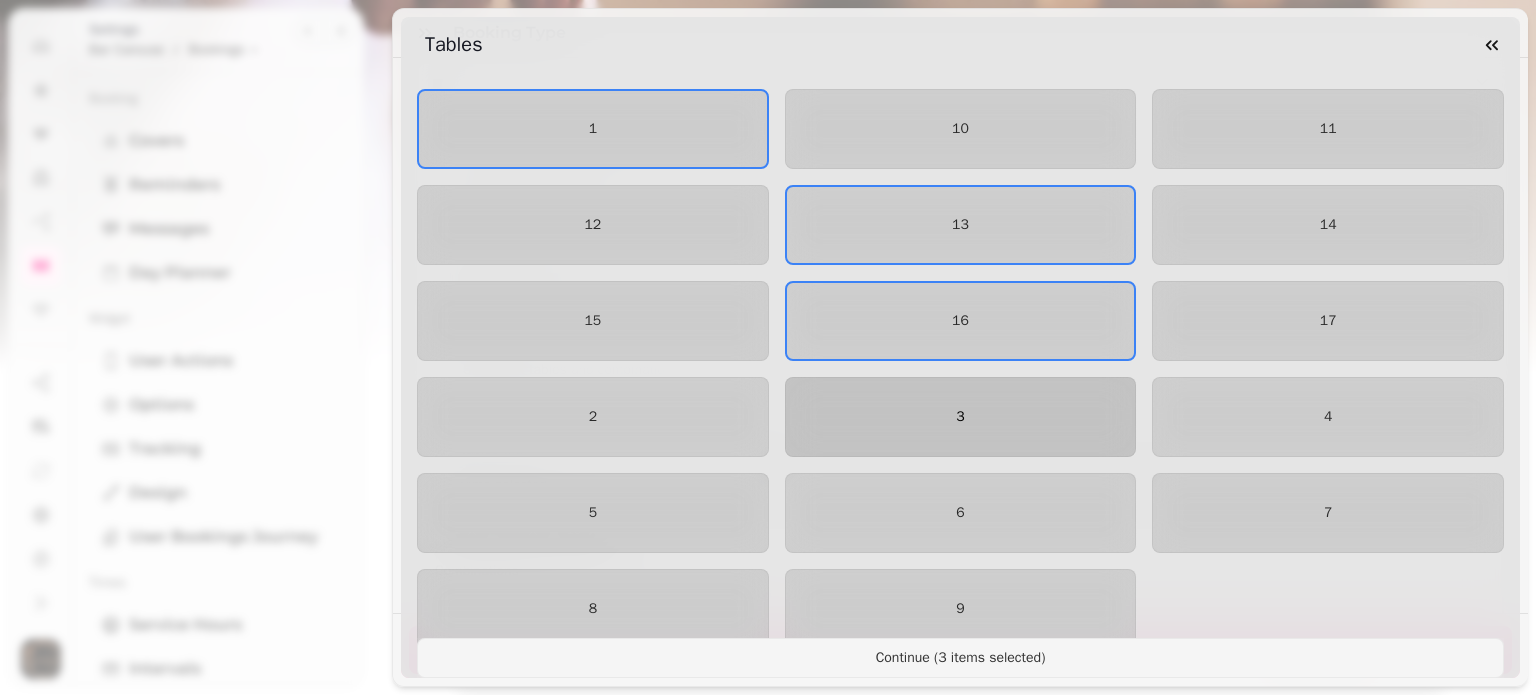 click on "3" at bounding box center [961, 417] 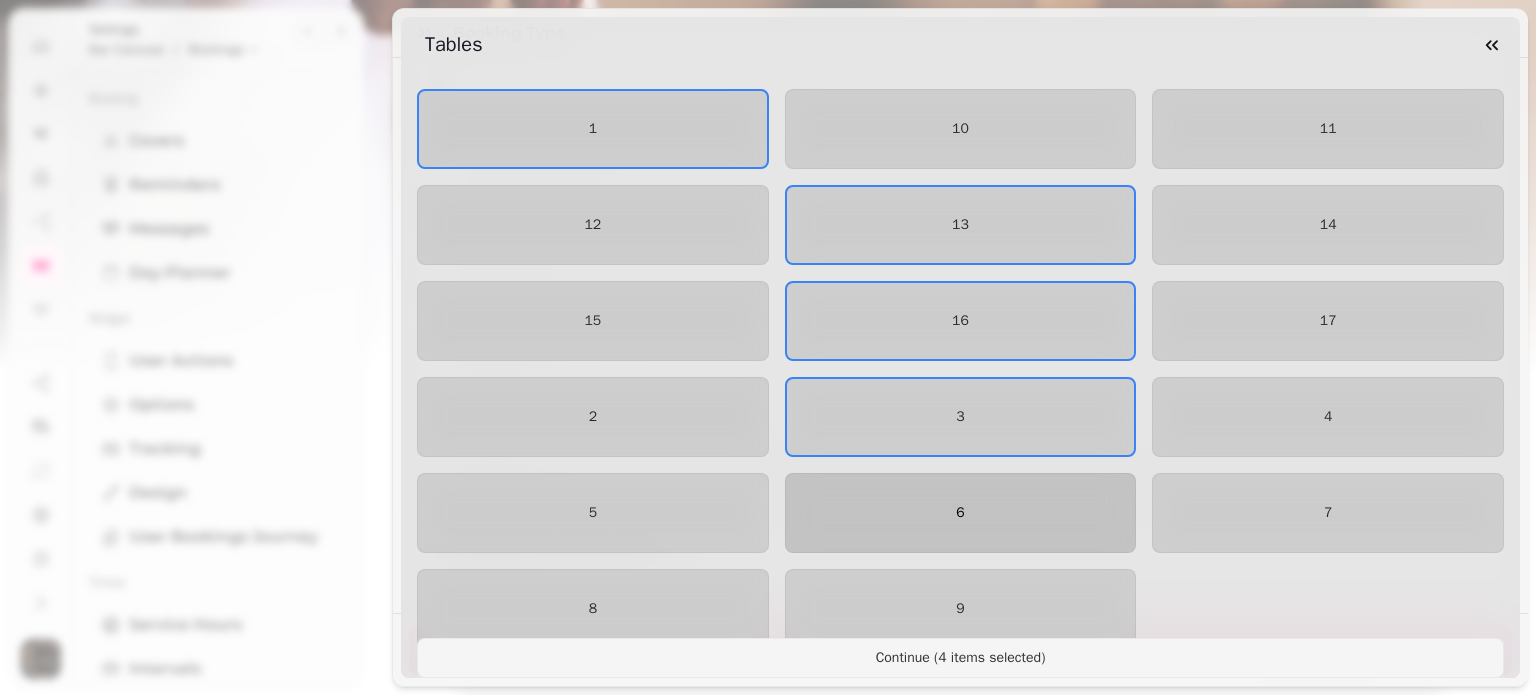 click on "6" at bounding box center [961, 513] 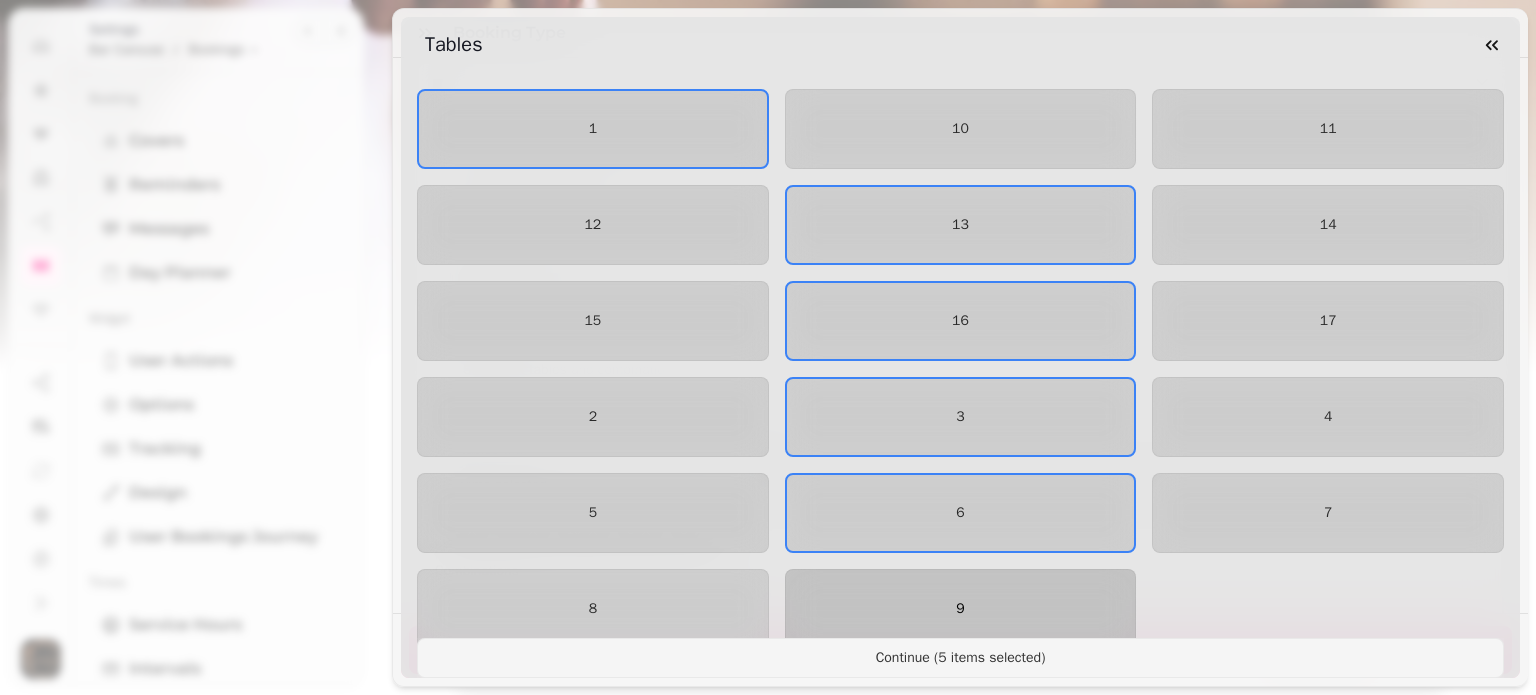 click on "9" at bounding box center [961, 609] 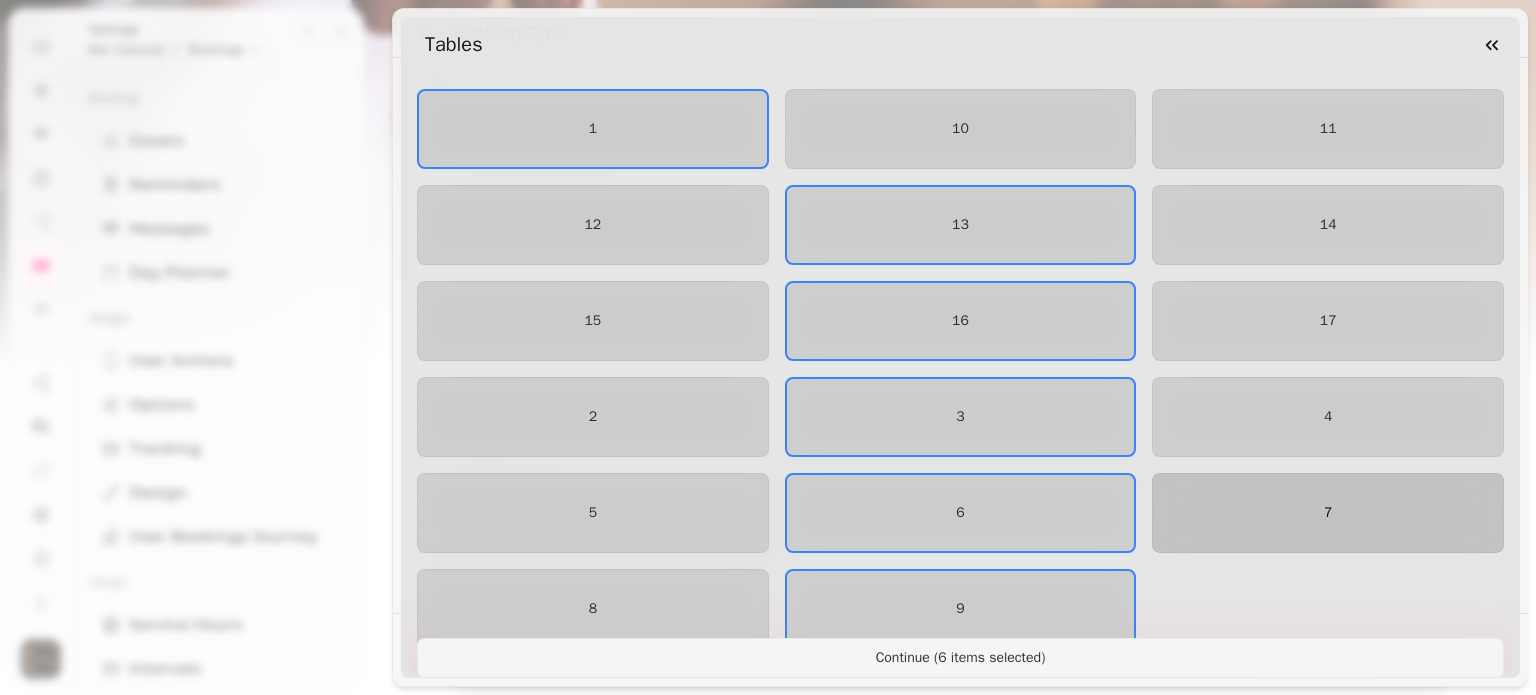 click on "7" at bounding box center [1328, 513] 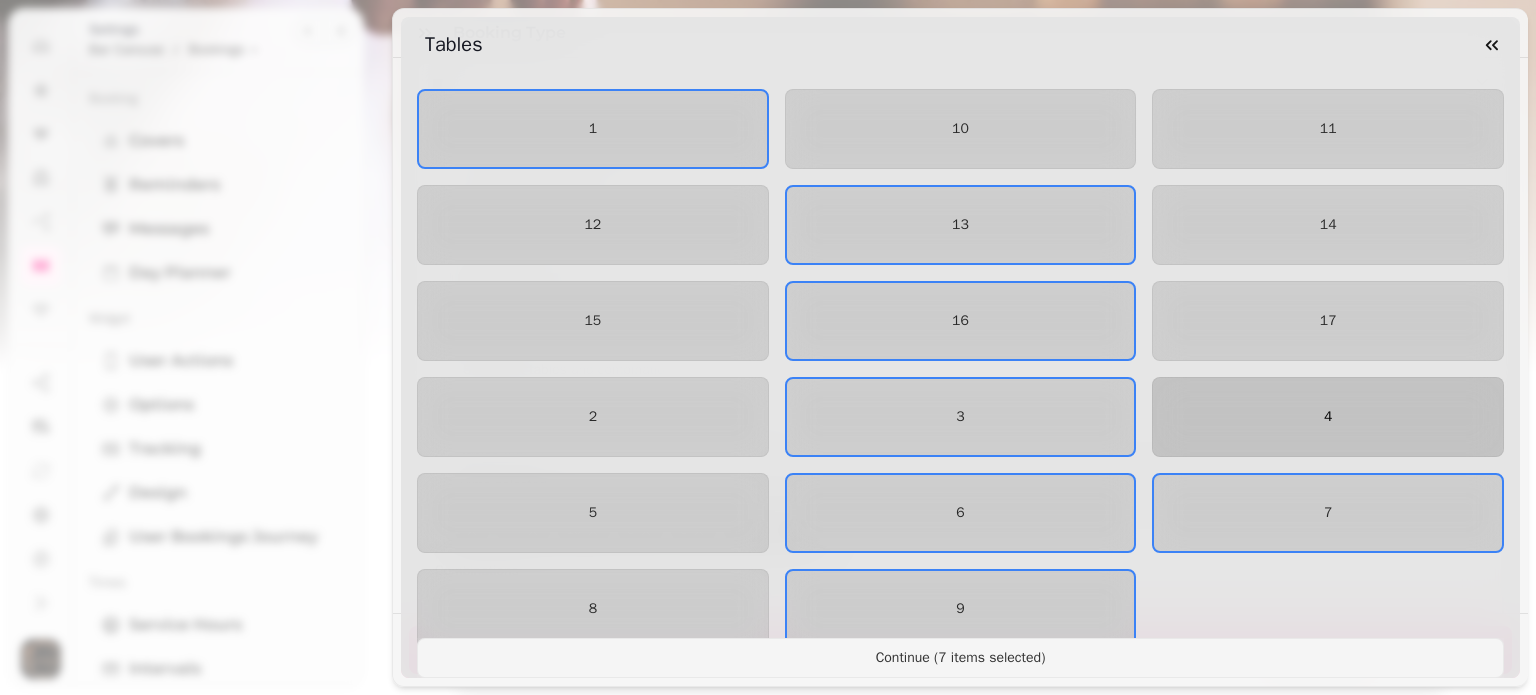 click on "4" at bounding box center [1328, 417] 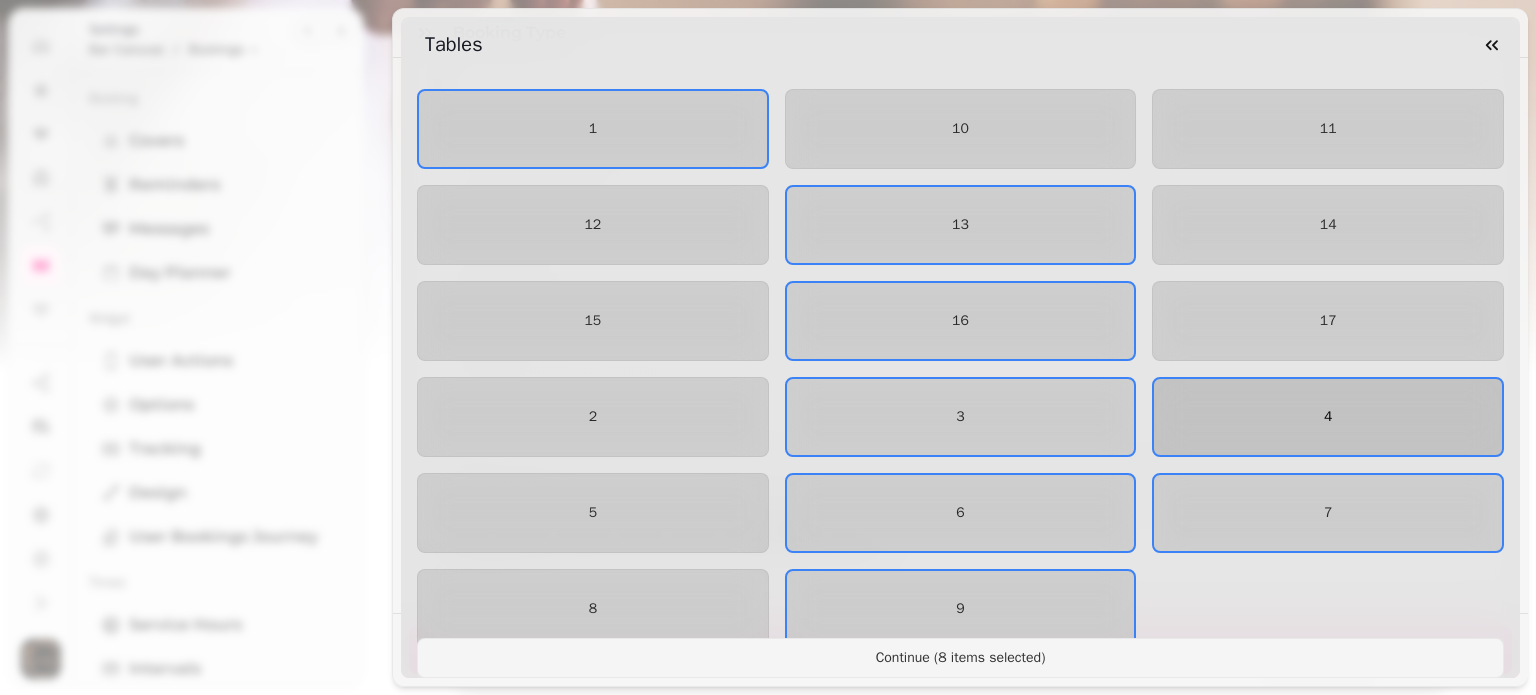 click on "4" at bounding box center (1328, 417) 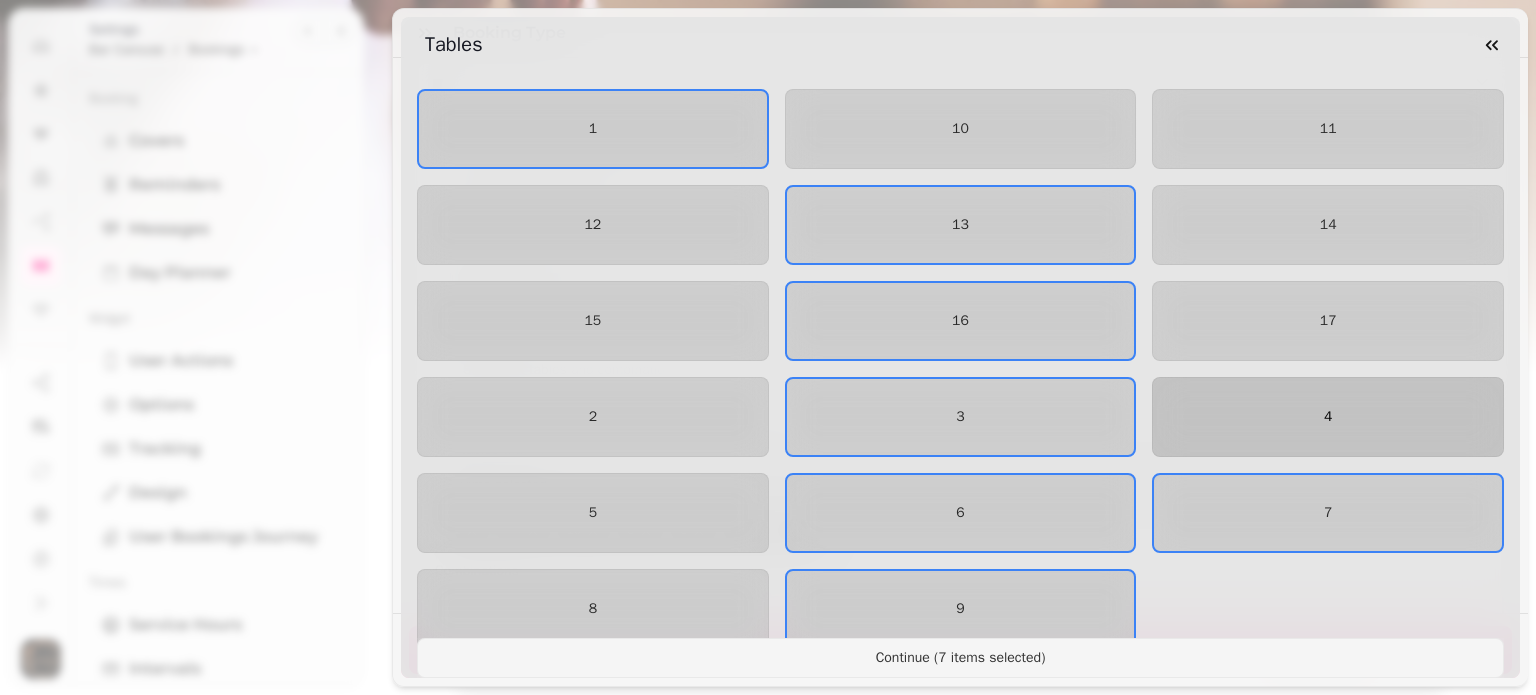 click on "4" at bounding box center (1328, 417) 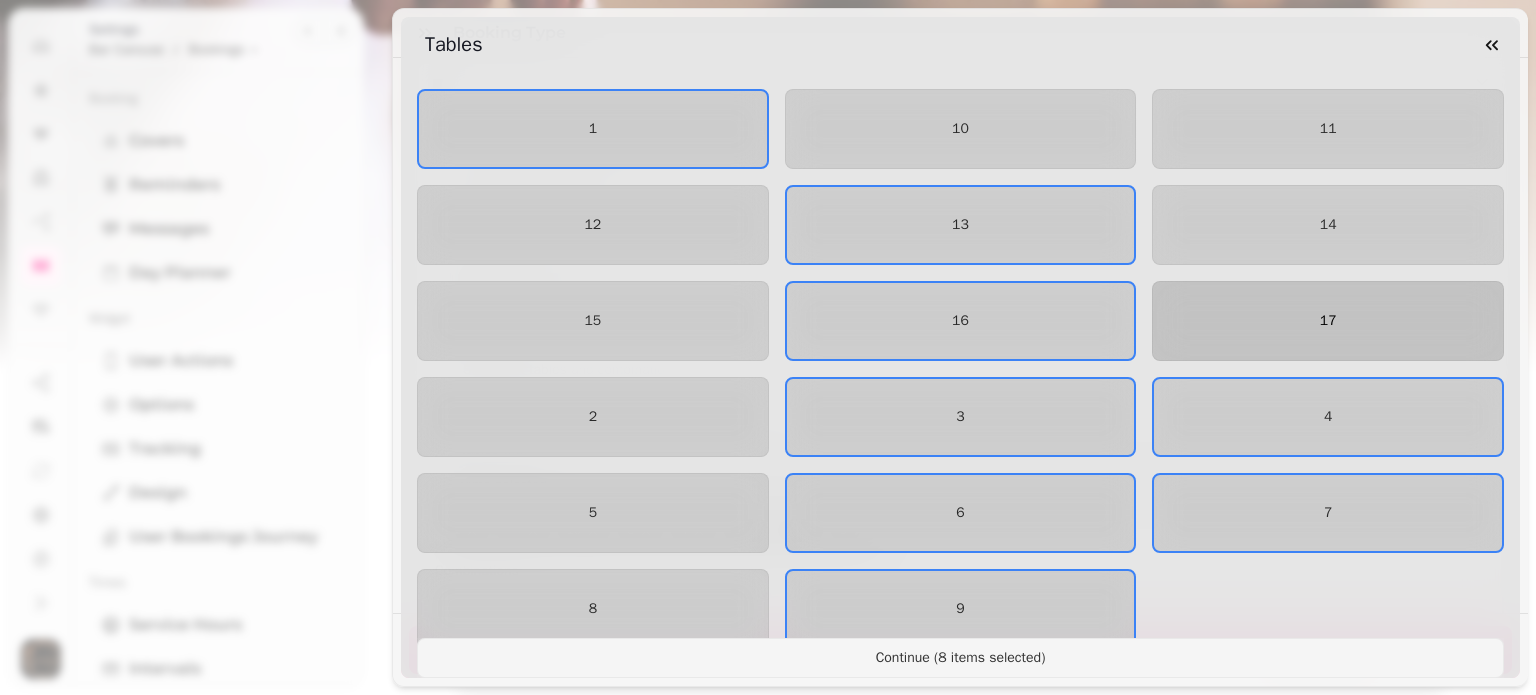 click on "17" at bounding box center (1328, 321) 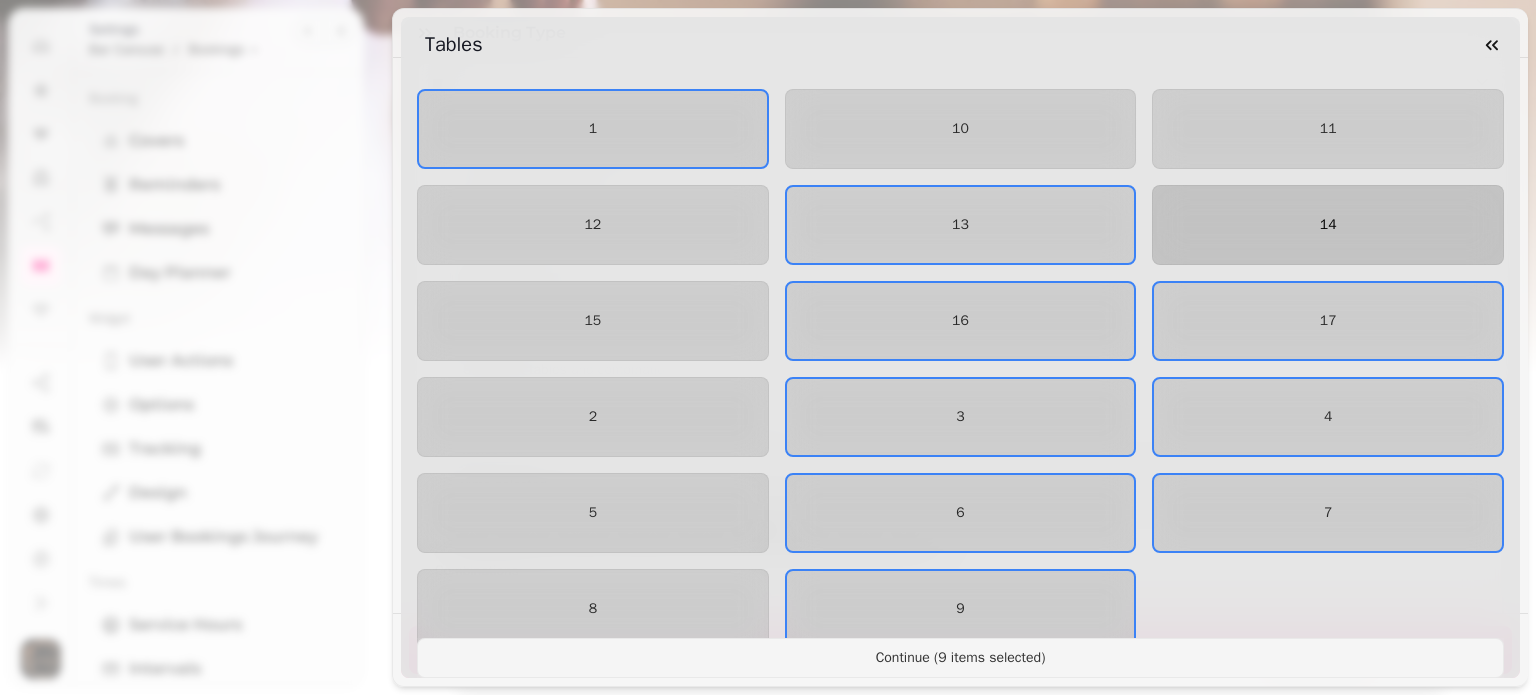 click on "14" at bounding box center [1328, 225] 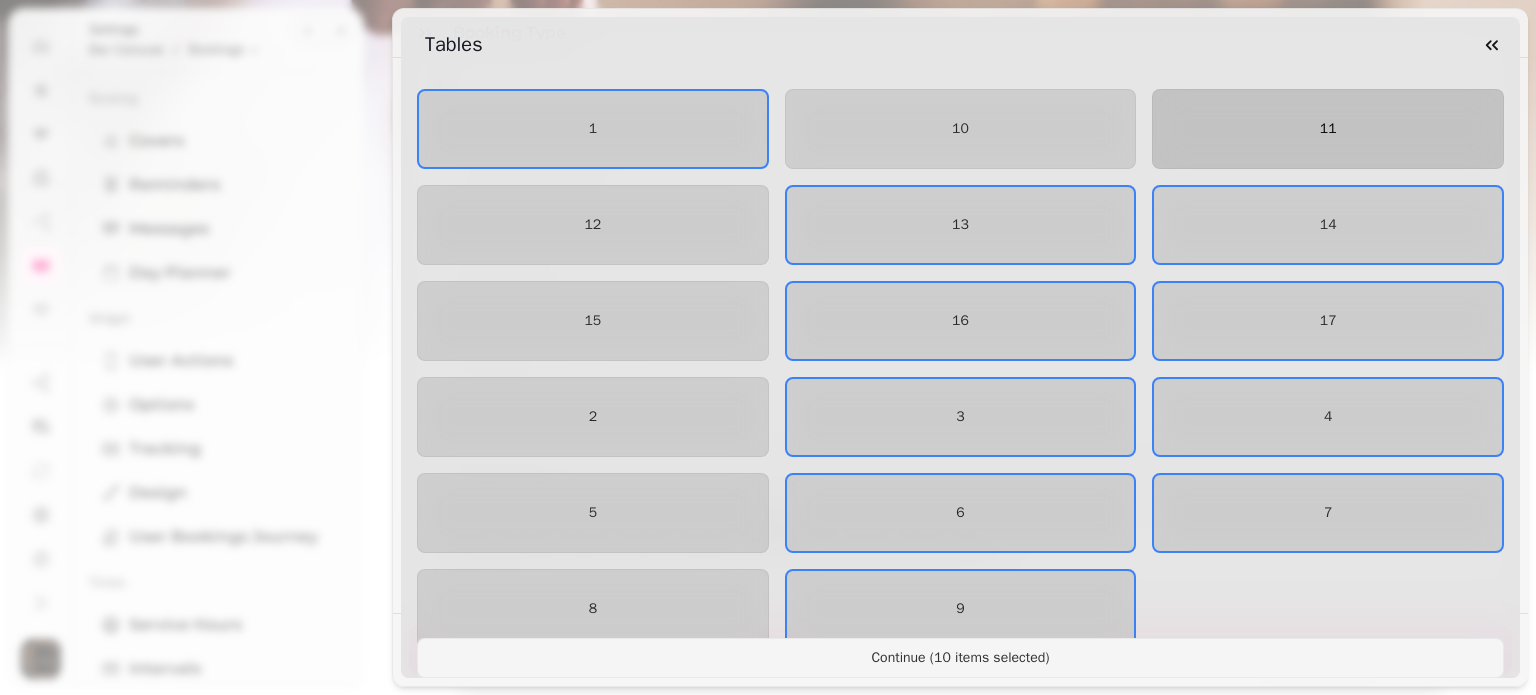 click on "11" at bounding box center [1328, 129] 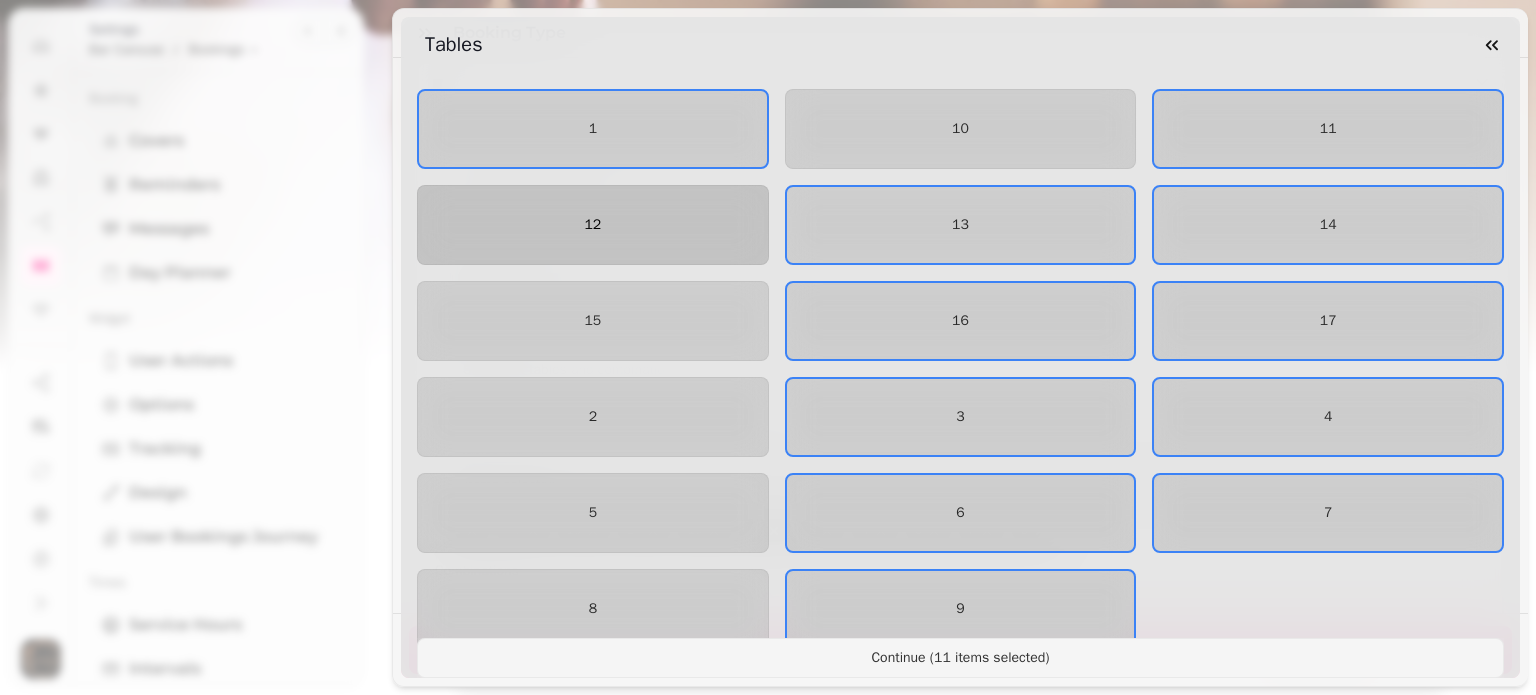 click on "12" at bounding box center (593, 225) 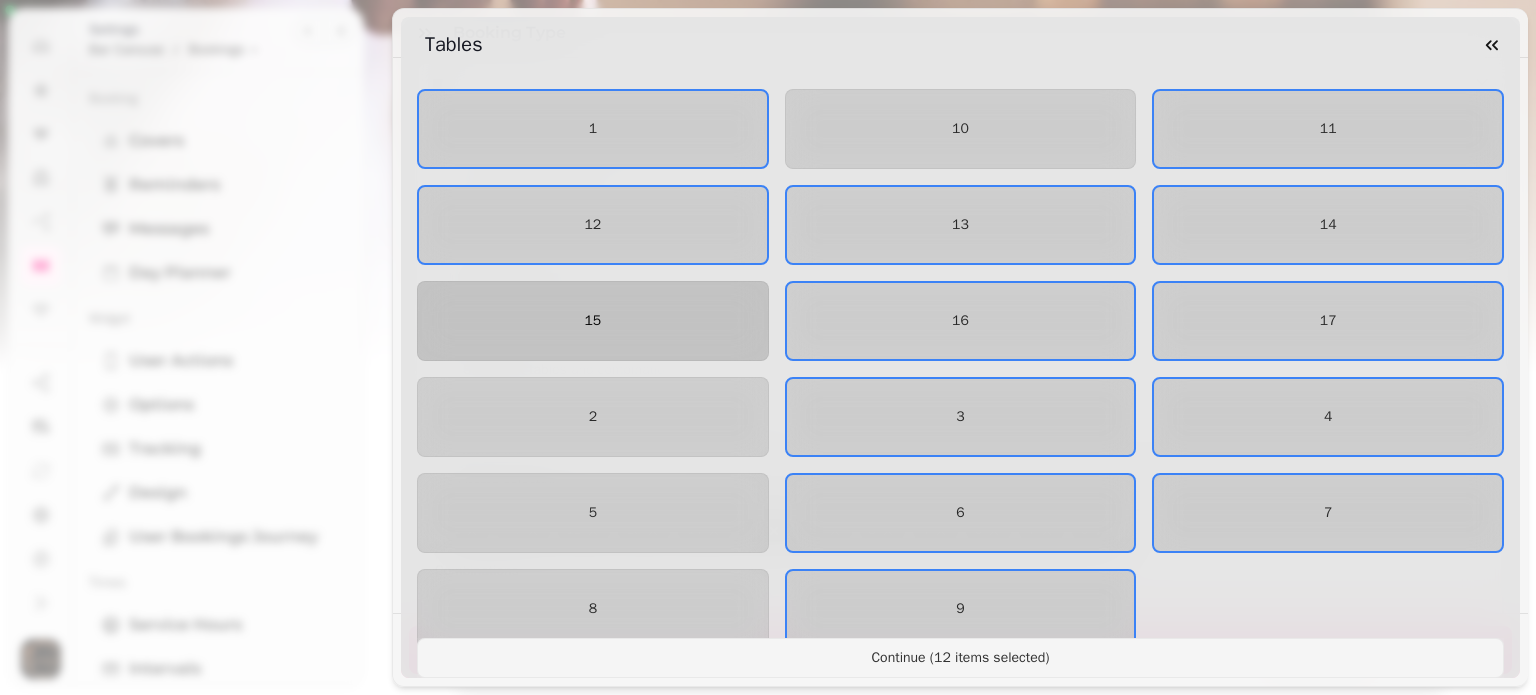 click on "15" at bounding box center [593, 321] 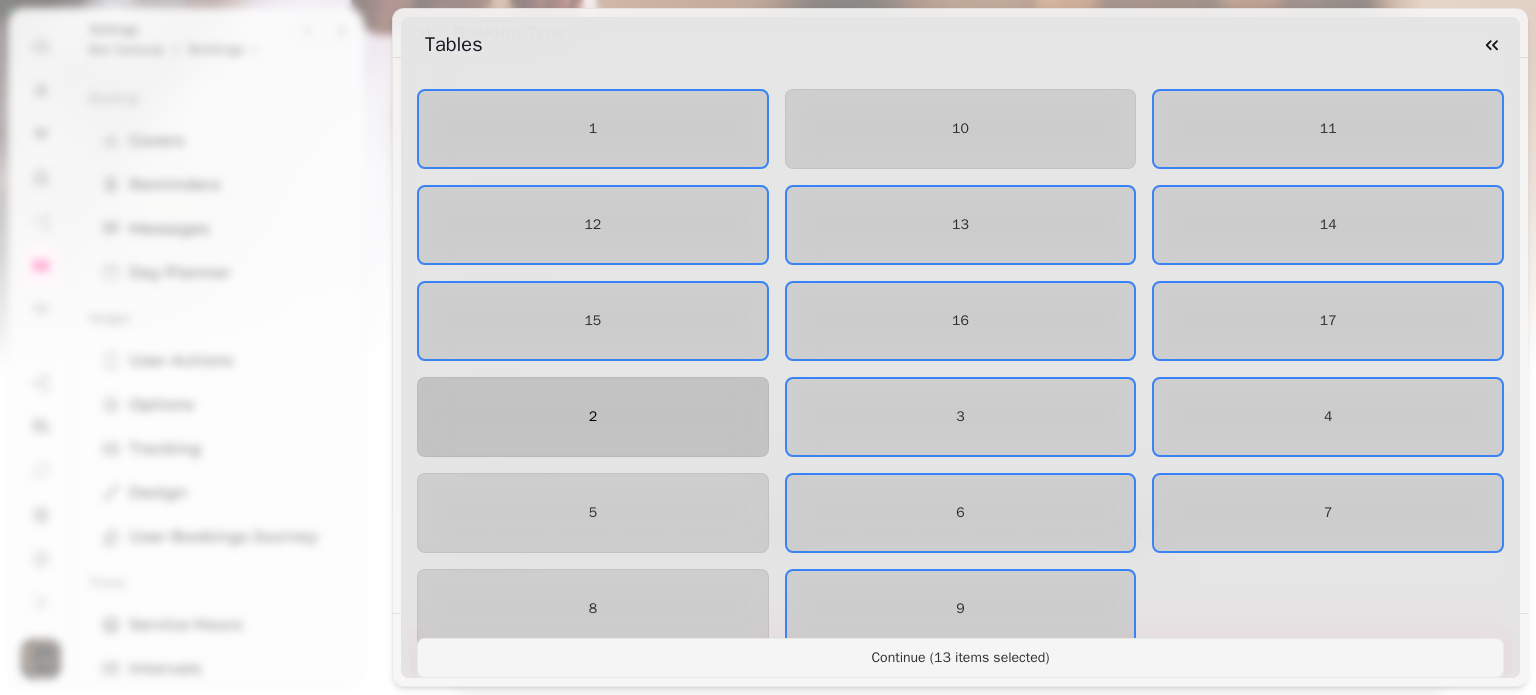click on "2" at bounding box center (593, 417) 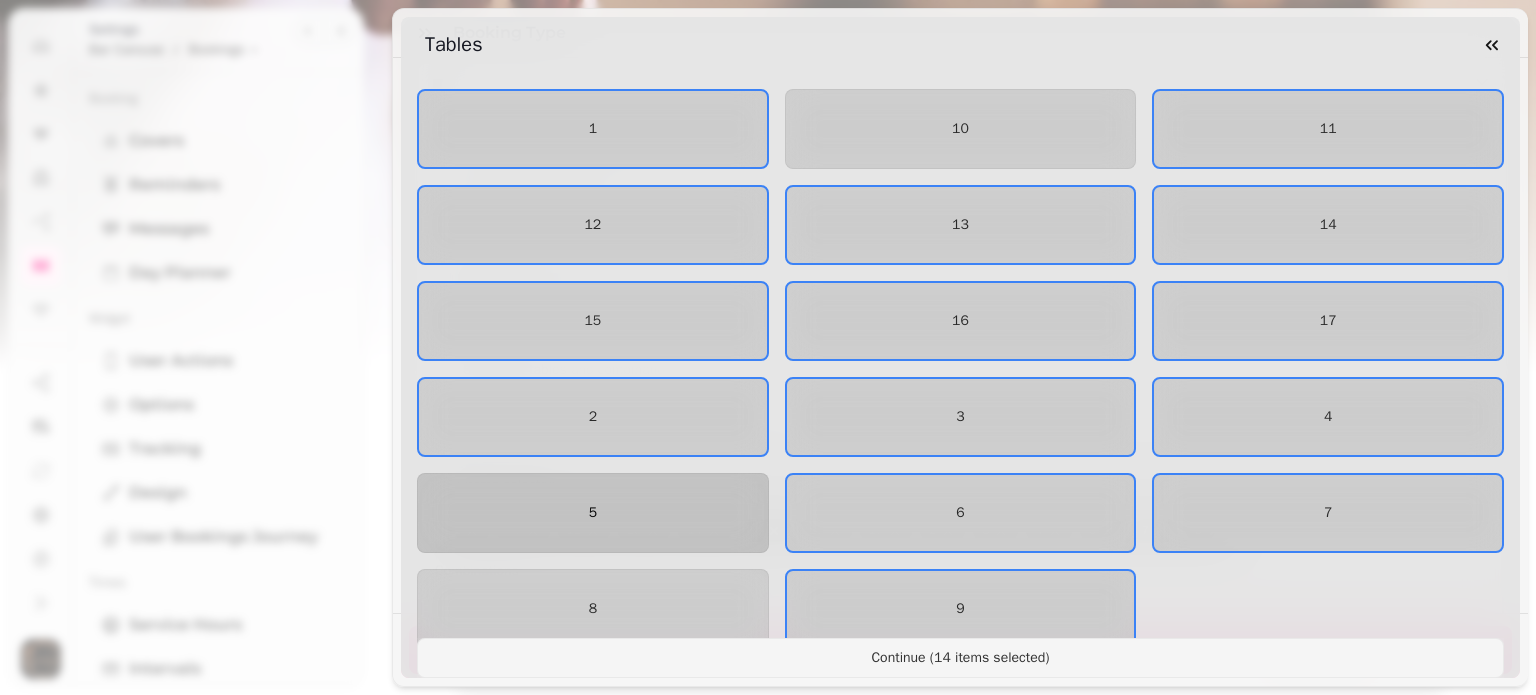 click on "5" at bounding box center [593, 513] 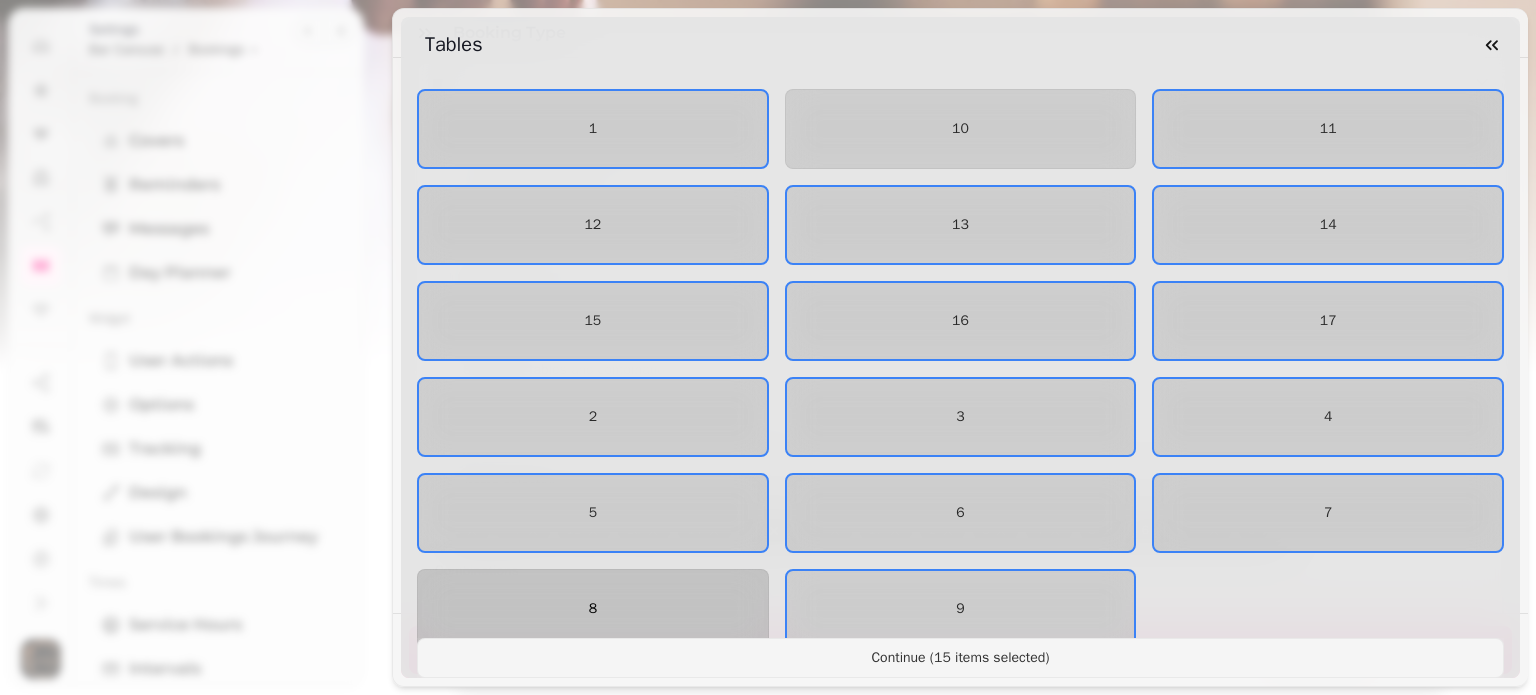 click on "8" at bounding box center [593, 609] 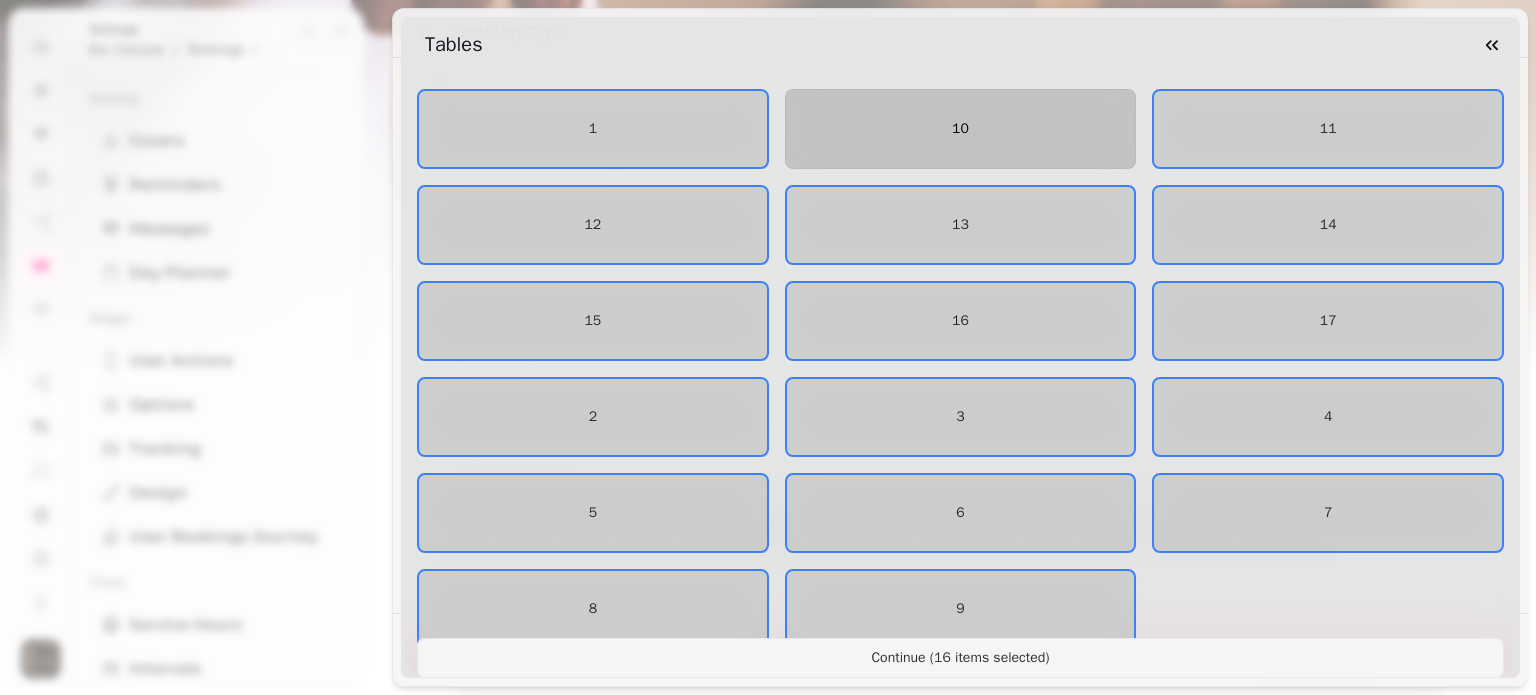 click on "10" at bounding box center (961, 129) 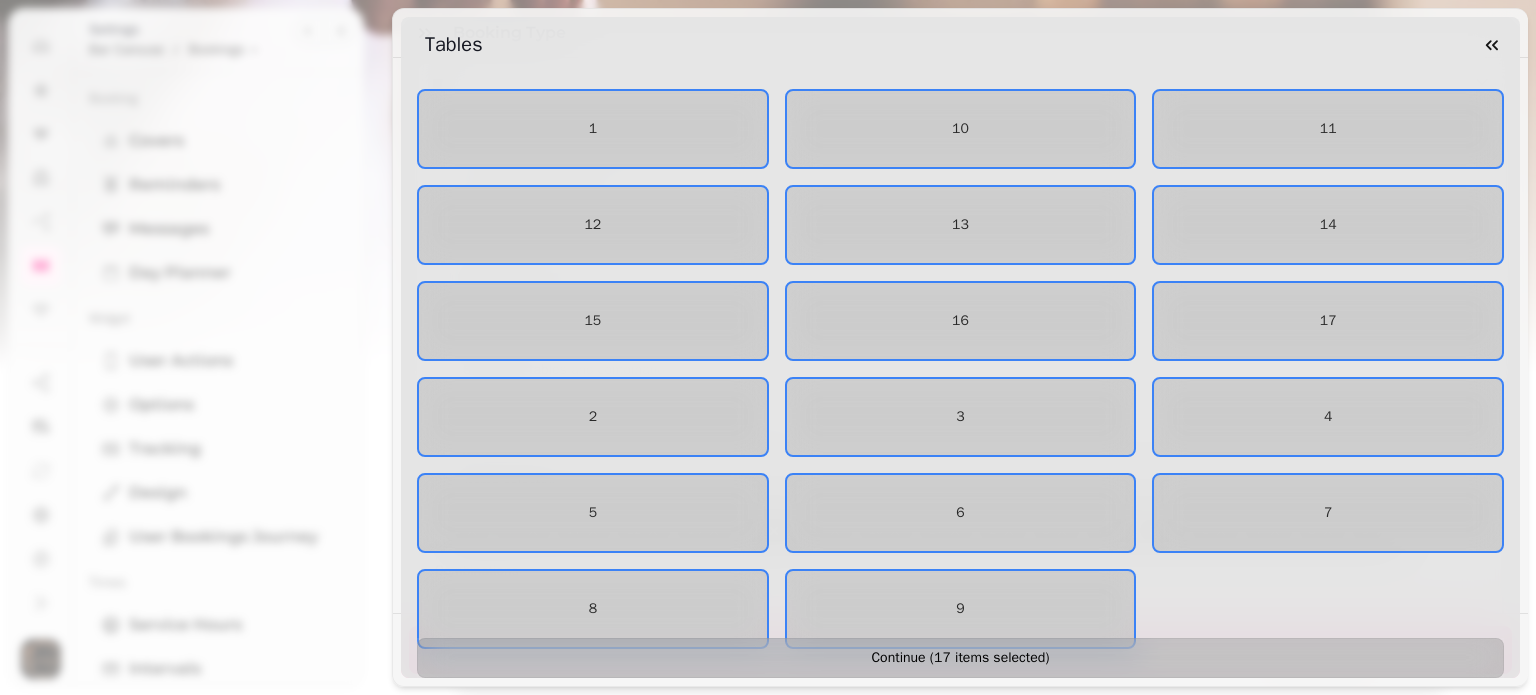 click on "Continue ( 17 items selected )" at bounding box center [960, 658] 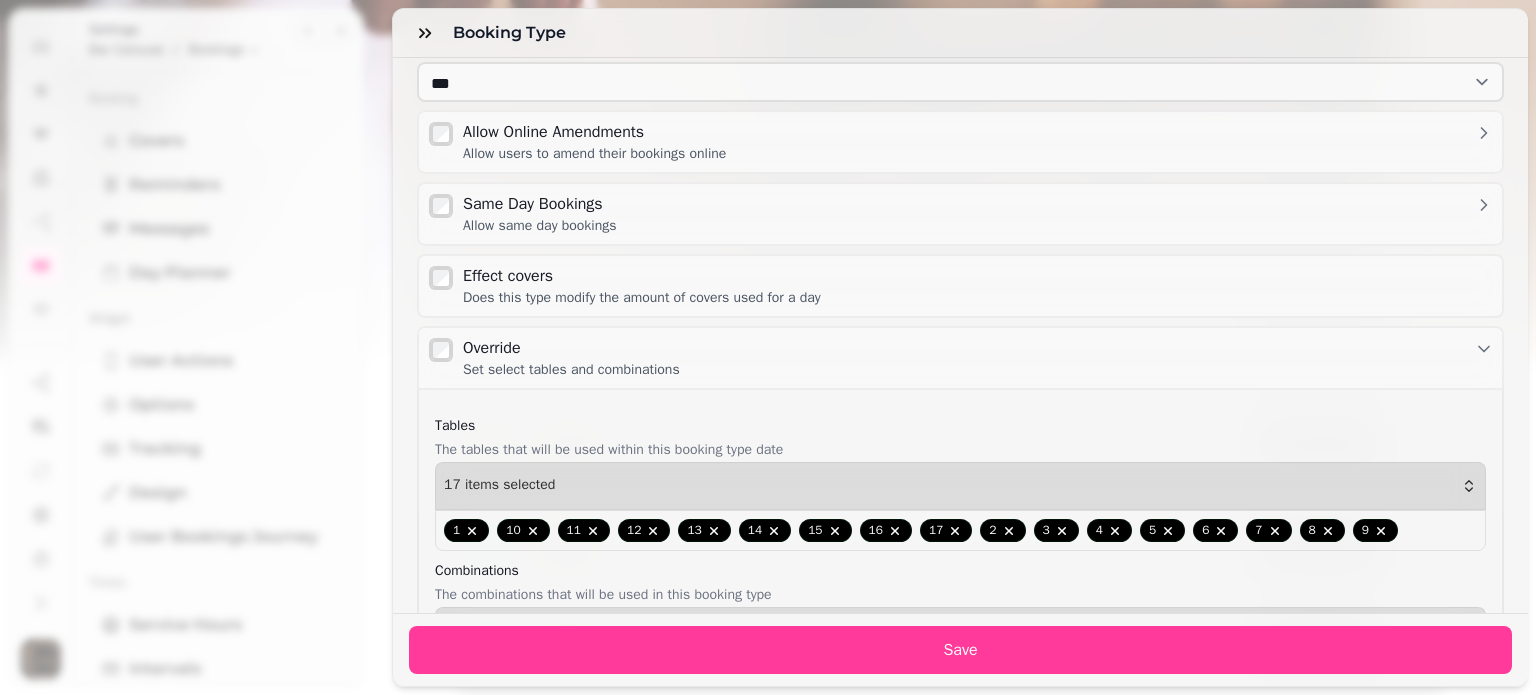 click on "The combinations that will be used in this booking type" at bounding box center [960, 450] 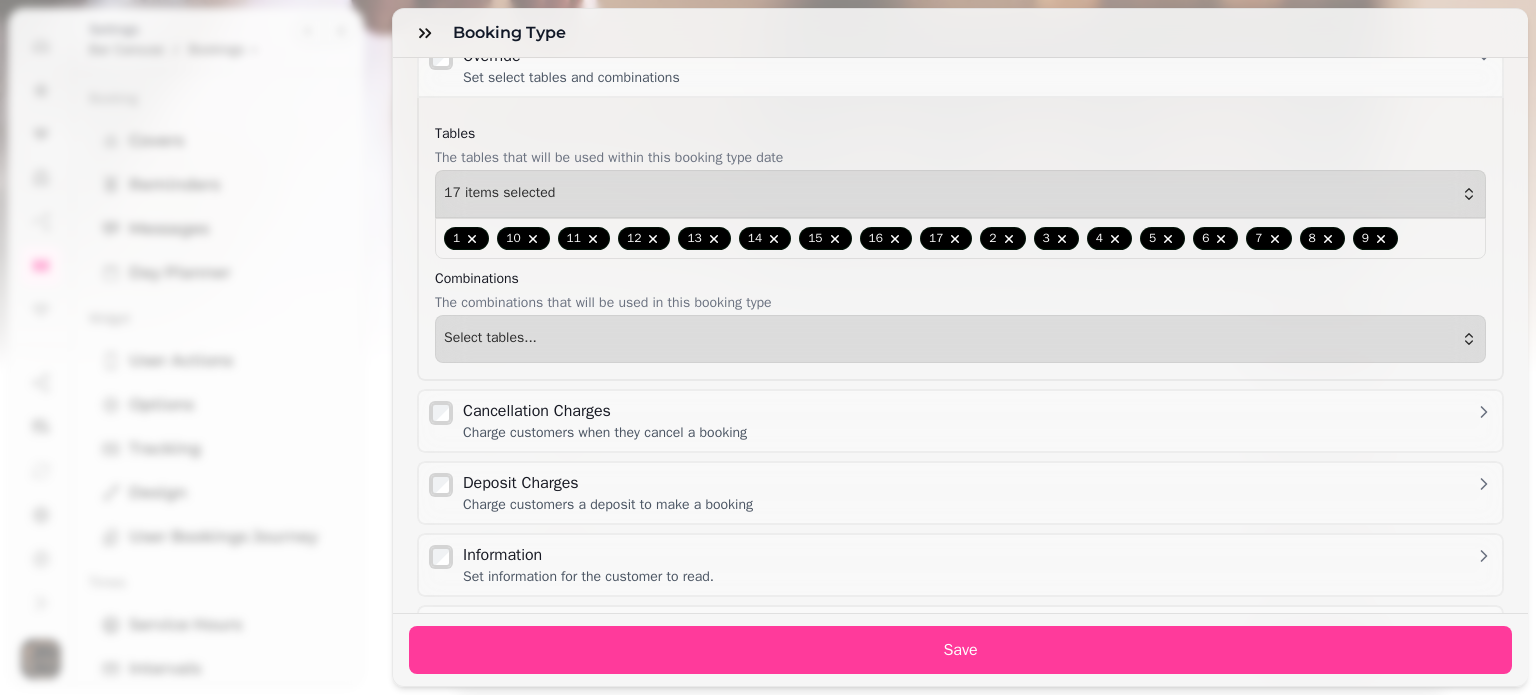 scroll, scrollTop: 1088, scrollLeft: 0, axis: vertical 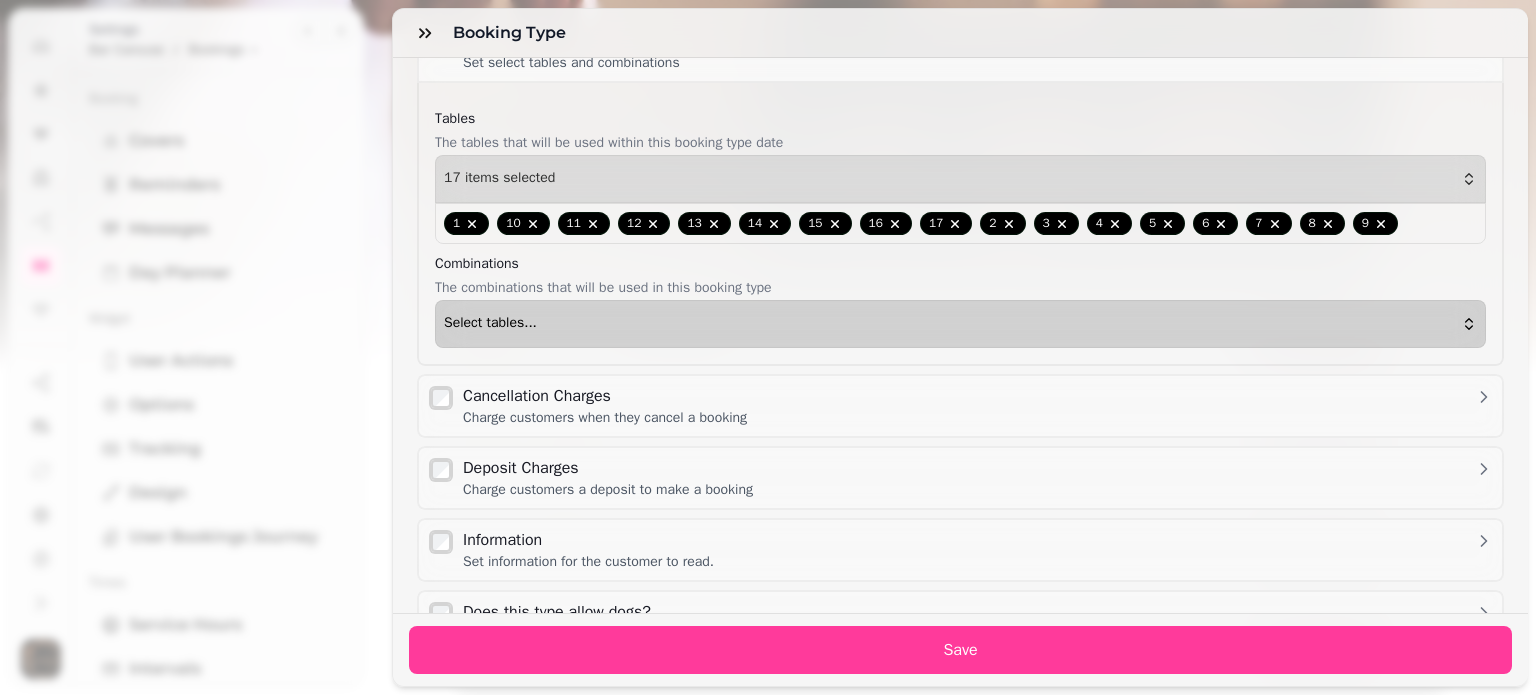 click on "Select tables..." at bounding box center (960, 324) 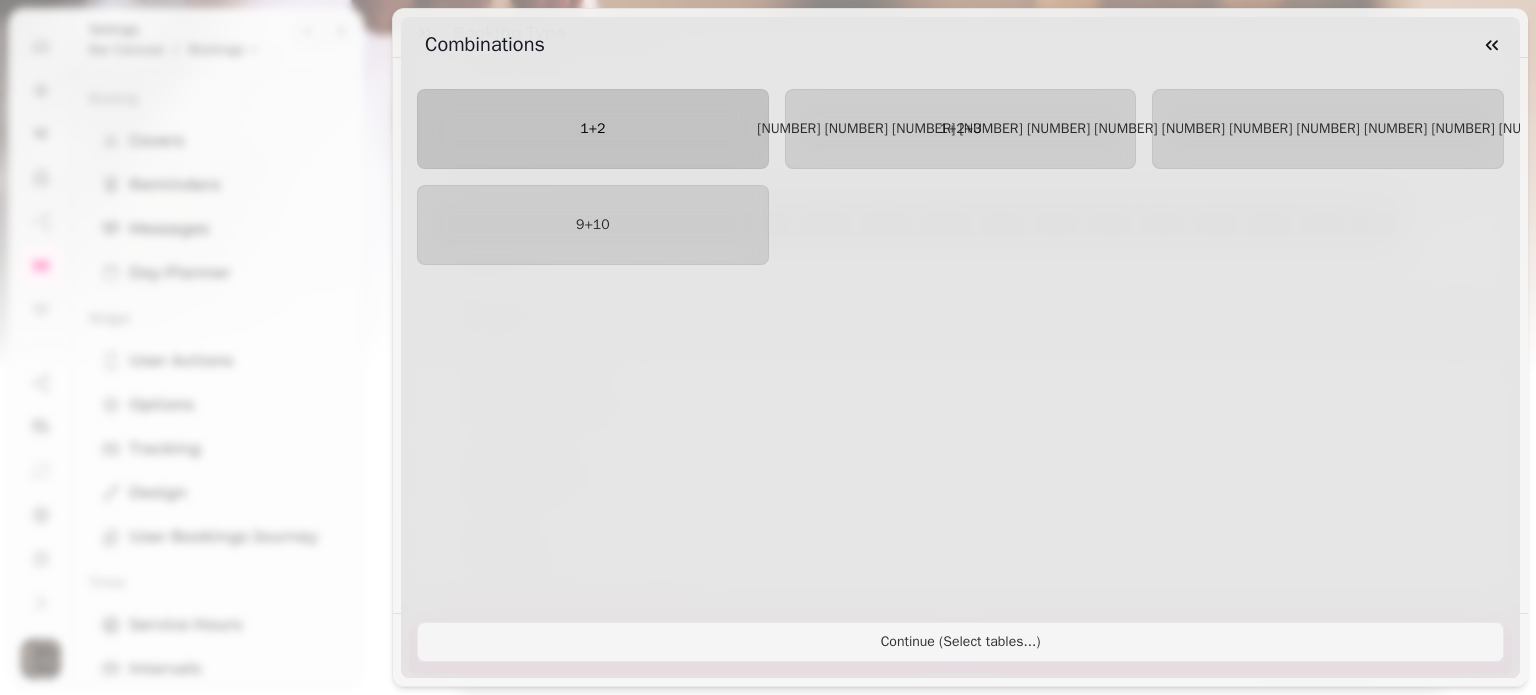 click on "1+2" at bounding box center [593, 129] 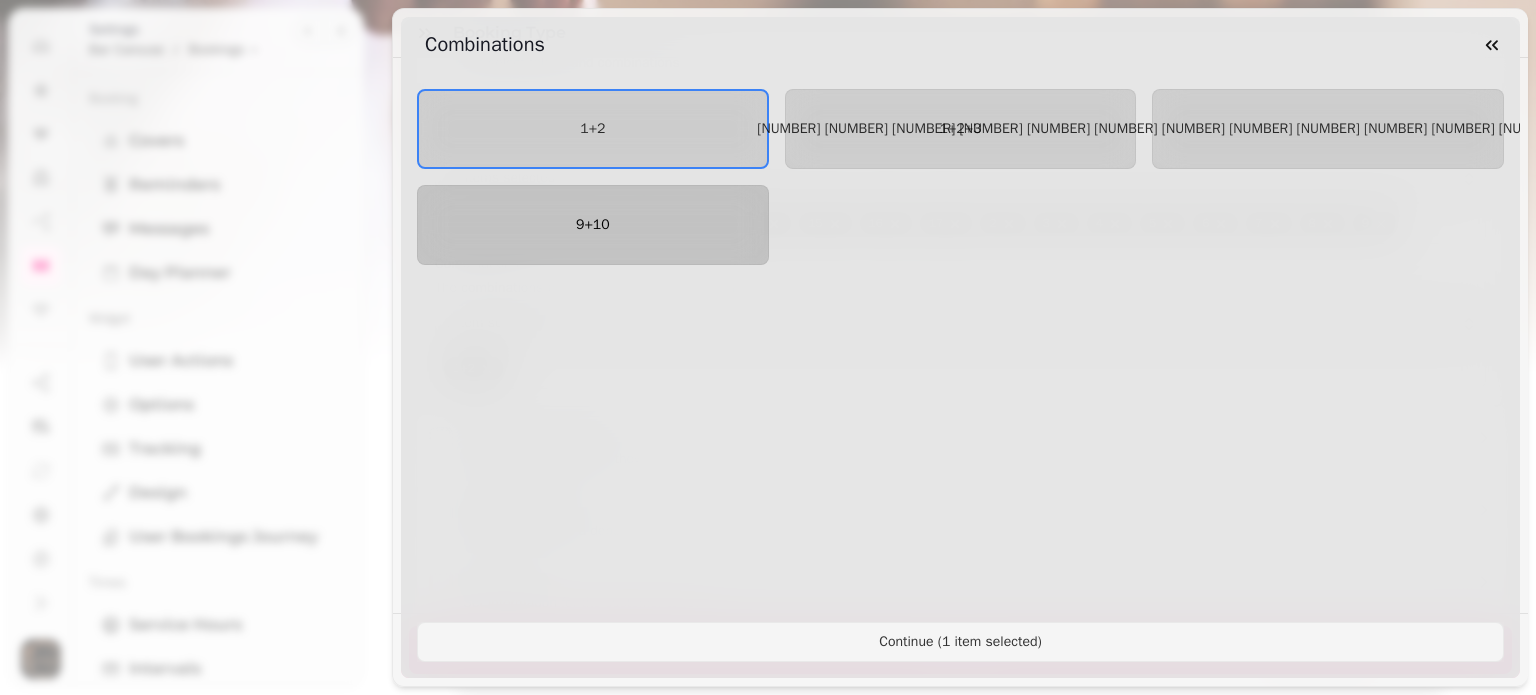 click on "9+10" at bounding box center (593, 225) 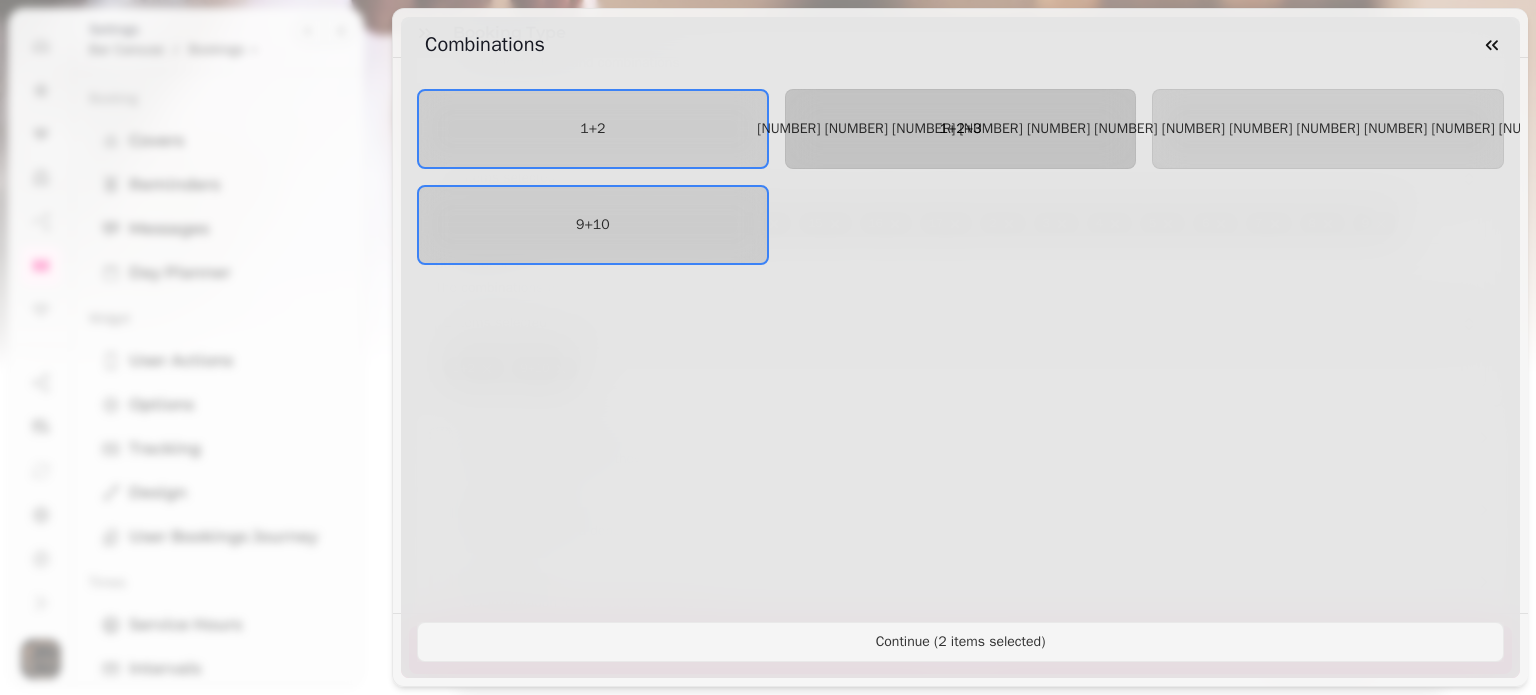 click on "1+2+3" at bounding box center [961, 129] 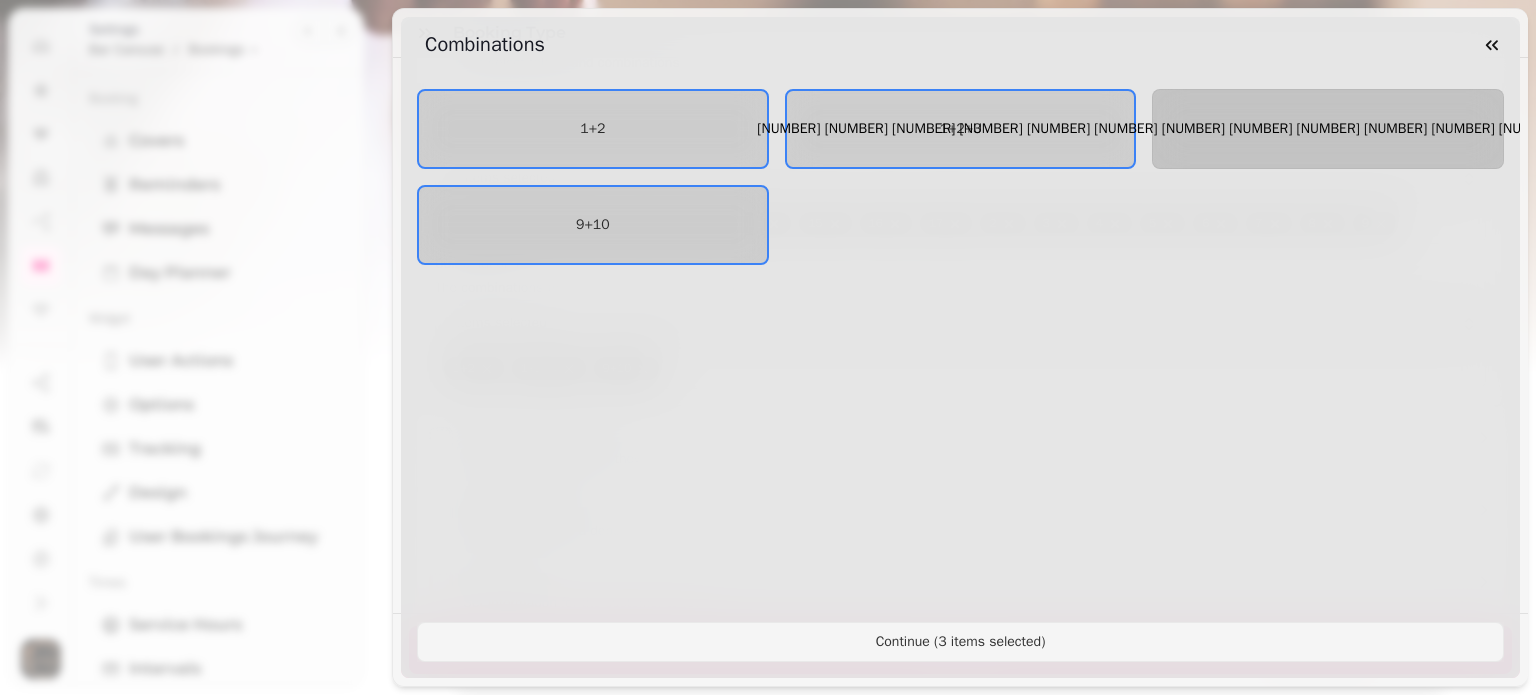 click on "[NUMBER] [NUMBER] [NUMBER] [NUMBER] [NUMBER] [NUMBER] [NUMBER] [NUMBER] [NUMBER] [NUMBER] [NUMBER] [NUMBER] [NUMBER] [NUMBER] [NUMBER] [NUMBER] [NUMBER]" at bounding box center (1328, 129) 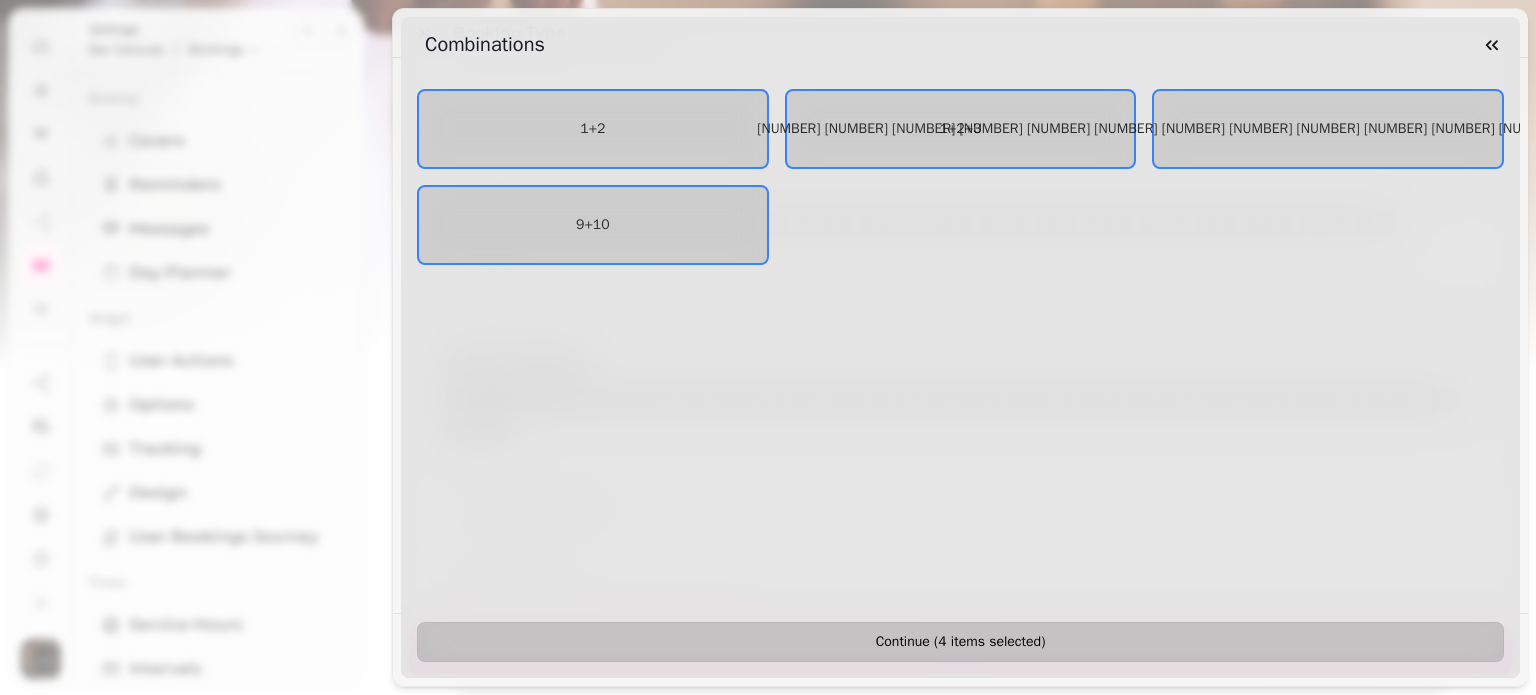 click on "Continue ( 4 items selected )" at bounding box center [960, 642] 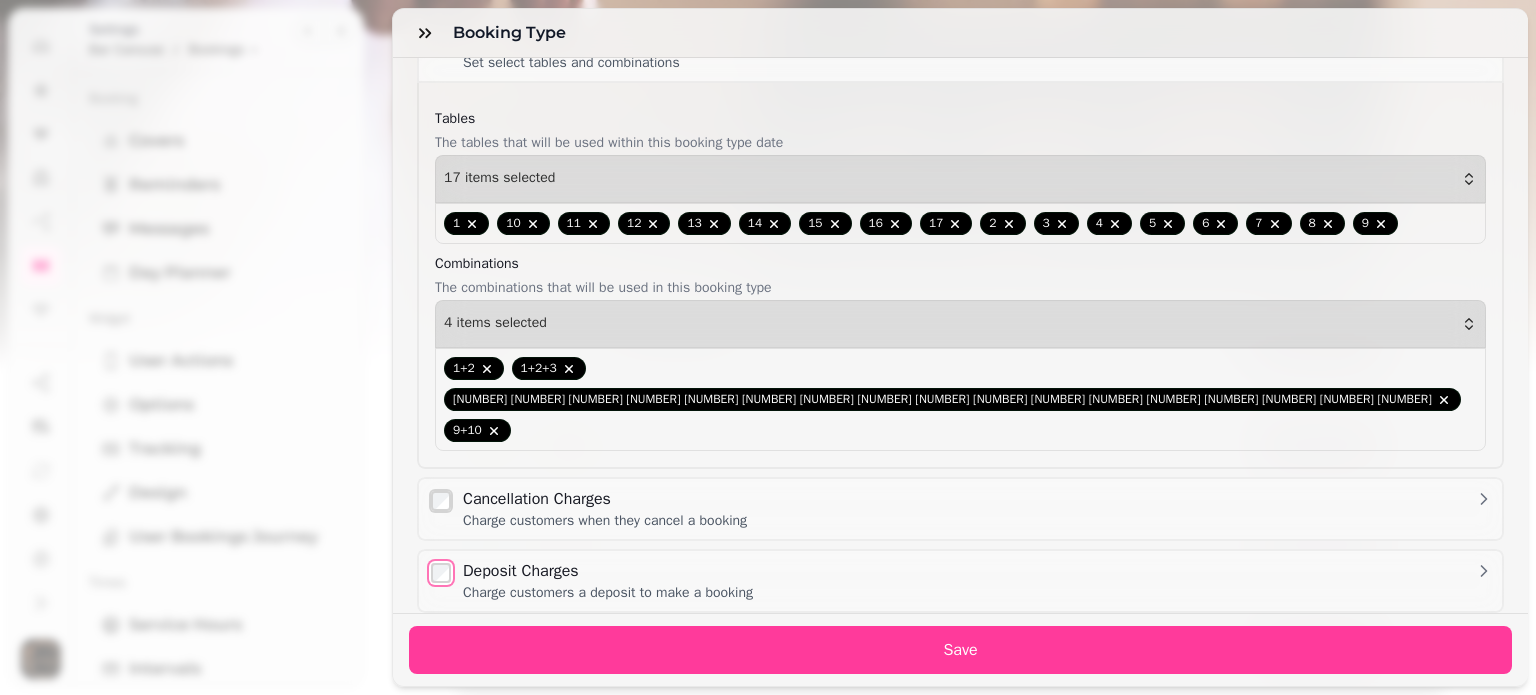 select on "*" 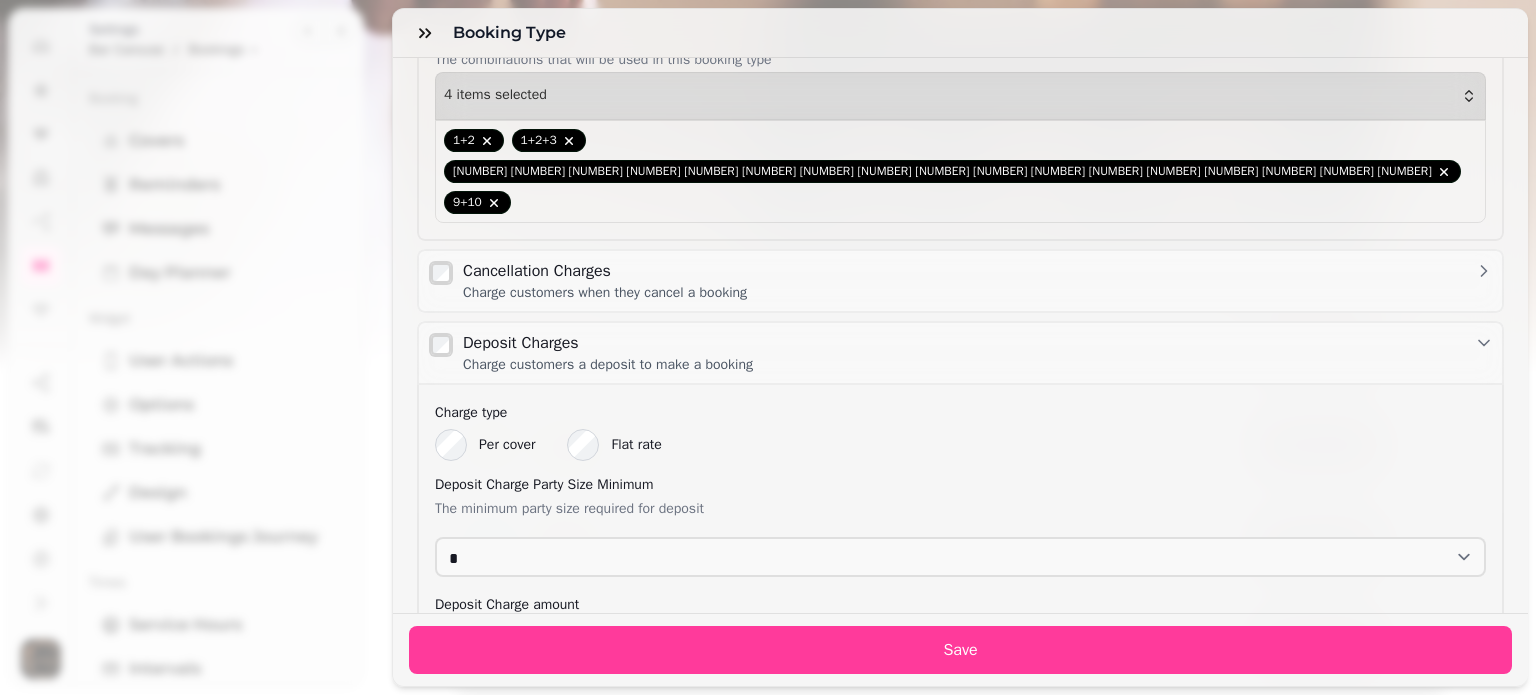 scroll, scrollTop: 1321, scrollLeft: 0, axis: vertical 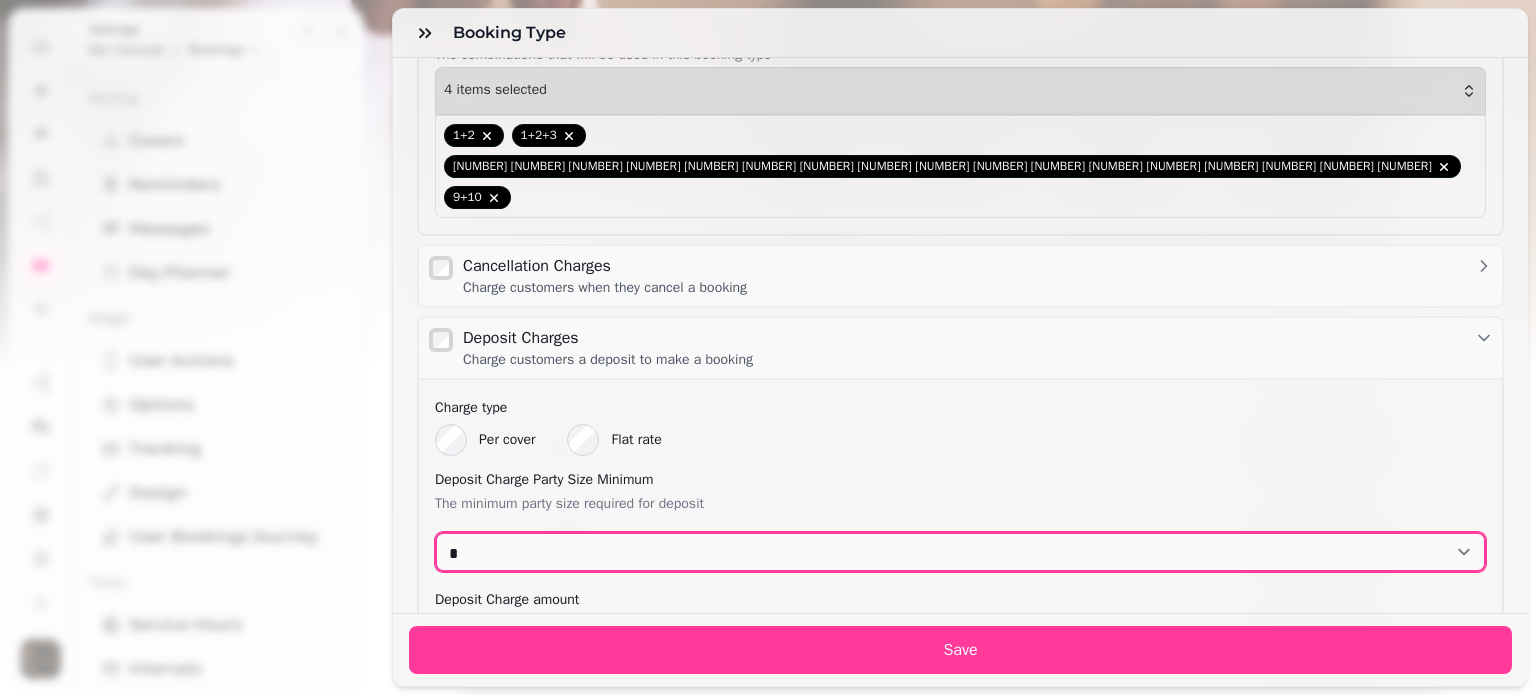 click on "* * * * * * * * * ** ** ** ** ** ** ** ** ** ** ** ** ** ** ** ** ** ** ** ** ** ** ** ** ** ** ** ** ** ** ** ** ** ** ** ** ** ** ** ** ** ** ** ** ** ** ** ** ** ** ** ** ** ** ** ** ** ** ** ** ** ** ** ** ** ** ** ** ** ** ** ** ** ** ** ** ** ** ** ** ** ** ** ** ** ** ** ** ** ** *** *** *** *** *** *** *** *** *** *** *** *** *** *** *** *** *** *** *** *** *** *** *** *** *** *** *** *** *** *** *** *** *** *** *** *** *** *** *** *** *** *** *** *** *** *** *** *** *** *** *** *** *** *** *** *** *** *** *** *** *** *** *** *** *** *** *** *** *** *** *** *** *** *** *** *** *** *** *** *** *** *** *** *** *** *** *** *** *** *** *** *** *** *** *** *** *** *** *** *** *** *** *** *** *** *** *** *** *** *** *** *** *** *** *** *** *** *** *** *** *** *** *** *** *** *** *** *** *** *** *** *** *** *** *** *** *** *** *** *** *** *** *** *** *** *** *** *** *** *** *** *** *** *** *** *** *** *** *** *** *** *** *** *** *** *** *** *** *** *** *** *** *** *** *** *** *** *** *** *** *** *** *** ***" at bounding box center [960, 552] 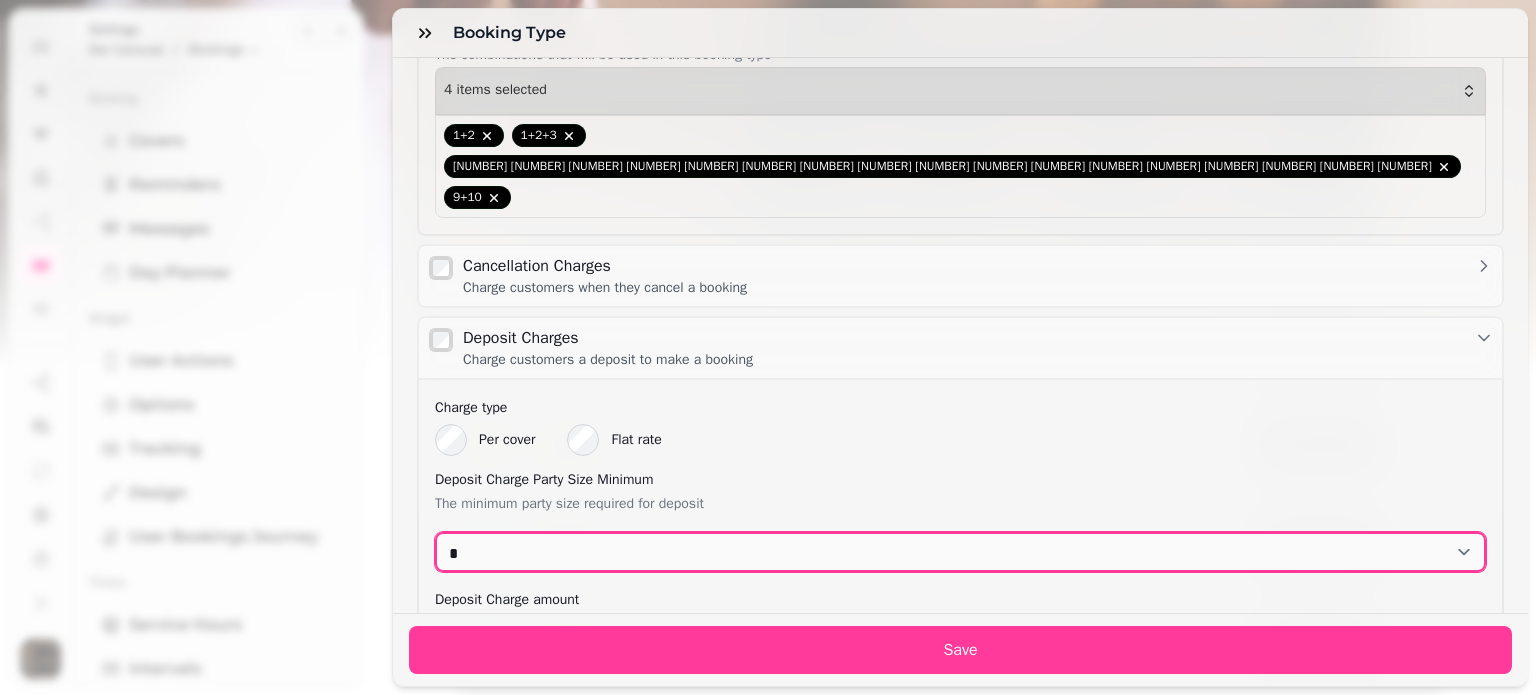 select on "*" 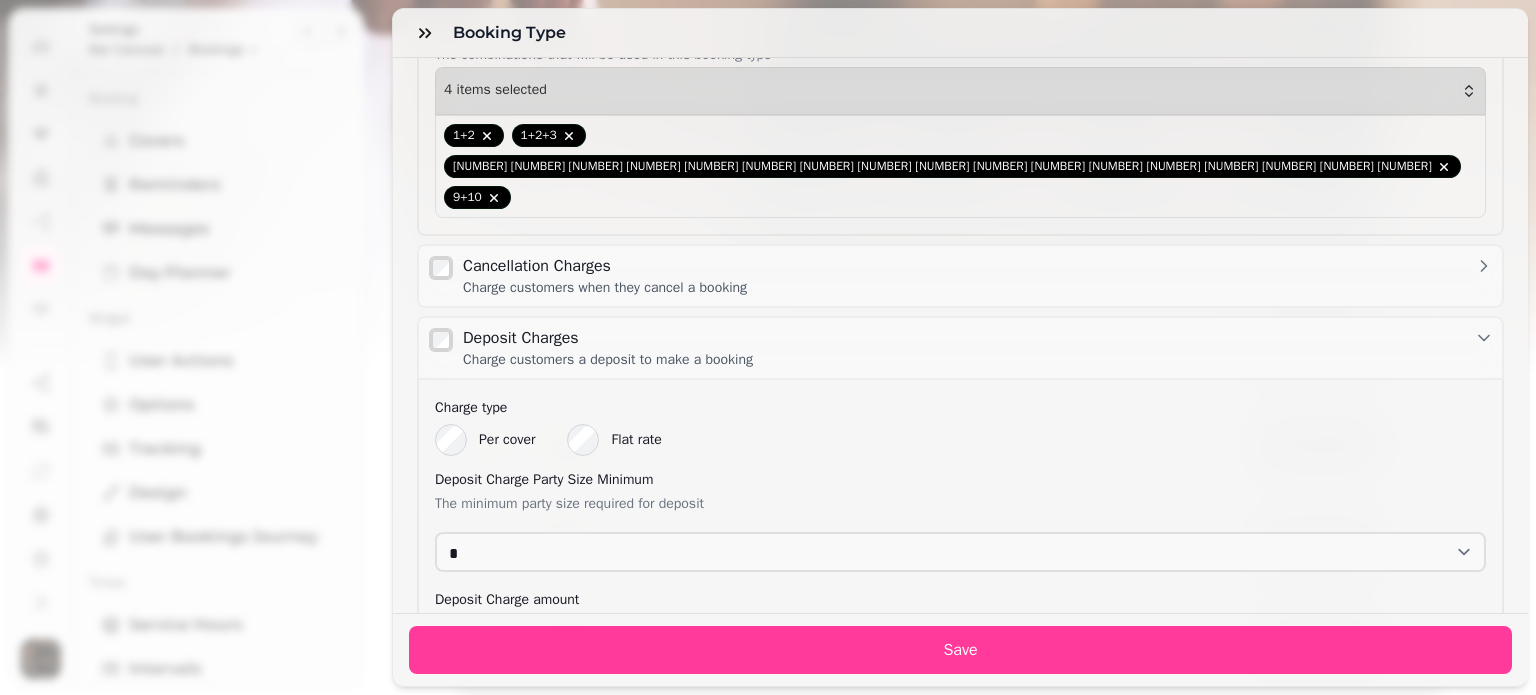 click on "Charge type Per cover Flat rate Deposit Minimum The minimum party size required for deposit [MIN_PARTY_SIZE]" at bounding box center (960, 591) 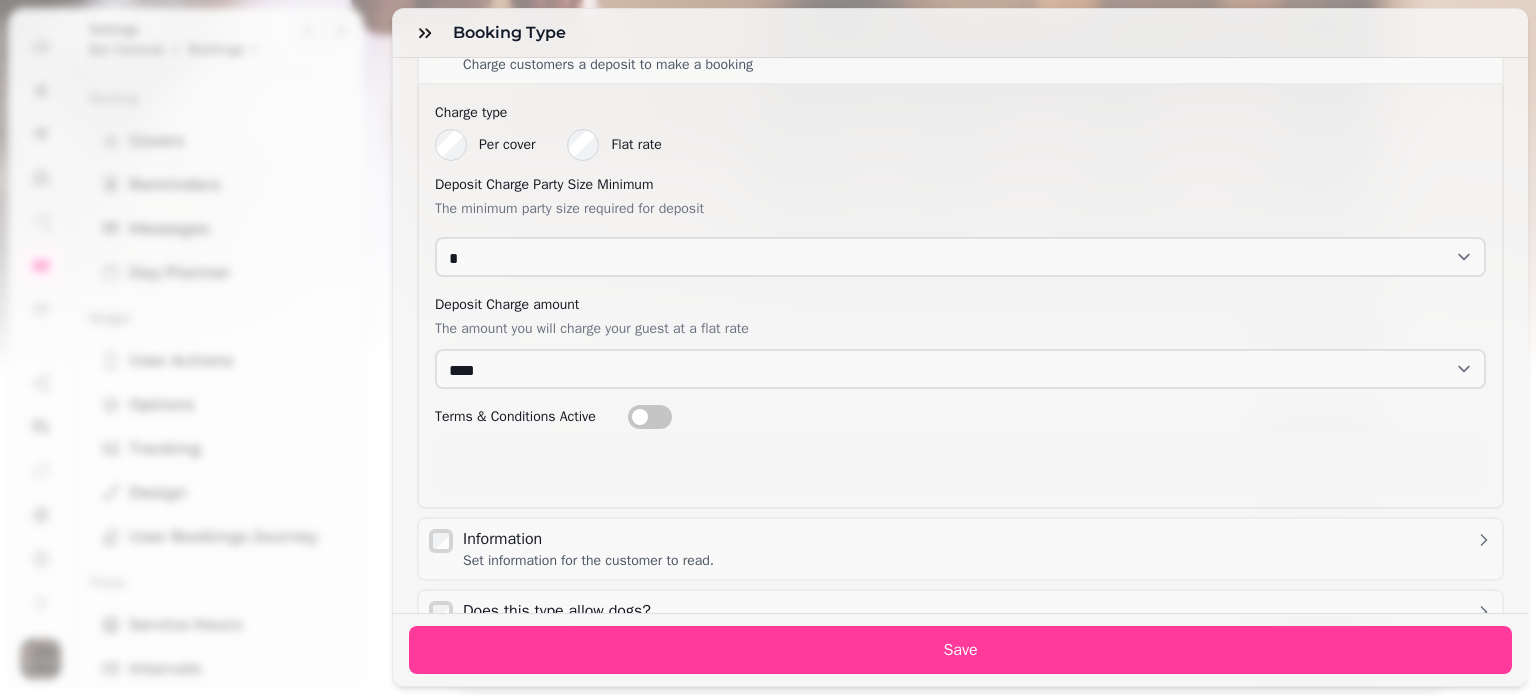 scroll, scrollTop: 1632, scrollLeft: 0, axis: vertical 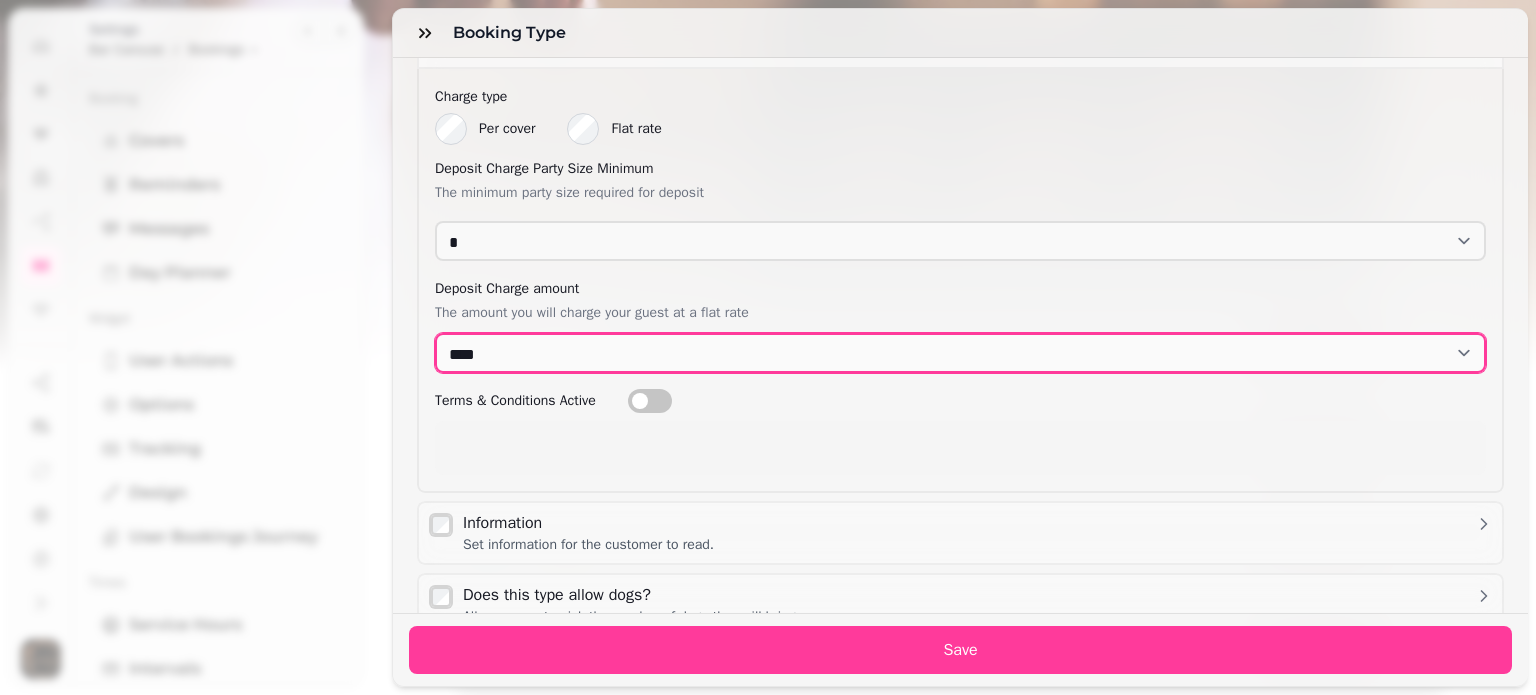 click on "*** *** *** *** *** *** *** *** *** **** **** **** **** **** **** **** **** **** **** **** **** **** **** **** **** **** **** **** **** **** **** **** **** **** **** **** **** **** **** **** **** **** **** **** **** **** **** **** **** **** **** **** **** **** **** **** **** **** **** **** **** **** **** **** **** **** **** **** **** **** **** **** **** **** **** **** **** **** **** **** **** **** **** **** **** **** **** **** **** **** **** **** **** **** **** **** **** **** **** ***** ***** ***** ***** ***** ***** ***** ***** ***** ***** ***** ***** ***** ***** ***** ***** ***** ***** ***** ***** ***** ***** ***** ***** ***** ***** ***** ***** ***** ***** ***** ***** ***** ***** ***** ***** ***** ***** ***** ***** ***** ***** ***** ***** ***** ***** ***** ***** ***** ***** ***** ***** ***** ***** ***** ***** ***** ***** ***** ***** ***** ***** ***** ***** ***** ***** ***** ***** ***** ***** ***** ***** ***** ***** ***** ***** ***** ***** ***** ***** ***** ***** ***** ***** ***** ***** ***** ***** *****" at bounding box center (960, 353) 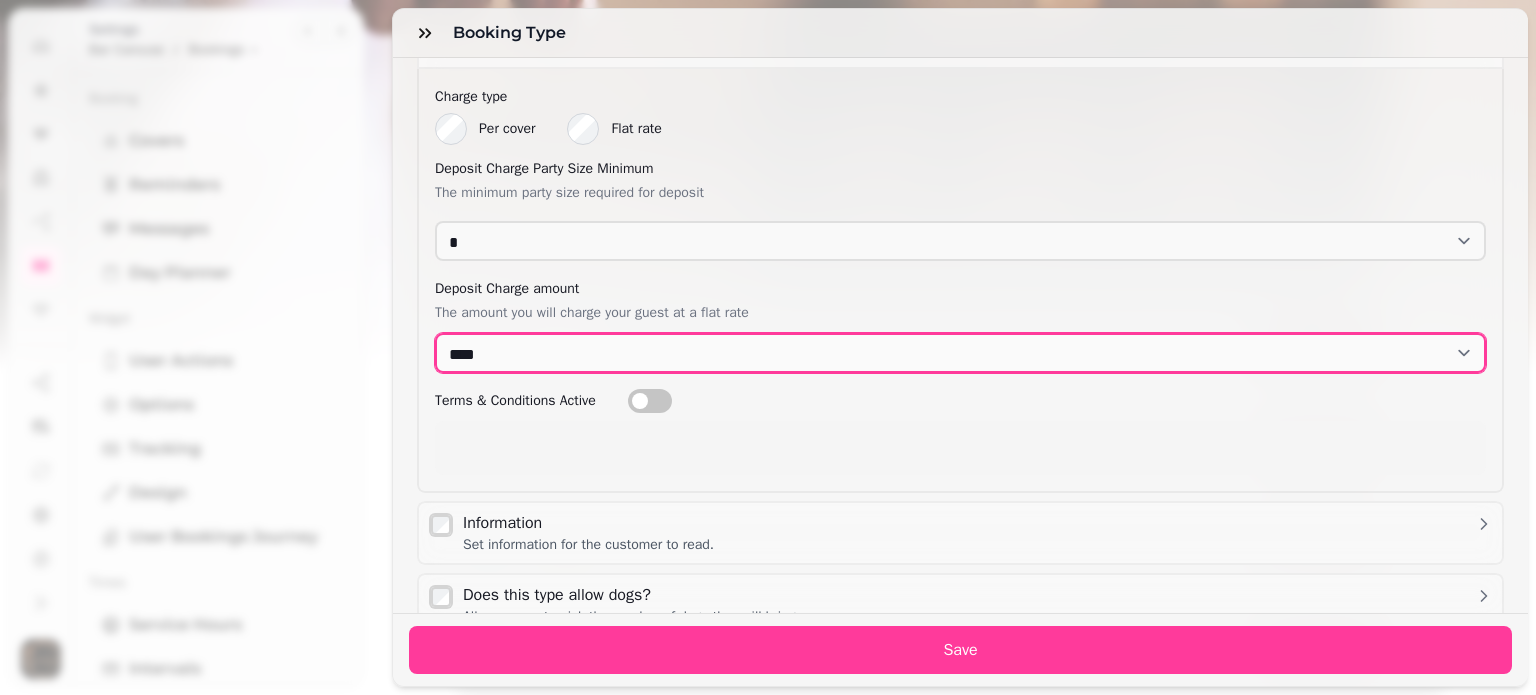 select on "*****" 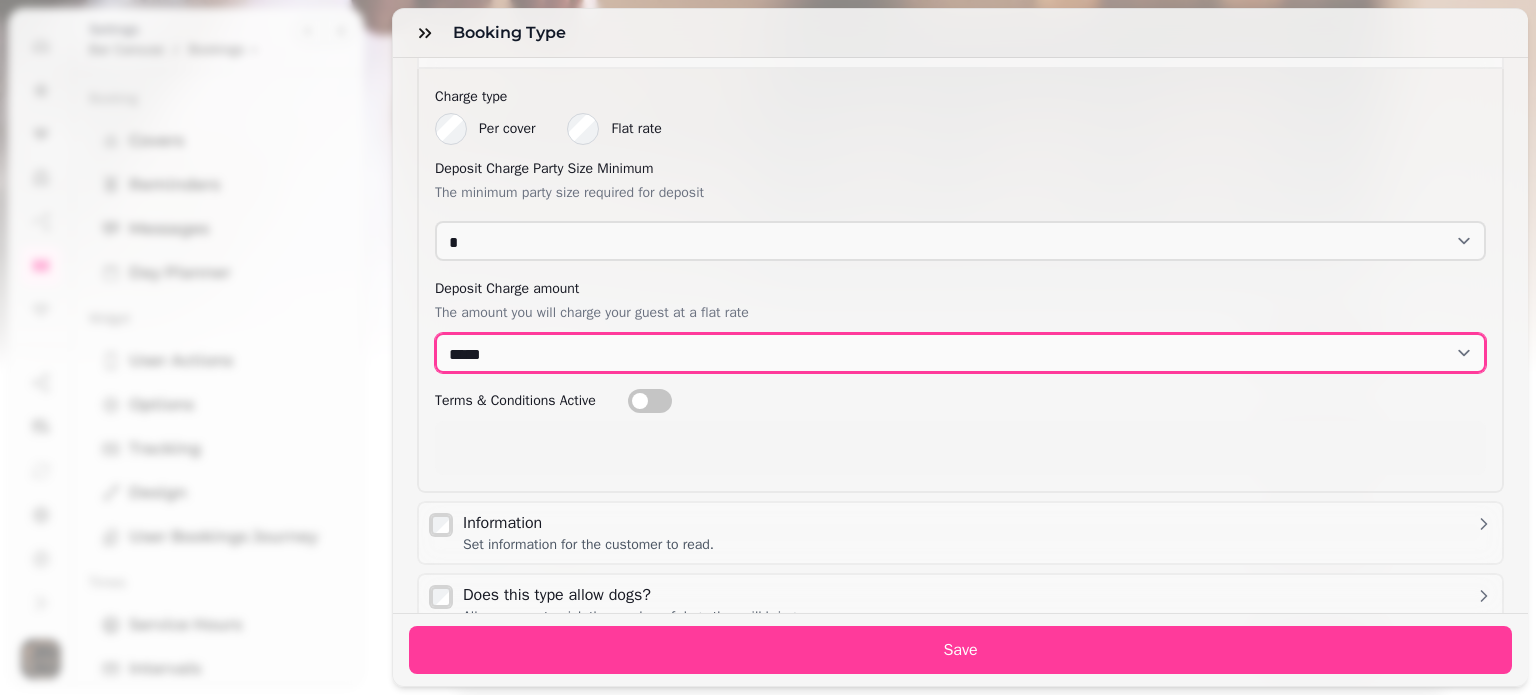 click on "*** *** *** *** *** *** *** *** *** **** **** **** **** **** **** **** **** **** **** **** **** **** **** **** **** **** **** **** **** **** **** **** **** **** **** **** **** **** **** **** **** **** **** **** **** **** **** **** **** **** **** **** **** **** **** **** **** **** **** **** **** **** **** **** **** **** **** **** **** **** **** **** **** **** **** **** **** **** **** **** **** **** **** **** **** **** **** **** **** **** **** **** **** **** **** **** **** **** **** ***** ***** ***** ***** ***** ***** ***** ***** ***** ***** ***** ***** ***** ***** ***** ***** ***** ***** ***** ***** ***** ***** ***** ***** ***** ***** ***** ***** ***** ***** ***** ***** ***** ***** ***** ***** ***** ***** ***** ***** ***** ***** ***** ***** ***** ***** ***** ***** ***** ***** ***** ***** ***** ***** ***** ***** ***** ***** ***** ***** ***** ***** ***** ***** ***** ***** ***** ***** ***** ***** ***** ***** ***** ***** ***** ***** ***** ***** ***** ***** ***** ***** ***** ***** ***** ***** ***** ***** *****" at bounding box center [960, 353] 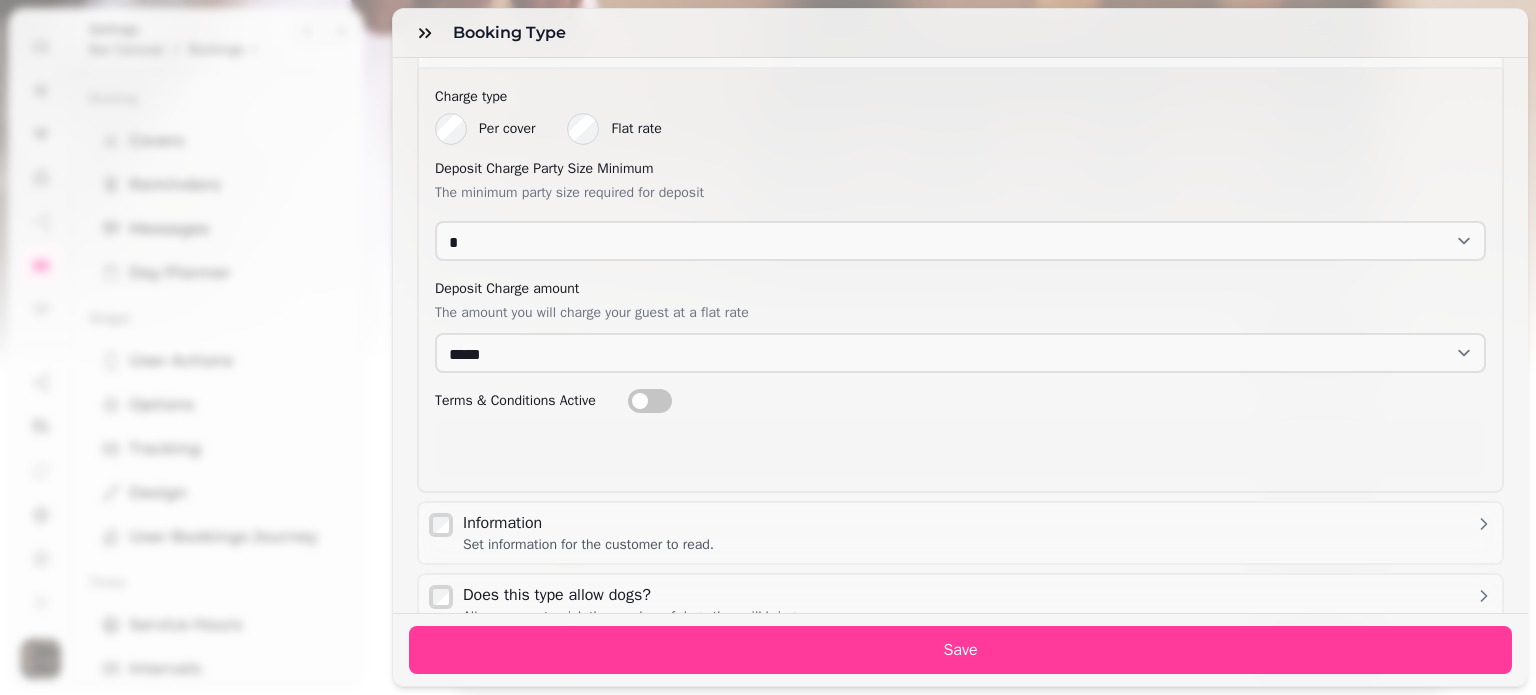click on "Name [NAME]" at bounding box center [960, 335] 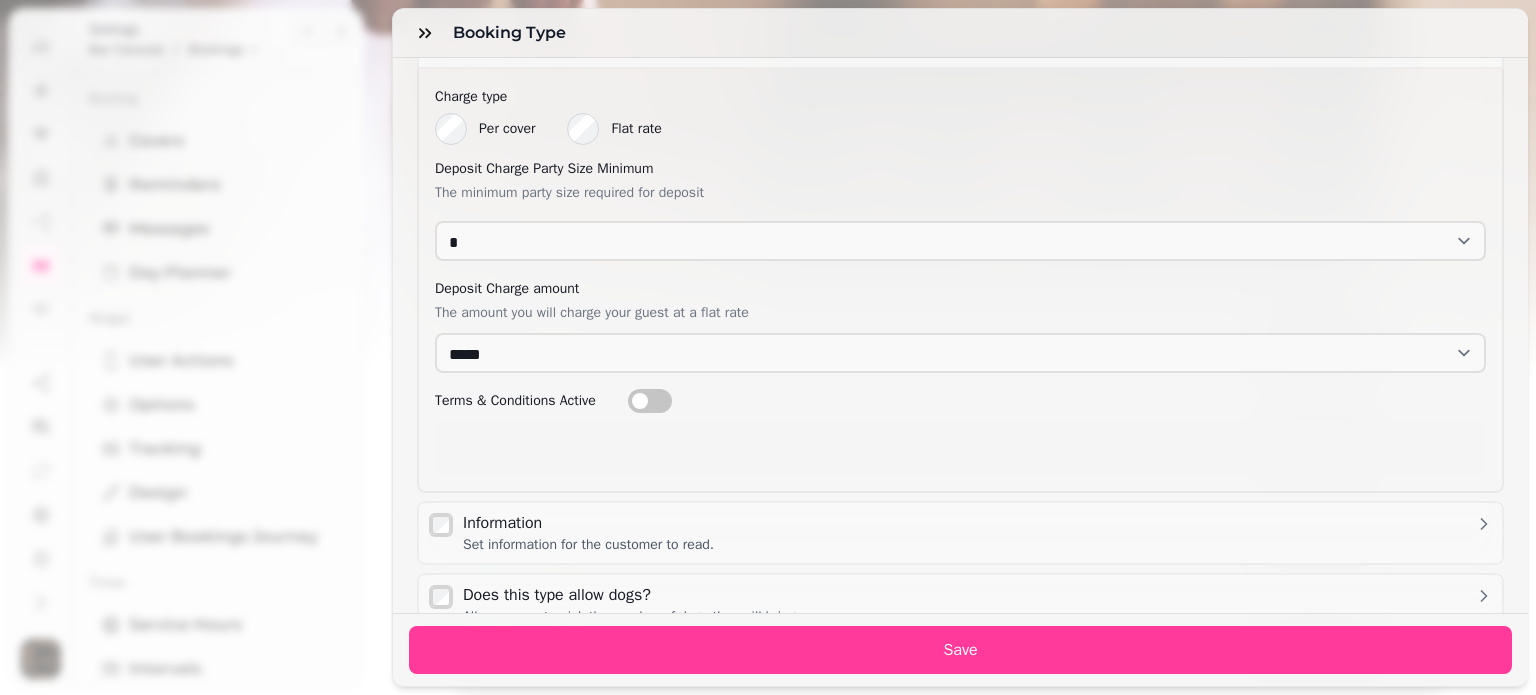 click at bounding box center (640, 401) 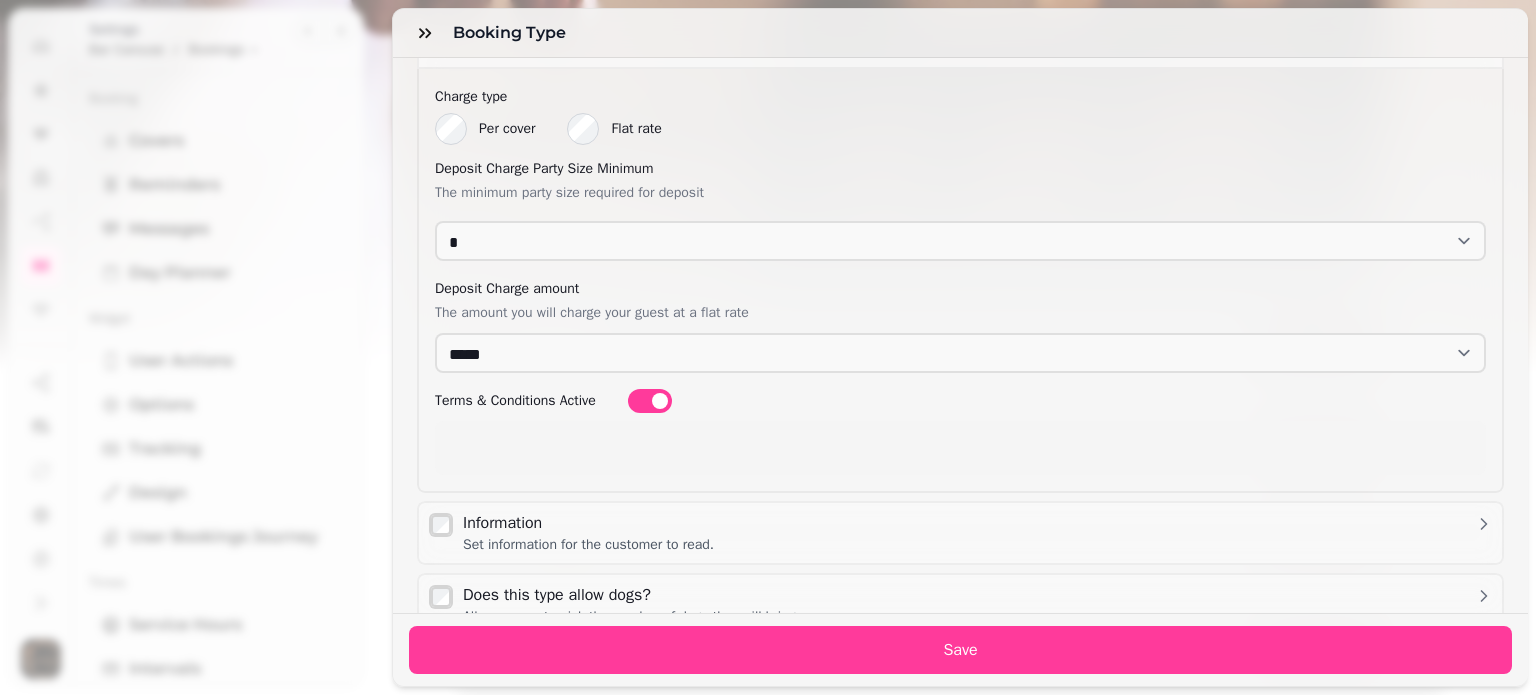 click on "Information" at bounding box center [588, 523] 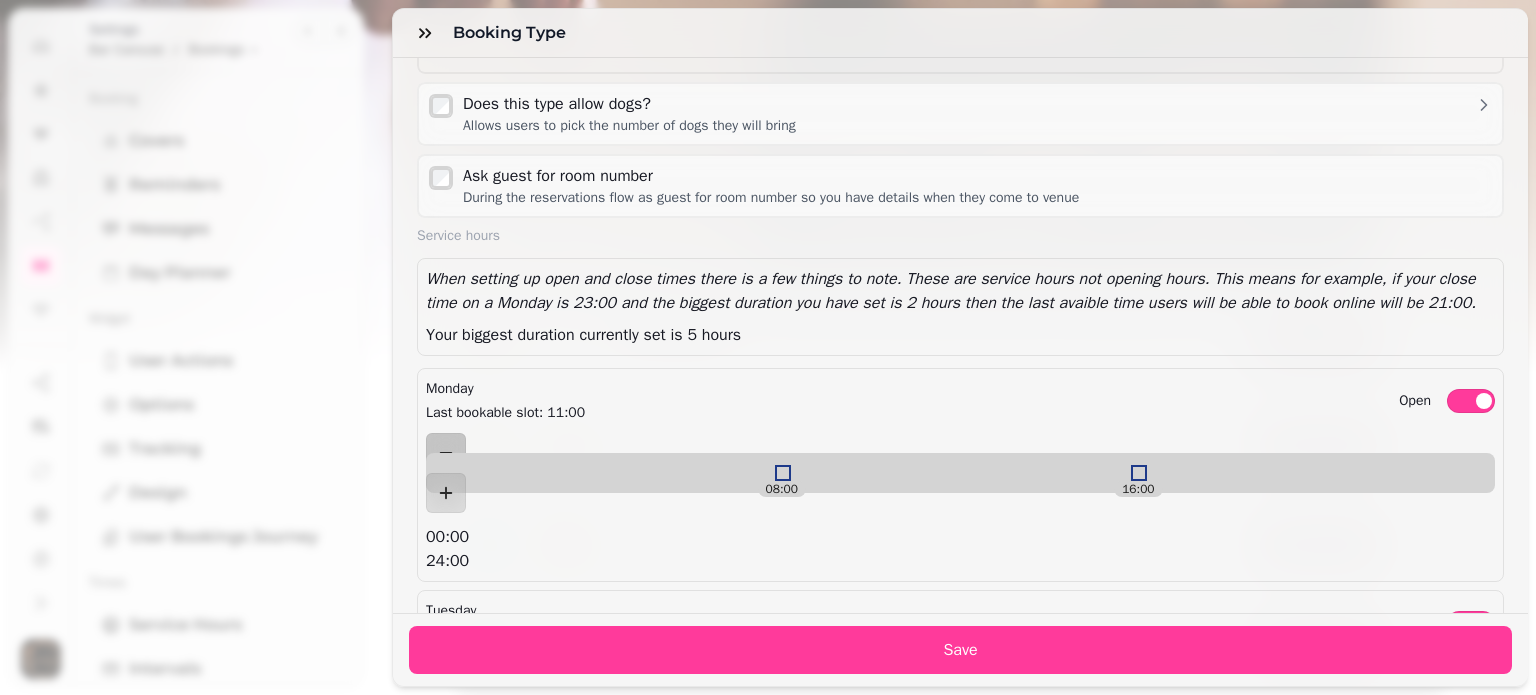 scroll, scrollTop: 2300, scrollLeft: 0, axis: vertical 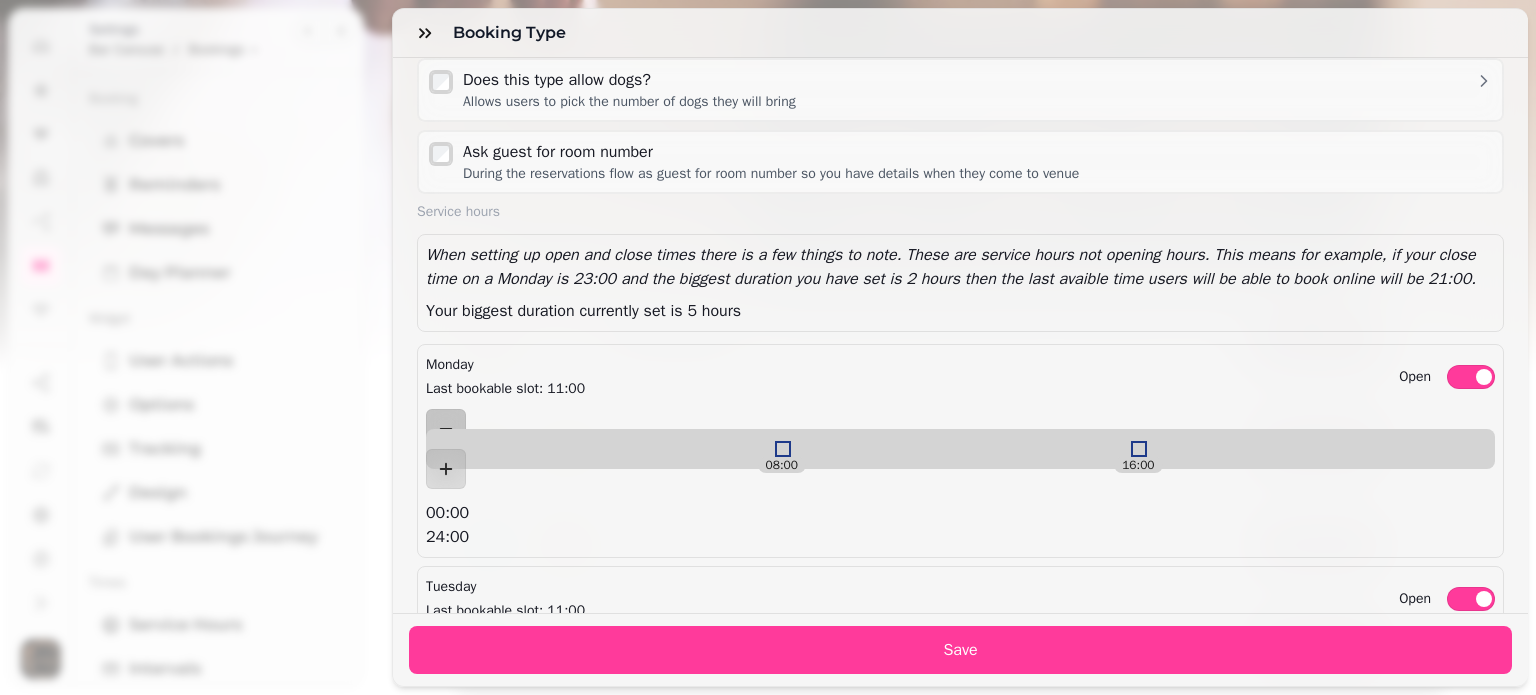 click on "Open" at bounding box center [1471, 377] 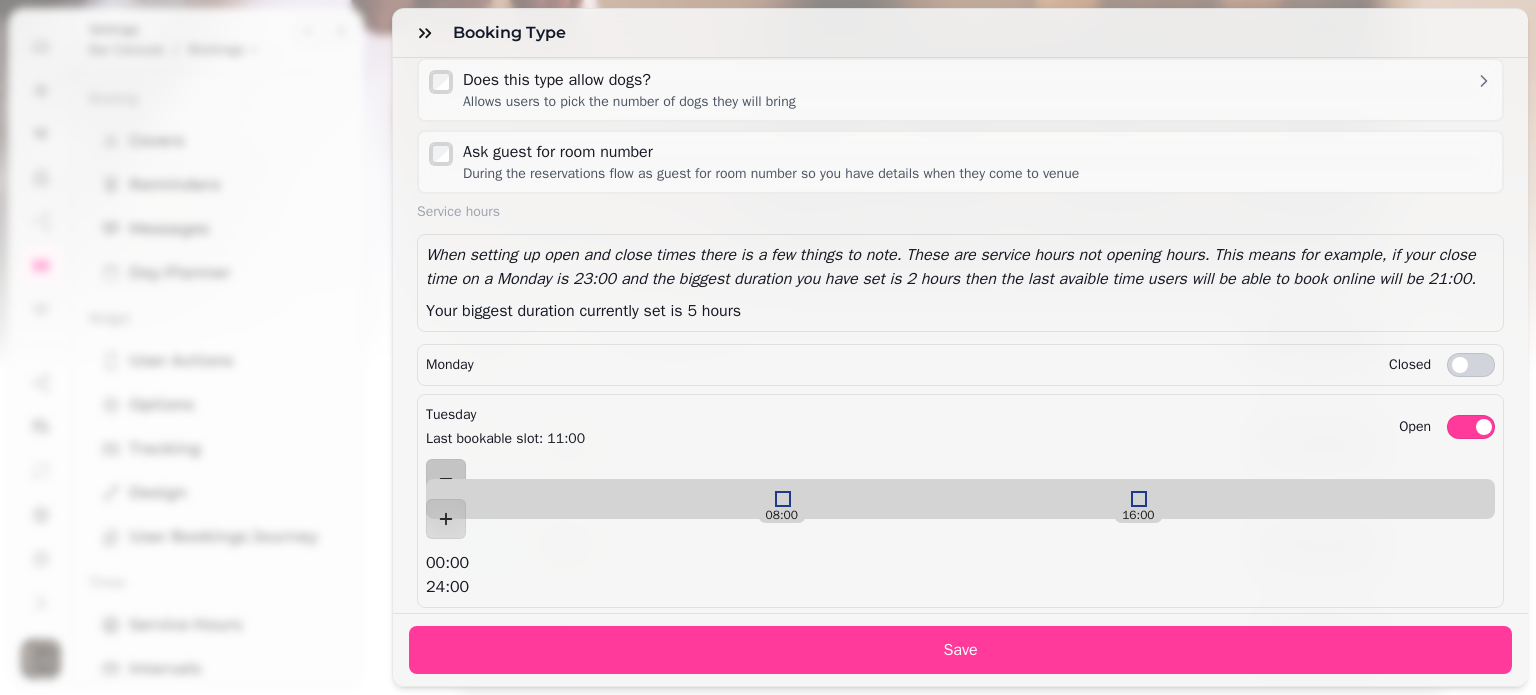 click on "Open" at bounding box center (1471, 649) 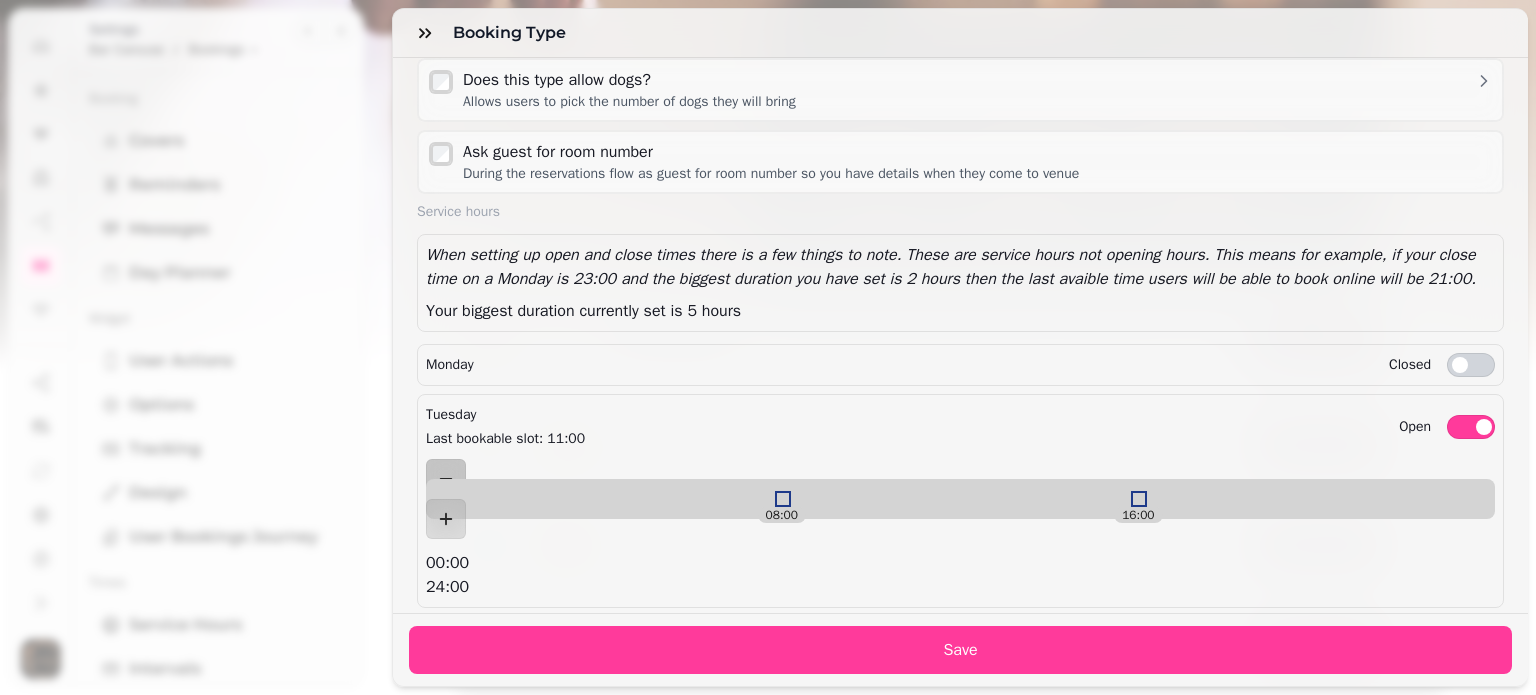 click on "[DAY_OF_WEEK] Last bookable slot: [TIME] Open" at bounding box center [960, 427] 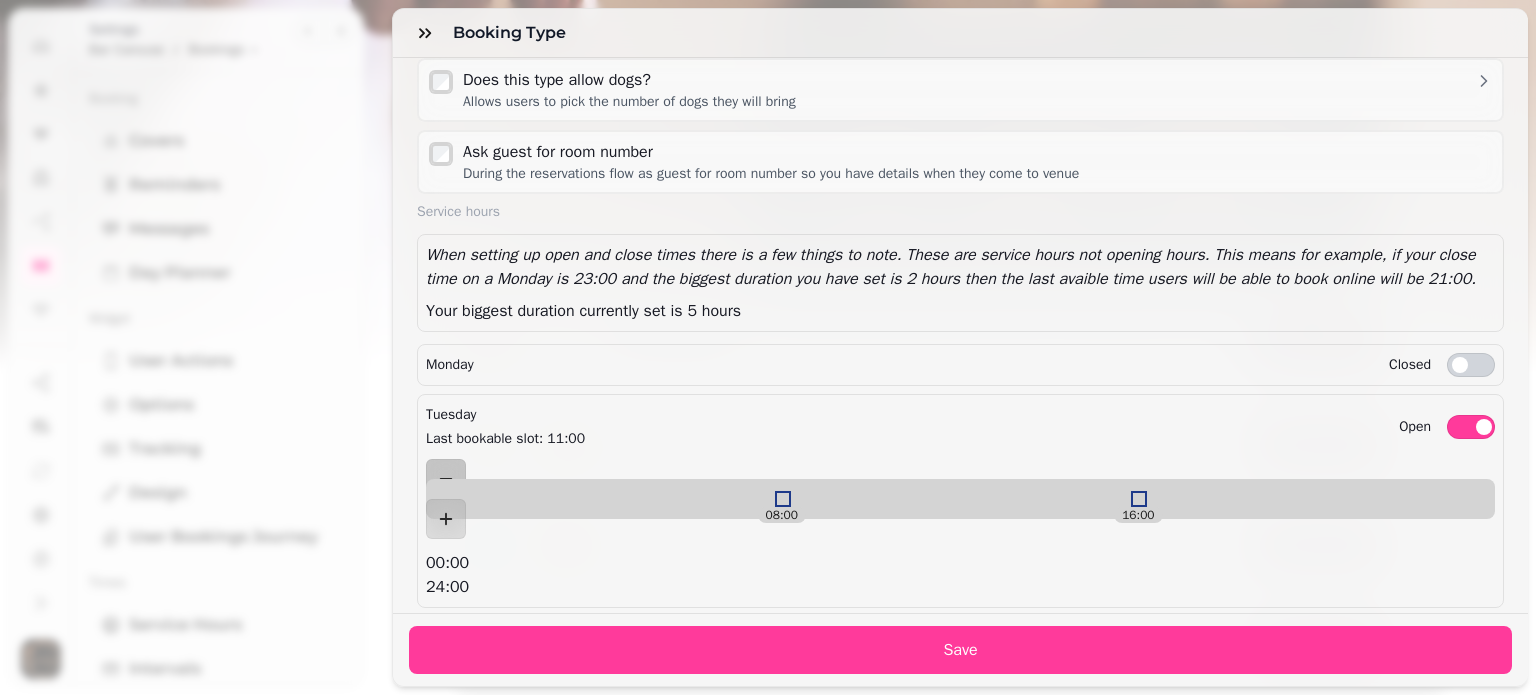 click on "Open" at bounding box center [1471, 427] 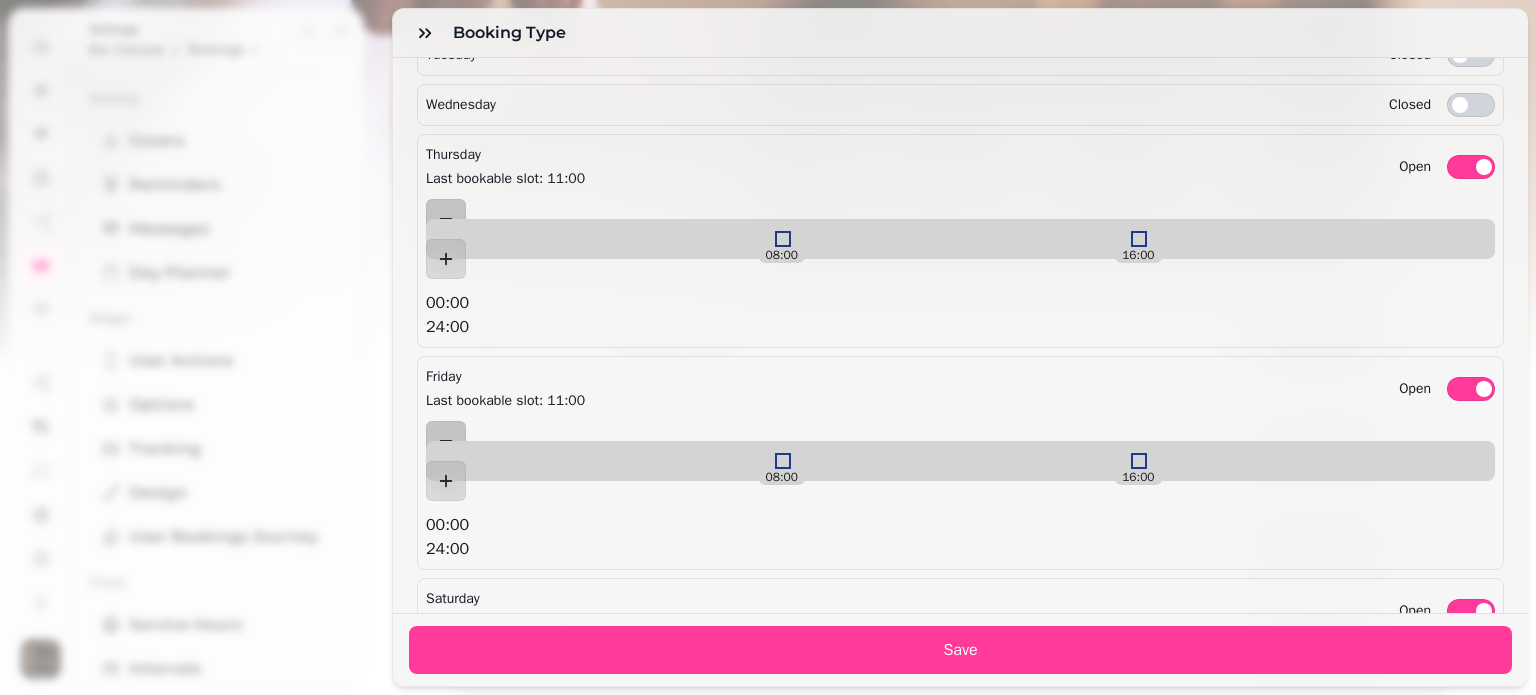 scroll, scrollTop: 2676, scrollLeft: 0, axis: vertical 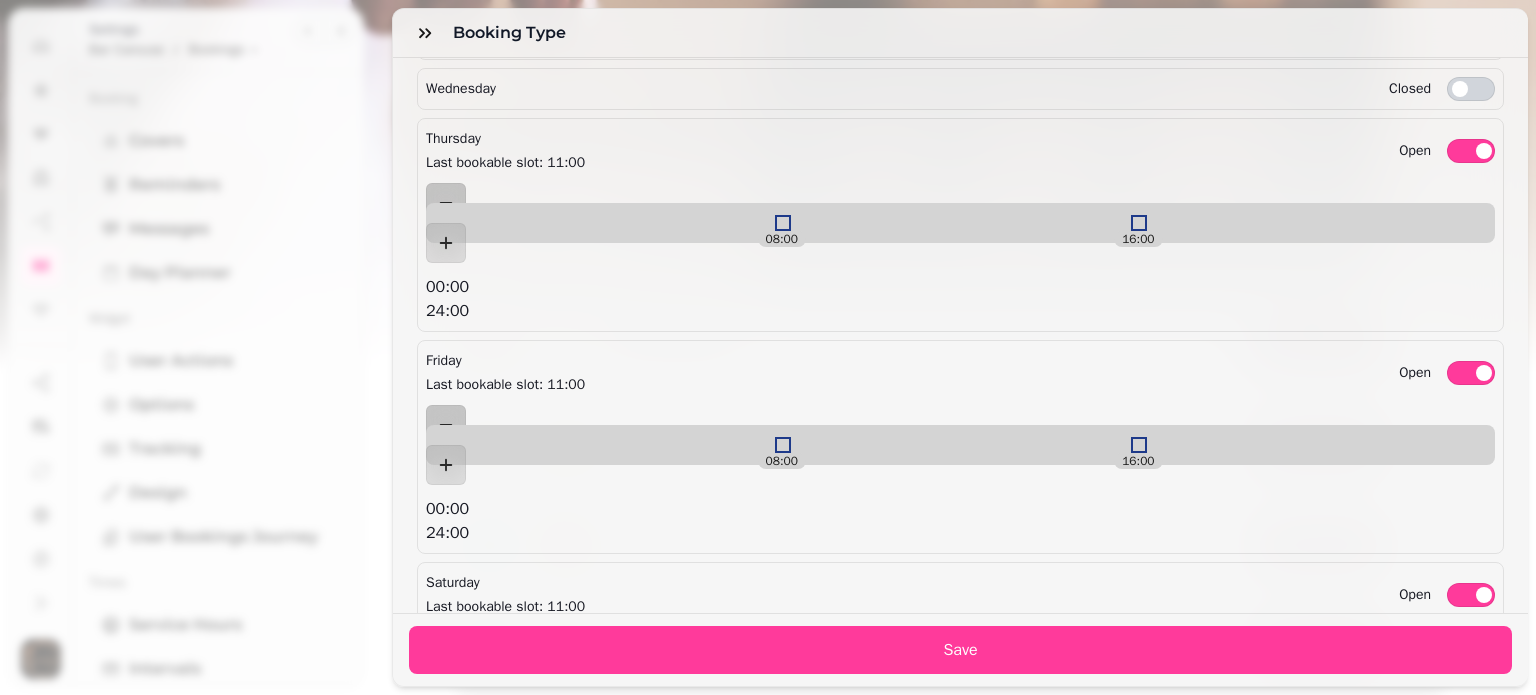 click on "Open" at bounding box center (1471, 151) 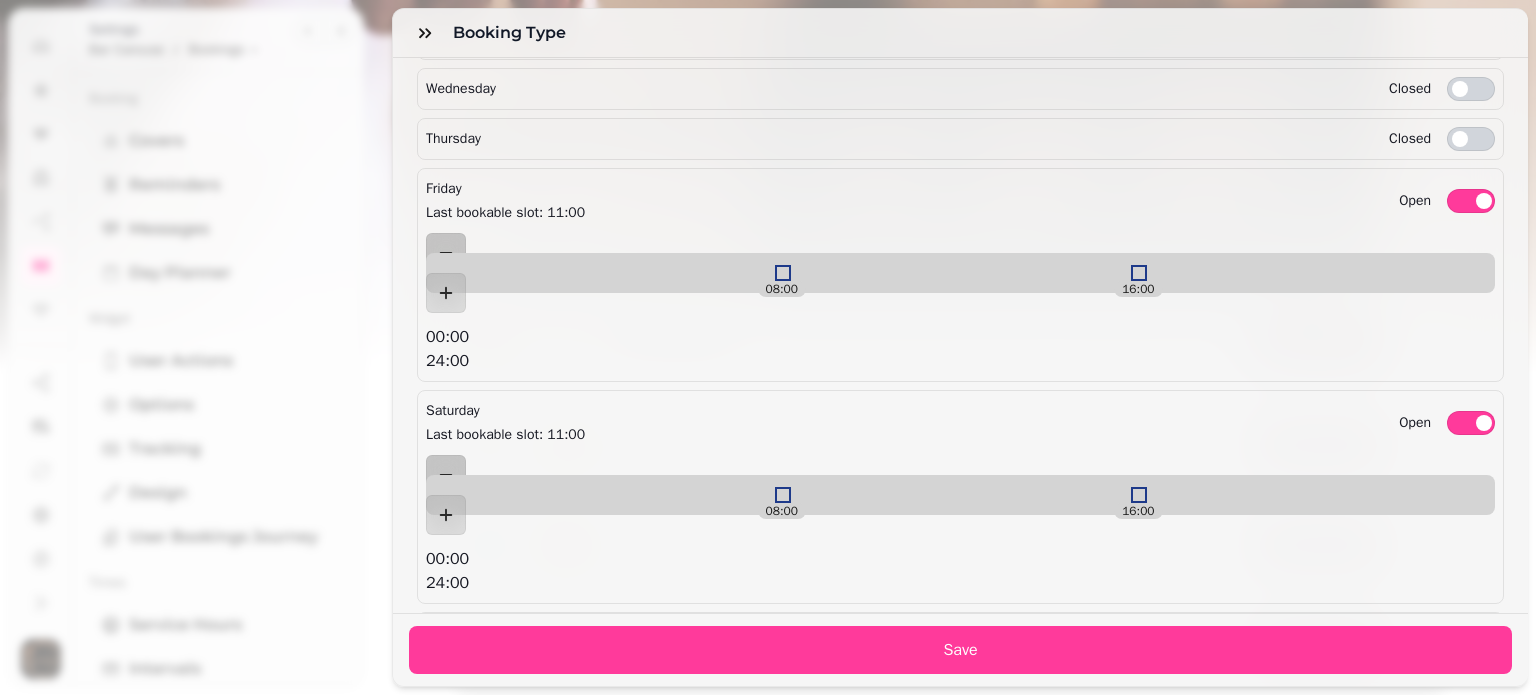 click on "Open" at bounding box center [1471, 645] 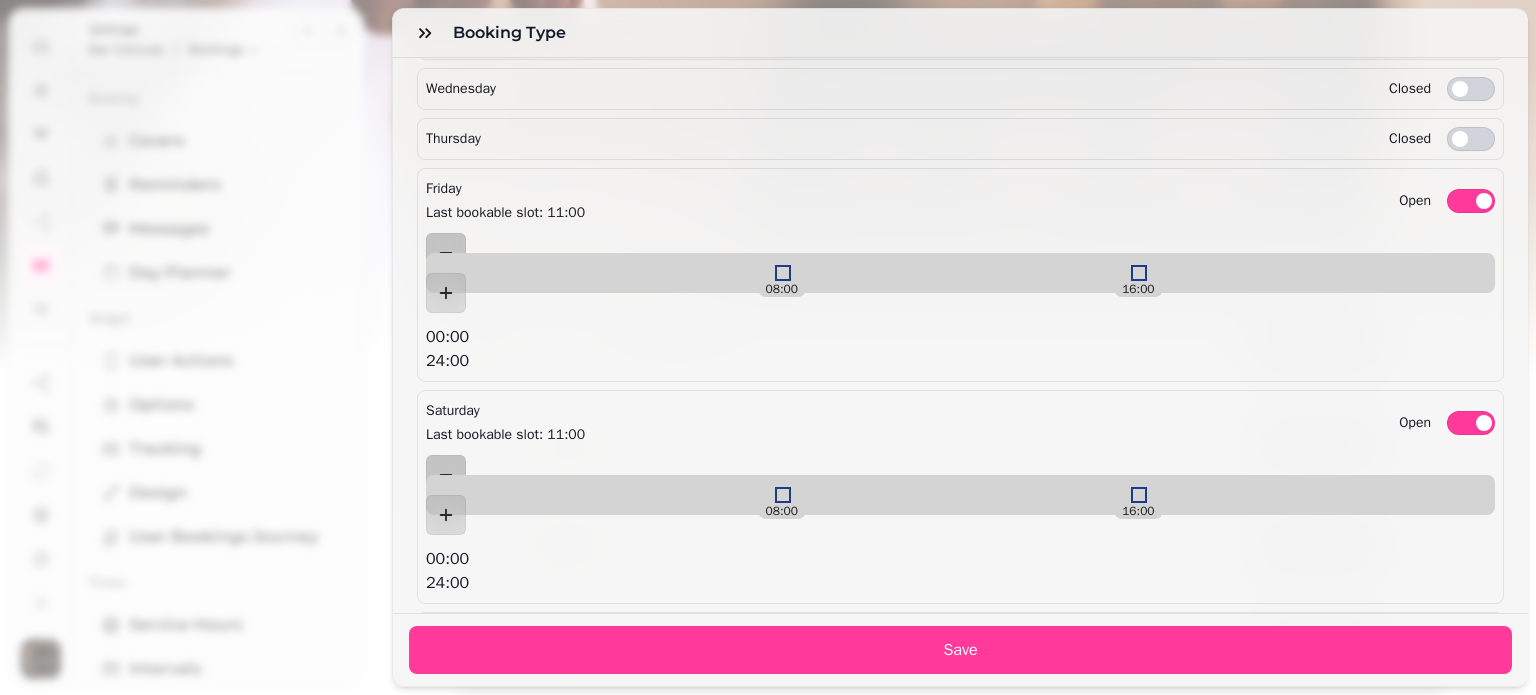scroll, scrollTop: 2571, scrollLeft: 0, axis: vertical 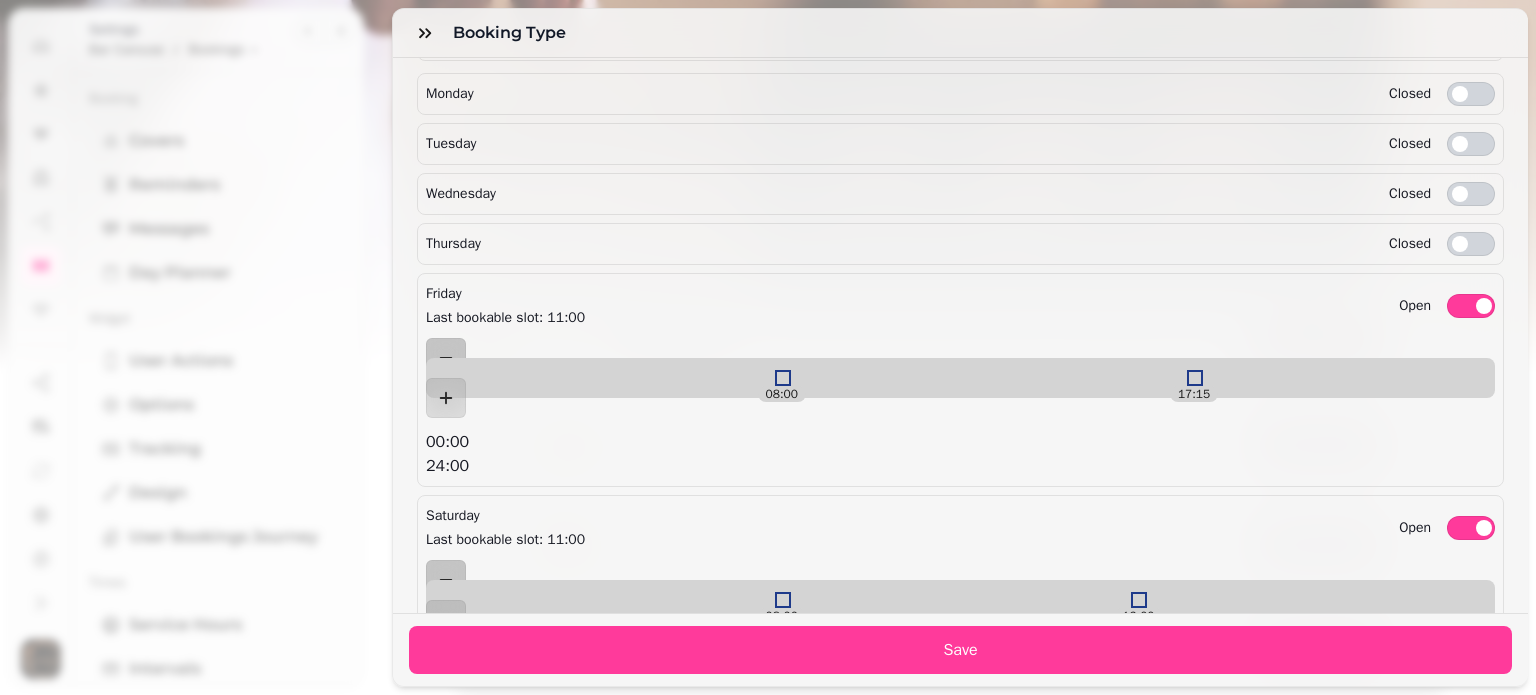 click on "[TIME] [TIME] [TIME] [TIME]" at bounding box center (960, 408) 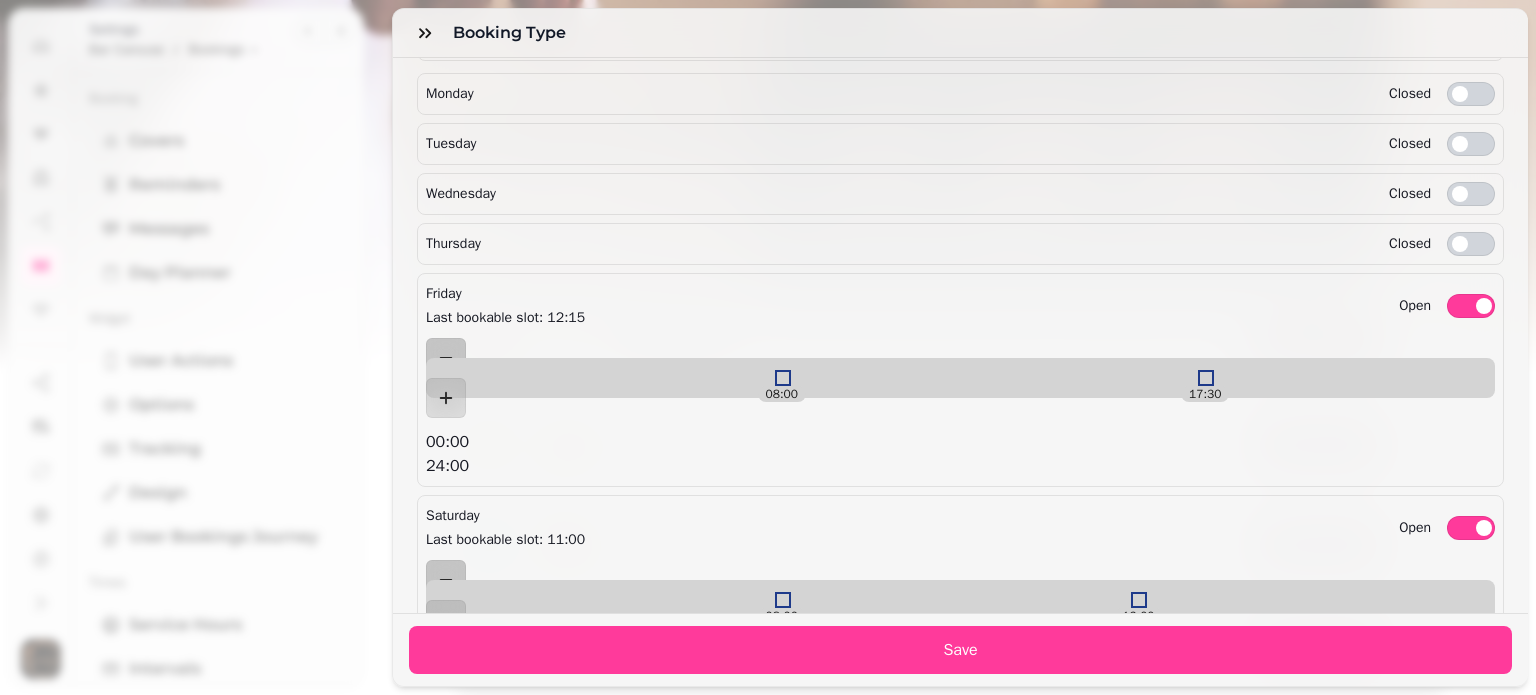 click at bounding box center [1206, 378] 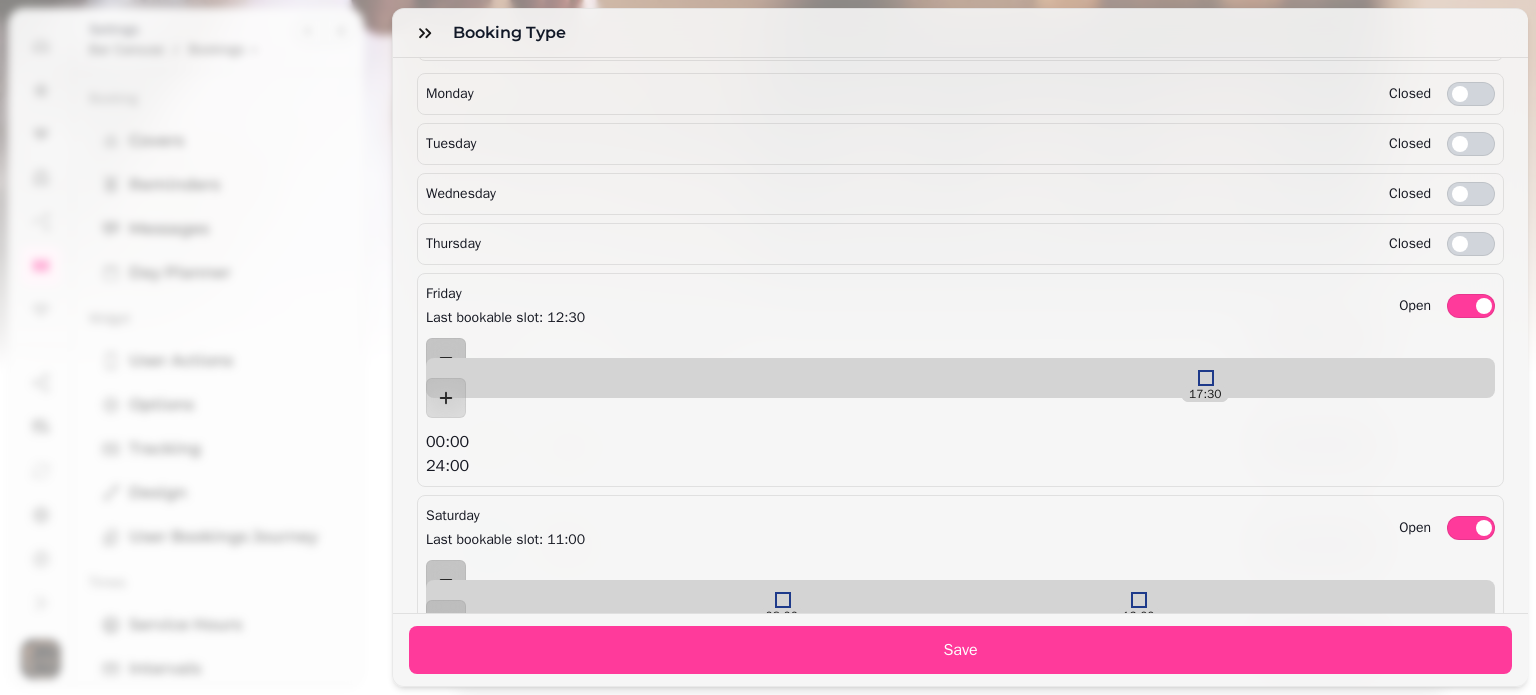 click on "[TIME] [TIME]" at bounding box center [960, 378] 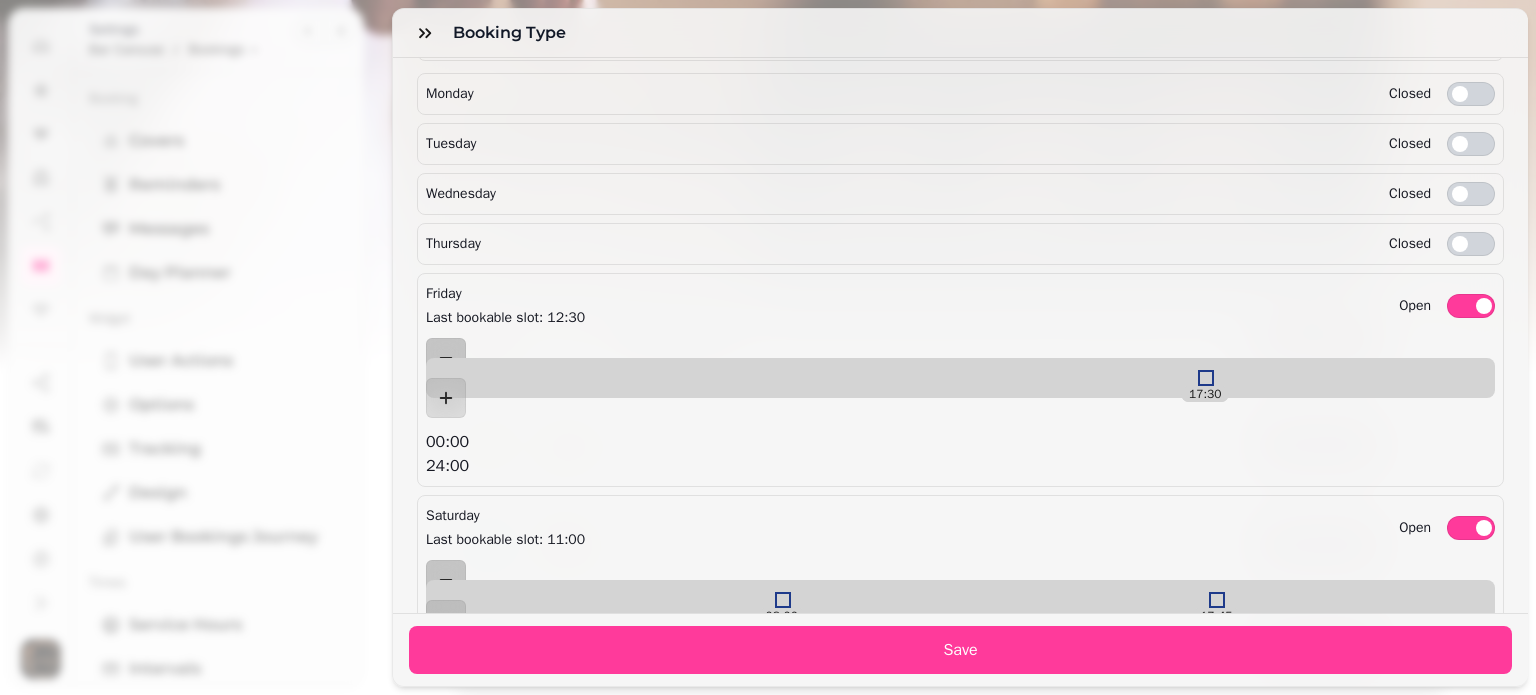 click at bounding box center [1217, 600] 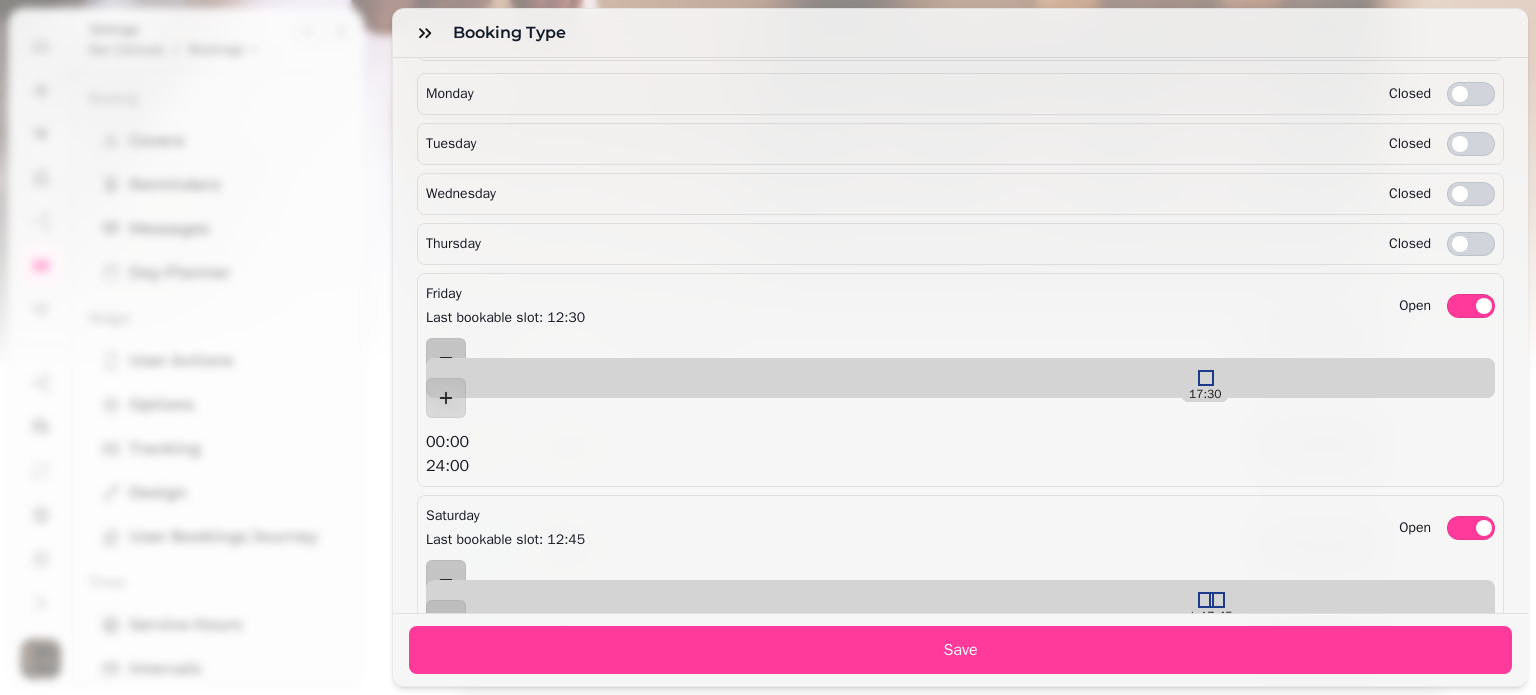 click at bounding box center [1206, 600] 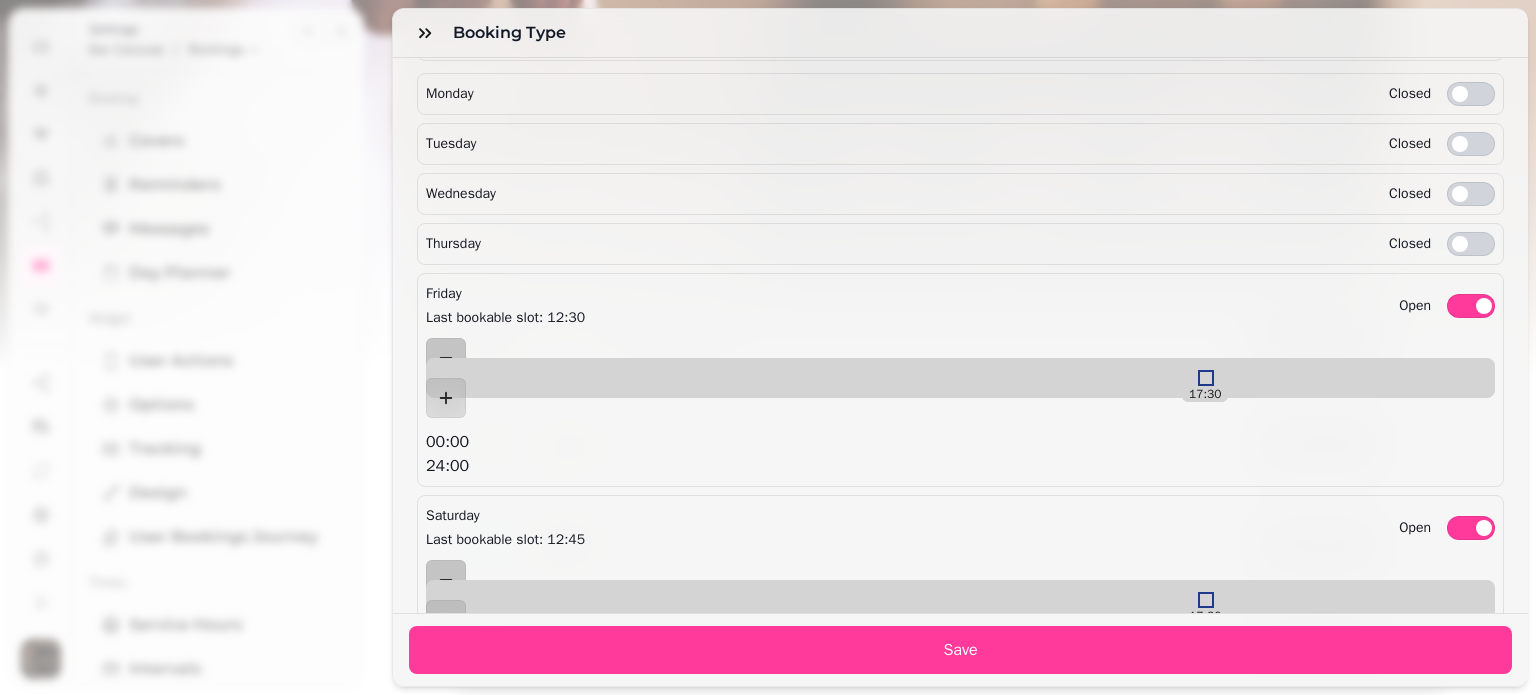 click at bounding box center [1206, 600] 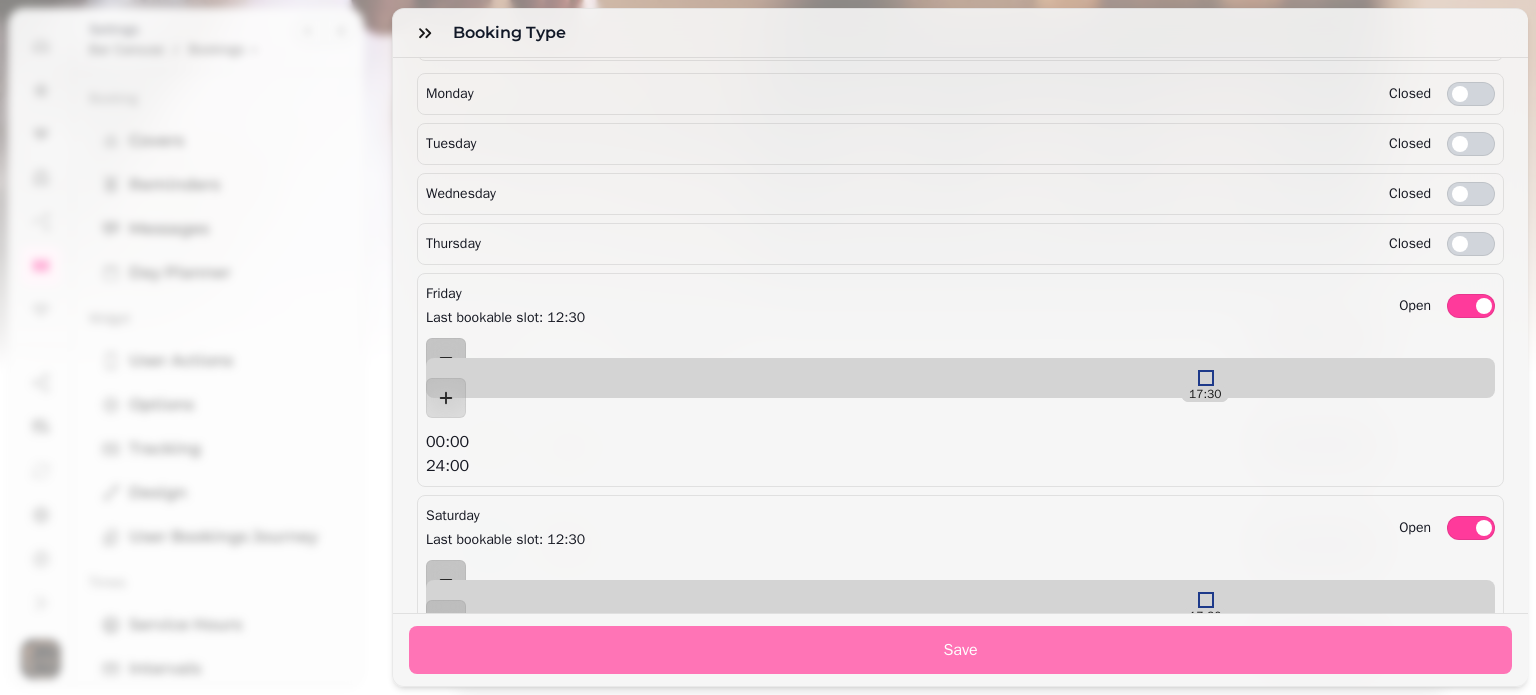 click on "Save" at bounding box center (960, 650) 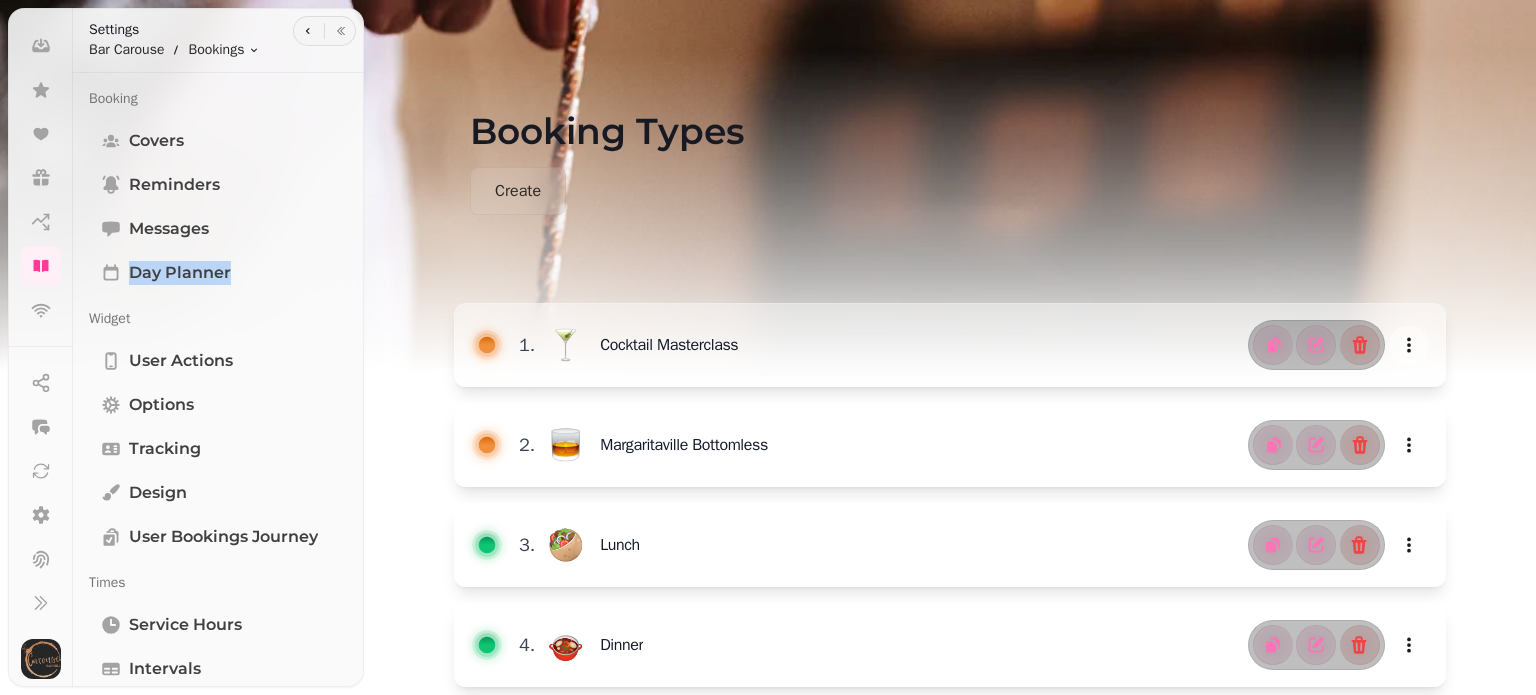 drag, startPoint x: 354, startPoint y: 276, endPoint x: 360, endPoint y: 217, distance: 59.3043 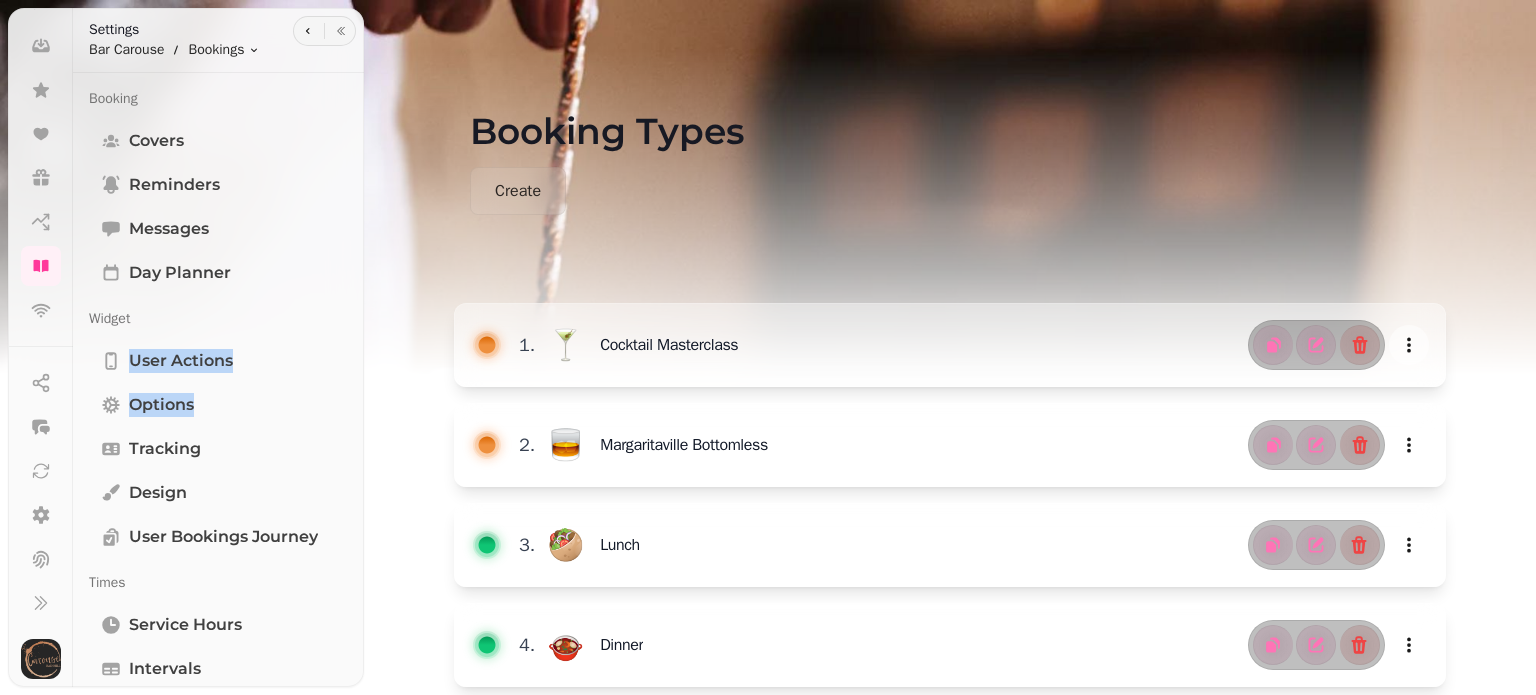 drag, startPoint x: 352, startPoint y: 385, endPoint x: 360, endPoint y: 307, distance: 78.40918 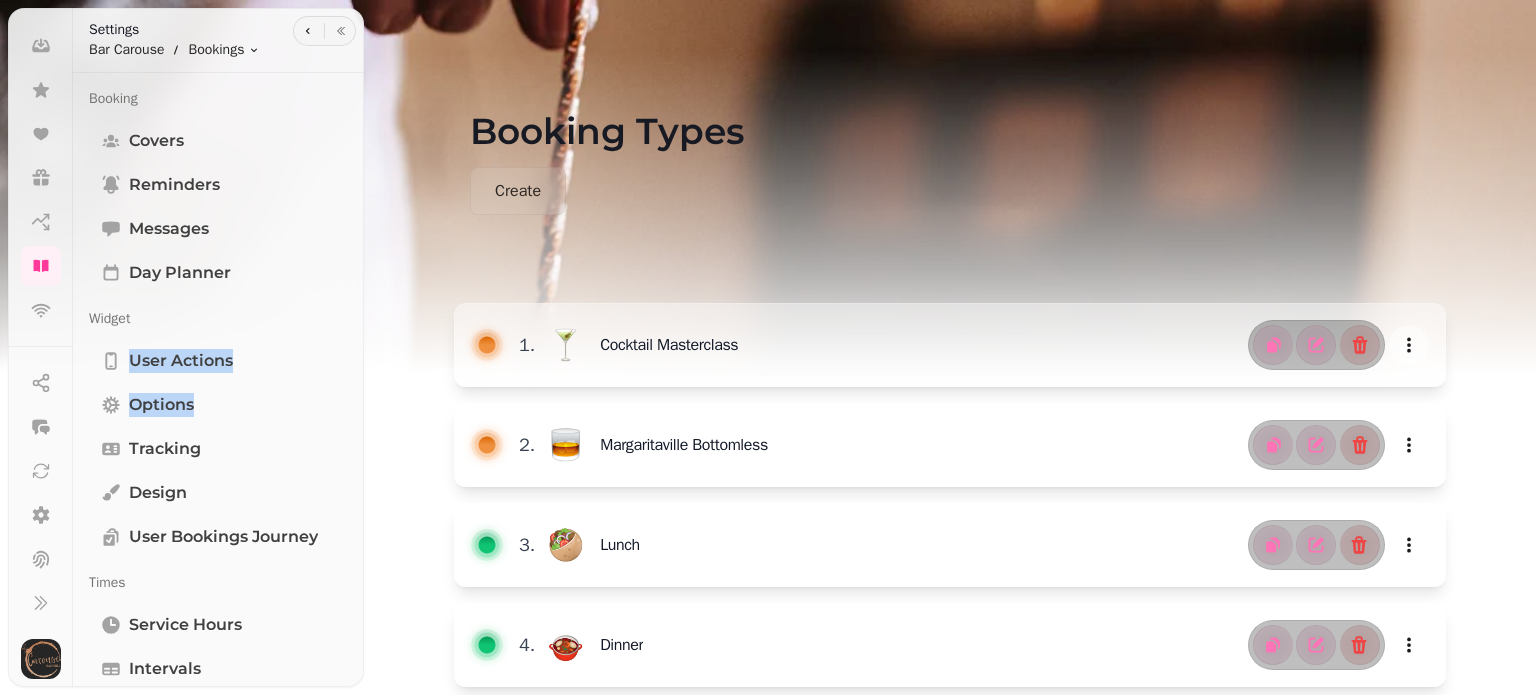 click at bounding box center [768, 250] 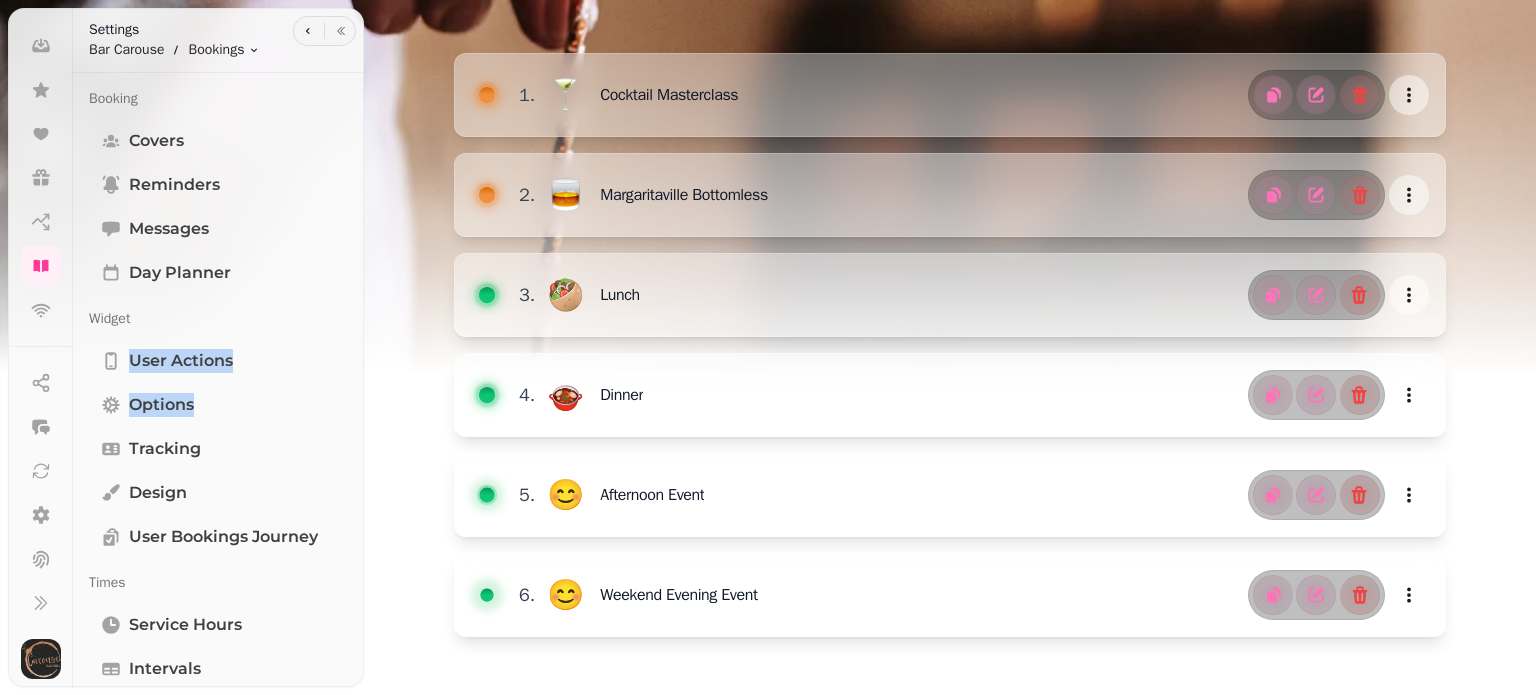 scroll, scrollTop: 292, scrollLeft: 0, axis: vertical 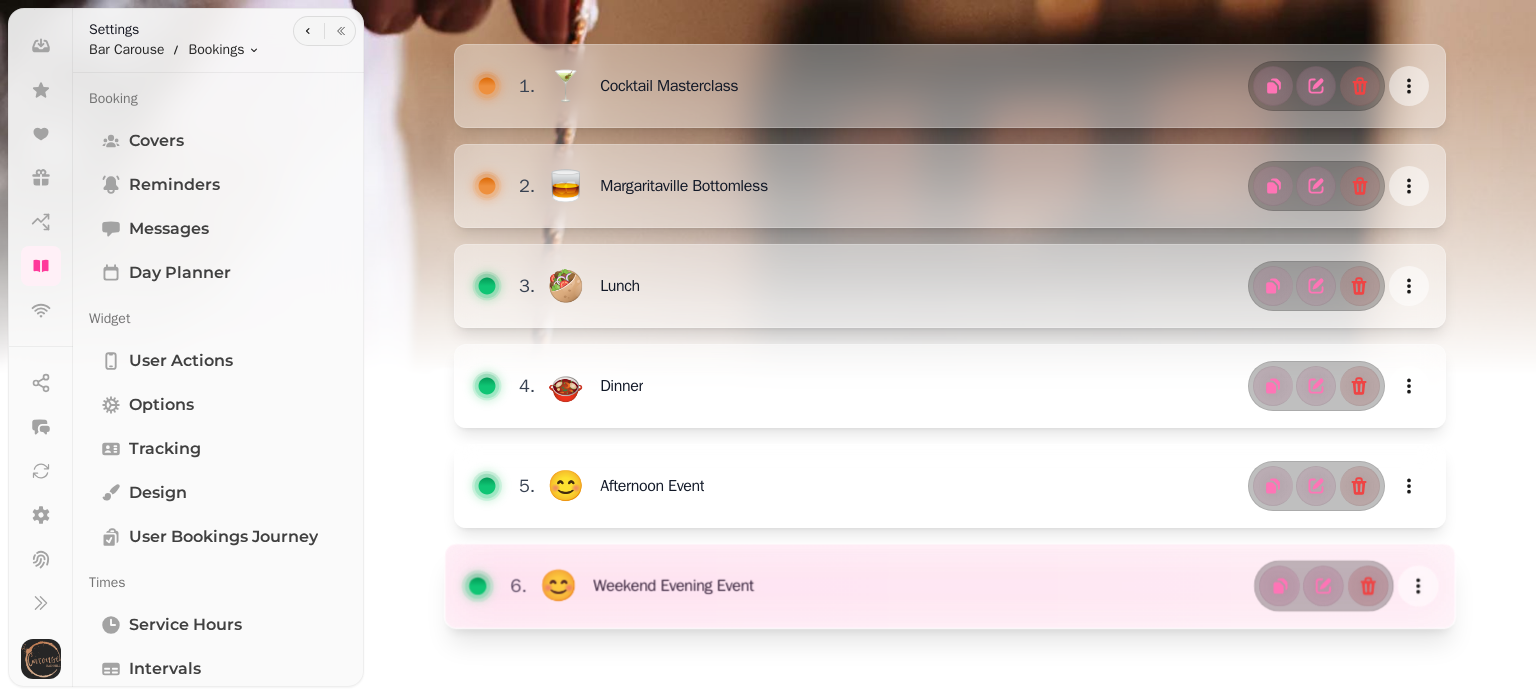 click at bounding box center (950, 586) 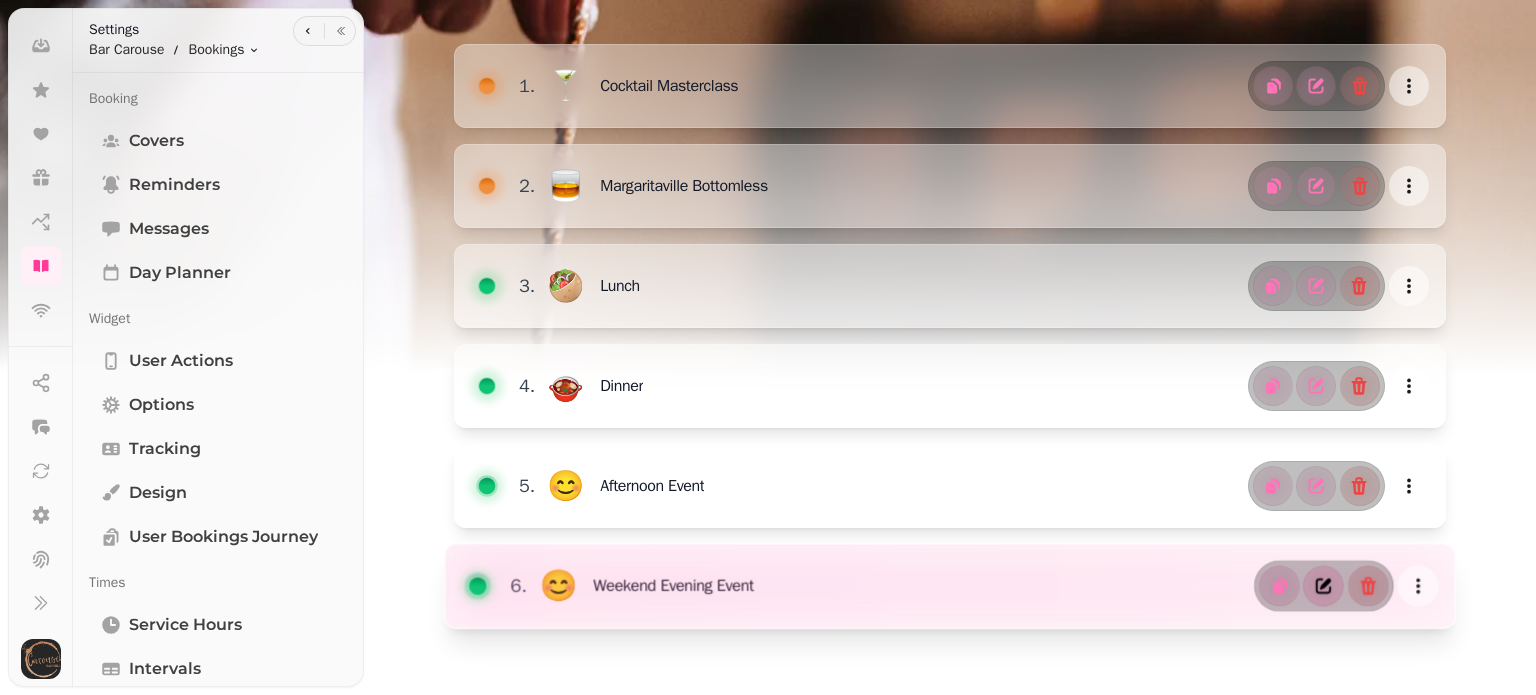 click 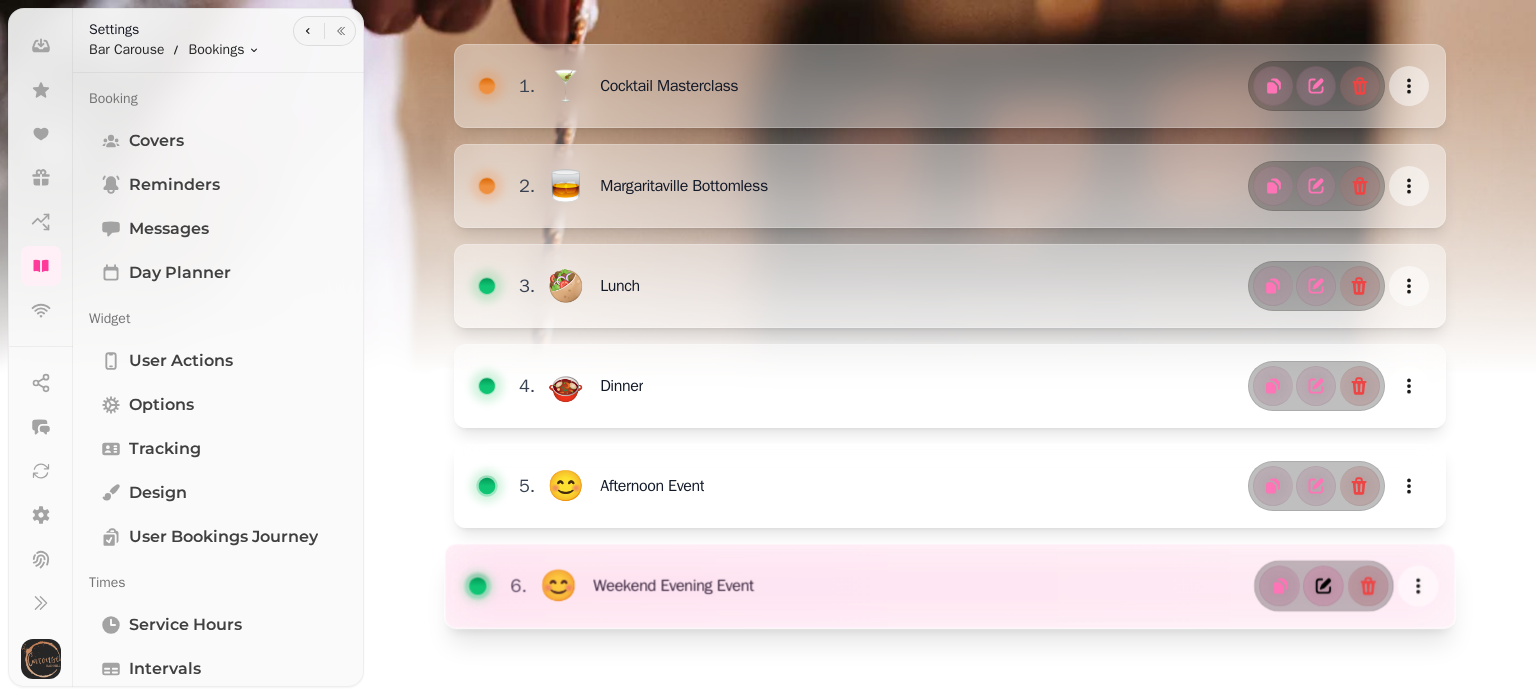 select on "**" 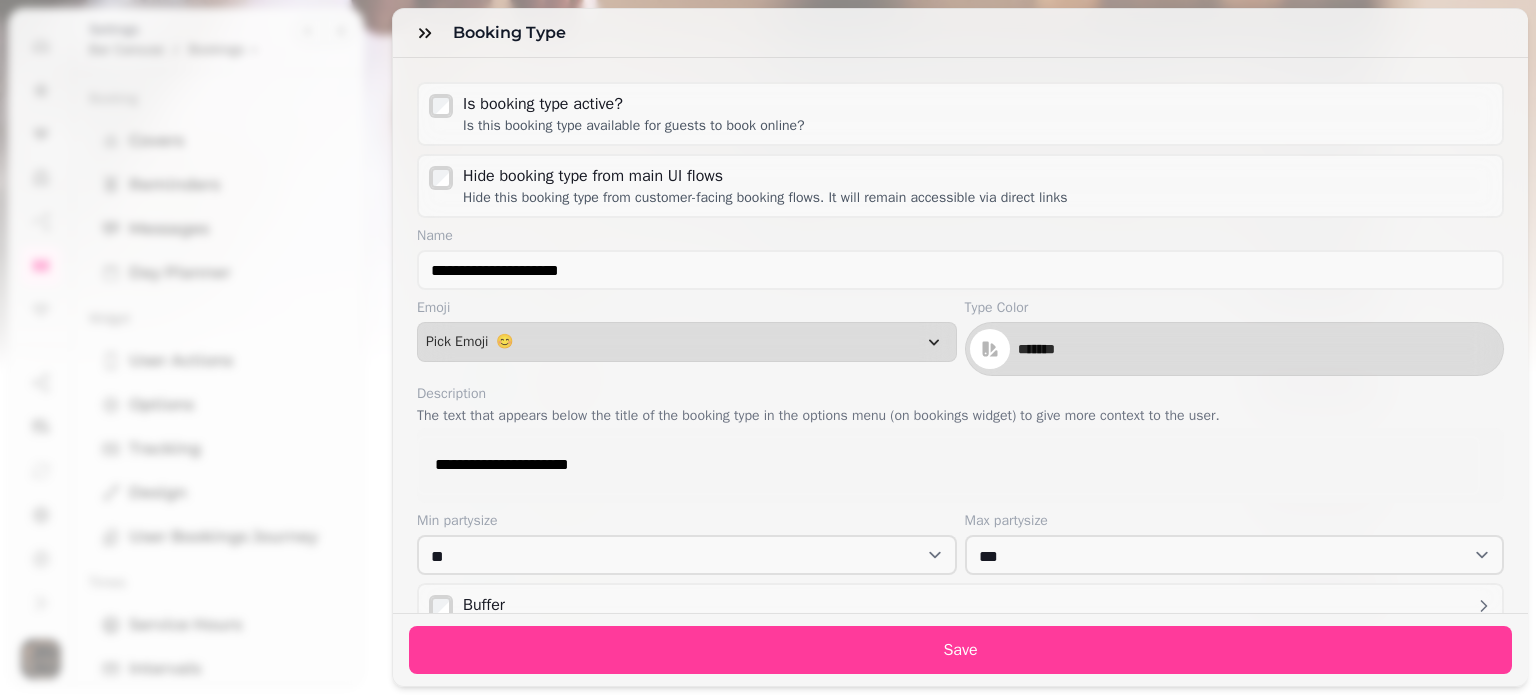 click on "Hide booking type from main UI flows" at bounding box center (765, 176) 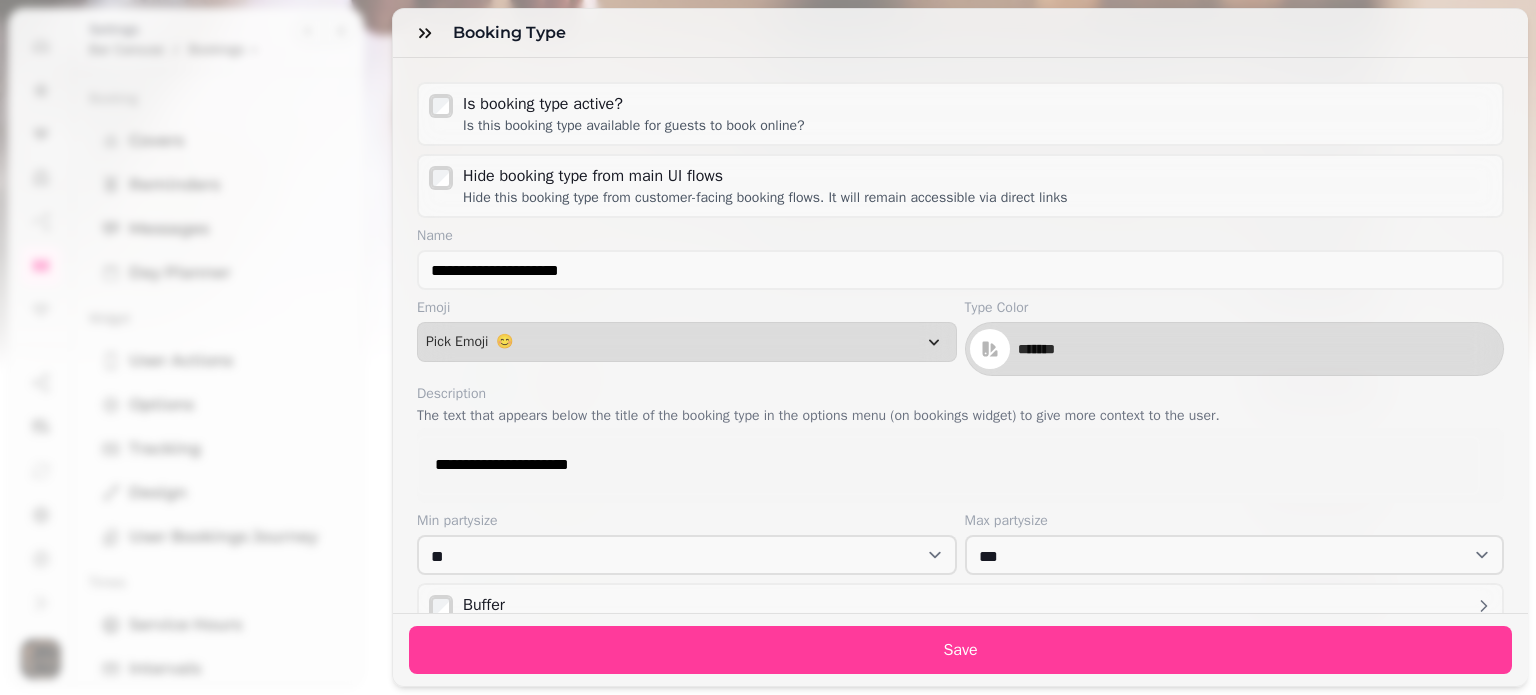 click on "Is booking type active?" at bounding box center [634, 104] 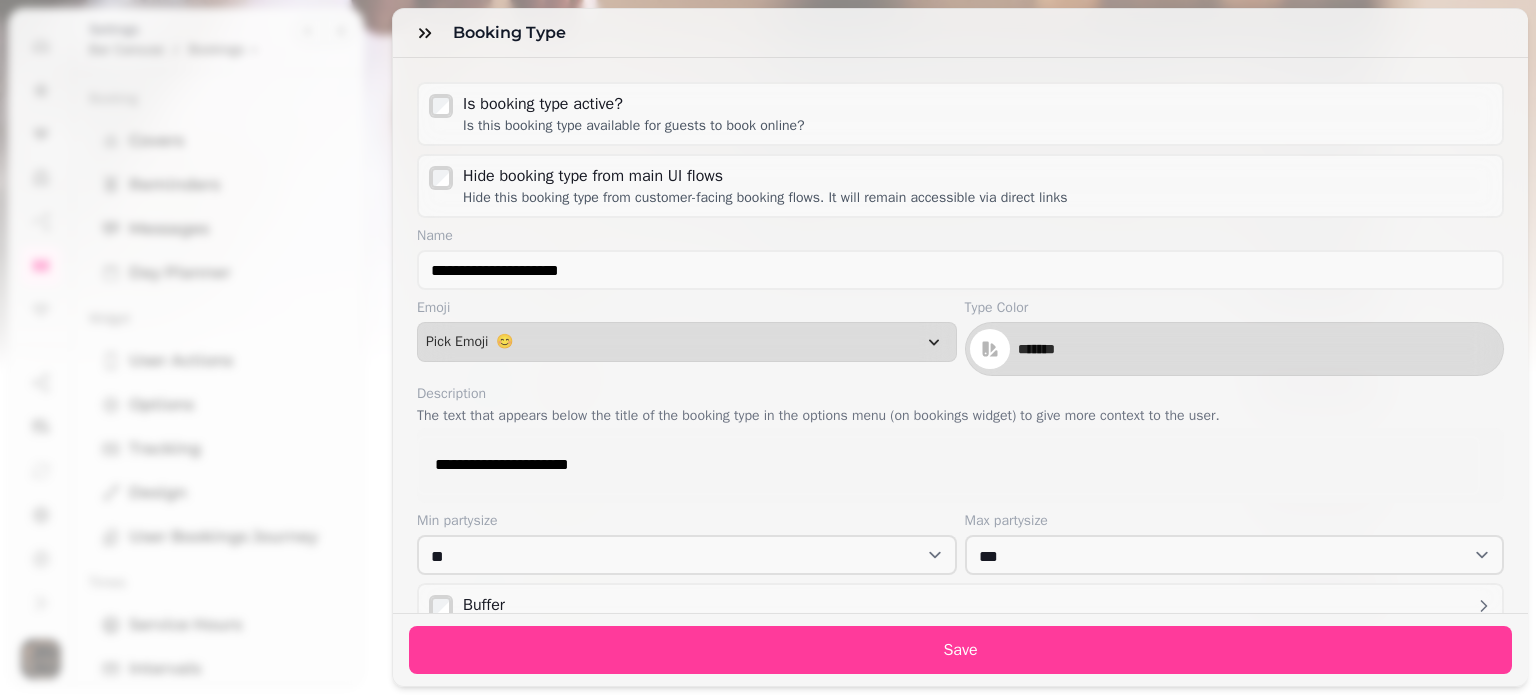 click on "Is this booking type available for guests to book online?" at bounding box center [634, 126] 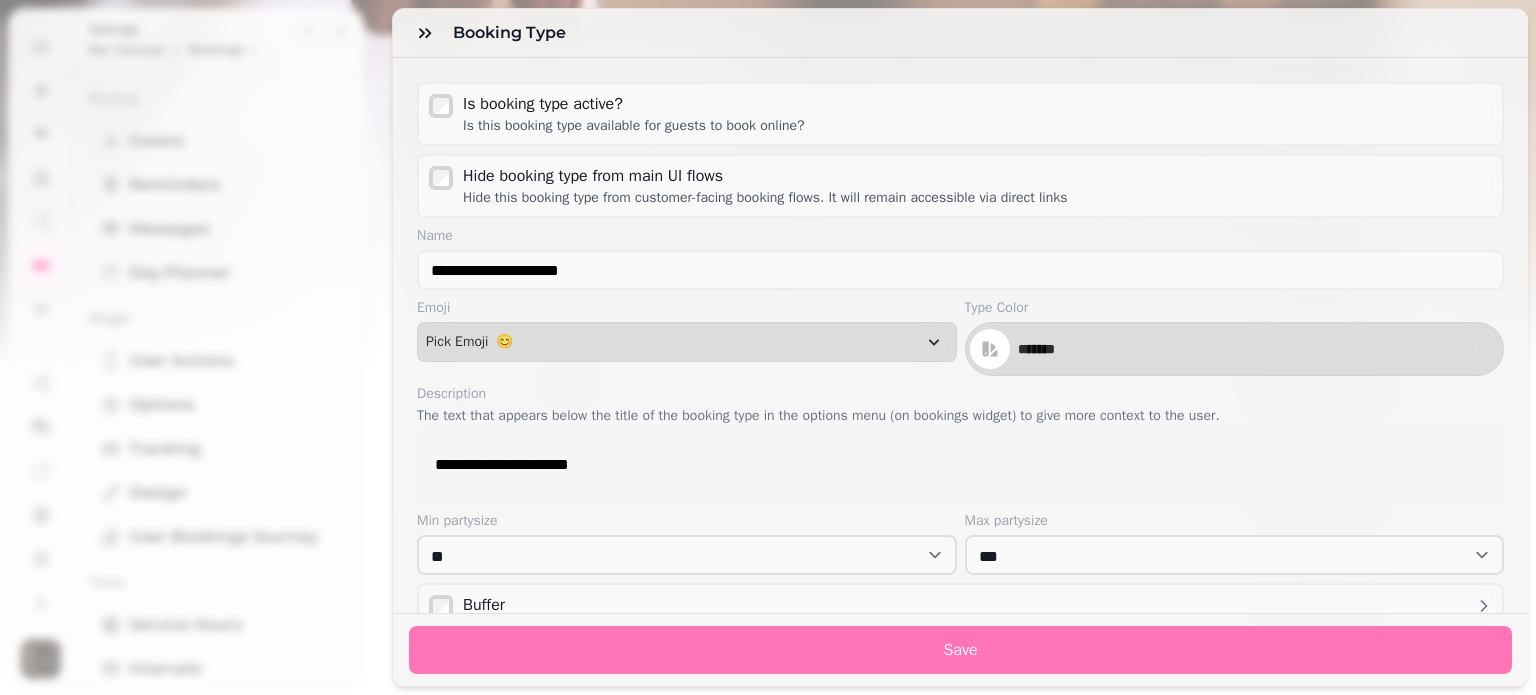 click on "Save" at bounding box center [960, 650] 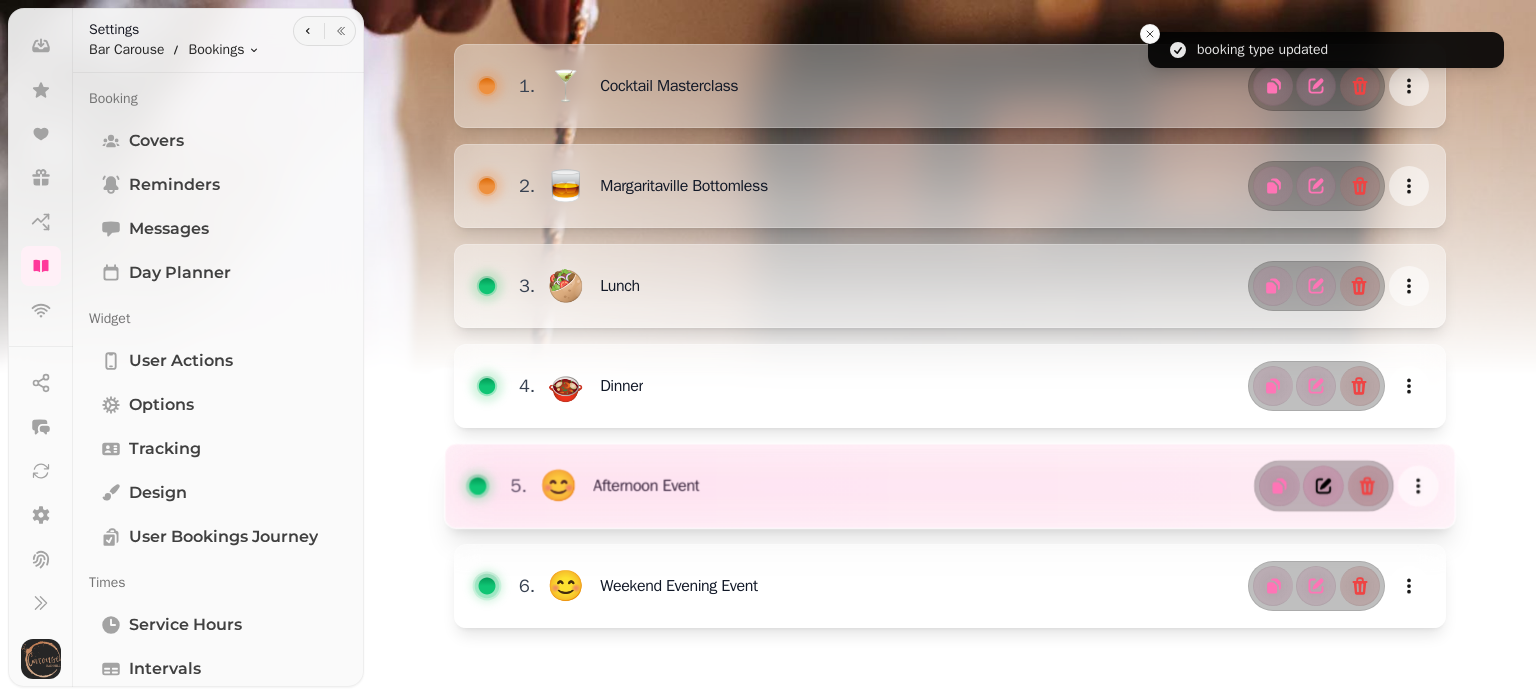 click 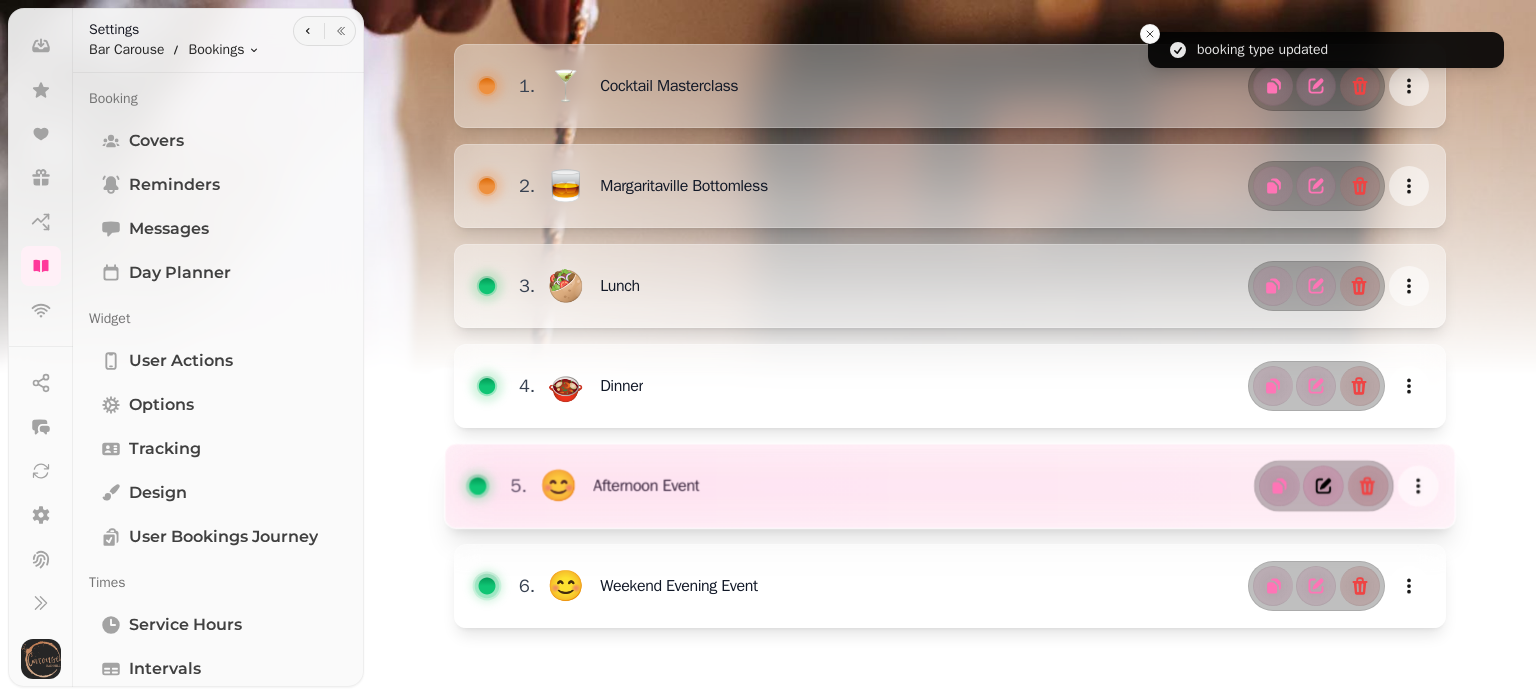 select on "**" 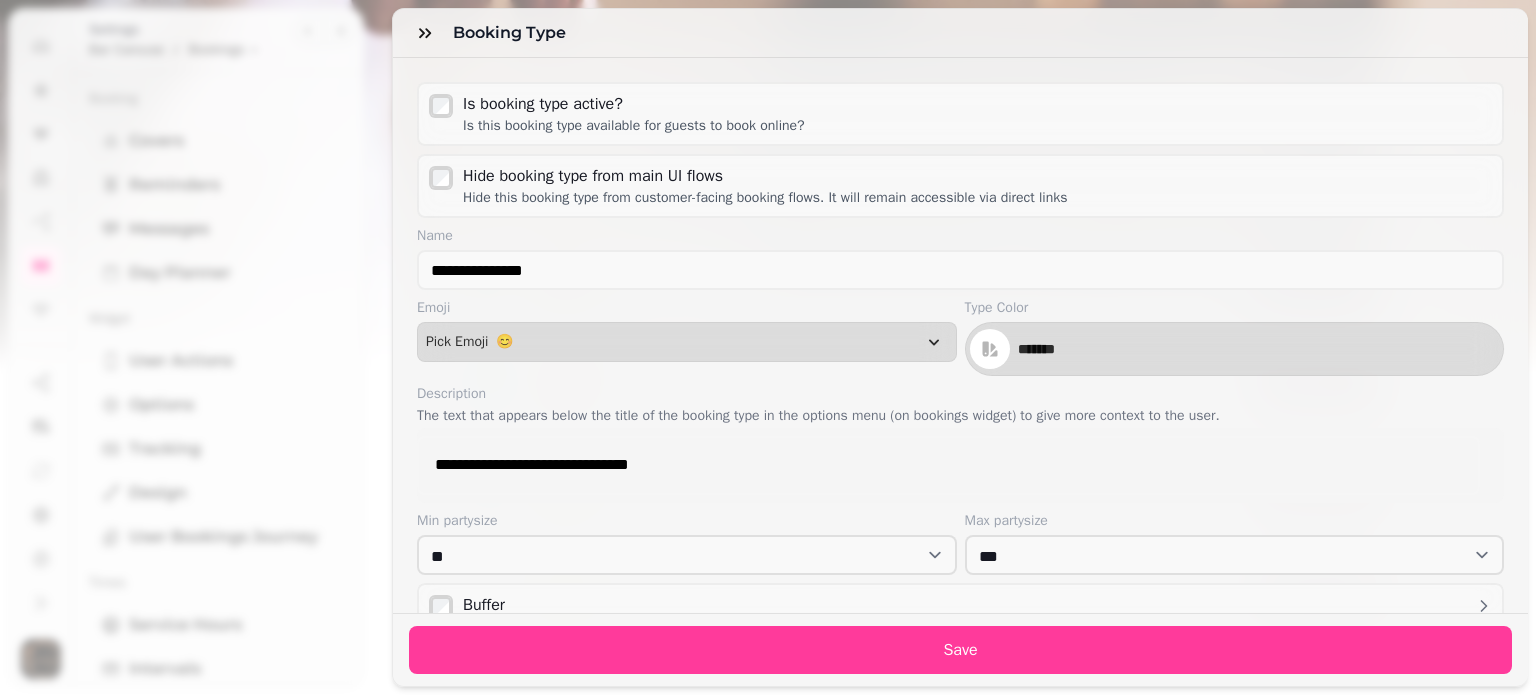 click on "Hide booking type from main UI flows Hide this booking type from customer-facing booking flows. It will remain accessible via direct links" at bounding box center [960, 186] 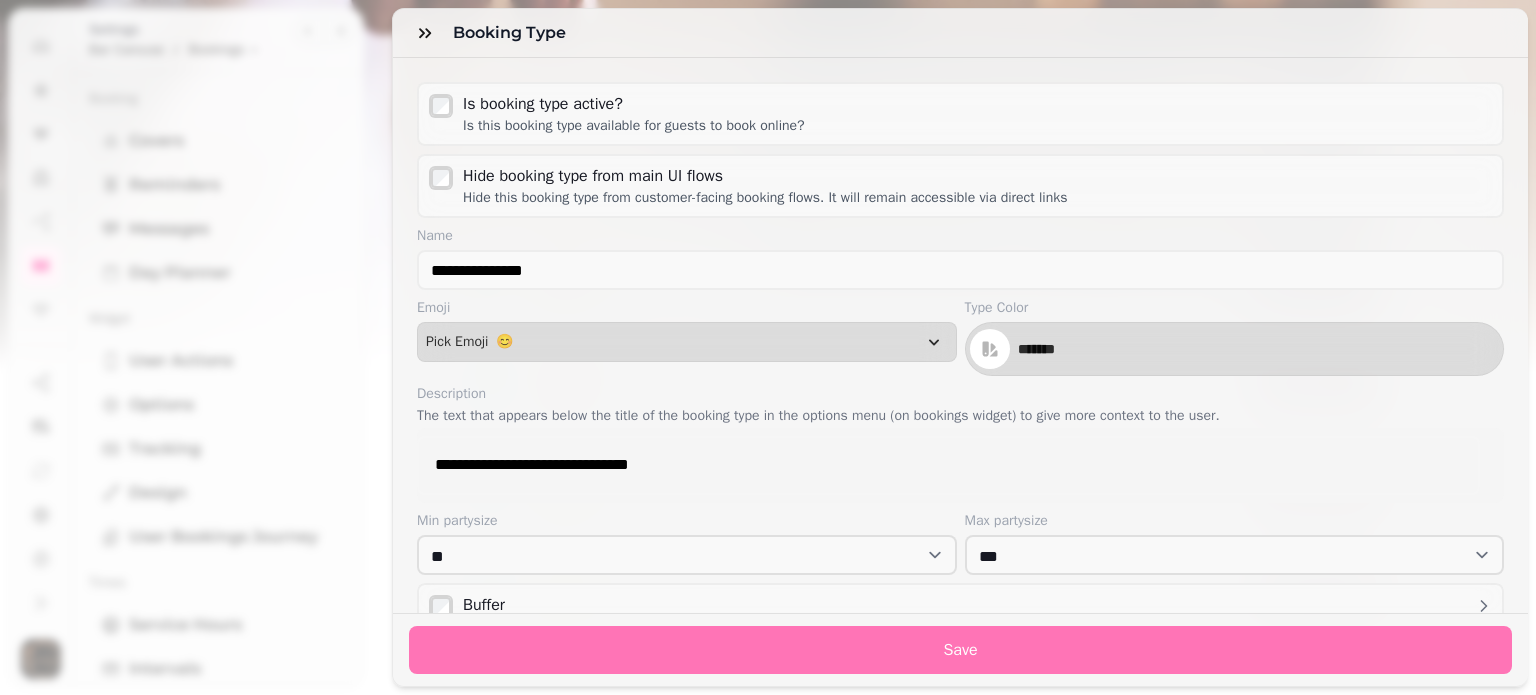 click on "Save" at bounding box center [960, 650] 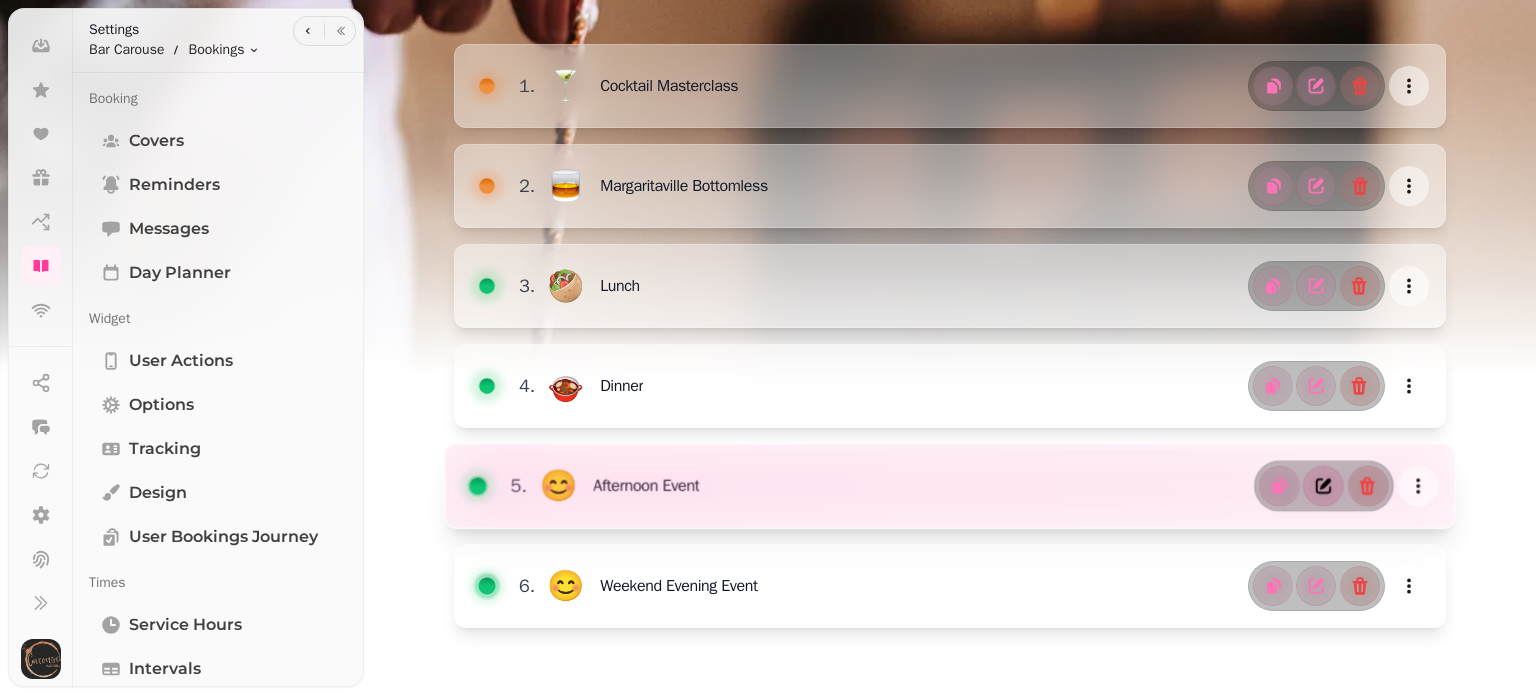click 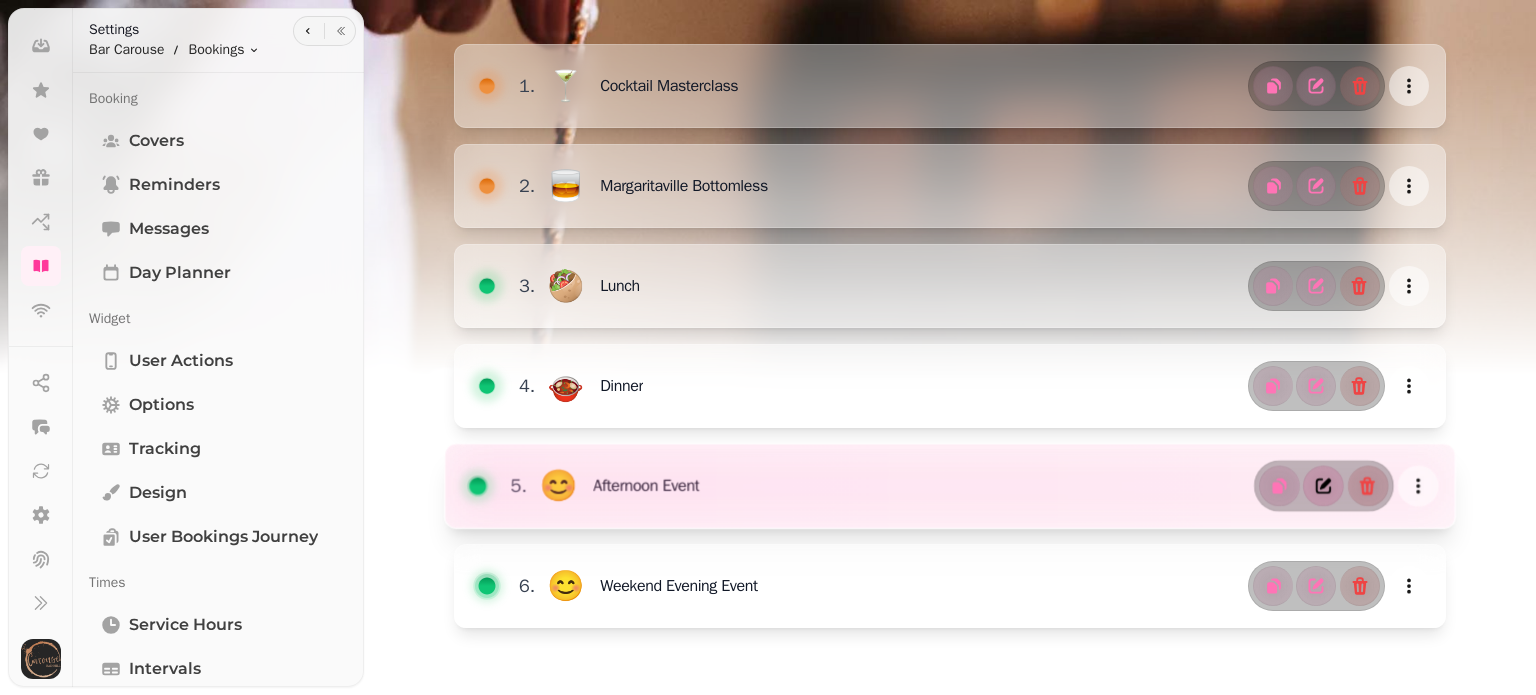 select on "**" 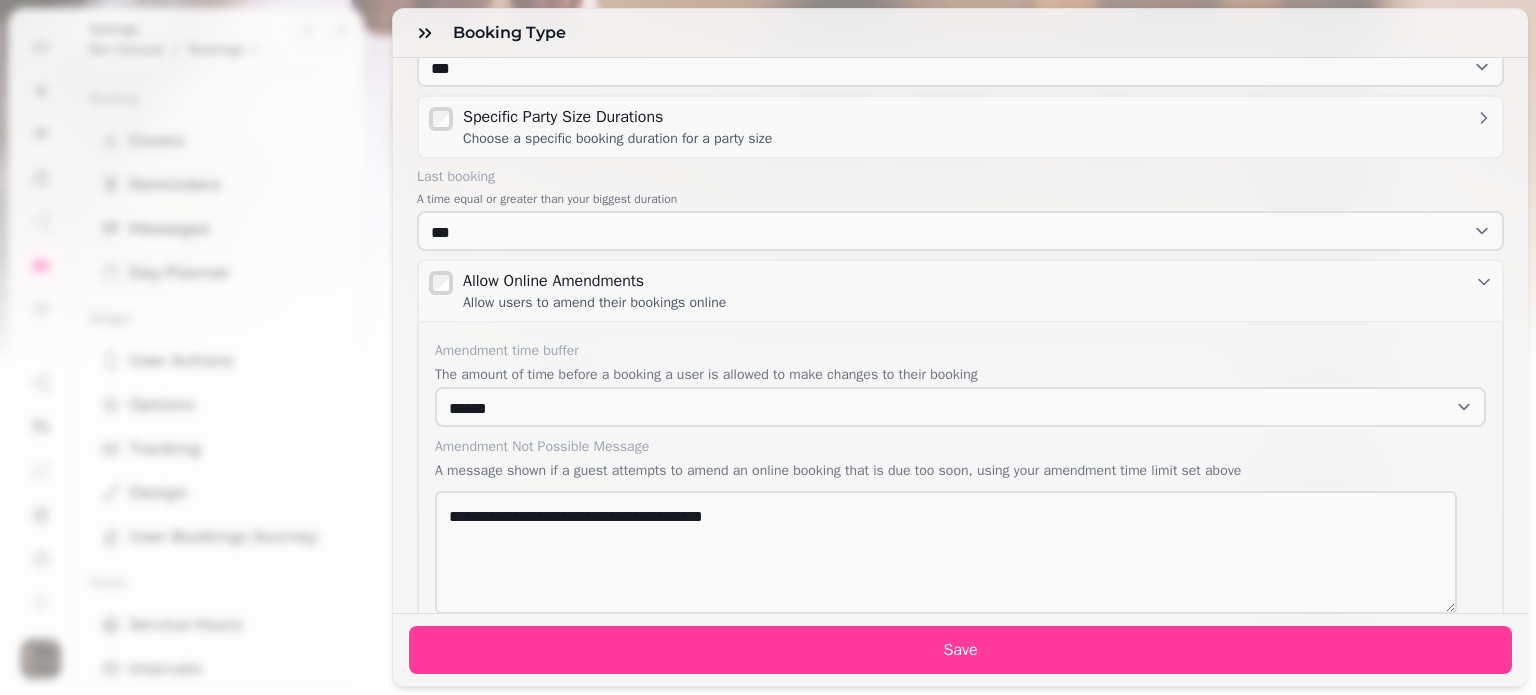 scroll, scrollTop: 643, scrollLeft: 0, axis: vertical 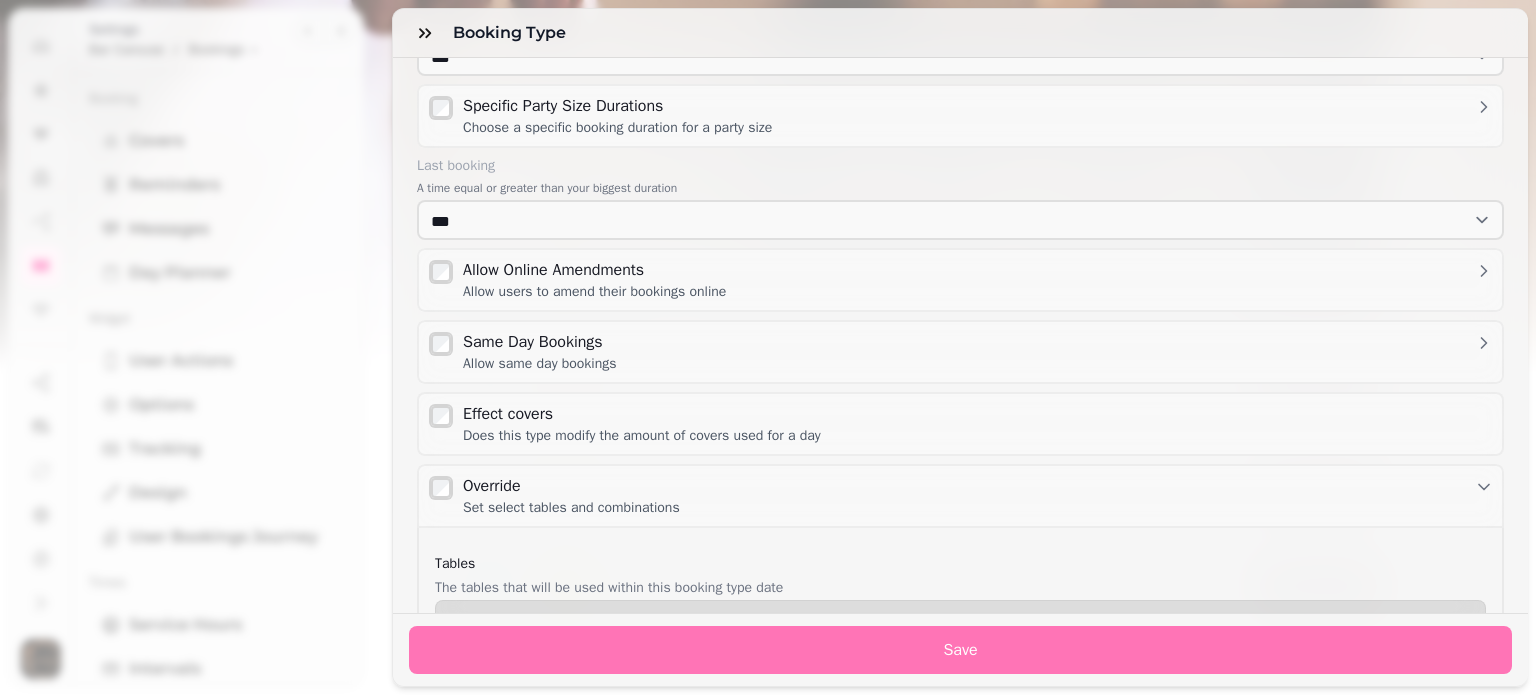 click on "Save" at bounding box center [960, 650] 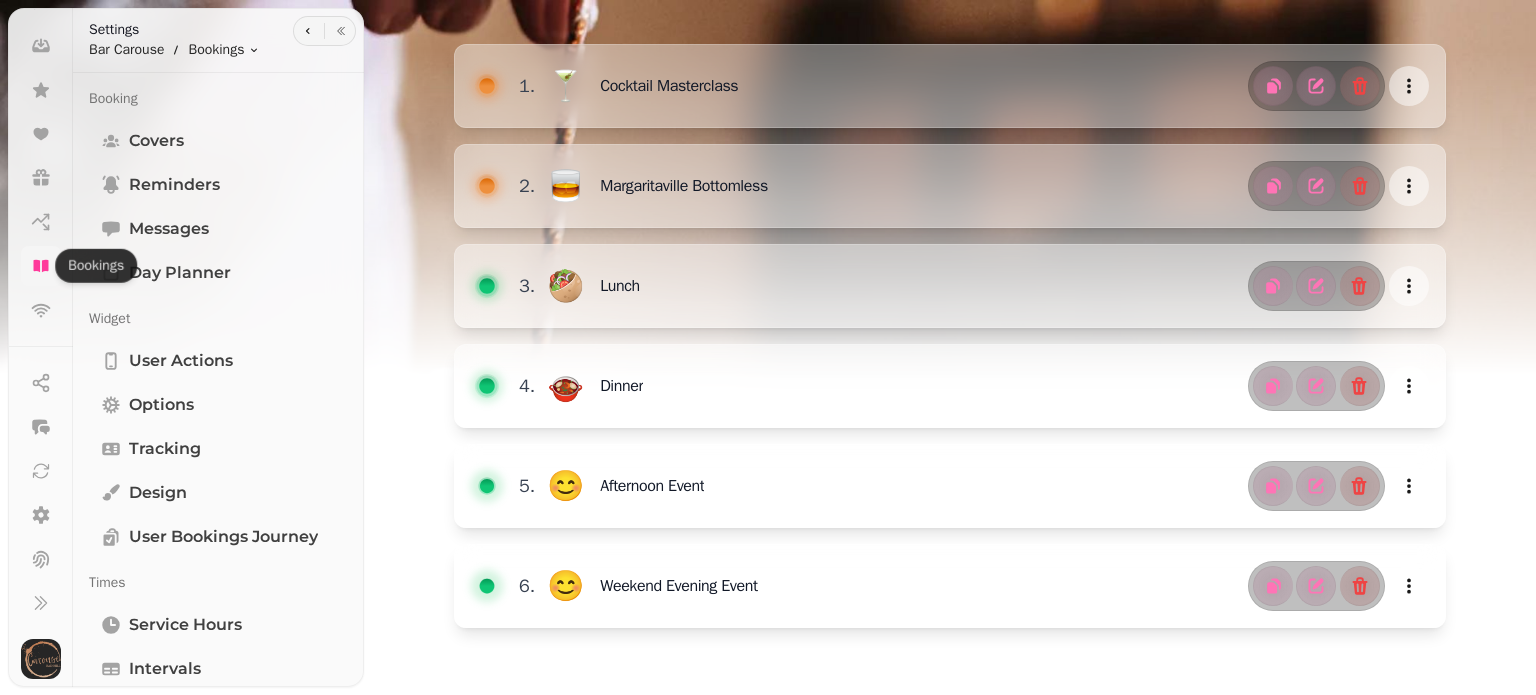 click 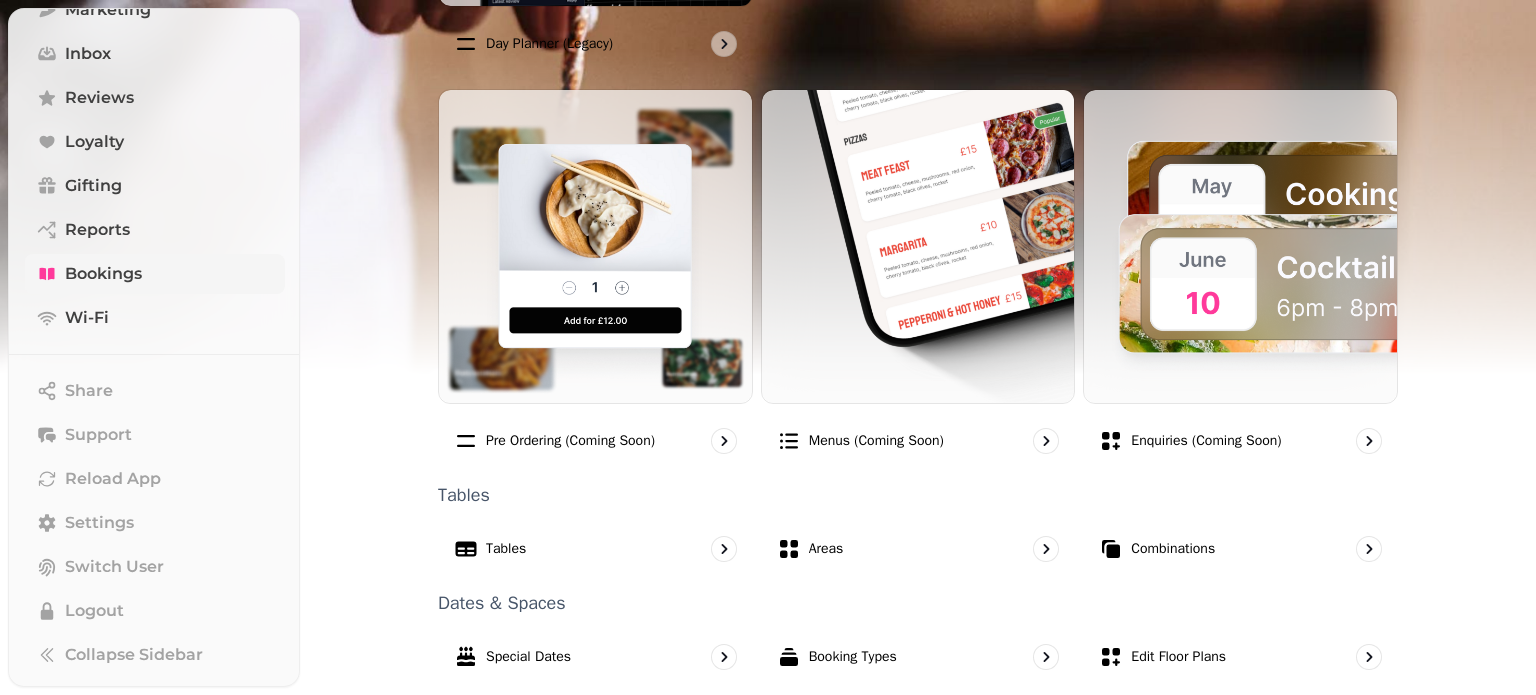 scroll, scrollTop: 1219, scrollLeft: 0, axis: vertical 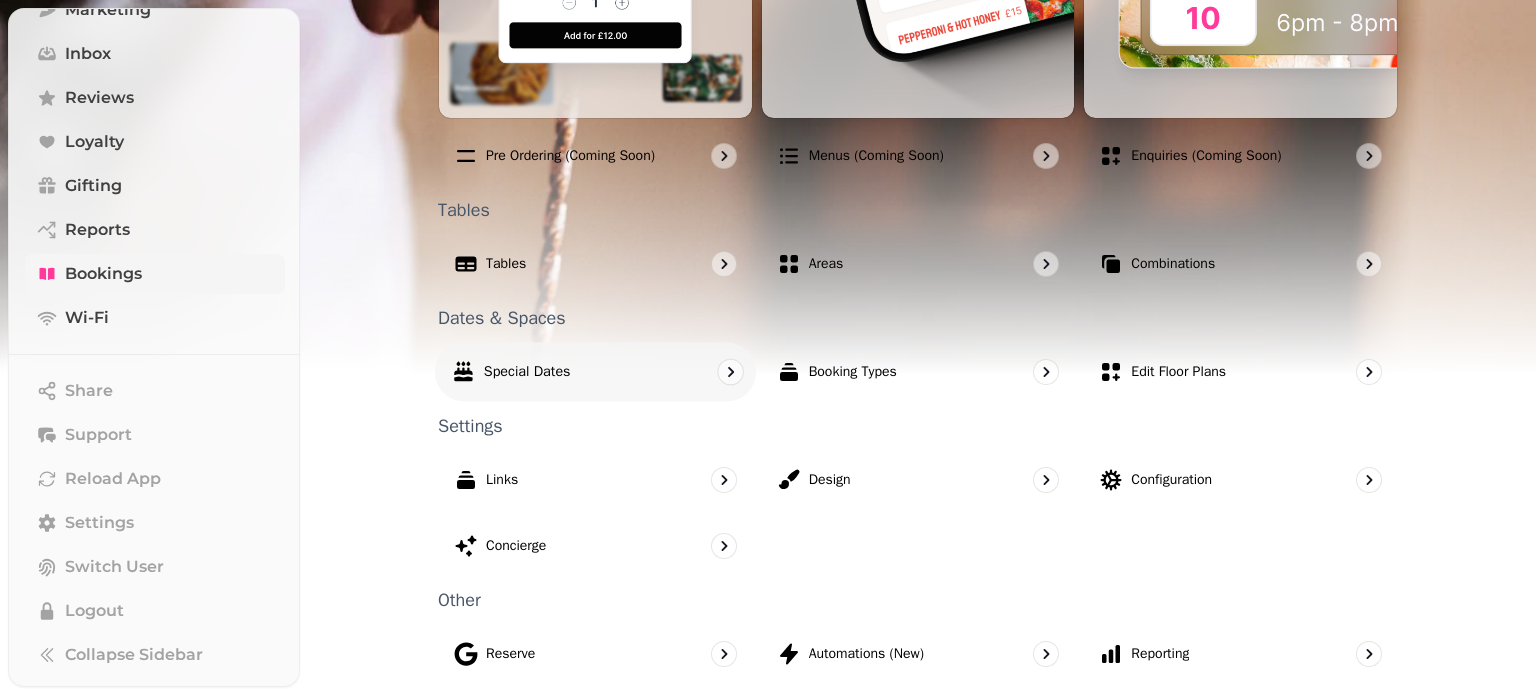 click on "Special Dates" at bounding box center (510, 372) 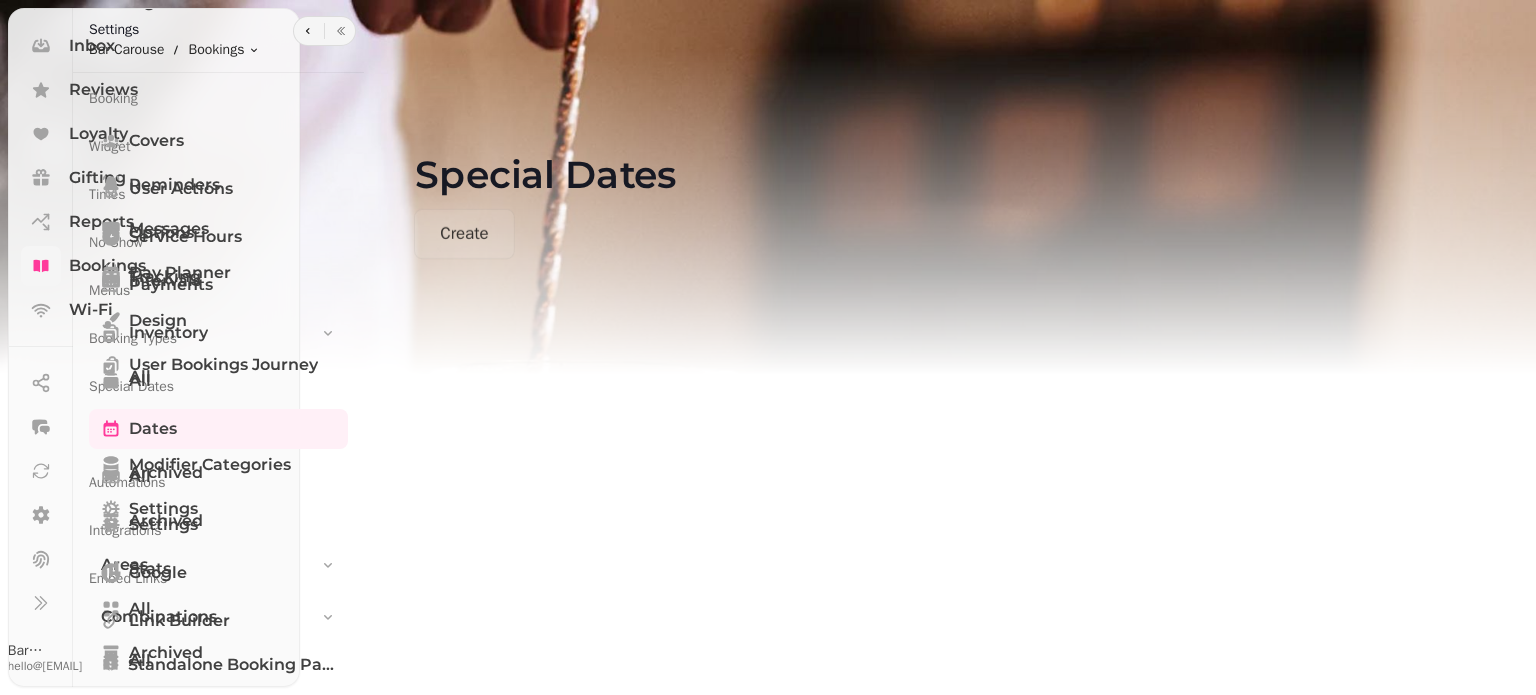 scroll, scrollTop: 0, scrollLeft: 0, axis: both 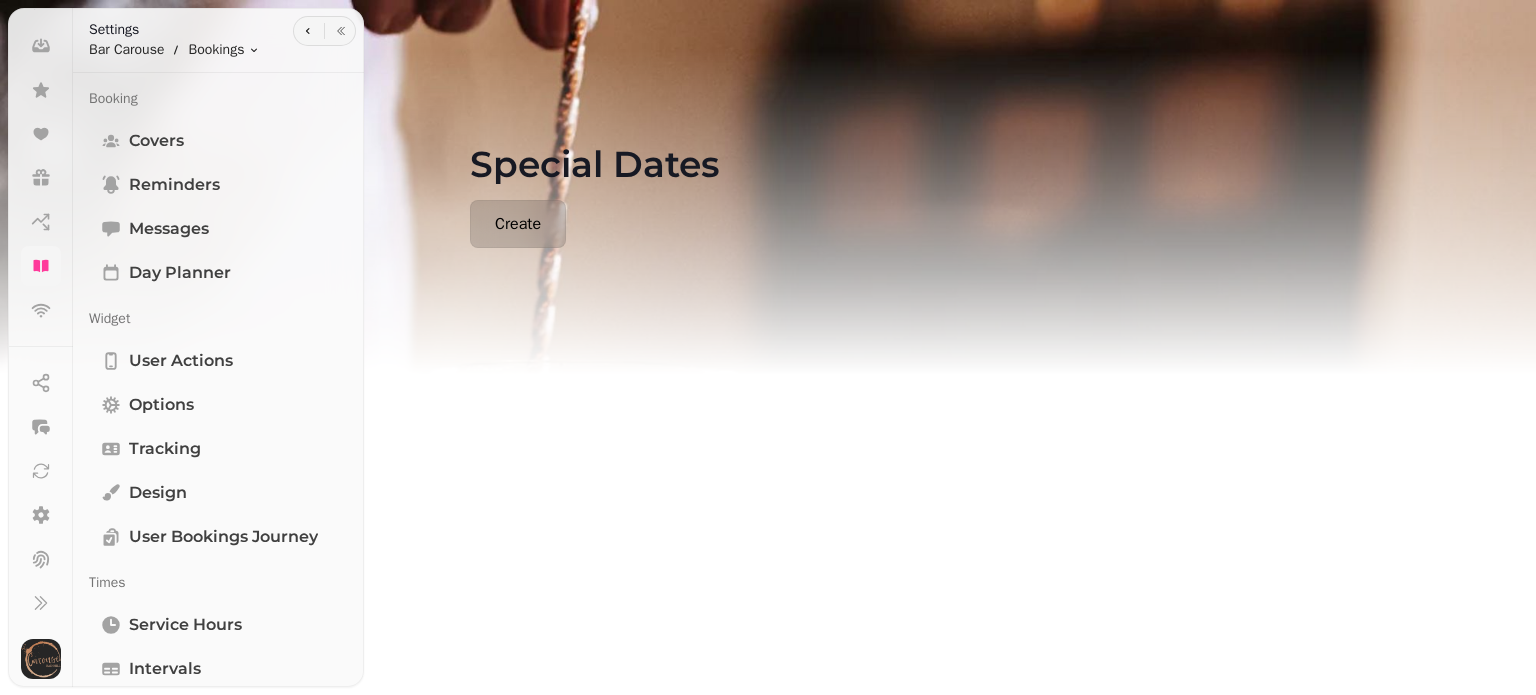 click on "Create" at bounding box center [518, 224] 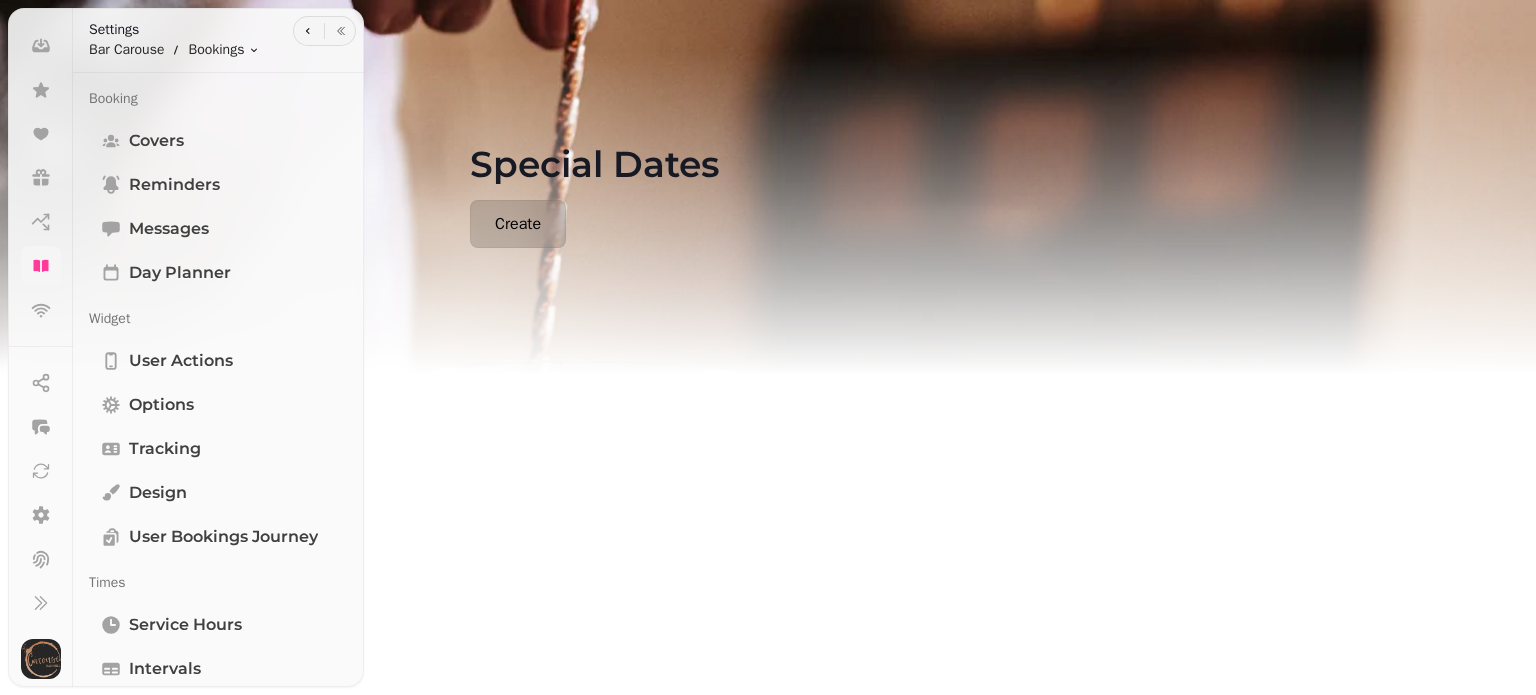 select on "*" 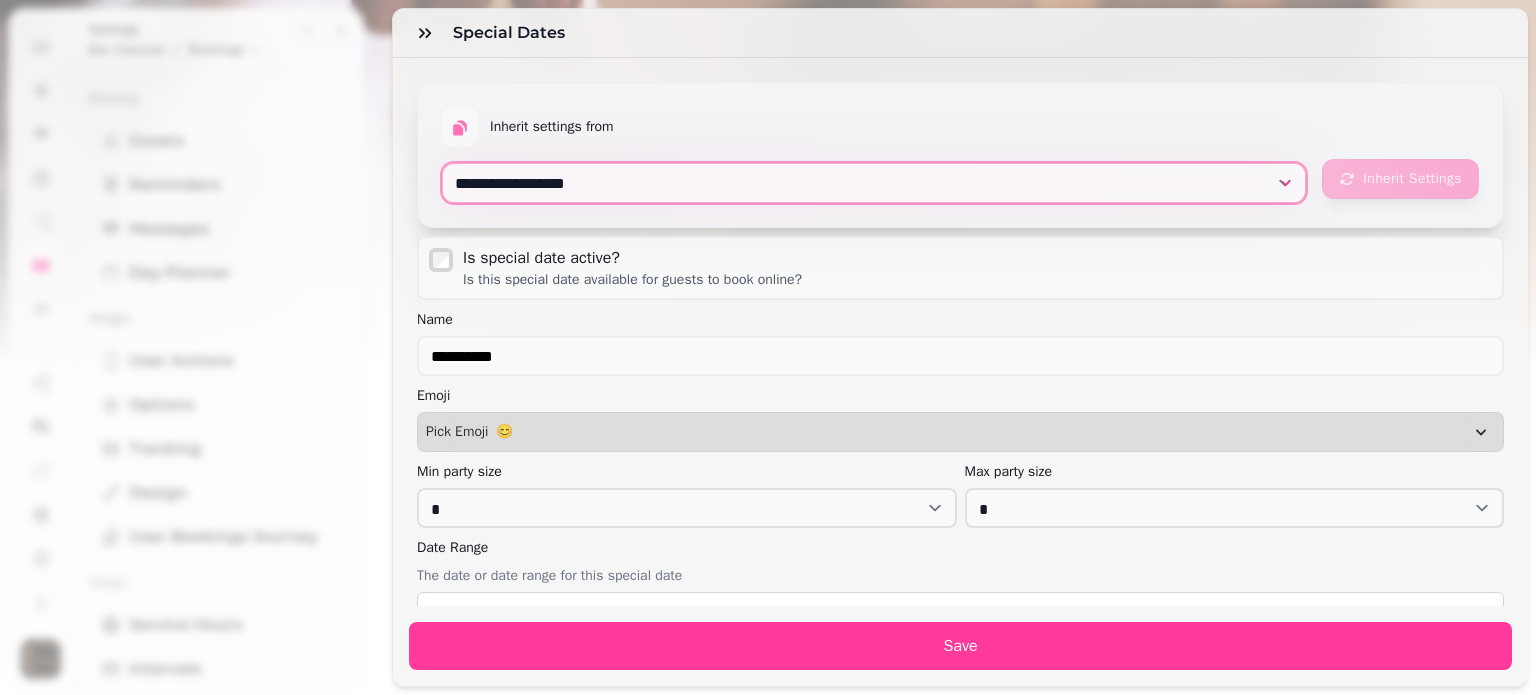 click on "[SETTINGS]" at bounding box center (874, 183) 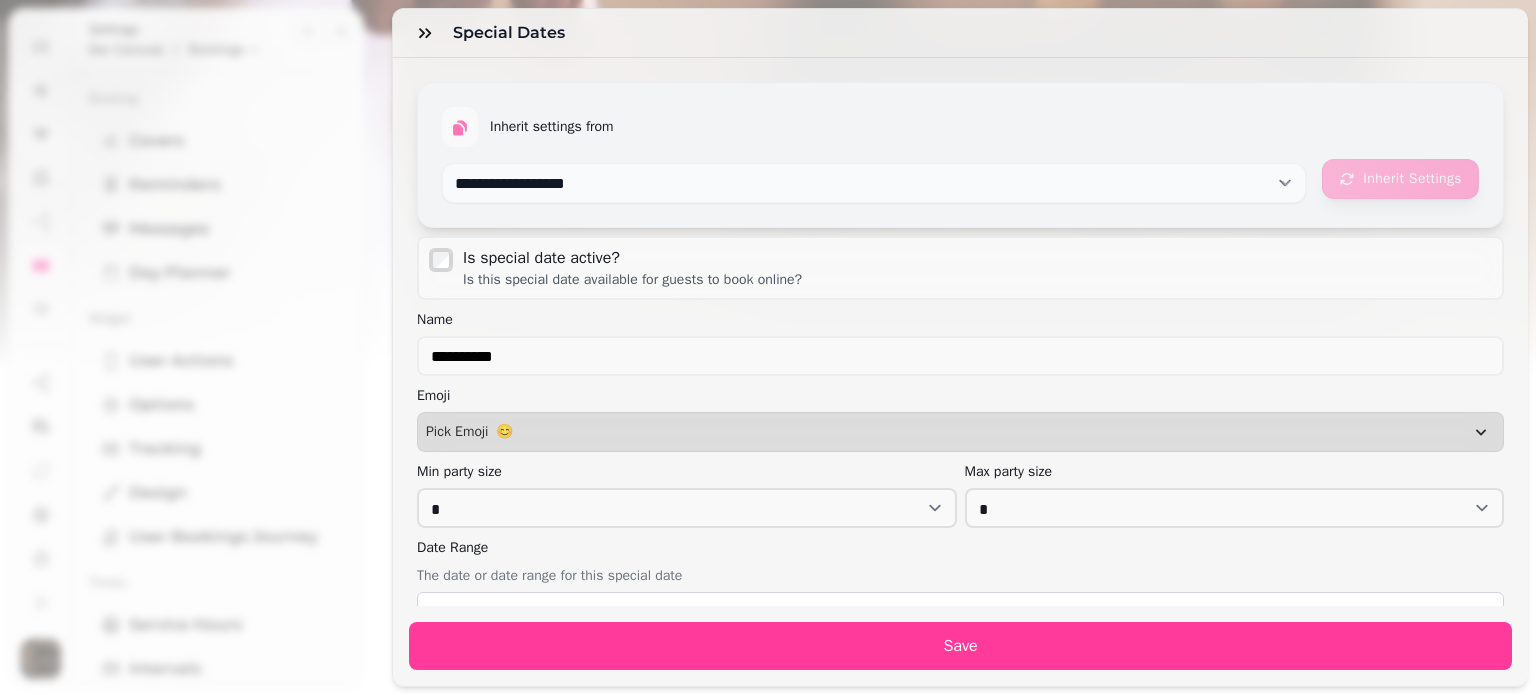click on "Inherit settings from [SETTINGS] Inherit Settings Is special date active? Is this special date available for guests to book online? Name [NAME] Emoji Pick Emoji 😊 Min party size [MIN_PARTY_SIZE] Max party size [MAX_PARTY_SIZE] Date Range The date or date range for this special date [DATE_RANGE] Aug [YEAR] Sun Mon Tue Wed Thu Fri Sat 27 28 29" at bounding box center (960, 332) 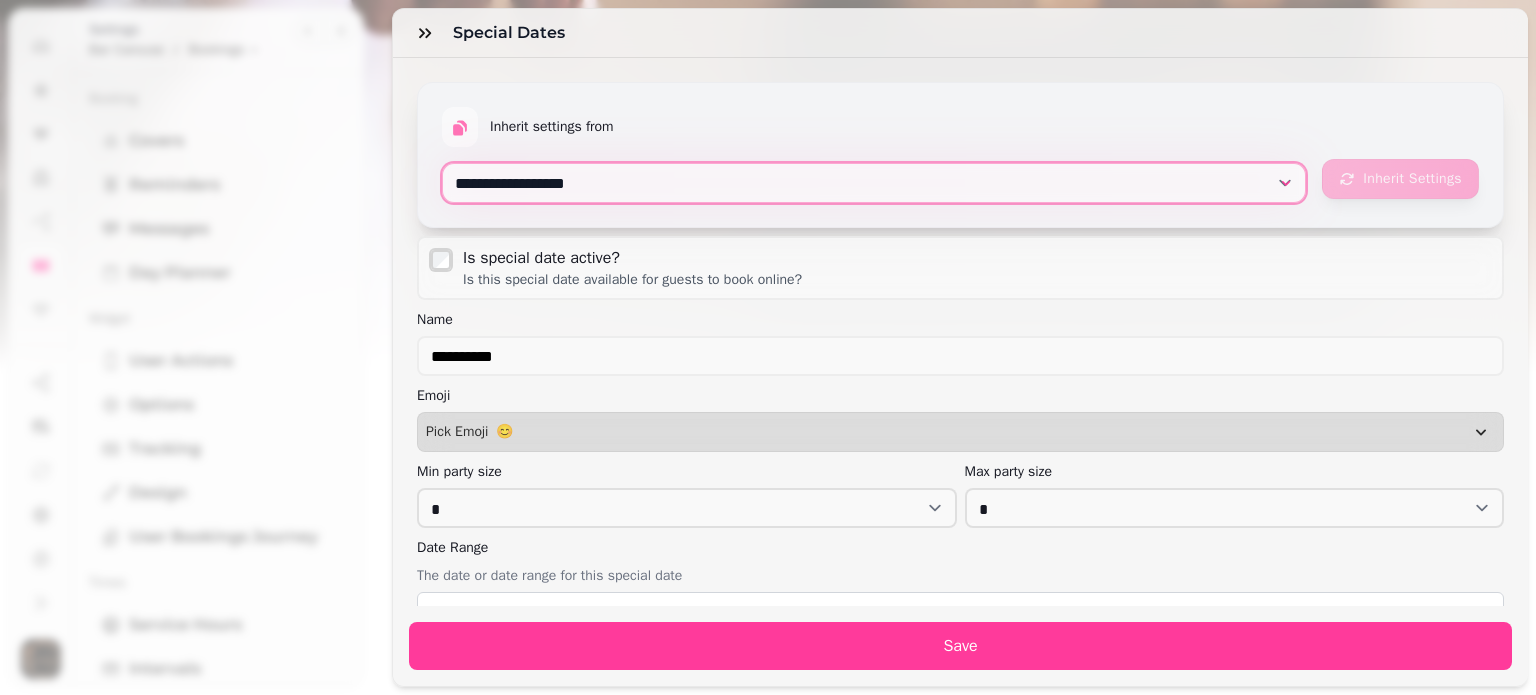 click on "[SETTINGS]" at bounding box center (874, 183) 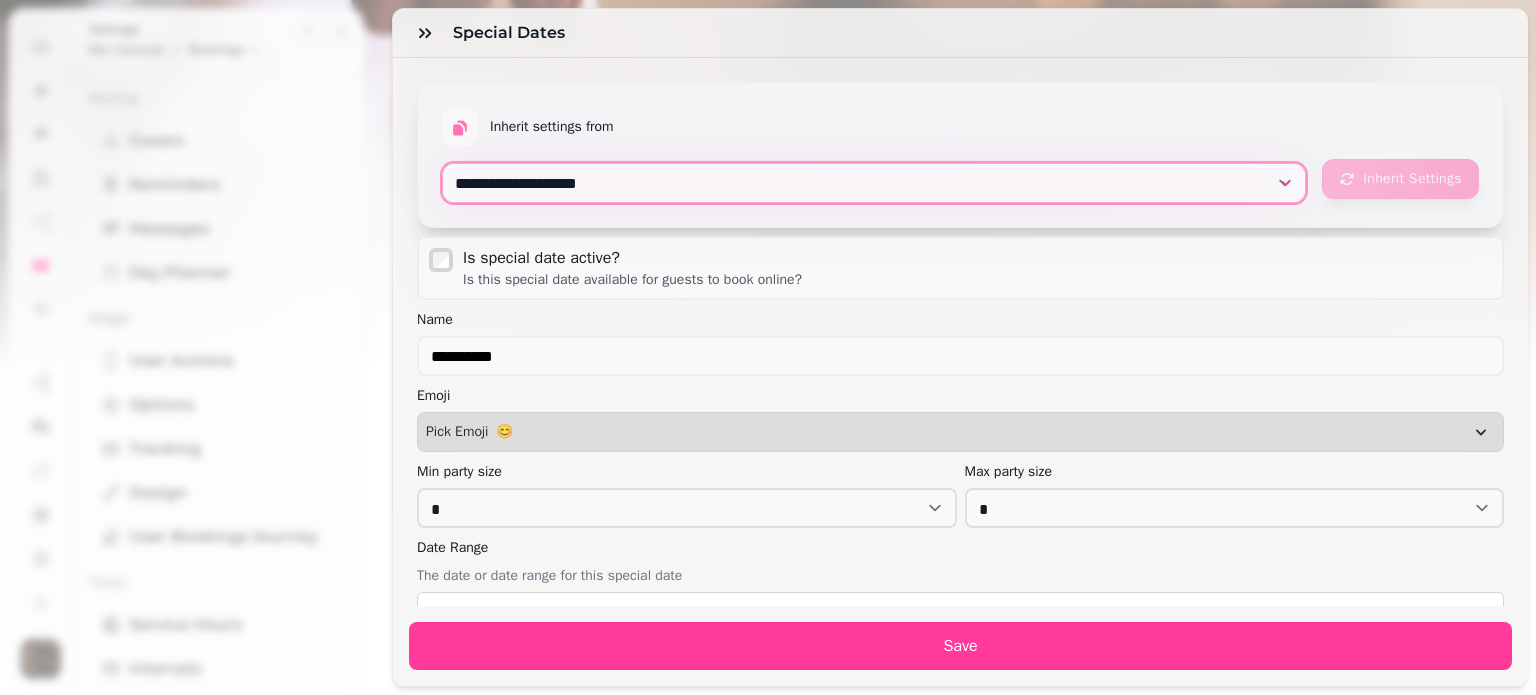 click on "[SETTINGS]" at bounding box center (874, 183) 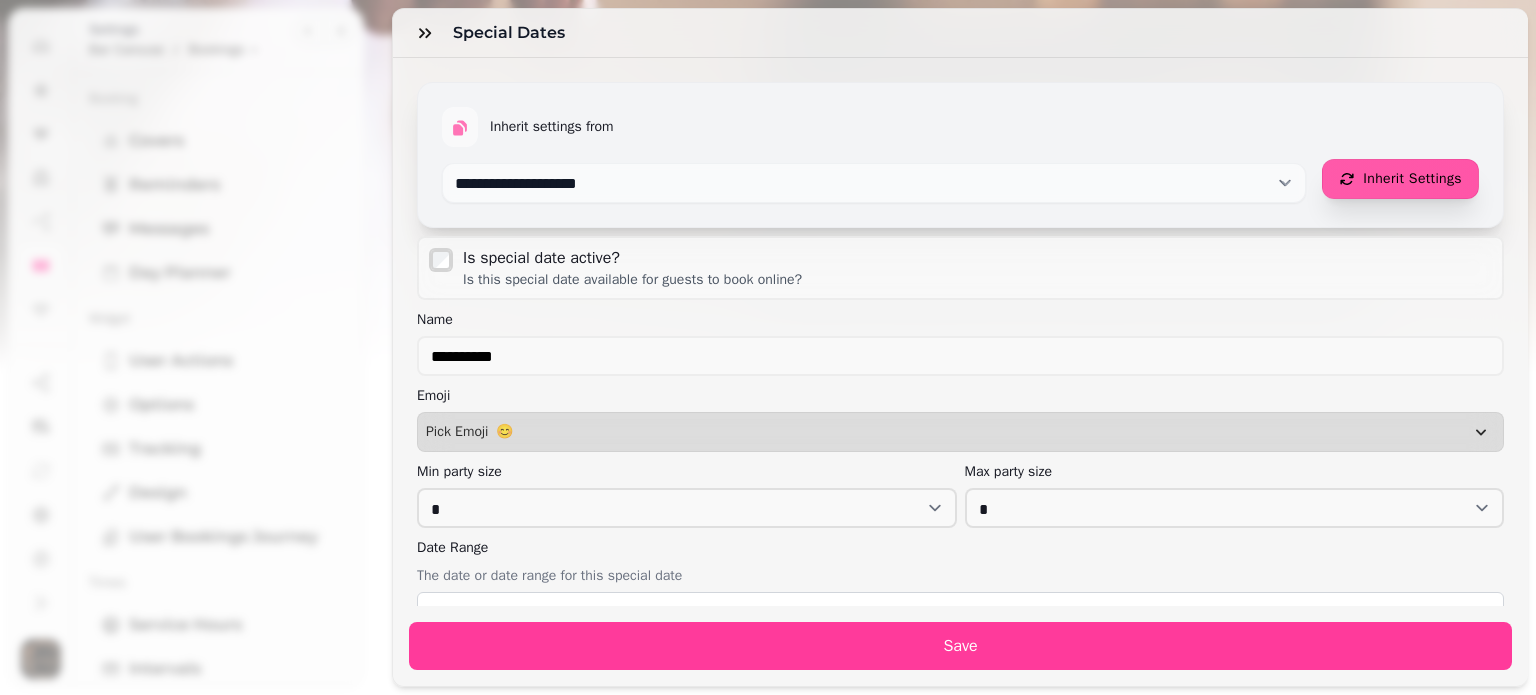click on "Inherit Settings" at bounding box center (1412, 179) 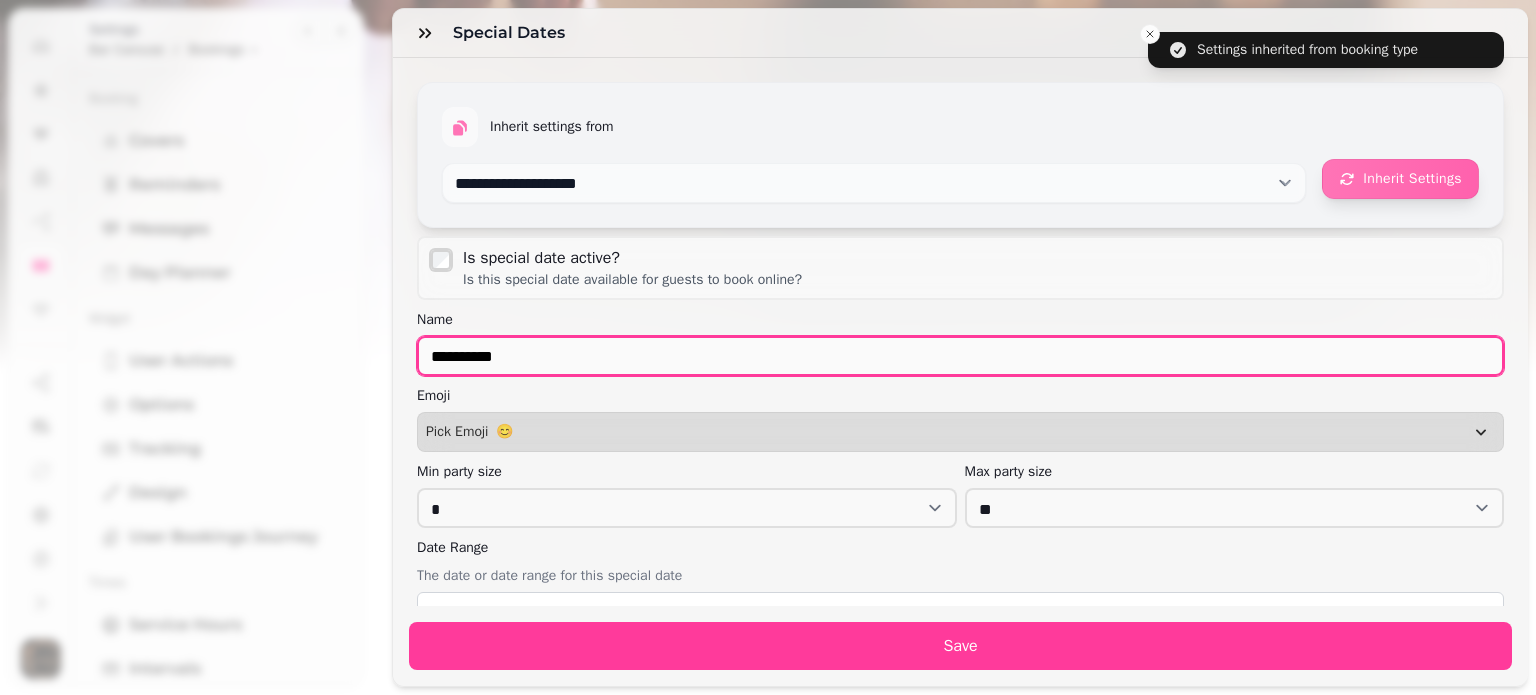 drag, startPoint x: 595, startPoint y: 365, endPoint x: 209, endPoint y: 360, distance: 386.03238 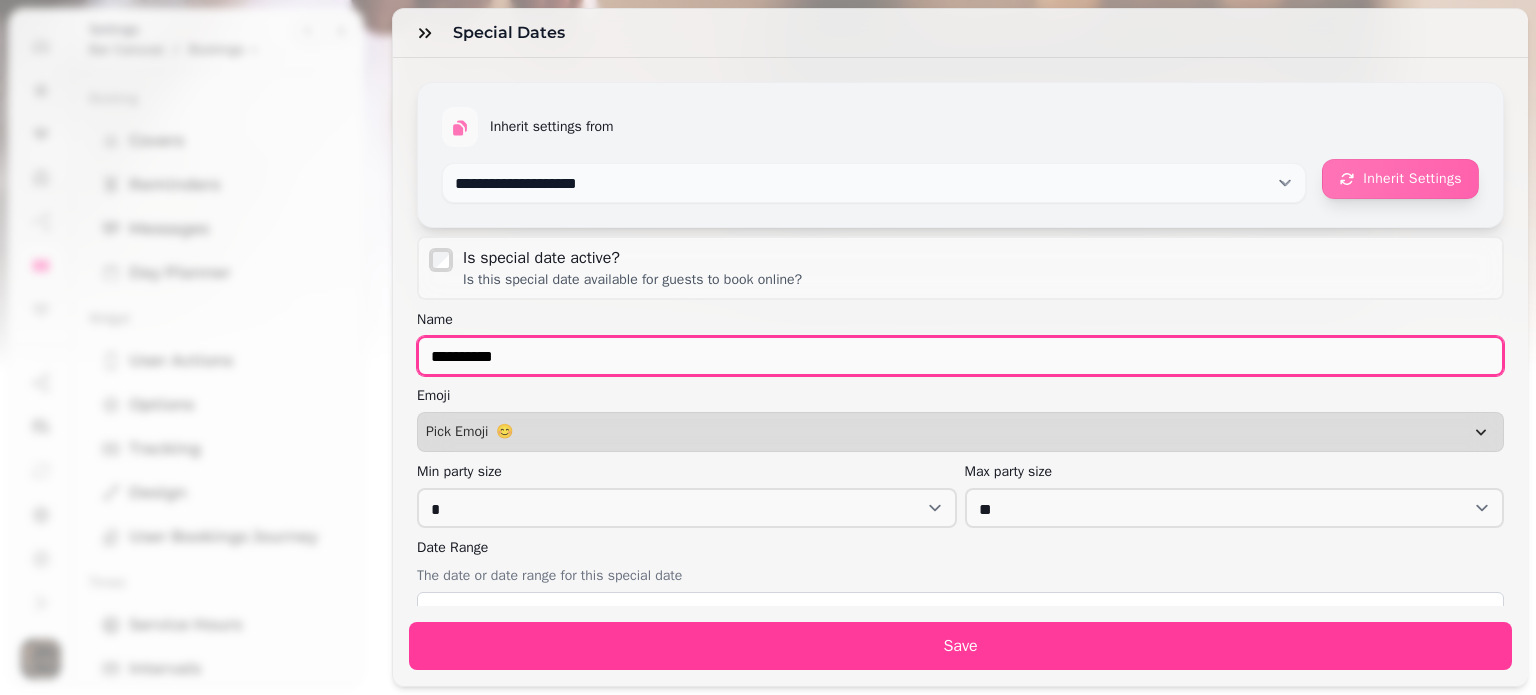 type on "**********" 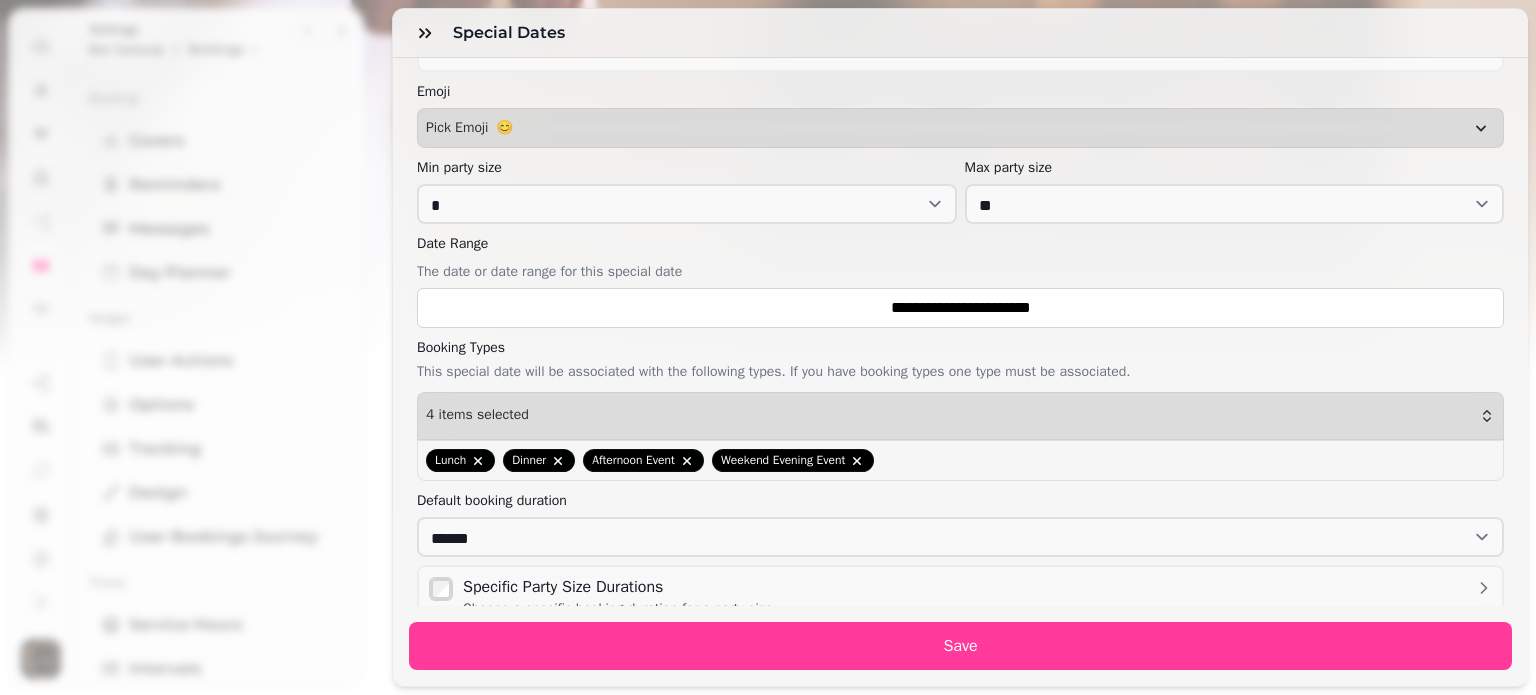 scroll, scrollTop: 312, scrollLeft: 0, axis: vertical 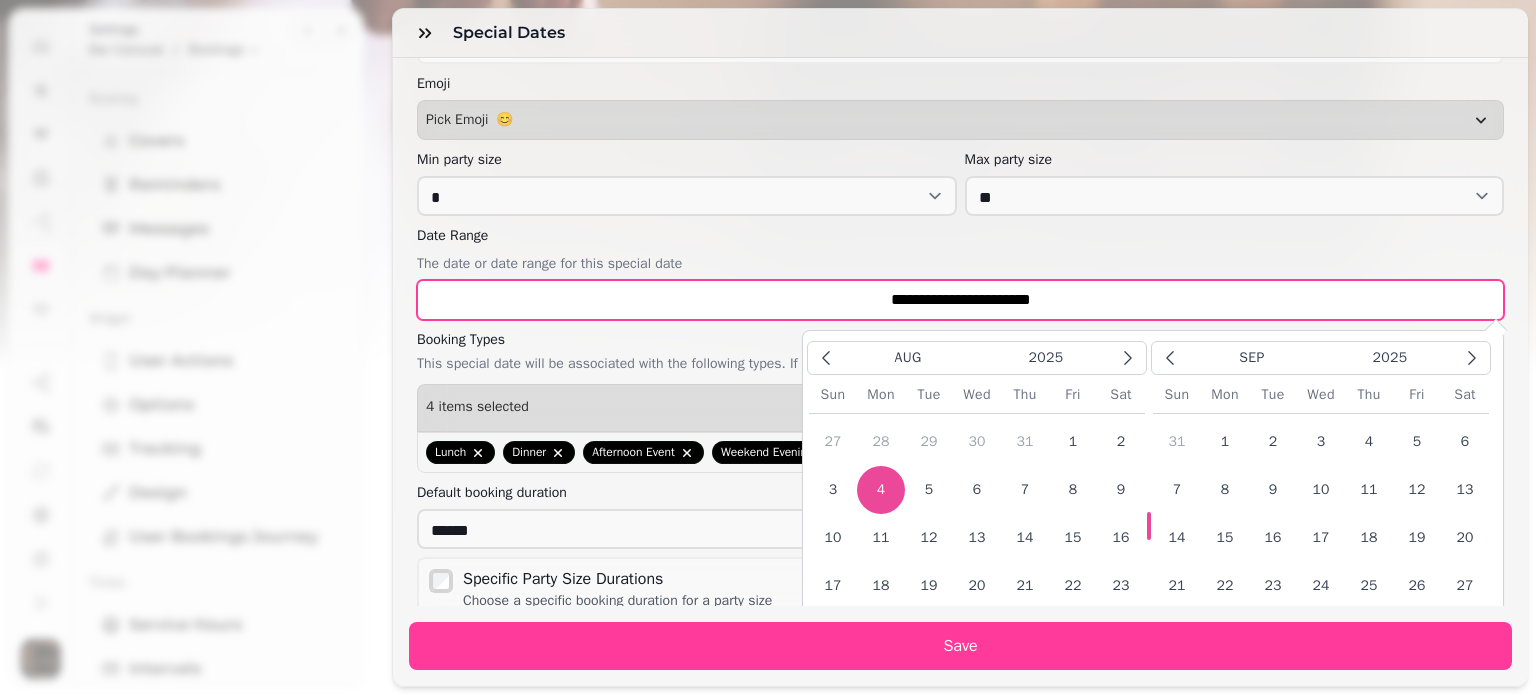 click on "**********" at bounding box center (960, 300) 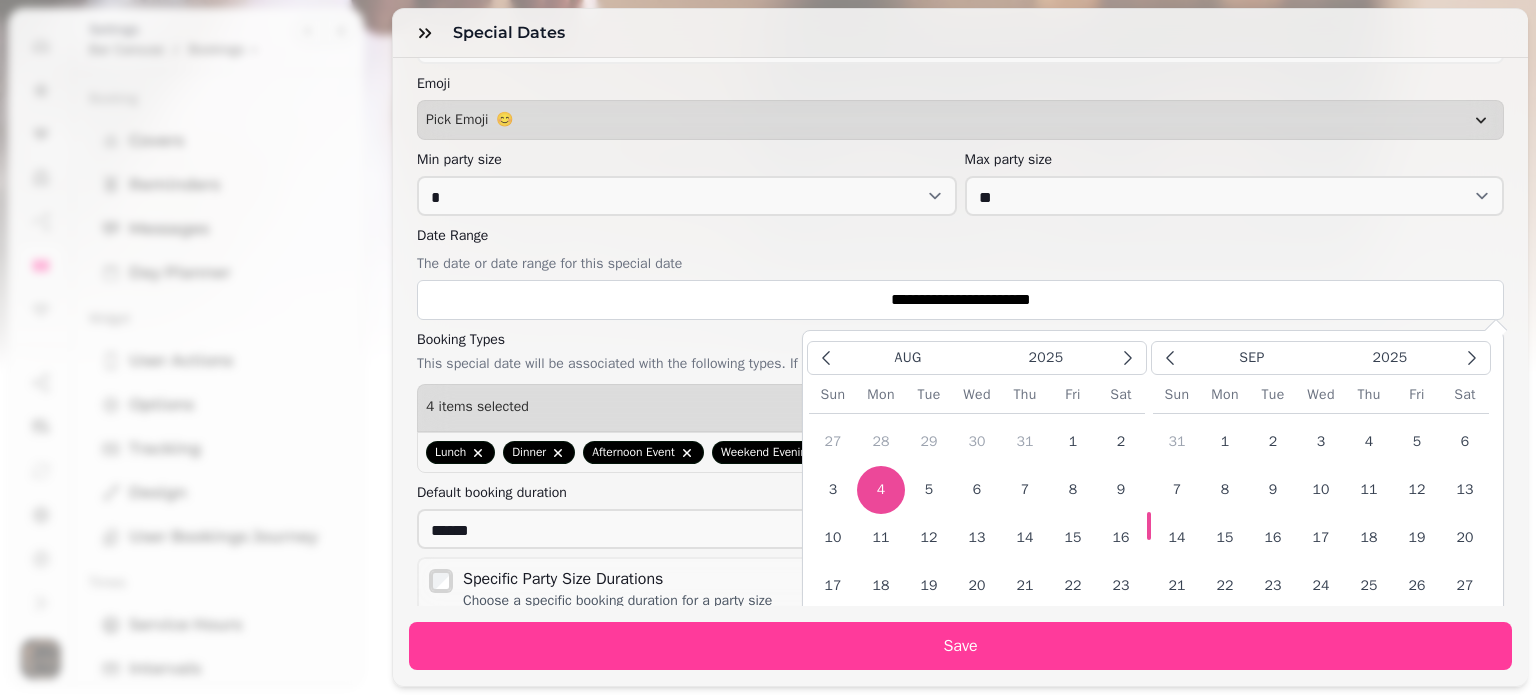 click on "15" at bounding box center [1073, 538] 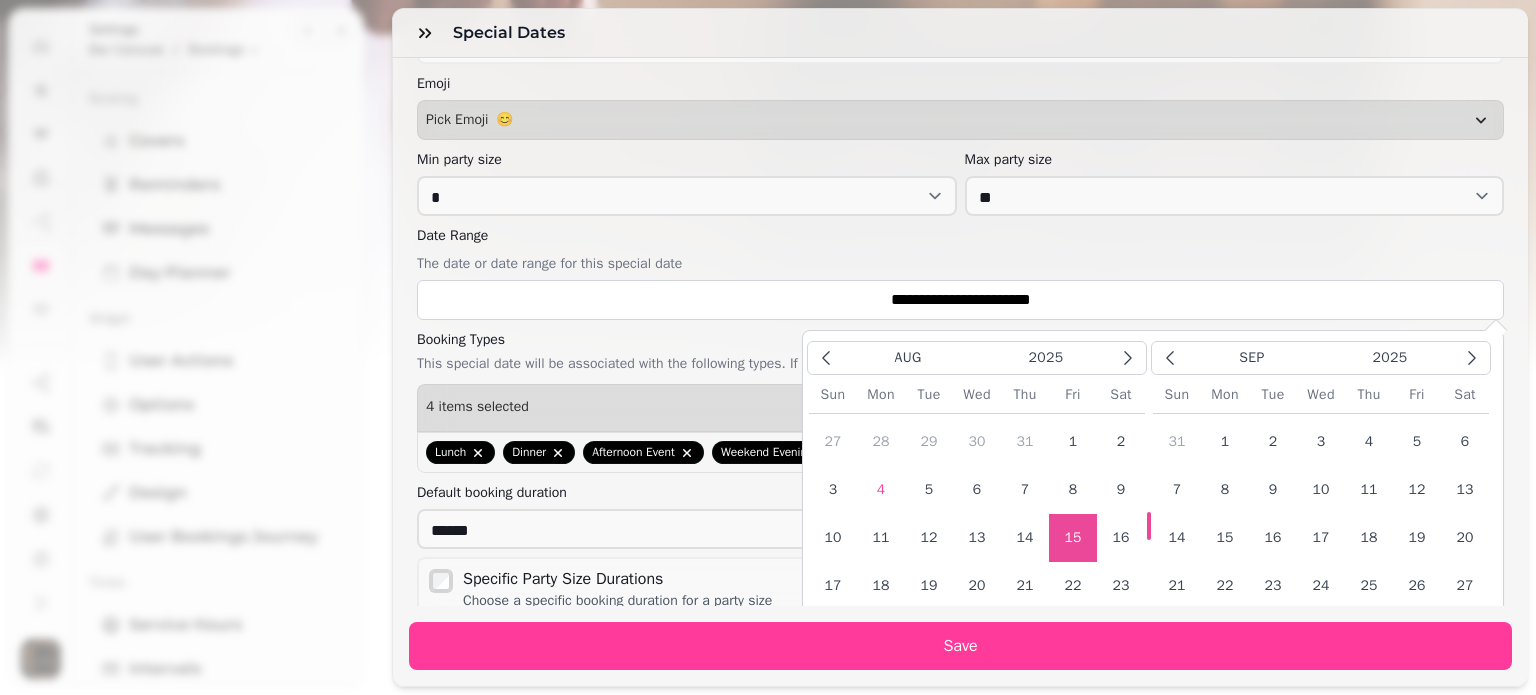 click on "15" at bounding box center (1073, 538) 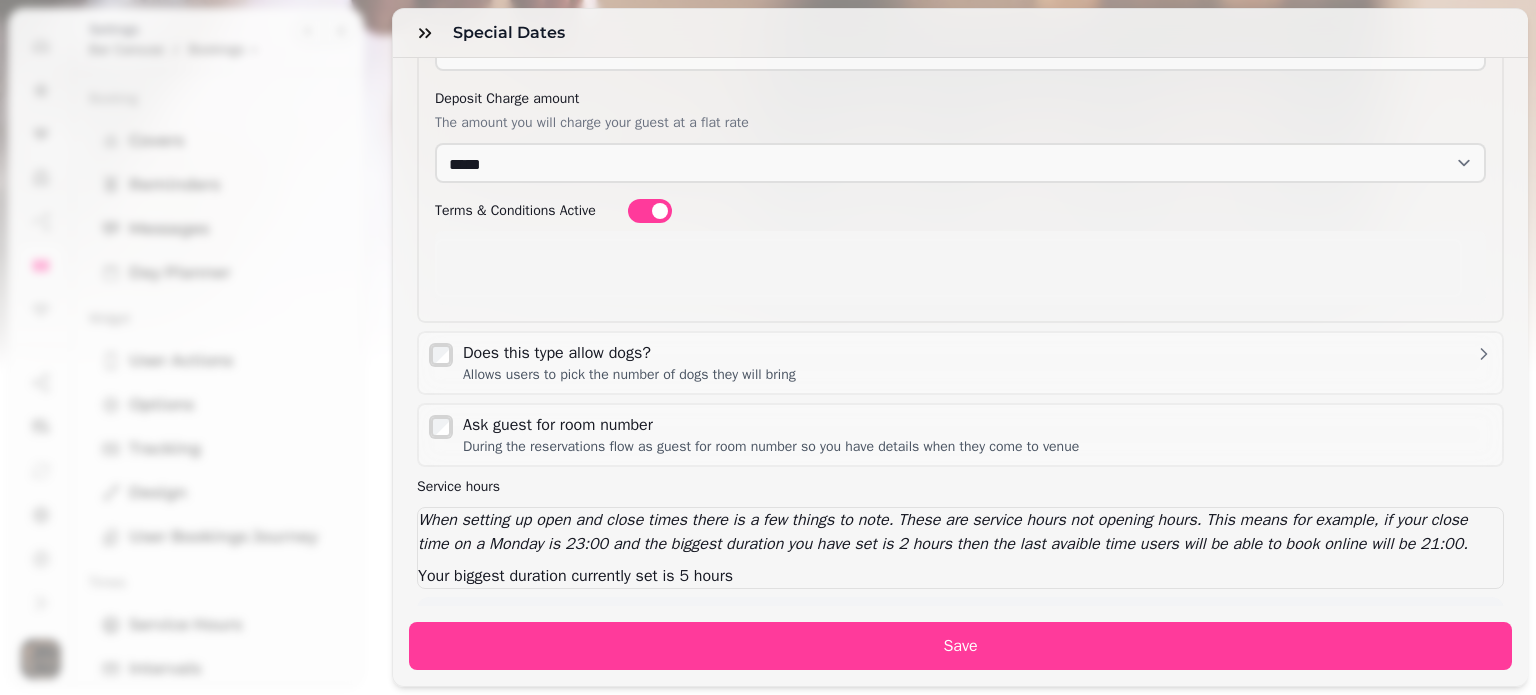 scroll, scrollTop: 1888, scrollLeft: 0, axis: vertical 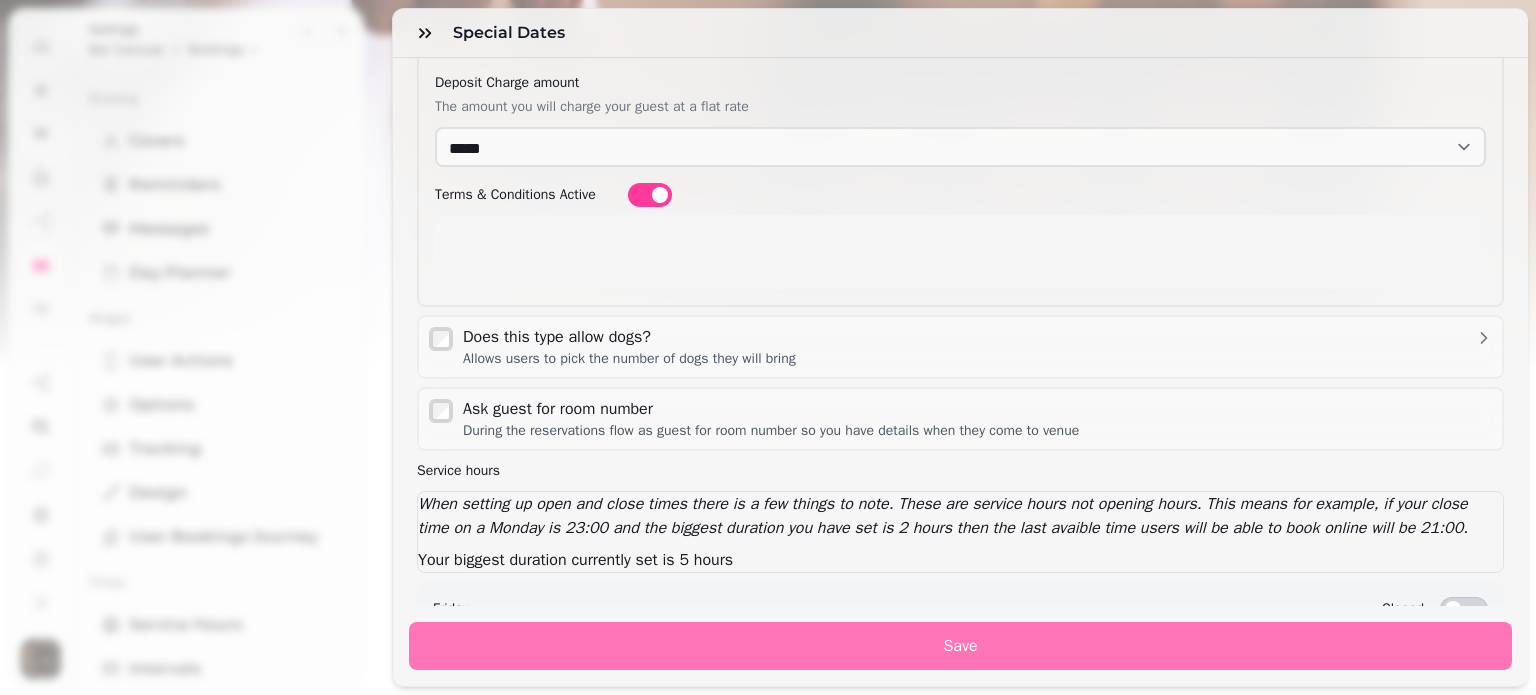 click on "Save" at bounding box center (960, 646) 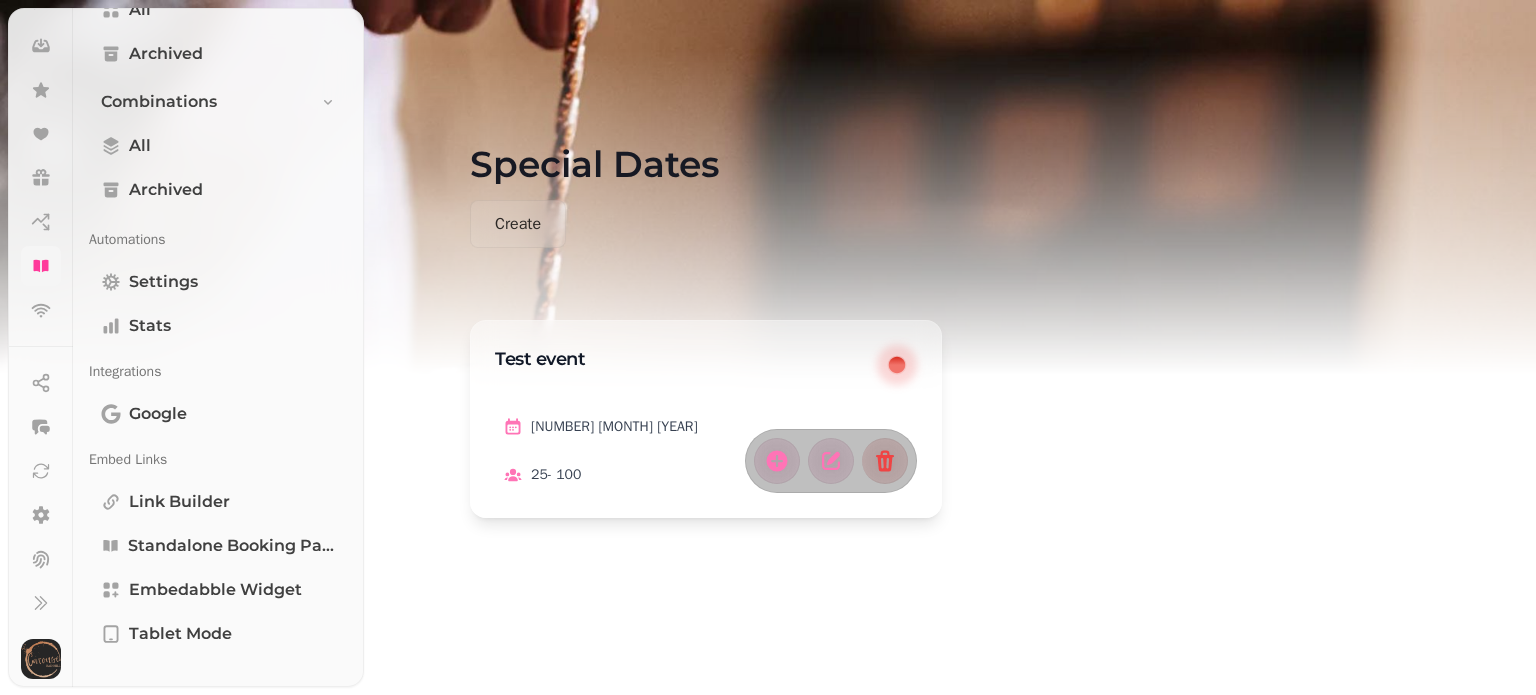 scroll, scrollTop: 1501, scrollLeft: 0, axis: vertical 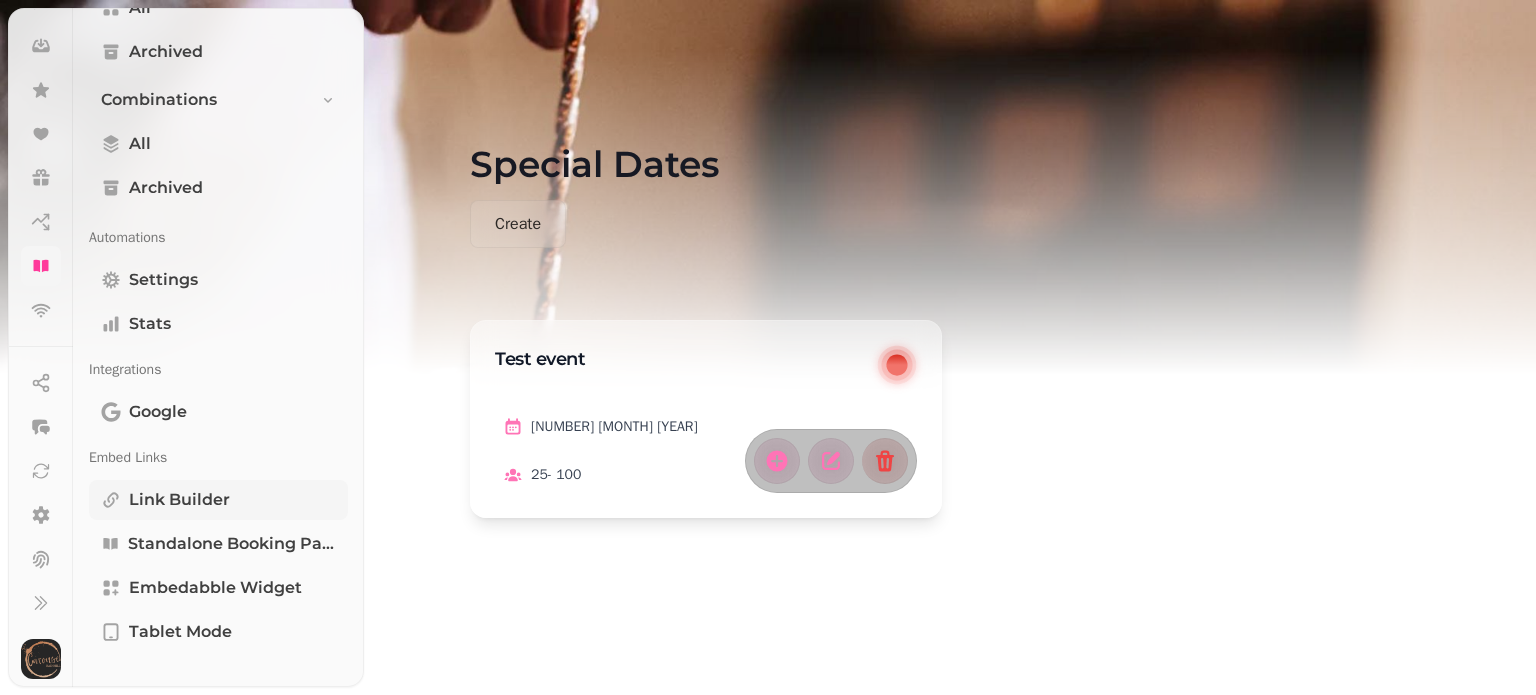 click on "Link Builder" at bounding box center (179, 500) 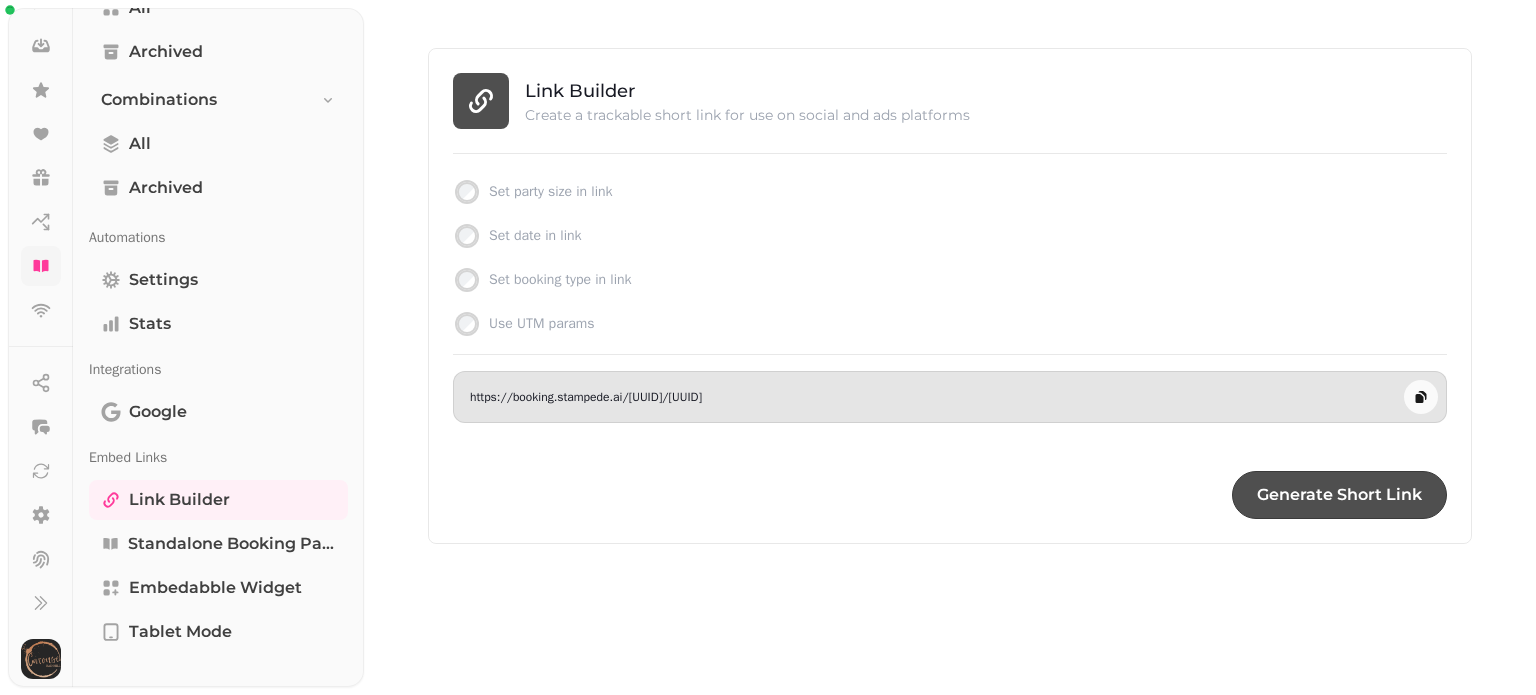 click on "https://booking.stampede.ai/[UUID]/[UUID]" at bounding box center (586, 397) 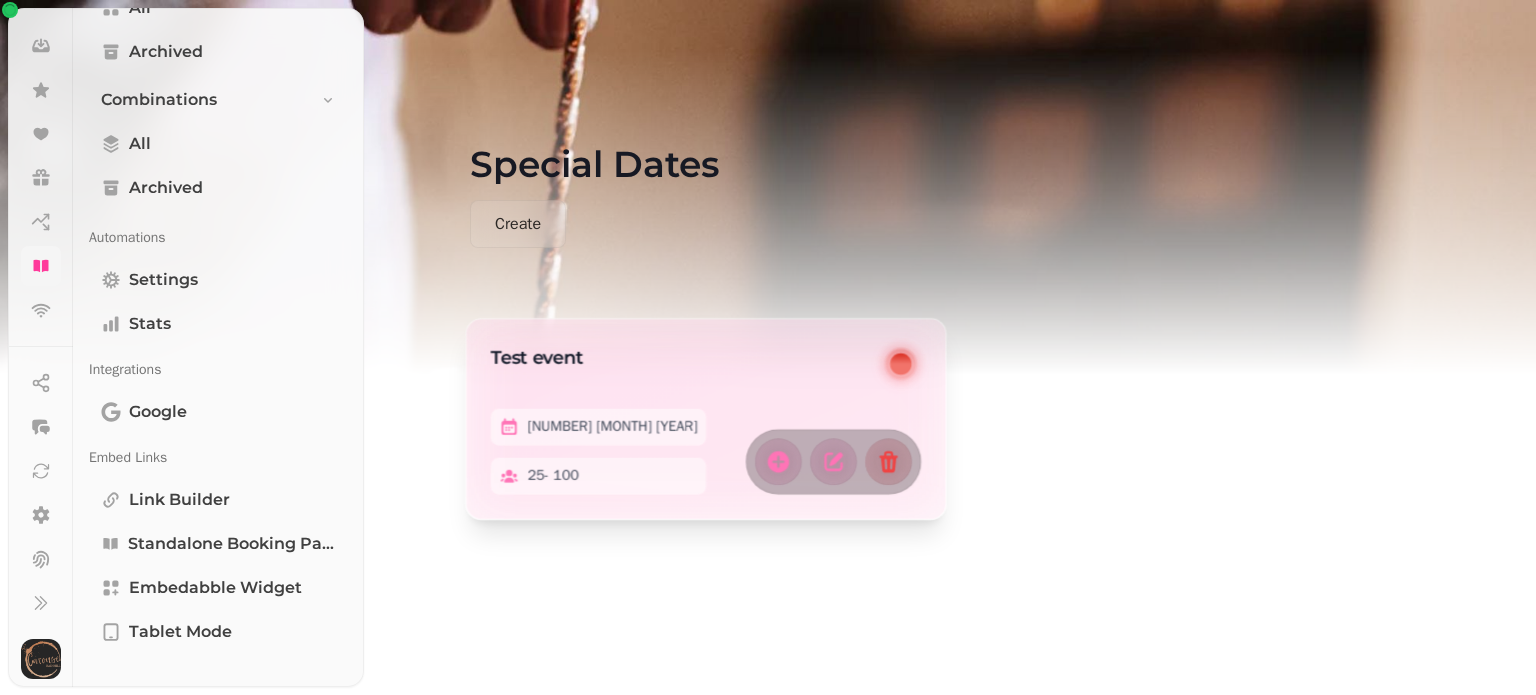 click on "Test event" at bounding box center (686, 358) 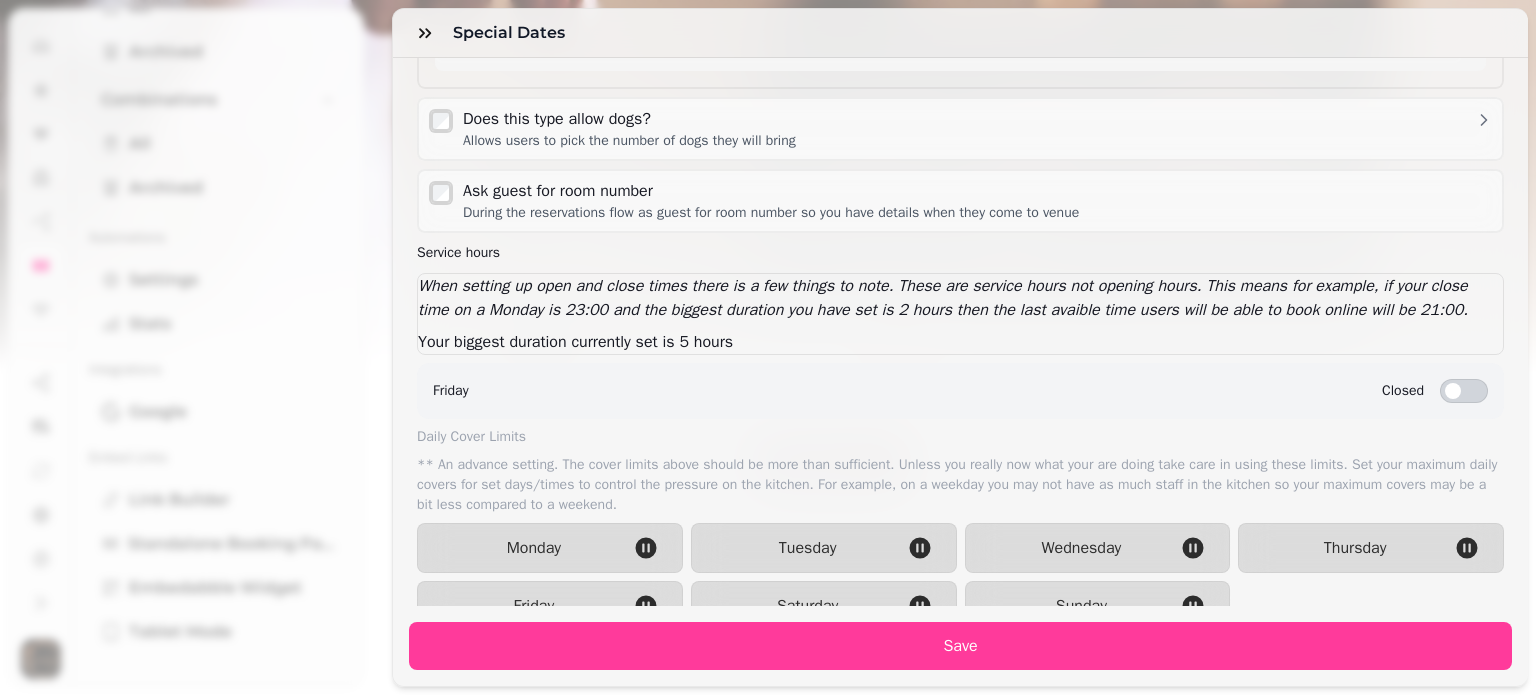 scroll, scrollTop: 2016, scrollLeft: 0, axis: vertical 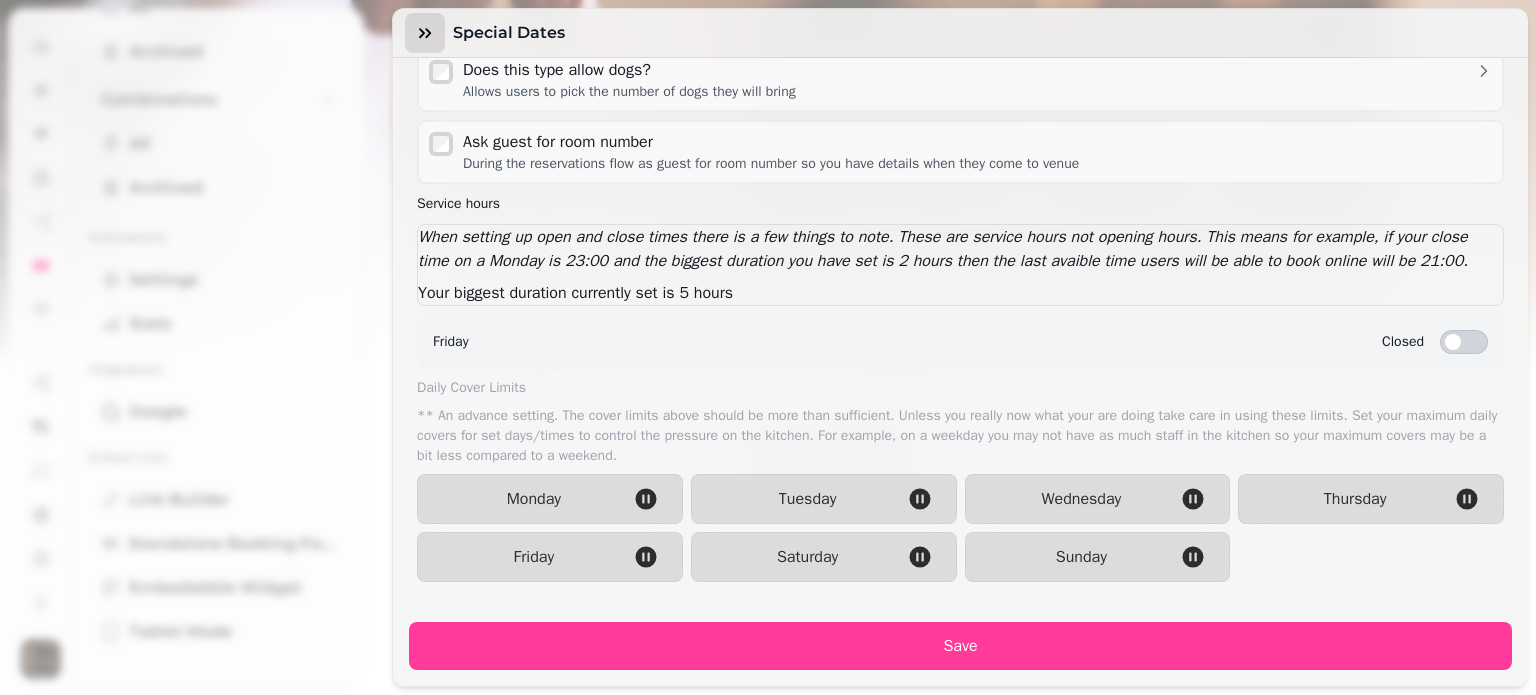 click 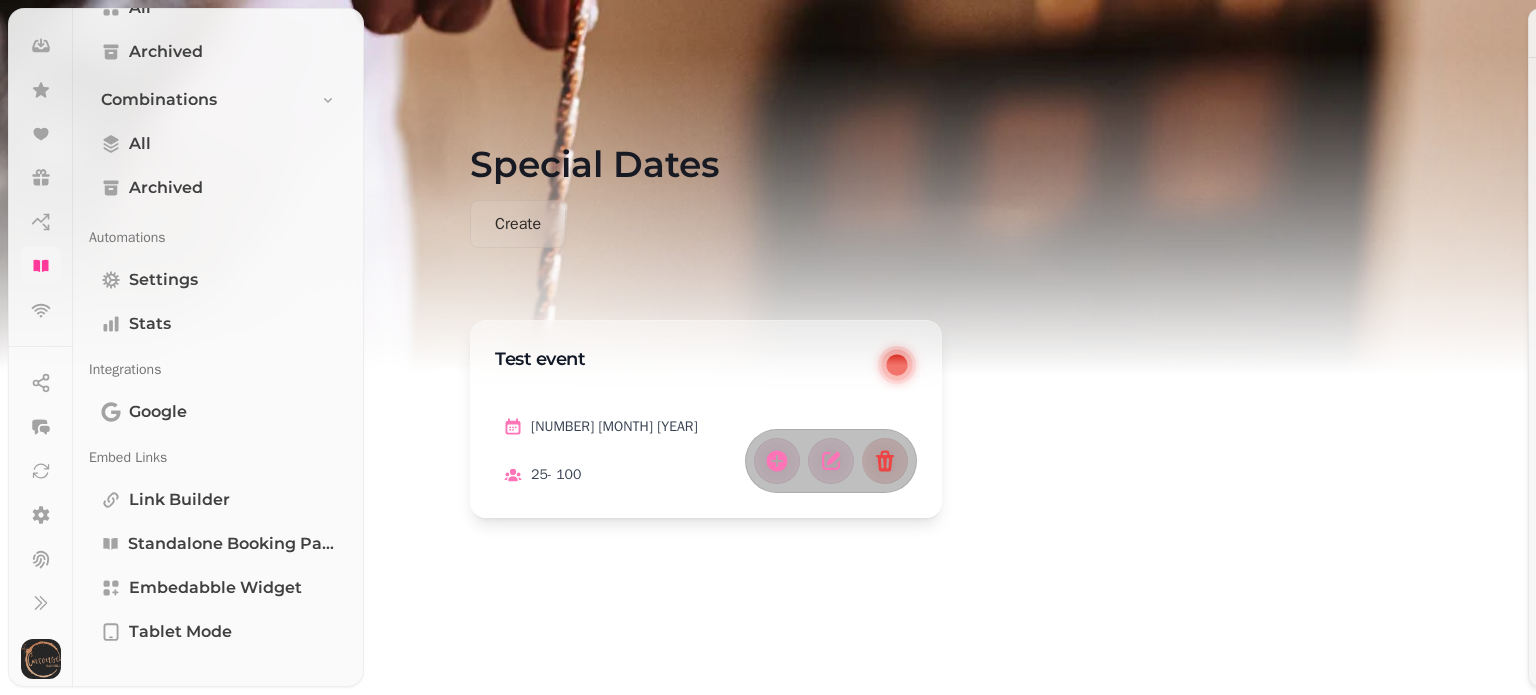 scroll, scrollTop: 1805, scrollLeft: 0, axis: vertical 